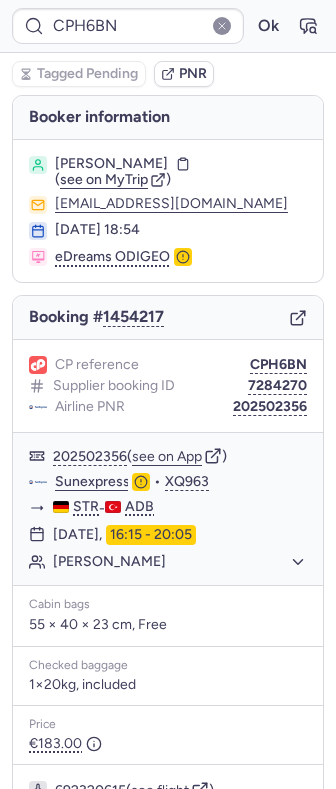 scroll, scrollTop: 0, scrollLeft: 0, axis: both 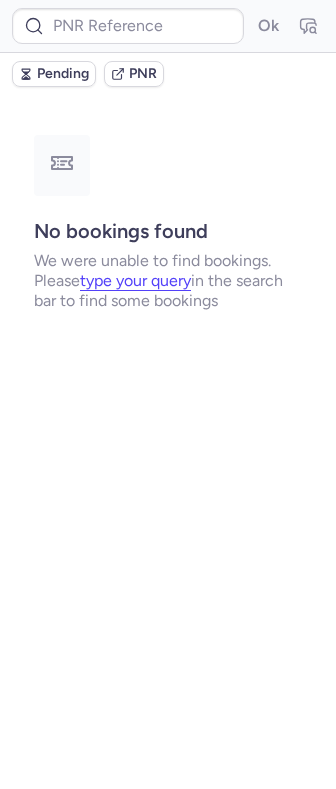 type on "CPNS55" 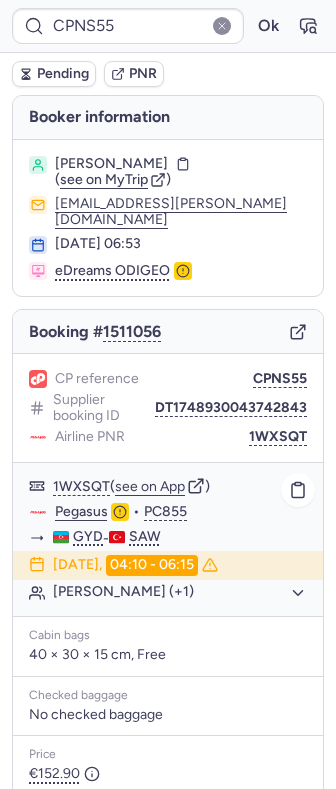 click on "[PERSON_NAME] (+1)" 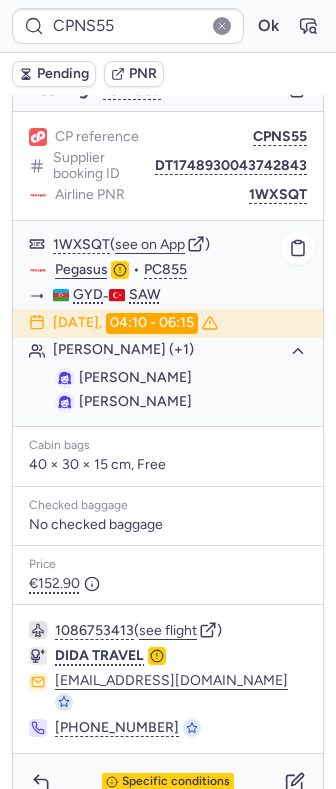 scroll, scrollTop: 246, scrollLeft: 0, axis: vertical 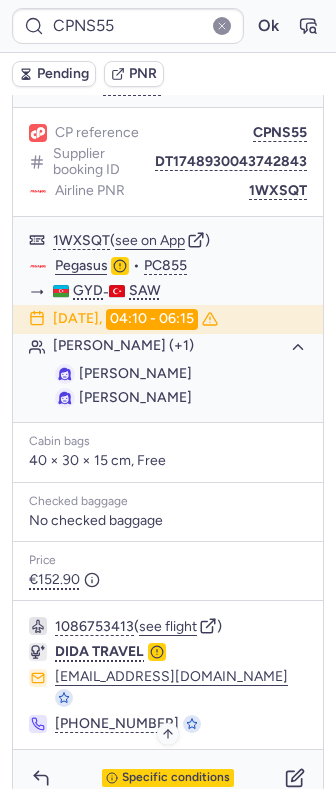 click on "Specific conditions" at bounding box center (176, 778) 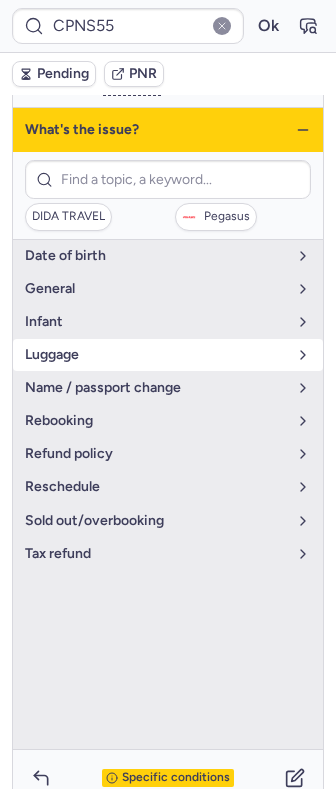 click on "luggage" at bounding box center [156, 355] 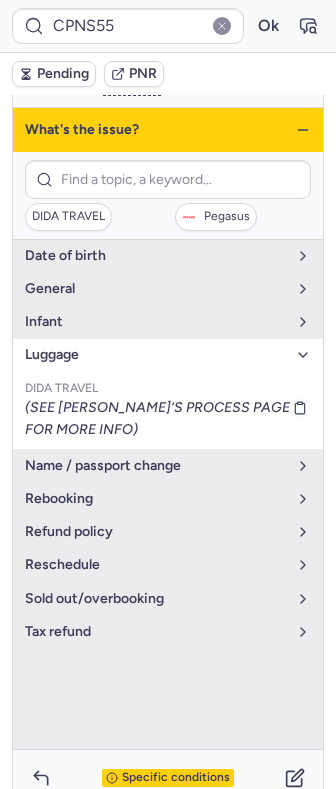 click on "(SEE DIDA’S PROCESS PAGE FOR MORE INFO)" at bounding box center [157, 418] 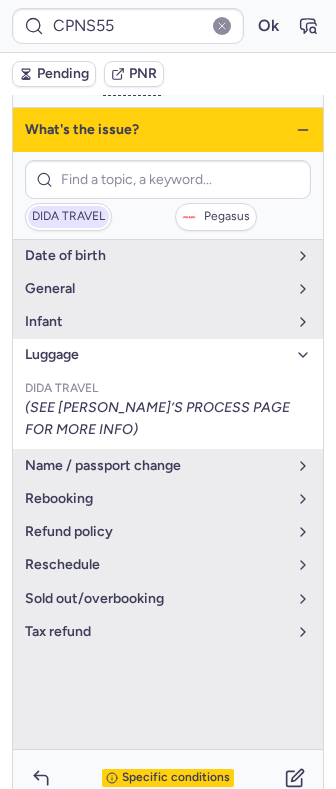 click on "DIDA TRAVEL" at bounding box center [68, 217] 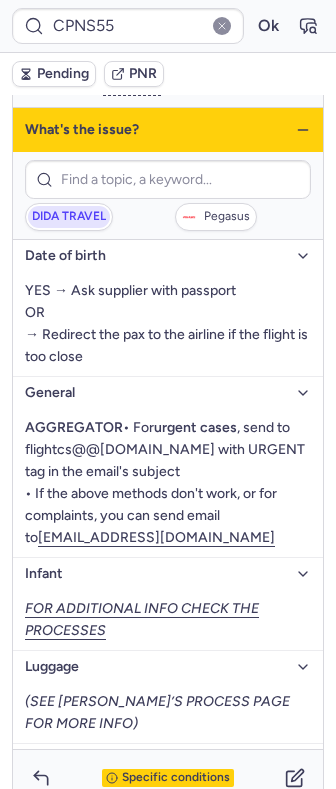 click on "DIDA TRAVEL" at bounding box center (69, 217) 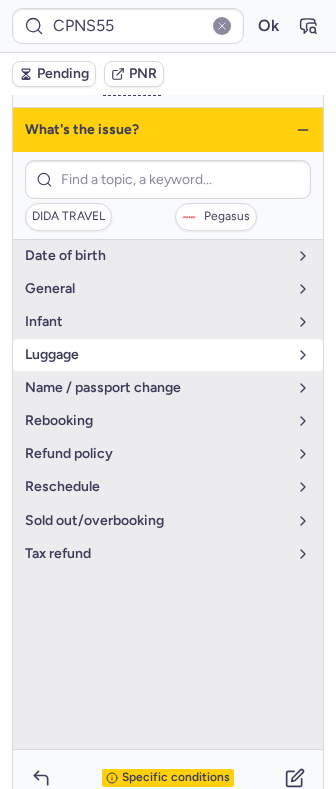click on "luggage" at bounding box center [156, 355] 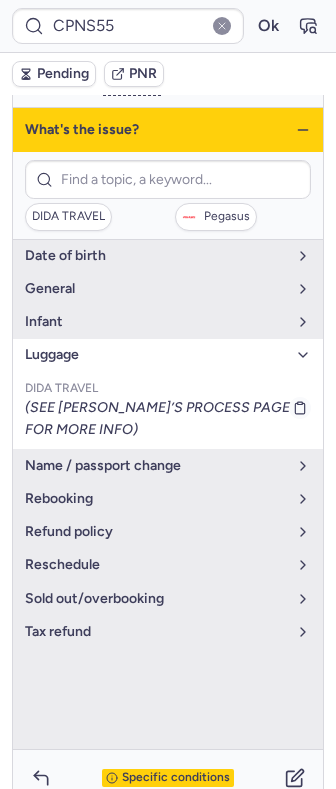 click on "(SEE DIDA’S PROCESS PAGE FOR MORE INFO)" at bounding box center [168, 419] 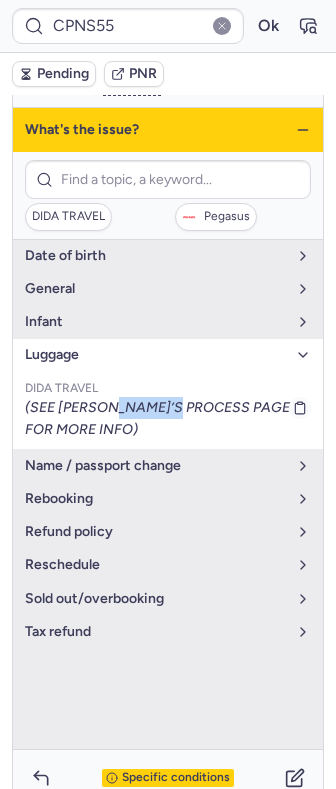 click on "(SEE DIDA’S PROCESS PAGE FOR MORE INFO)" at bounding box center [157, 418] 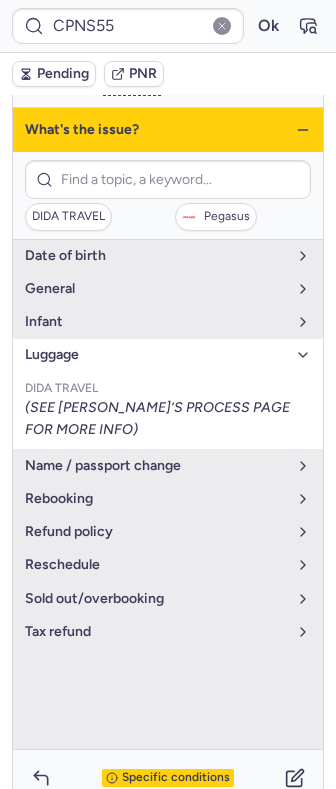 click 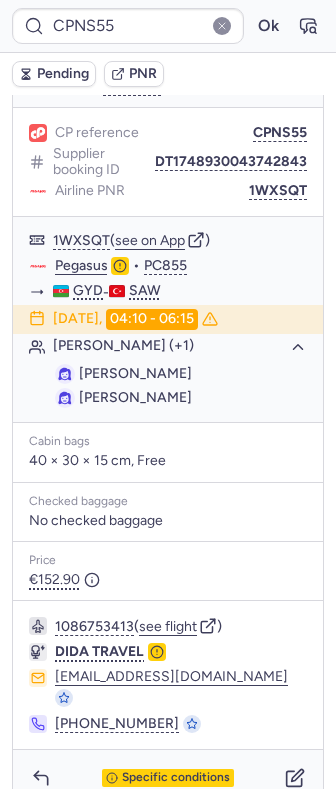 click on "Specific conditions" at bounding box center (168, 778) 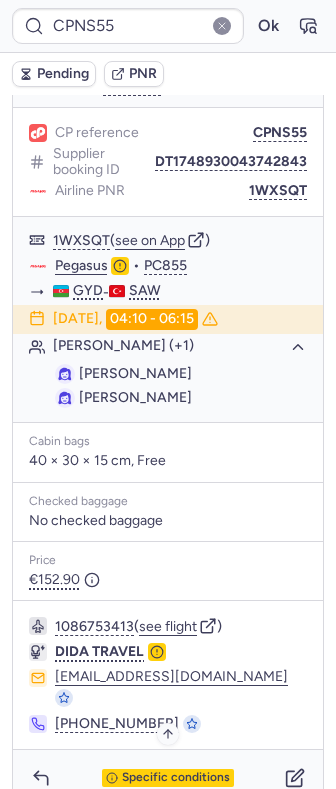 click on "Specific conditions" at bounding box center [168, 778] 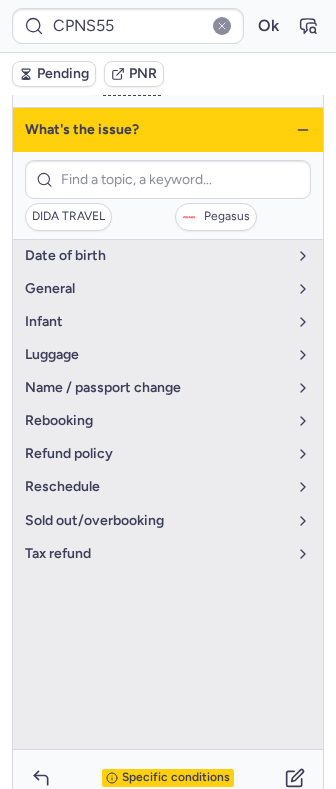 click on "DIDA TRAVEL  Pegasus" at bounding box center (168, 195) 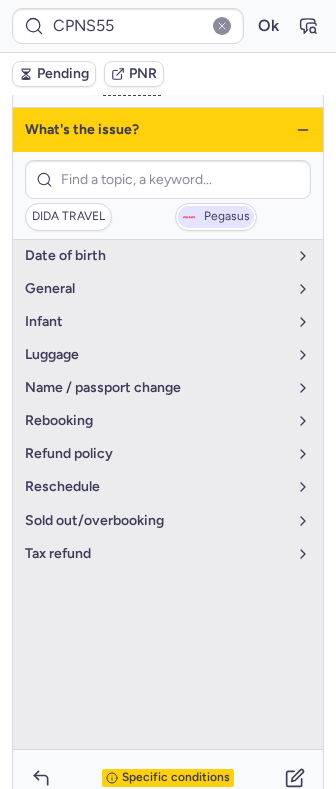 click on "Pegasus" at bounding box center [216, 217] 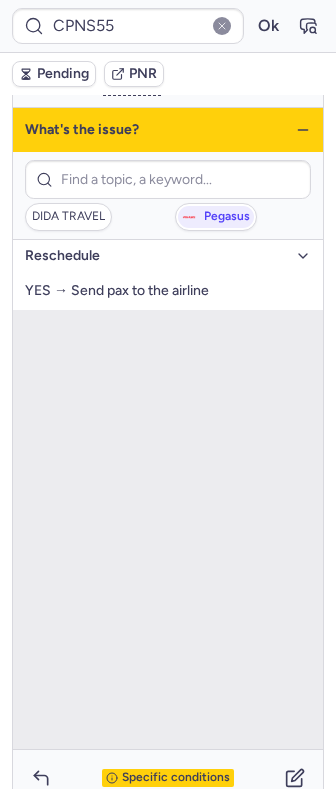 click on "What's the issue?" at bounding box center (168, 130) 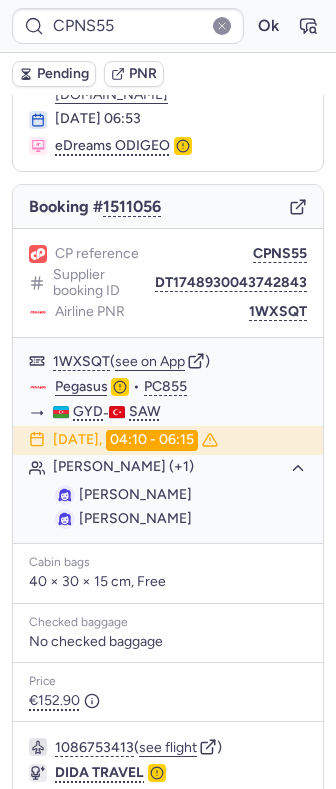 scroll, scrollTop: 122, scrollLeft: 0, axis: vertical 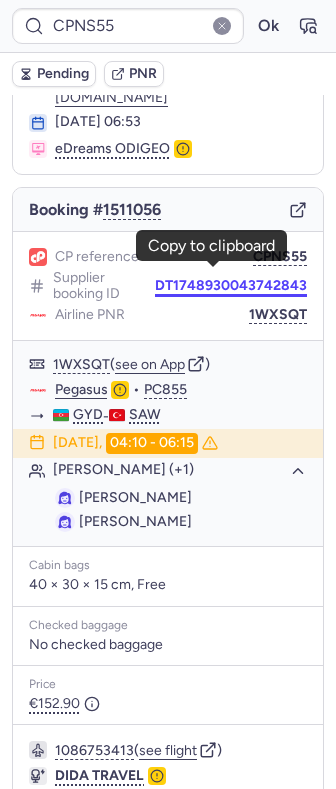 click on "DT1748930043742843" at bounding box center [231, 286] 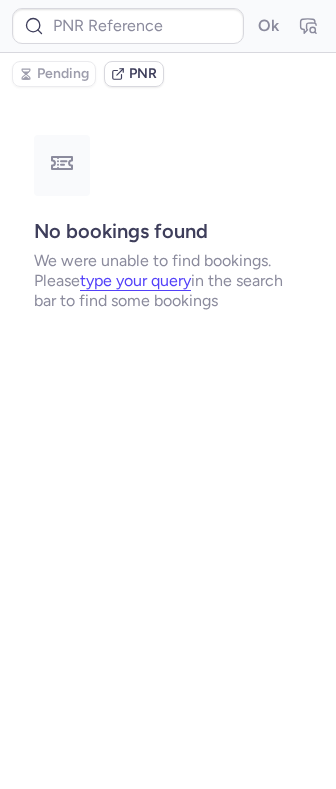 scroll, scrollTop: 0, scrollLeft: 0, axis: both 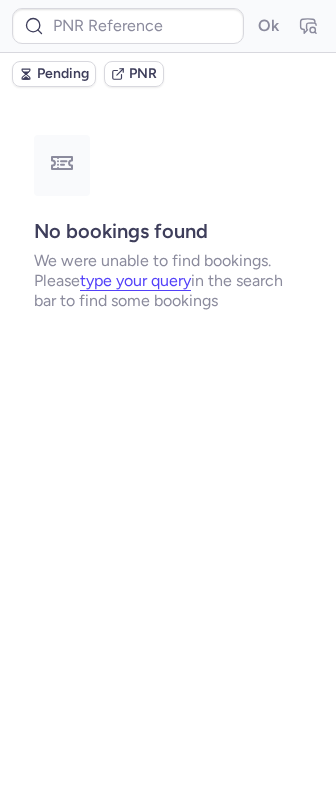 type on "CPNS55" 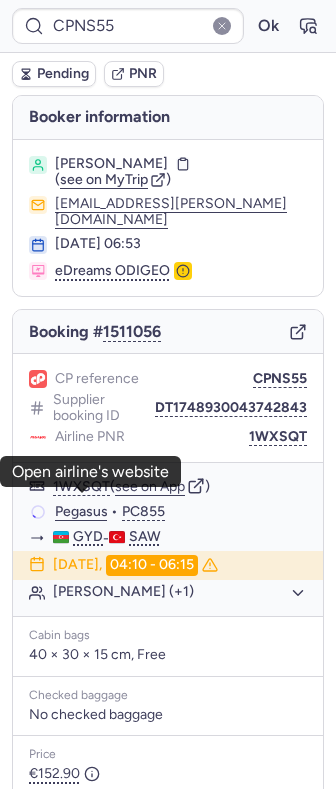 click on "Pegasus" 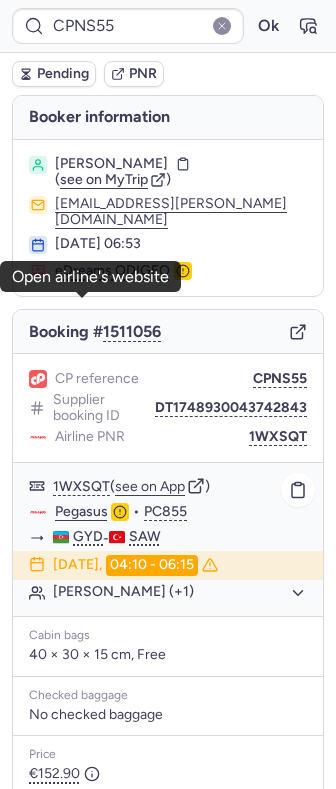 scroll, scrollTop: 194, scrollLeft: 0, axis: vertical 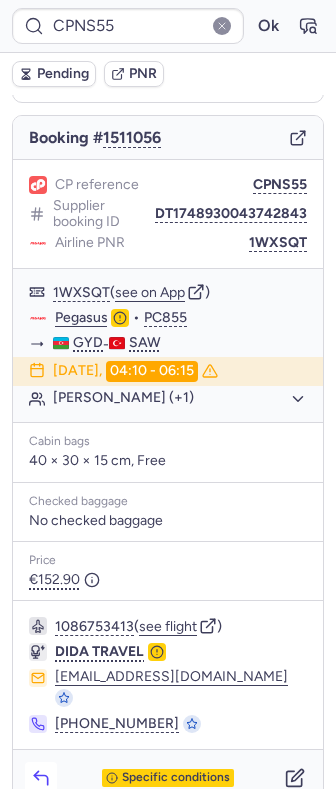 click at bounding box center (41, 778) 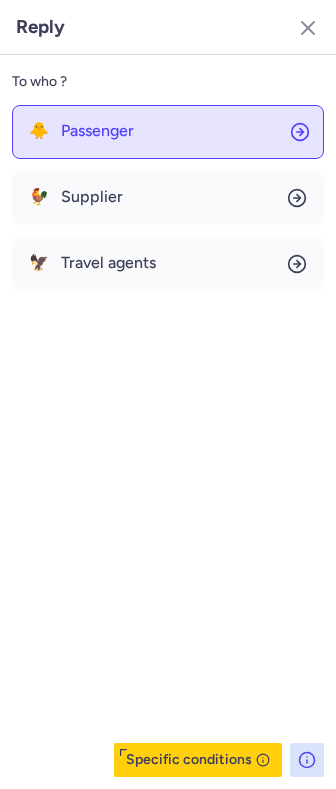 click on "Passenger" at bounding box center (97, 131) 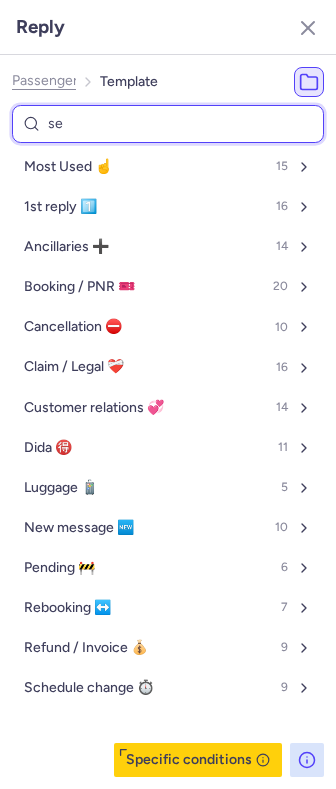 type on "sen" 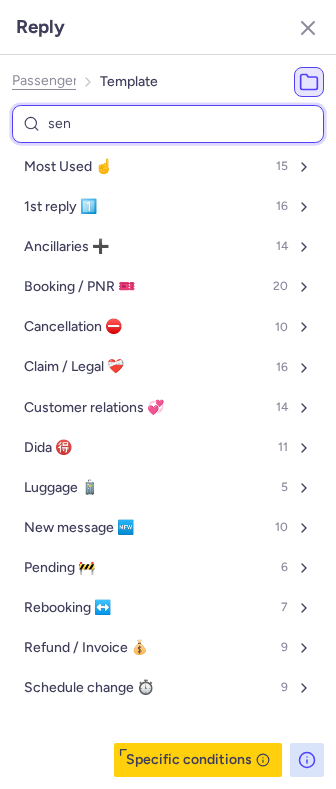 select on "en" 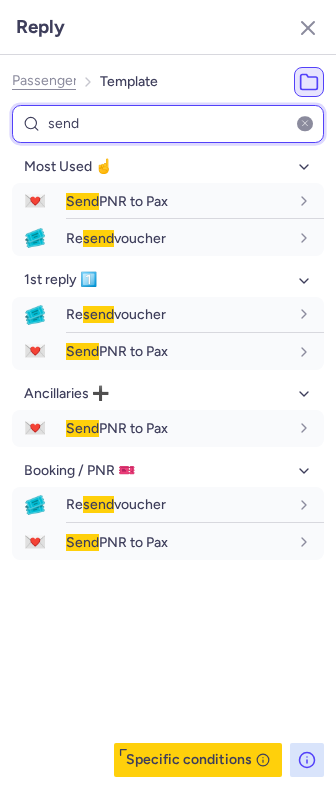 type on "sen" 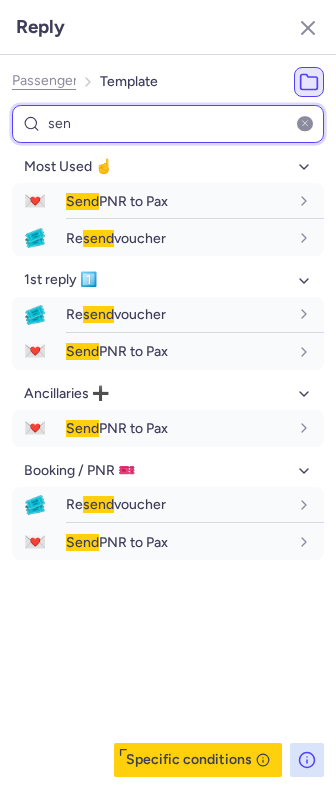 select on "en" 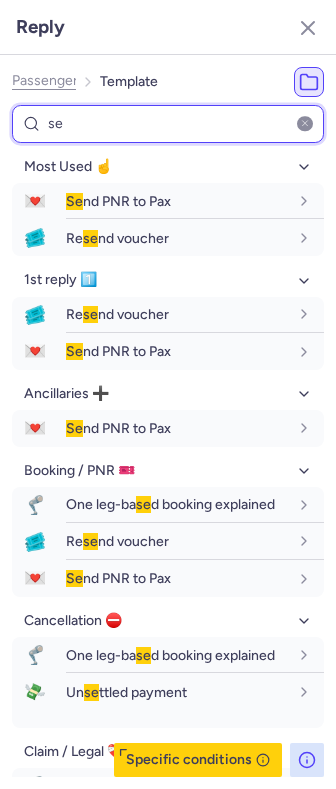 type on "s" 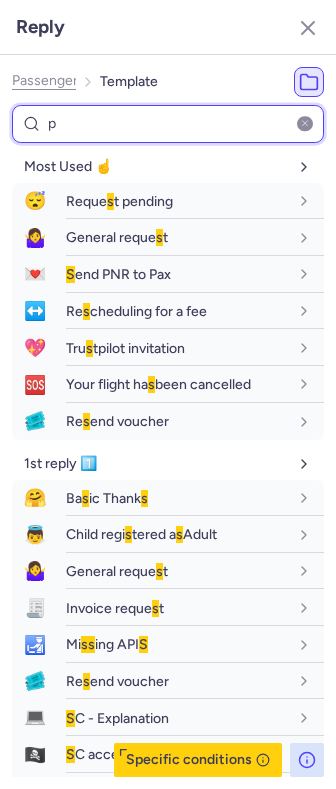 type on "pe" 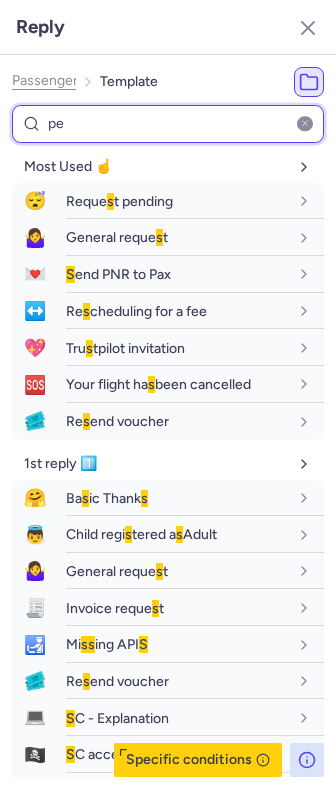 select on "en" 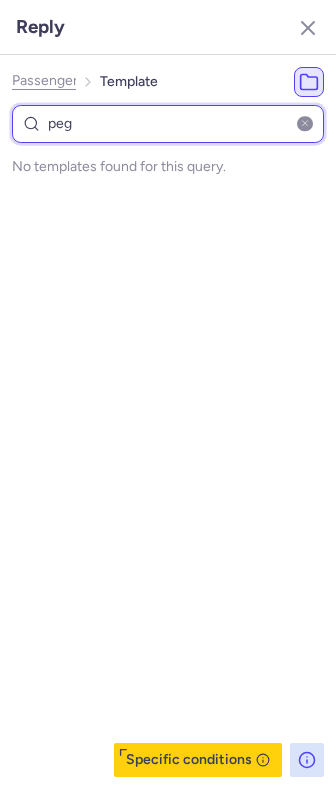 type on "pe" 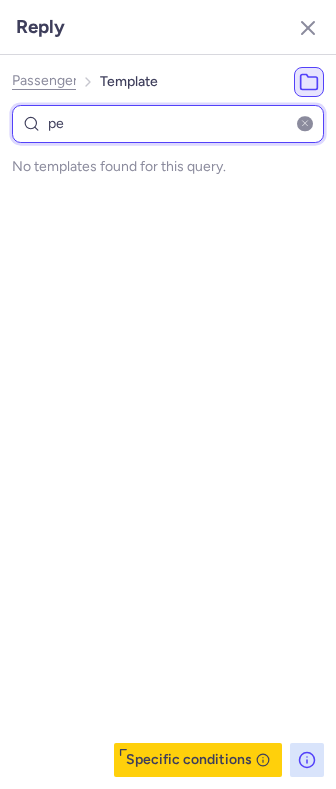 select on "en" 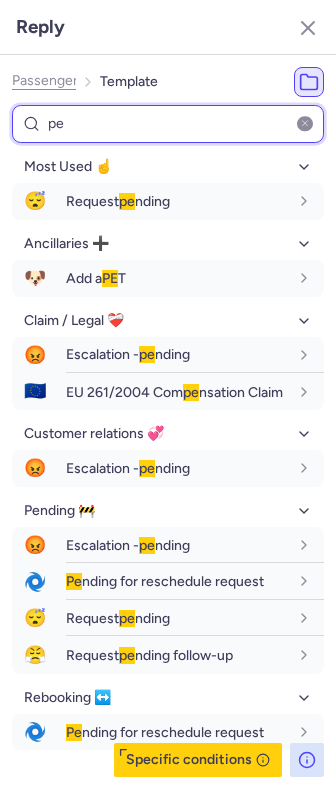 type on "p" 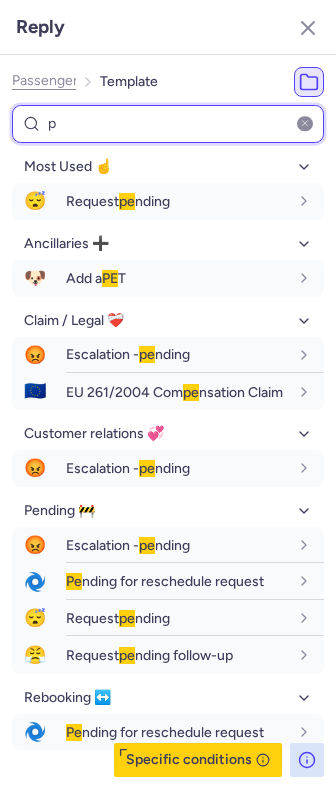 select on "en" 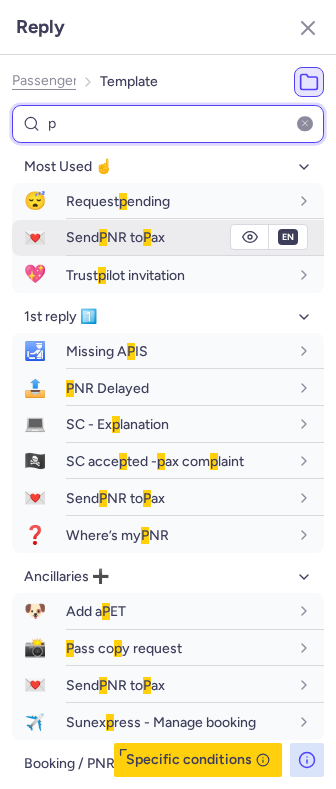 type on "p" 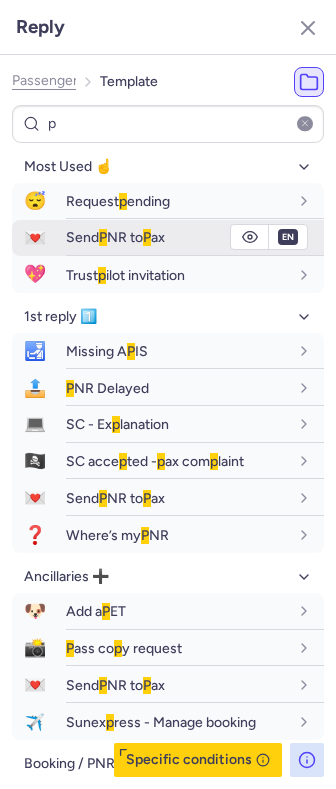 click on "P" at bounding box center [103, 237] 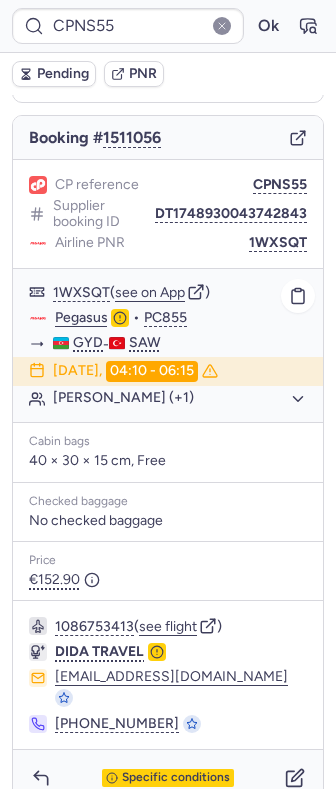 scroll, scrollTop: 0, scrollLeft: 0, axis: both 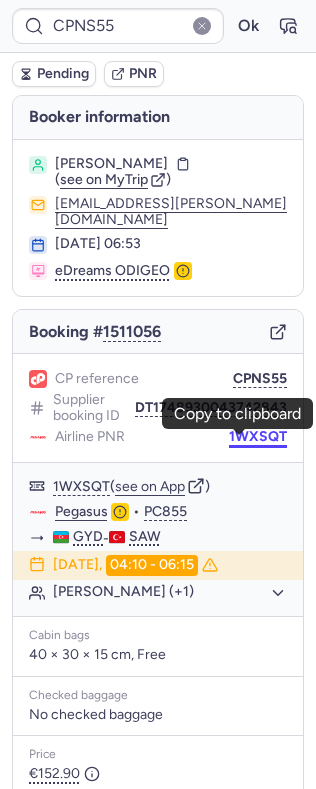 click on "1WXSQT" at bounding box center (258, 437) 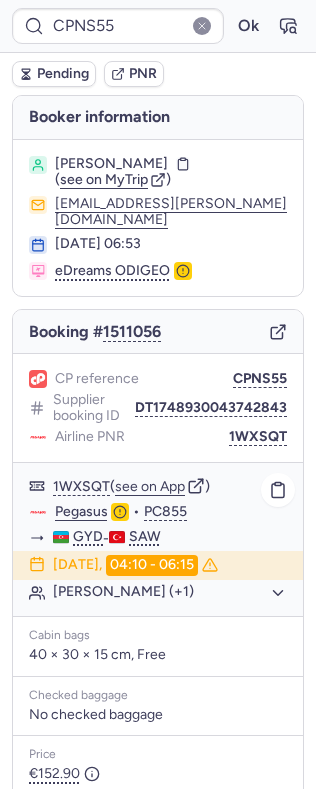 click on "[PERSON_NAME] (+1)" 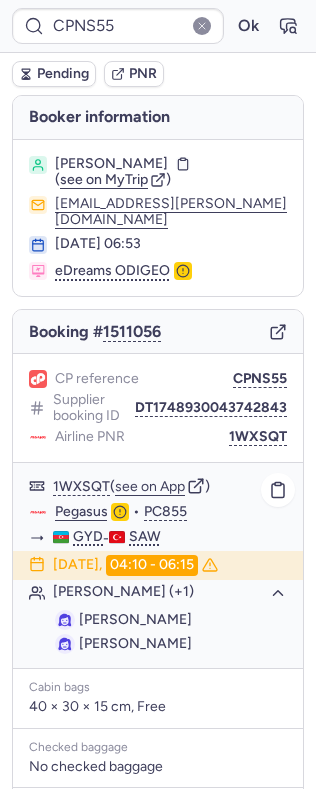 click on "Sevinj ALLAHVERDIYEVA" at bounding box center (135, 643) 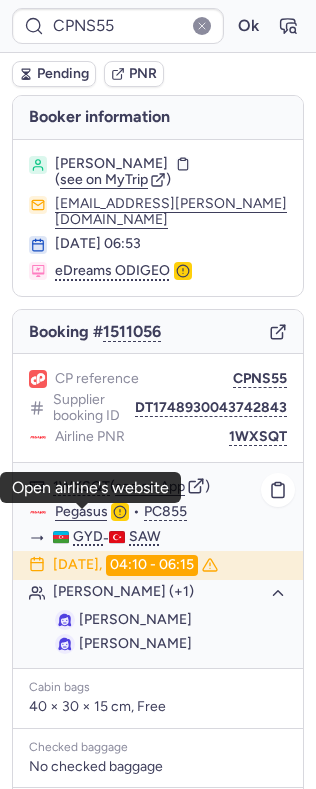 click on "Pegasus" 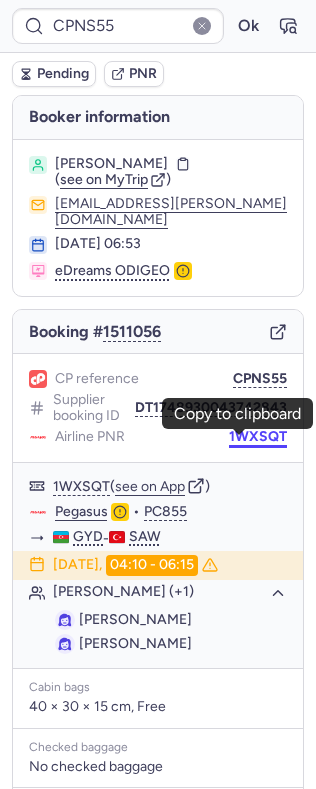 click on "1WXSQT" at bounding box center (258, 437) 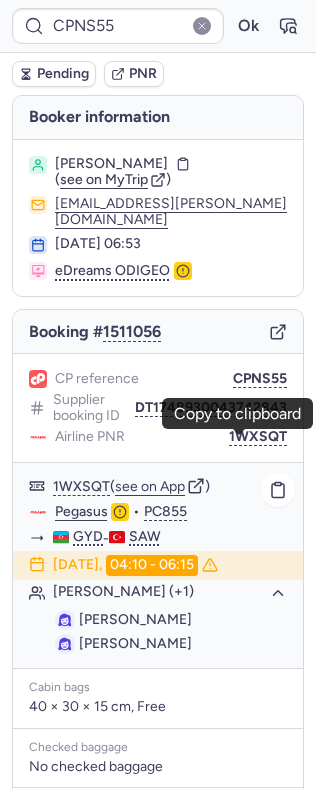 type 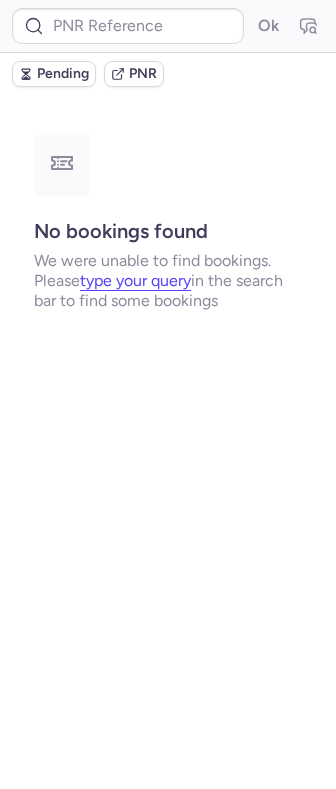 type on "CPYBX4" 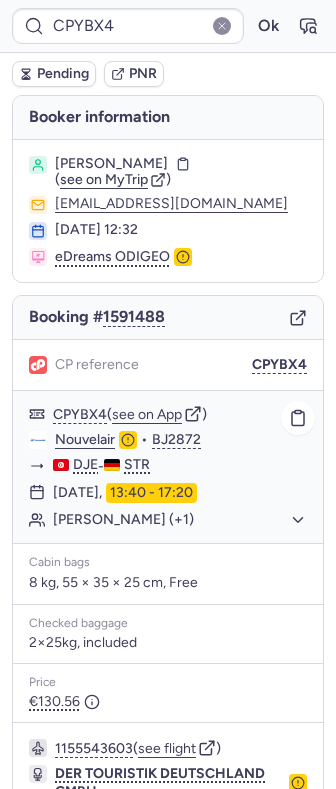 click on "Zouhour BOUAOUAJA (+1)" 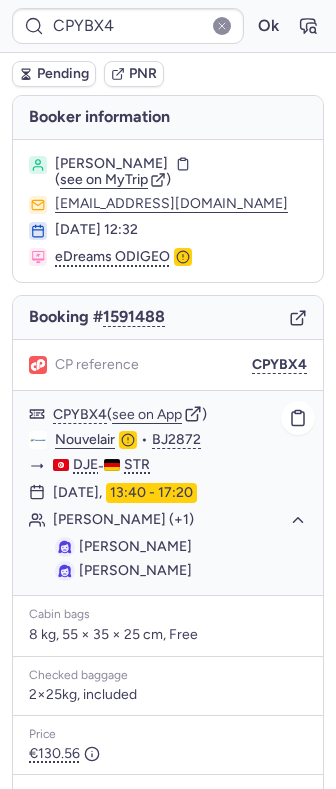 click on "Zouhour BOUAOUAJA (+1)" 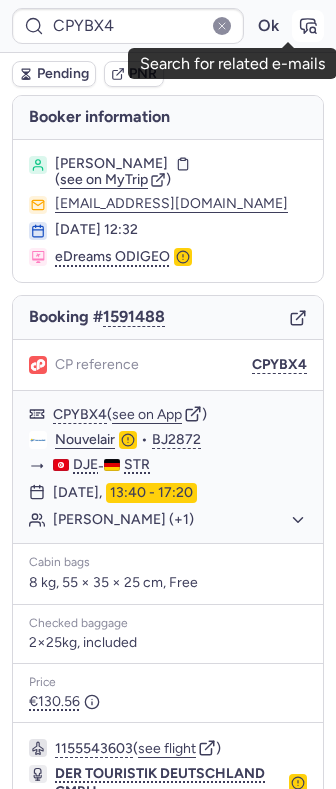click at bounding box center (308, 26) 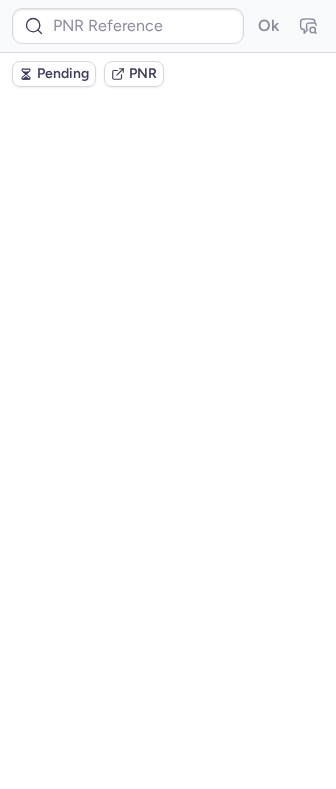 scroll, scrollTop: 0, scrollLeft: 0, axis: both 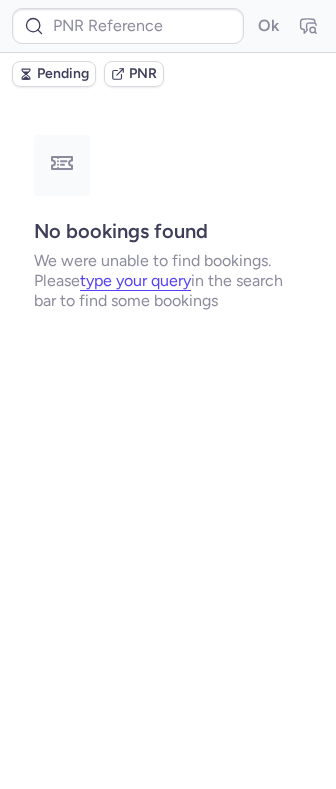 type on "CPYBX4" 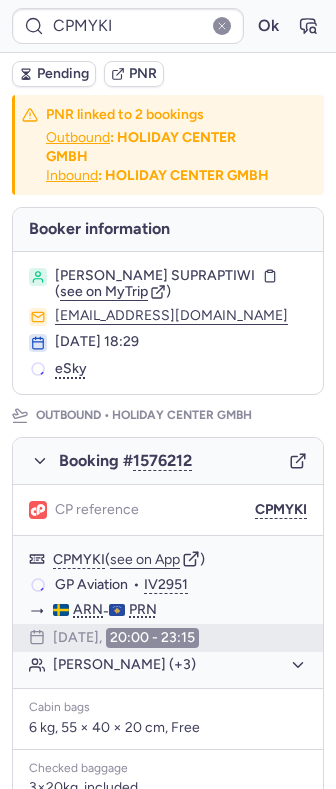 scroll, scrollTop: 1006, scrollLeft: 0, axis: vertical 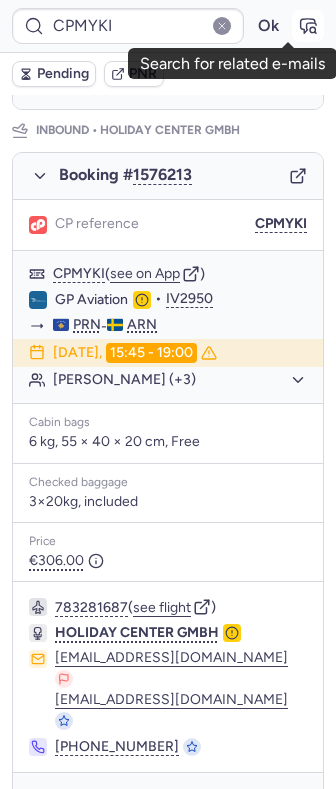 click 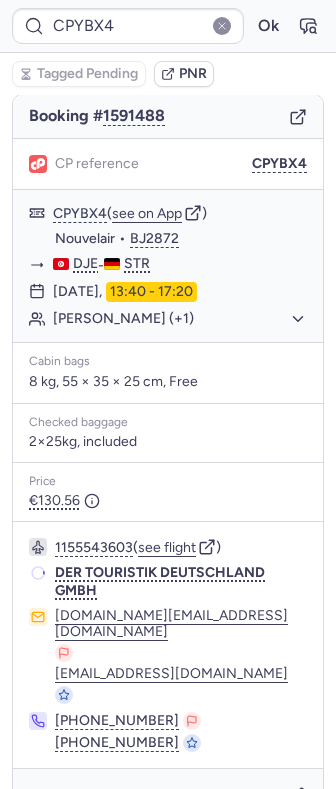 scroll, scrollTop: 192, scrollLeft: 0, axis: vertical 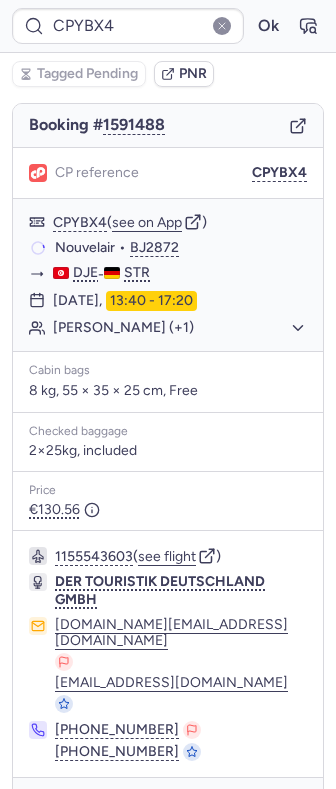type on "CPNS55" 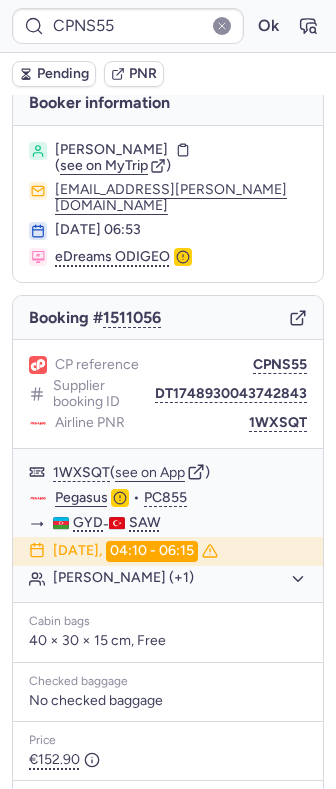 scroll, scrollTop: 0, scrollLeft: 0, axis: both 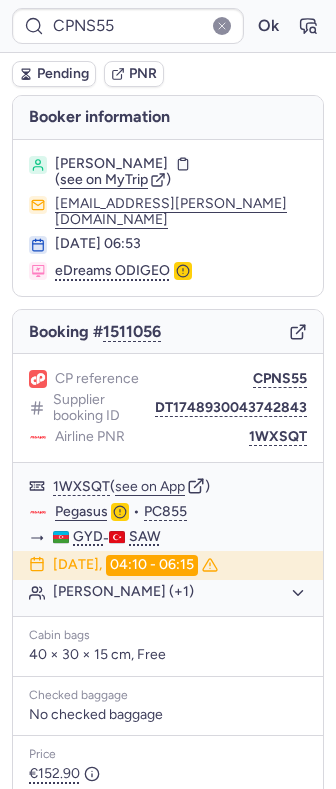 click on "[PERSON_NAME]" at bounding box center (111, 164) 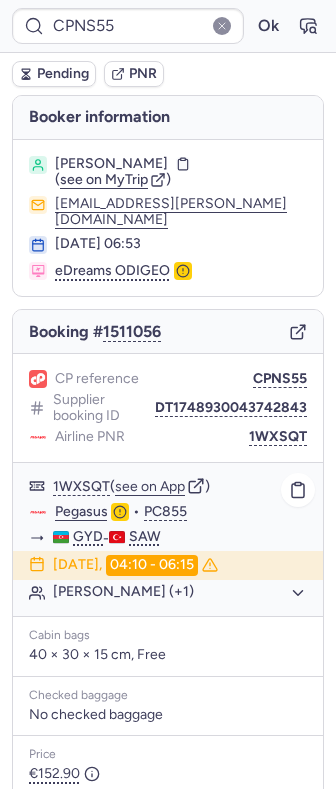 click on "[PERSON_NAME] (+1)" 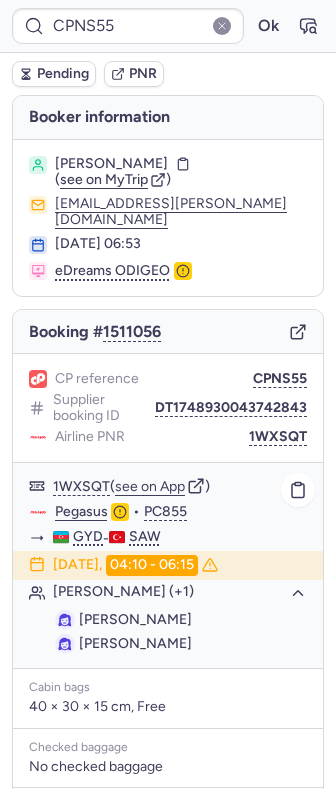 click on "[PERSON_NAME] (+1)" 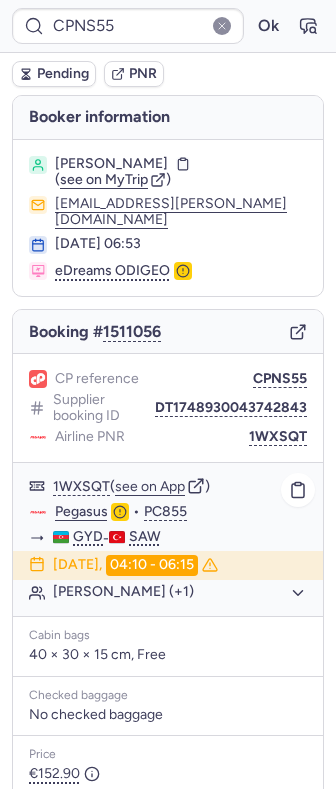 click on "[PERSON_NAME] (+1)" 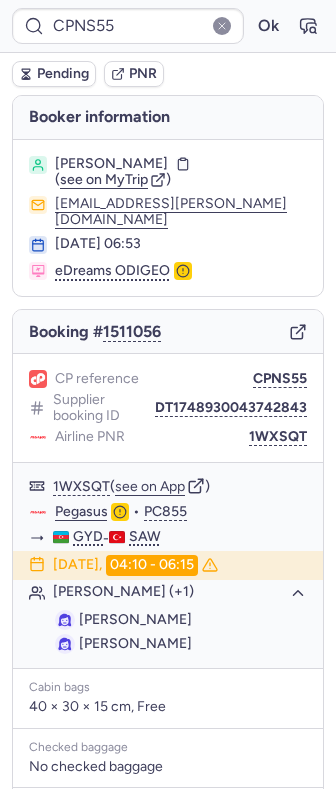 type 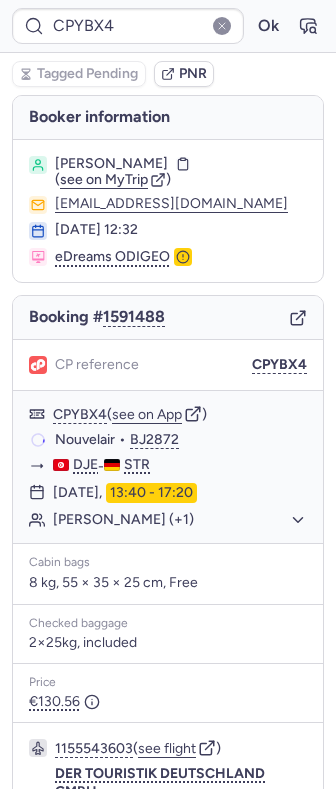 type on "CPWKUF" 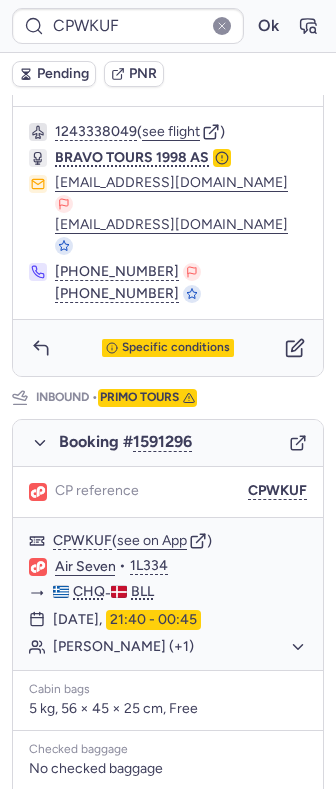 scroll, scrollTop: 1006, scrollLeft: 0, axis: vertical 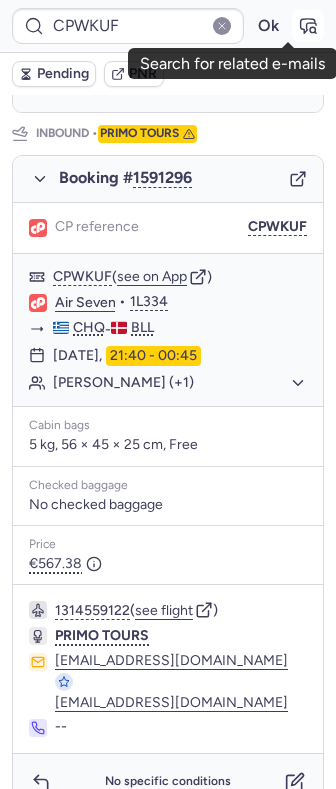 click at bounding box center (308, 26) 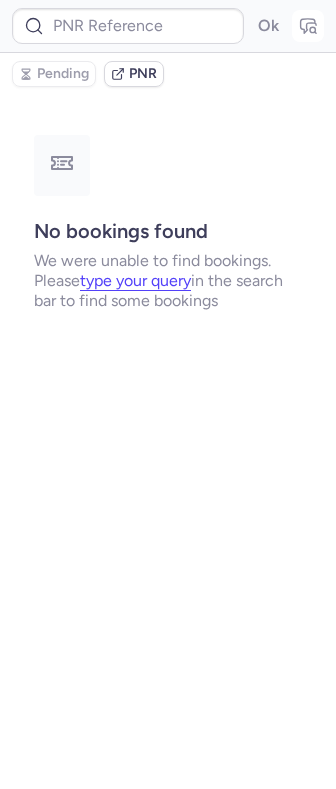 scroll, scrollTop: 0, scrollLeft: 0, axis: both 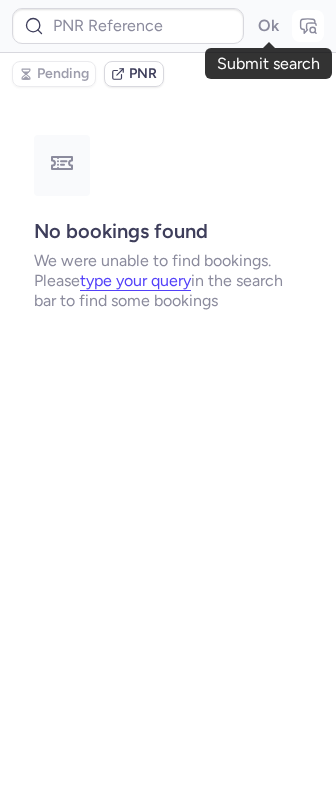 type on "CPWKUF" 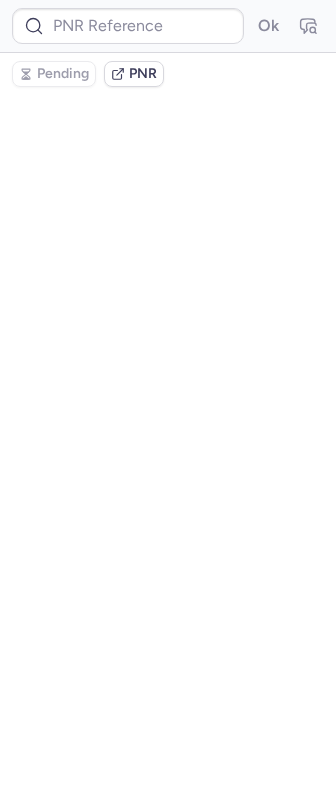 type on "CPWKUF" 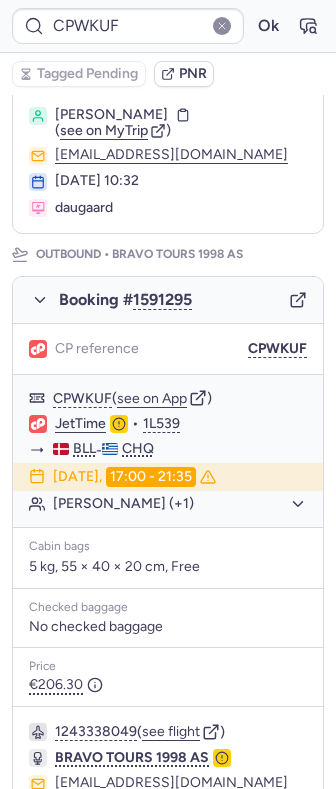 scroll, scrollTop: 141, scrollLeft: 0, axis: vertical 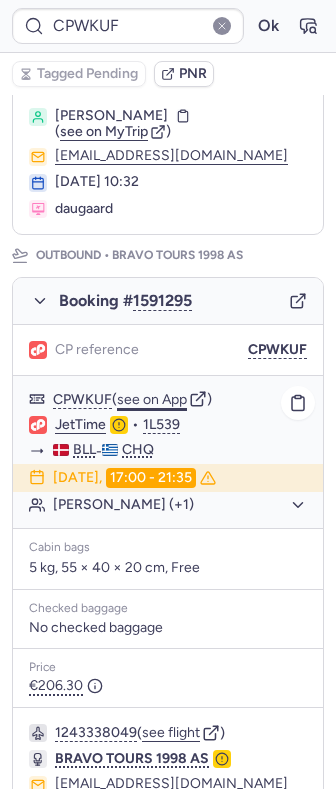 click on "see on App" 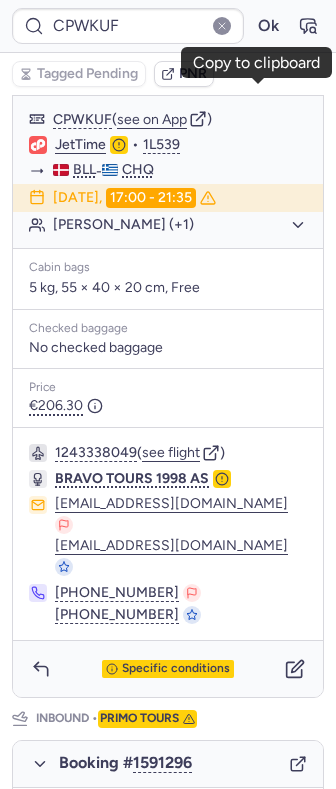 scroll, scrollTop: 1006, scrollLeft: 0, axis: vertical 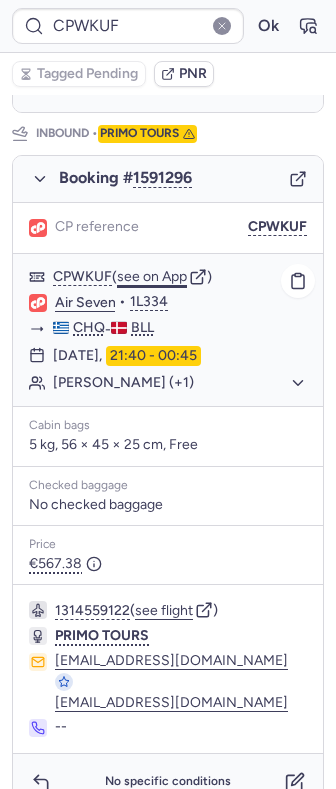 click on "see on App" 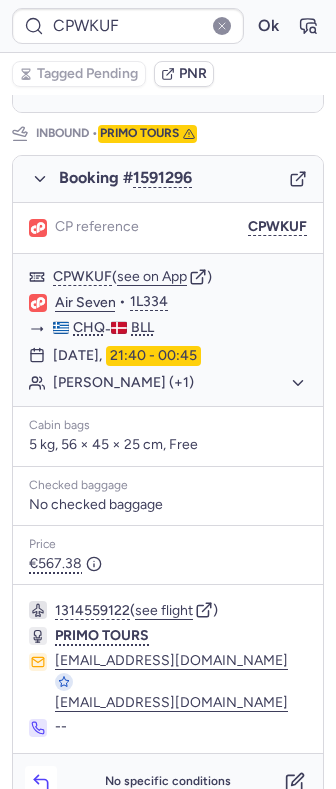 click 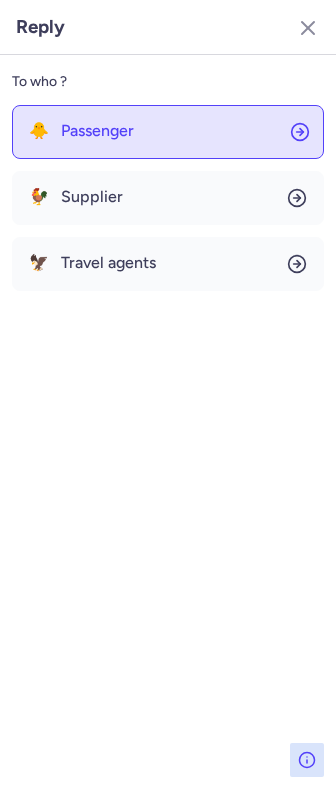 click on "🐥 Passenger" 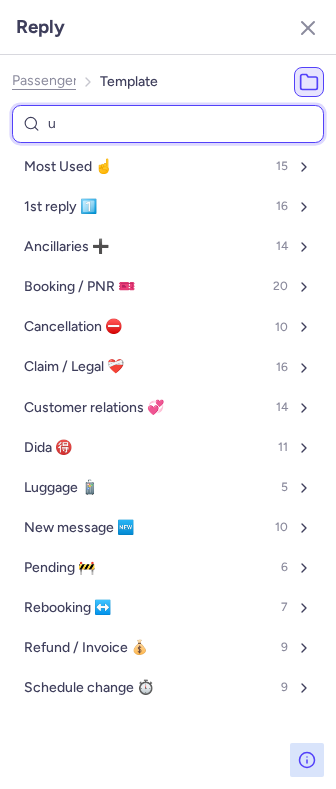 type on "ug" 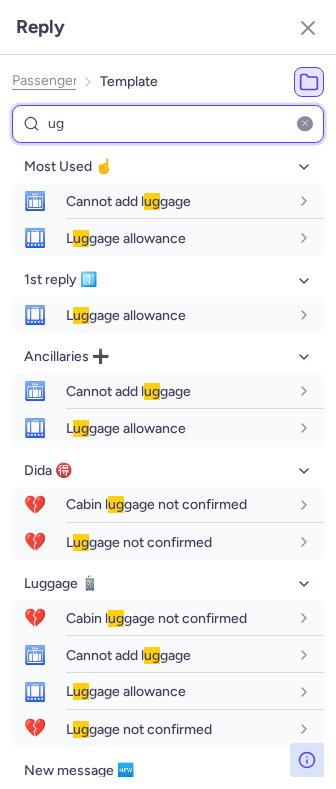 type on "u" 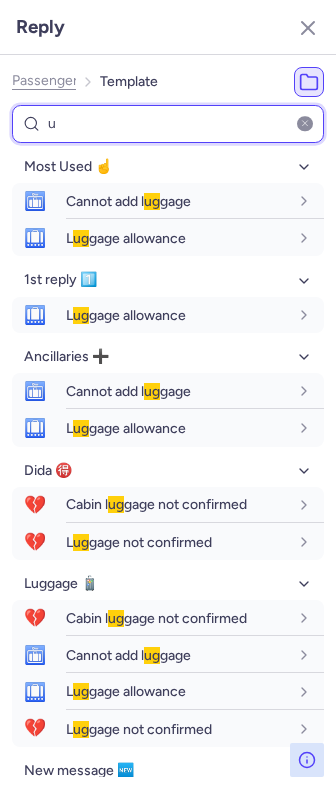 type 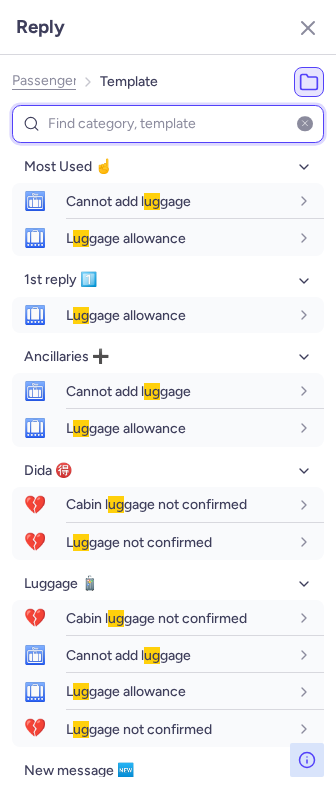 select on "en" 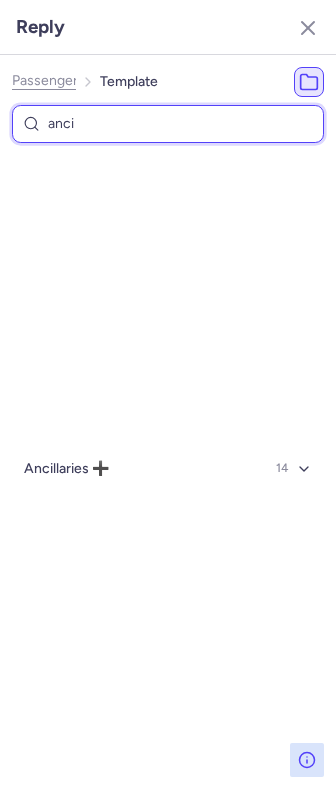 scroll, scrollTop: 0, scrollLeft: 0, axis: both 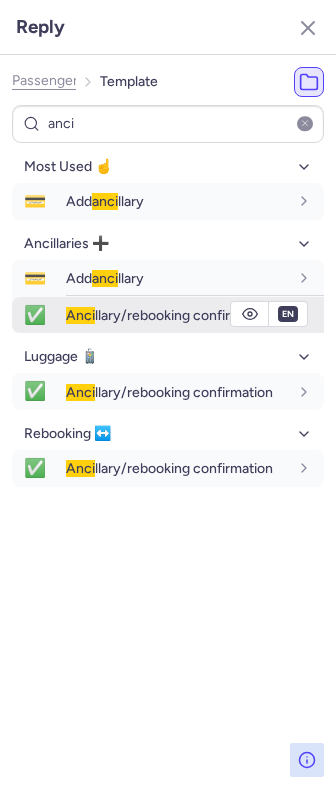 click on "Anci llary/rebooking confirmation" at bounding box center (177, 315) 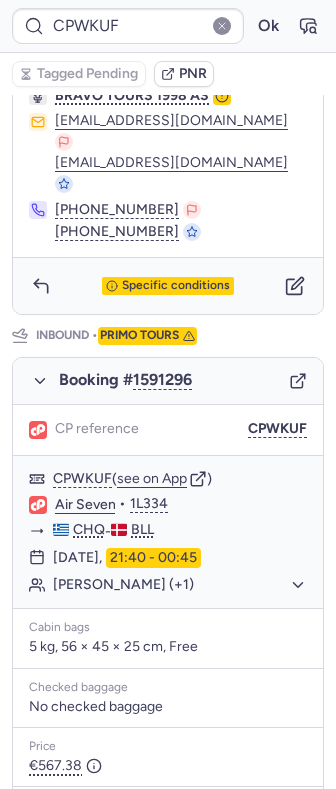 scroll, scrollTop: 802, scrollLeft: 0, axis: vertical 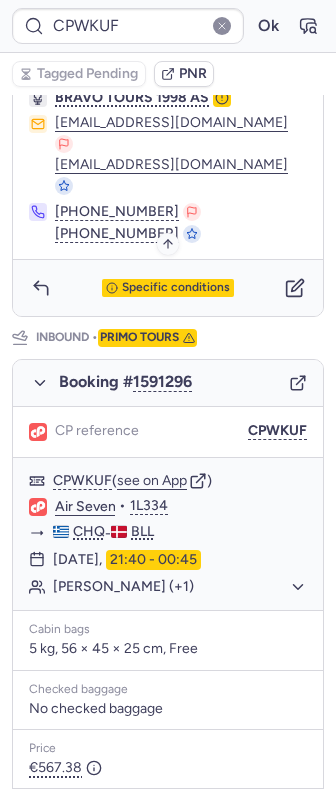 click on "Specific conditions" at bounding box center [176, 288] 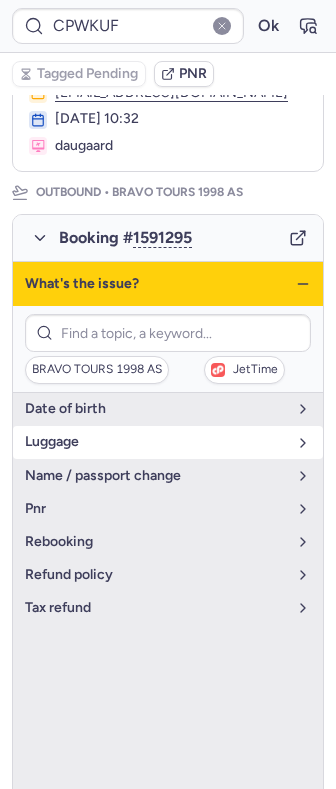 click on "luggage" at bounding box center (156, 442) 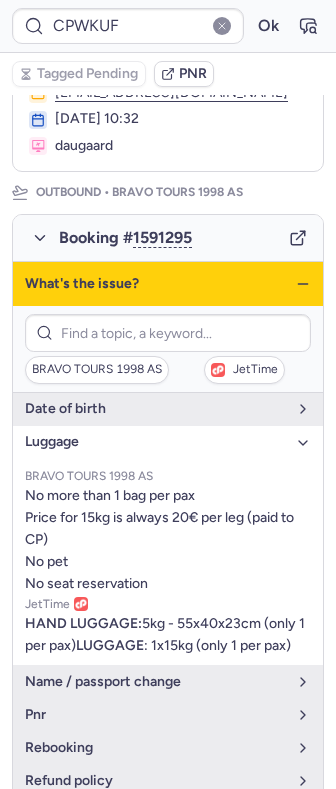click 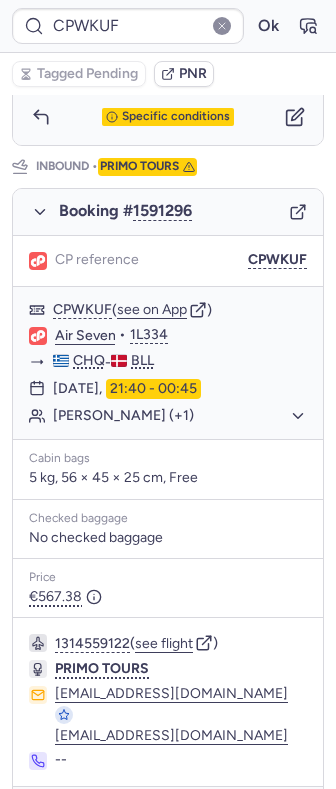 scroll, scrollTop: 1006, scrollLeft: 0, axis: vertical 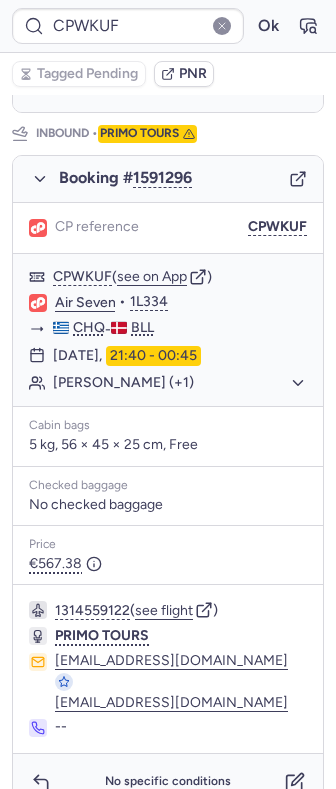 click on "No specific conditions" at bounding box center [168, 782] 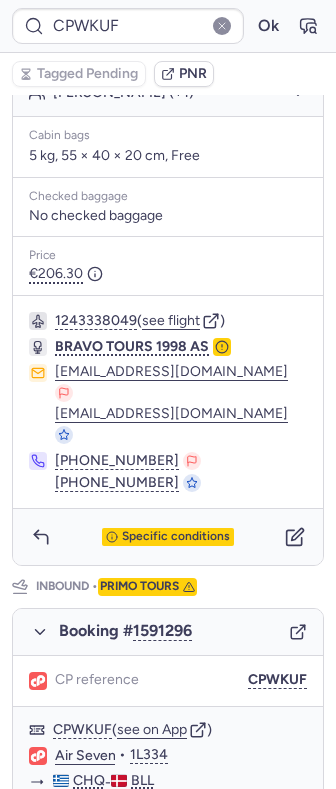 scroll, scrollTop: 549, scrollLeft: 0, axis: vertical 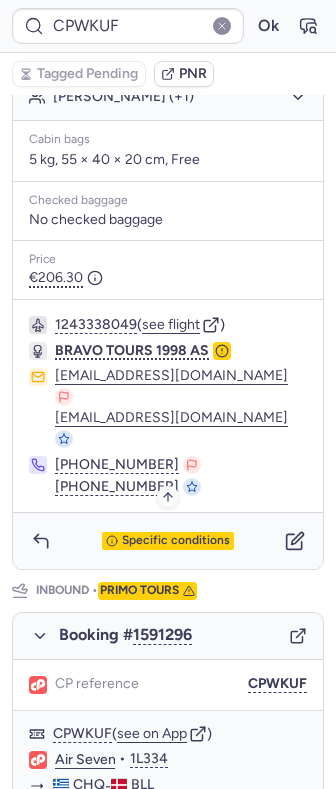 click on "Specific conditions" at bounding box center [176, 541] 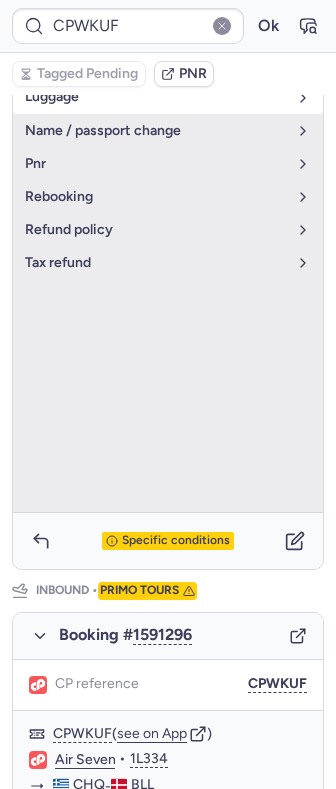 click on "luggage" at bounding box center (168, 97) 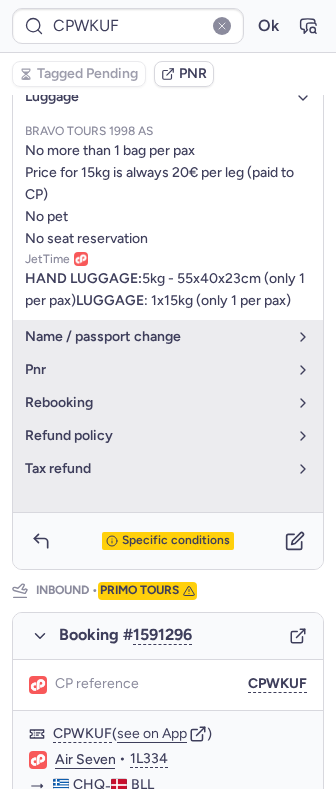 click on "luggage" at bounding box center (156, 97) 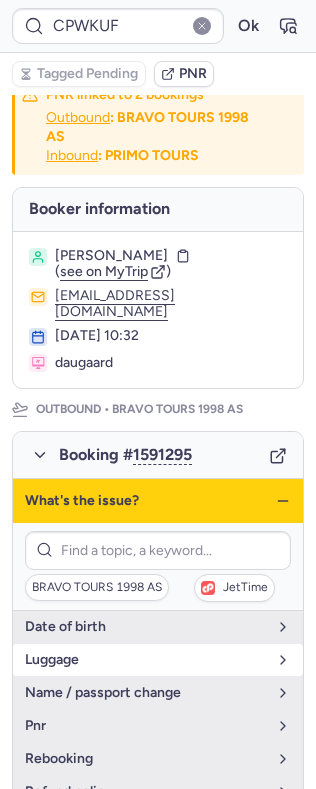 scroll, scrollTop: 0, scrollLeft: 0, axis: both 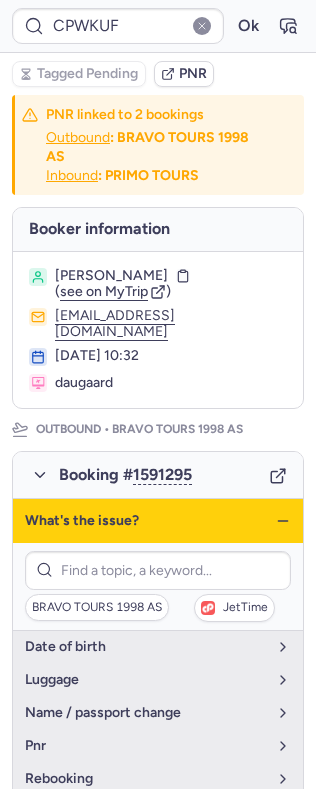 click 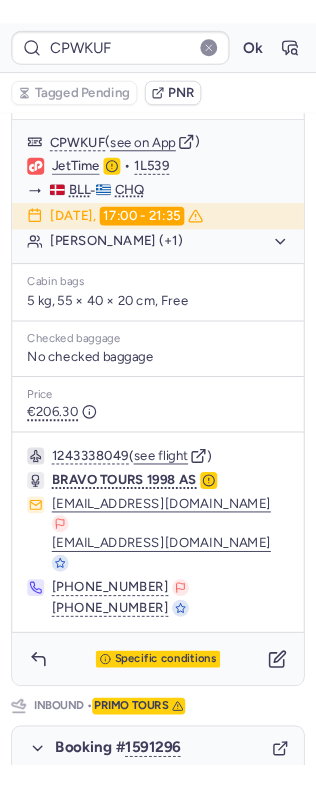 scroll, scrollTop: 0, scrollLeft: 0, axis: both 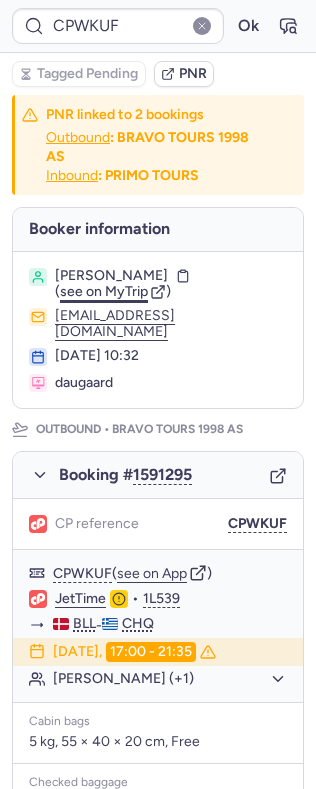 drag, startPoint x: 109, startPoint y: 309, endPoint x: 89, endPoint y: 295, distance: 24.41311 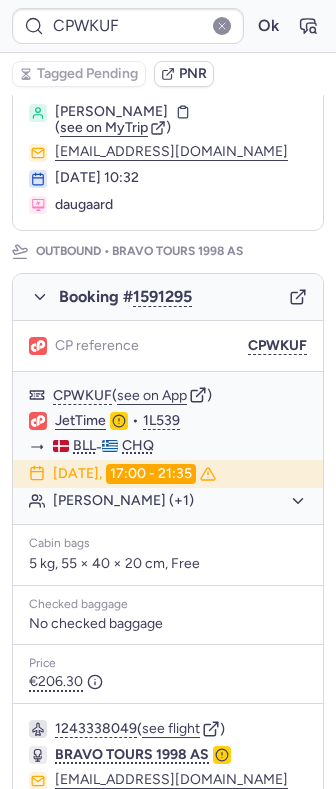scroll, scrollTop: 150, scrollLeft: 0, axis: vertical 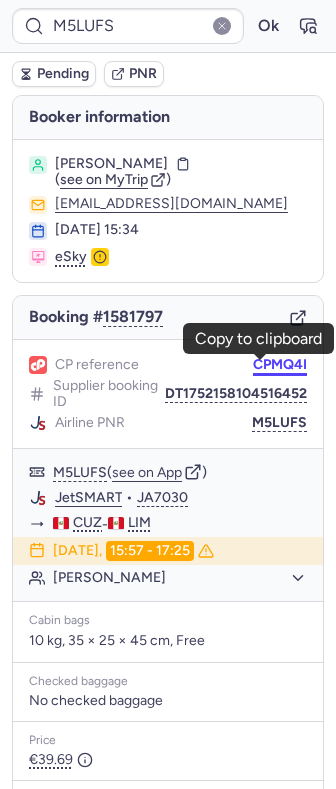 click on "CPMQ4I" at bounding box center (280, 365) 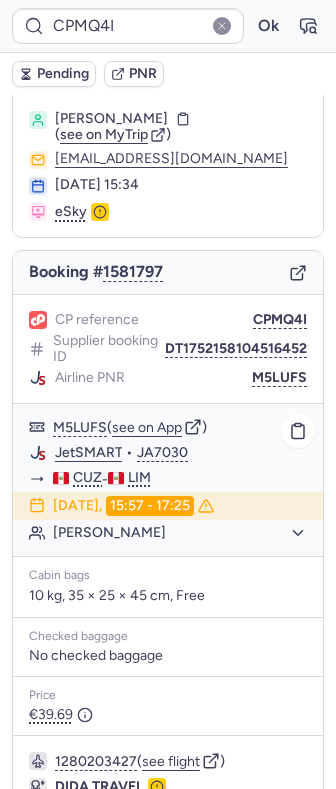 scroll, scrollTop: 194, scrollLeft: 0, axis: vertical 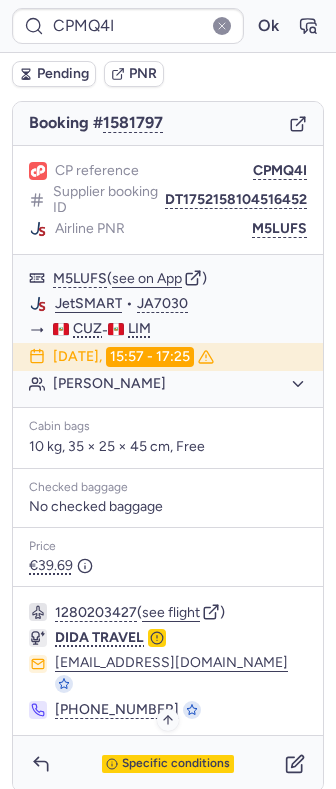 click on "Specific conditions" at bounding box center (168, 764) 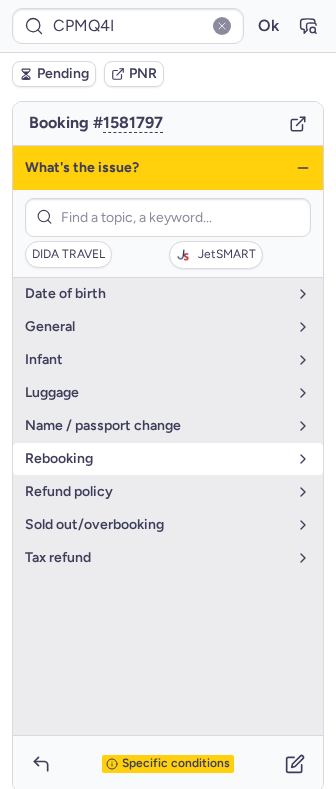 click on "rebooking" at bounding box center [156, 459] 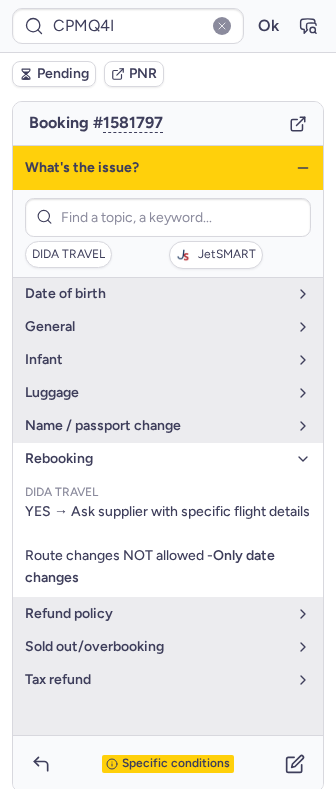 click on "rebooking" at bounding box center [156, 459] 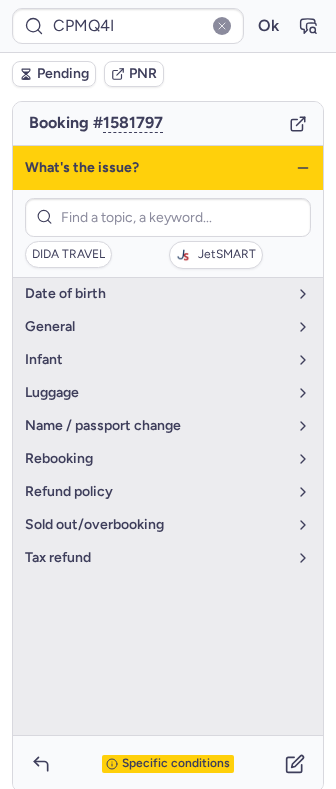 click 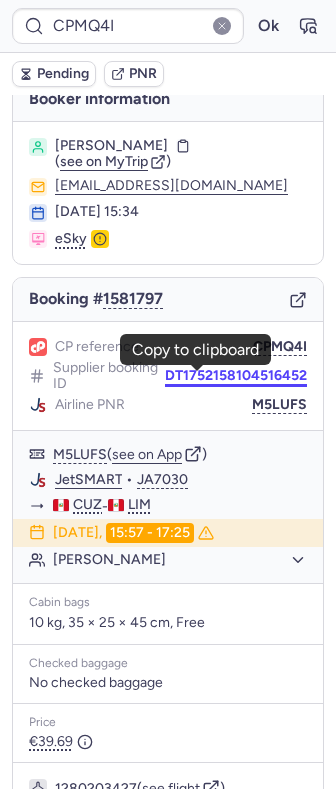 scroll, scrollTop: 194, scrollLeft: 0, axis: vertical 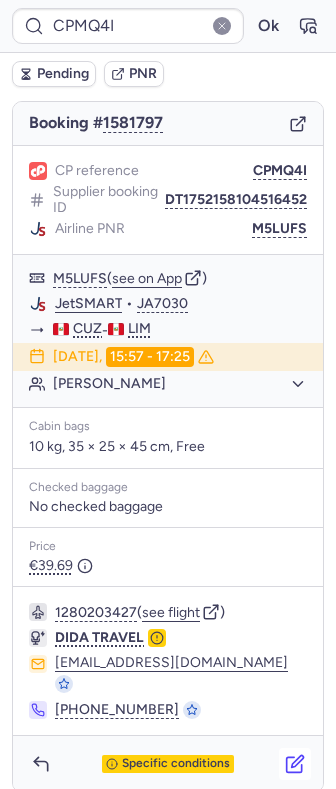 click 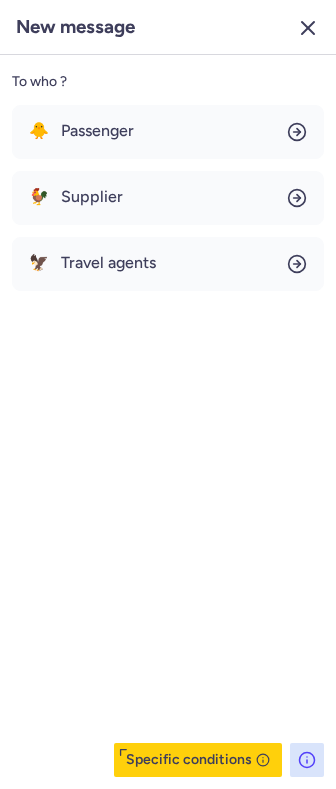 click 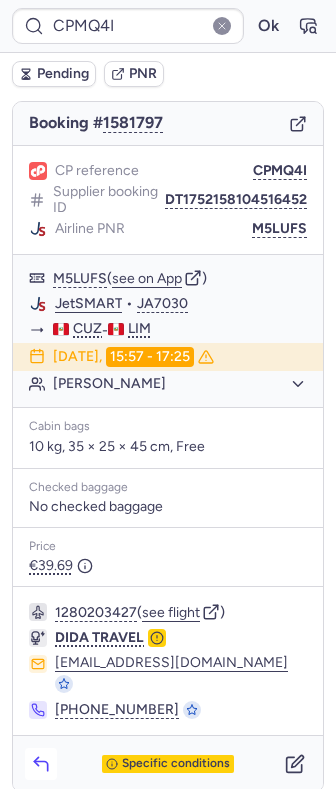 drag, startPoint x: 31, startPoint y: 765, endPoint x: 40, endPoint y: 748, distance: 19.235384 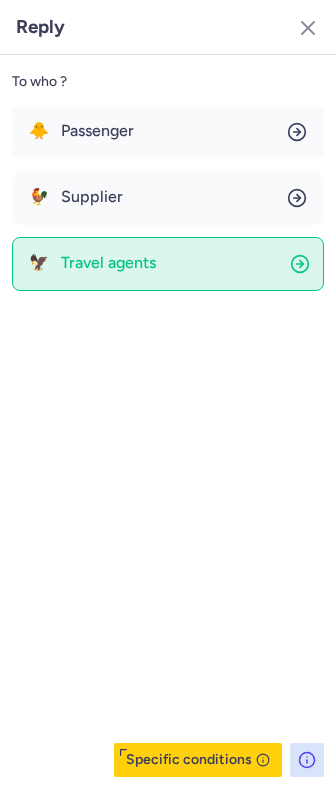 click on "🦅 Travel agents" 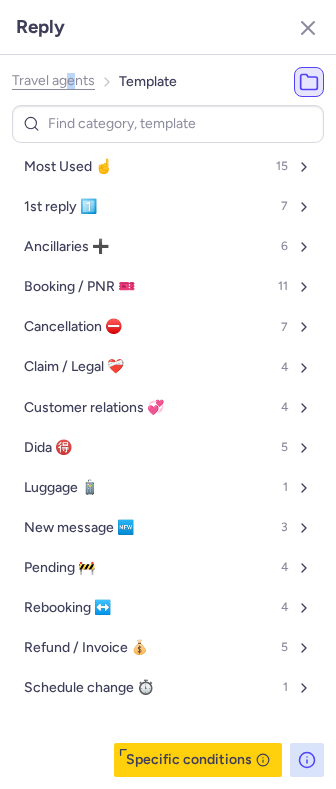 drag, startPoint x: 69, startPoint y: 67, endPoint x: 72, endPoint y: 79, distance: 12.369317 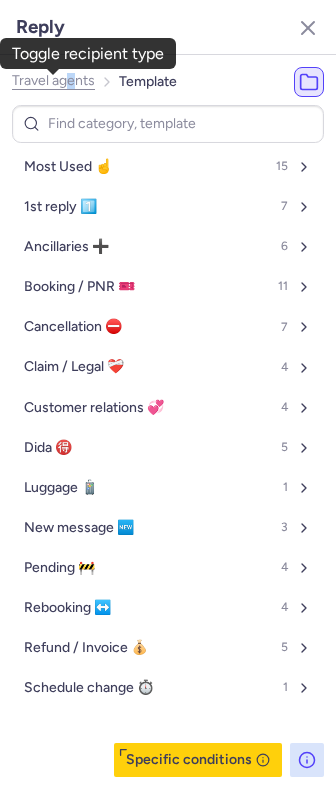click on "Travel agents" 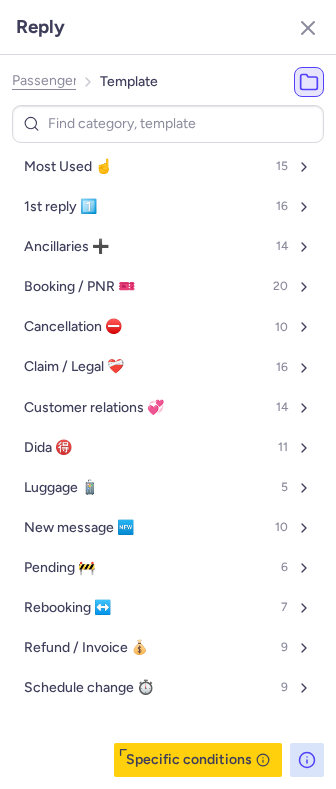 click on "Passenger" 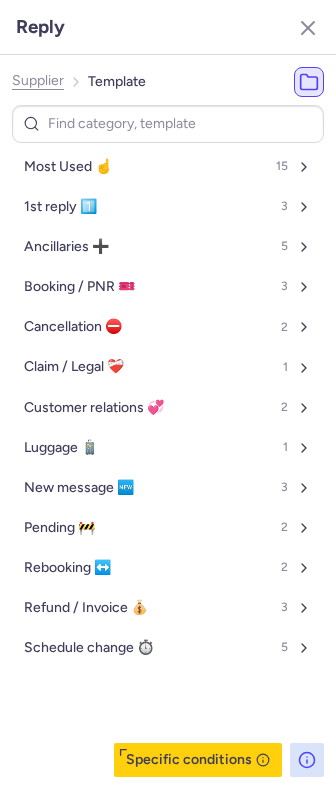 click 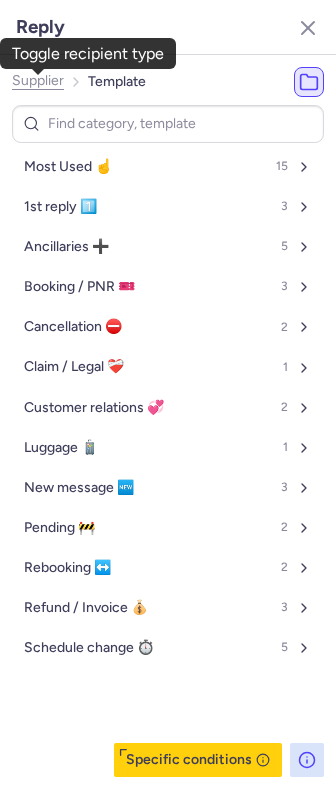 click on "Supplier" 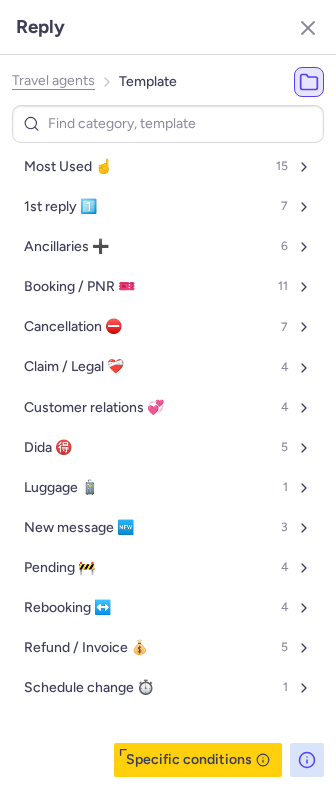 click on "Travel agents" 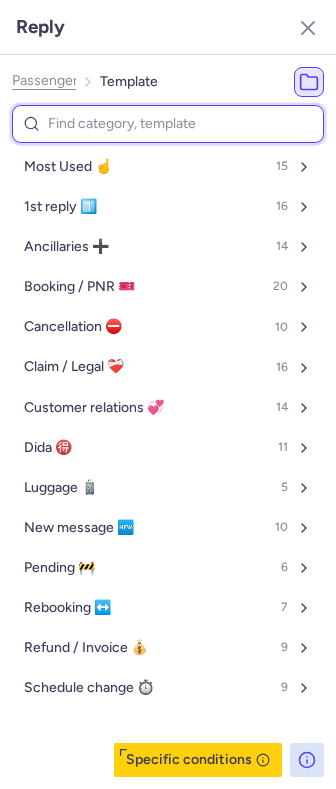 click at bounding box center (168, 124) 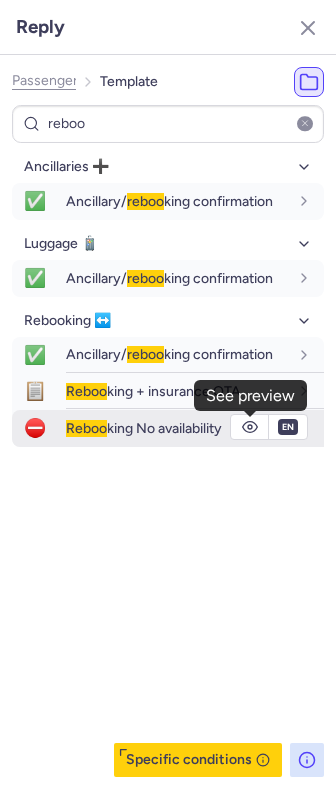 click 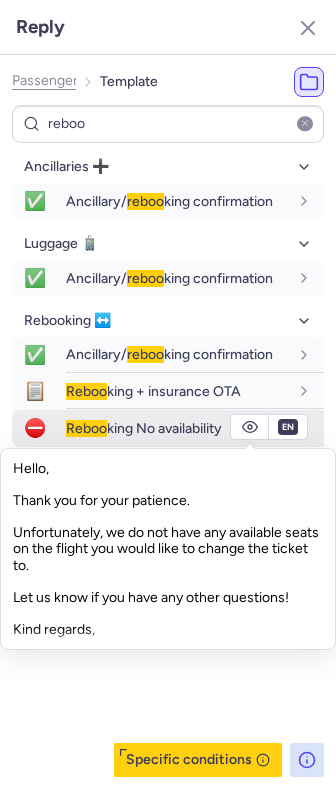 click 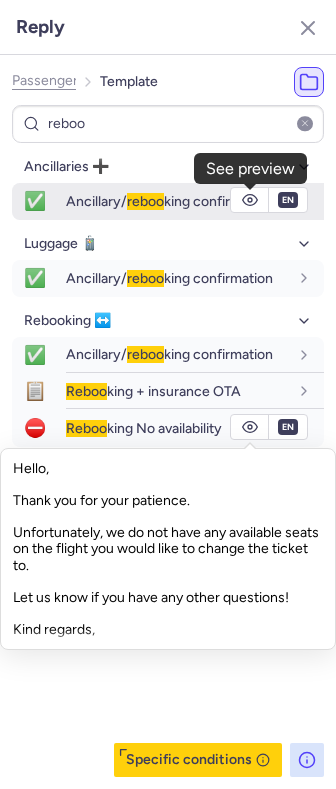 click 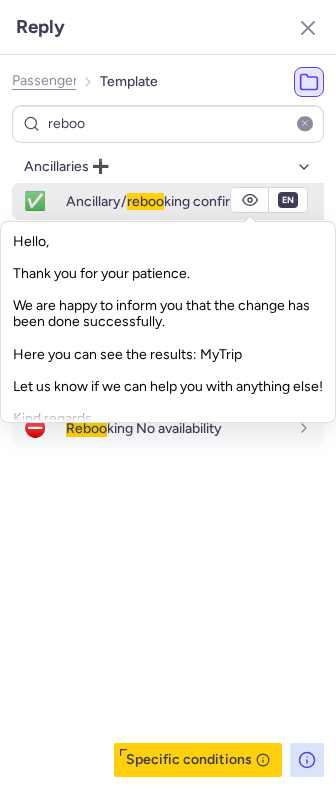click 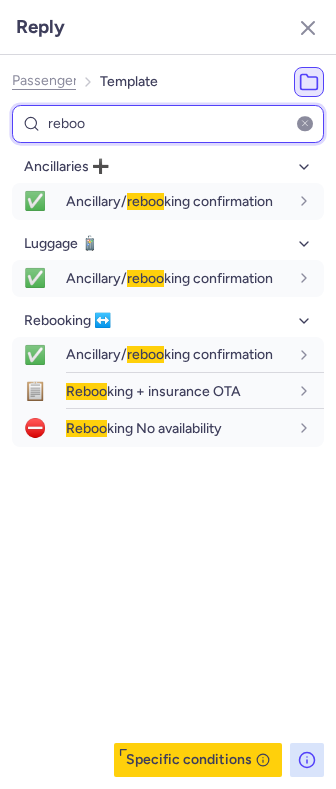 click on "reboo" at bounding box center (168, 124) 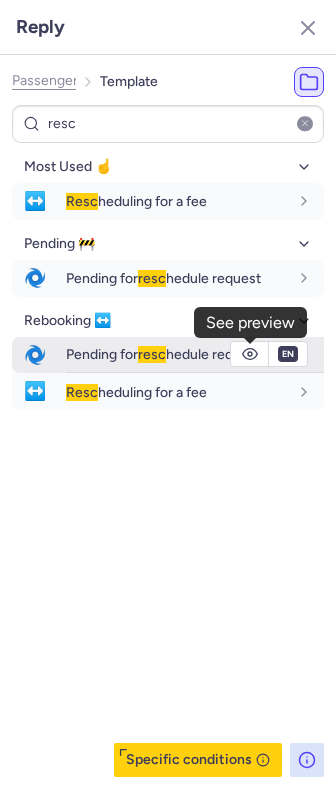 click 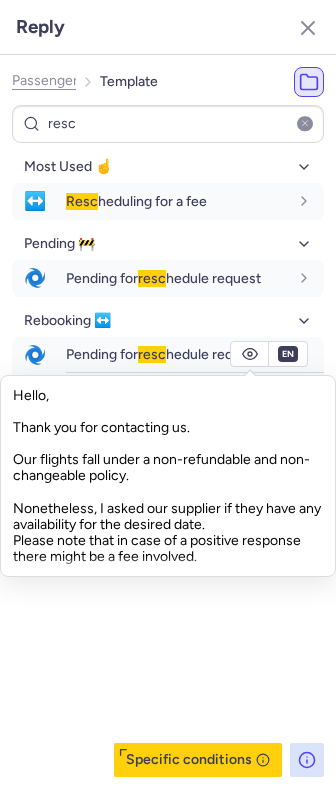 click on "Passenger" 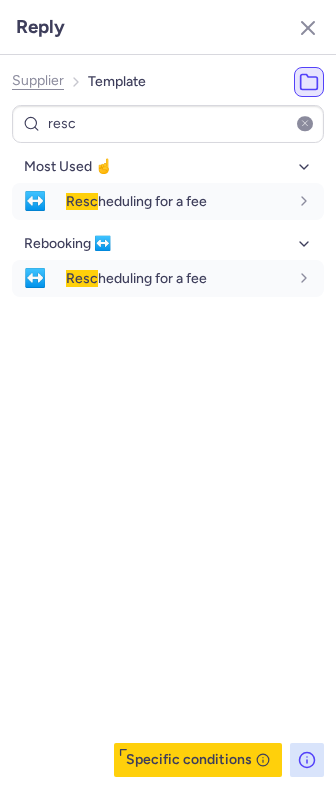 click on "Supplier" 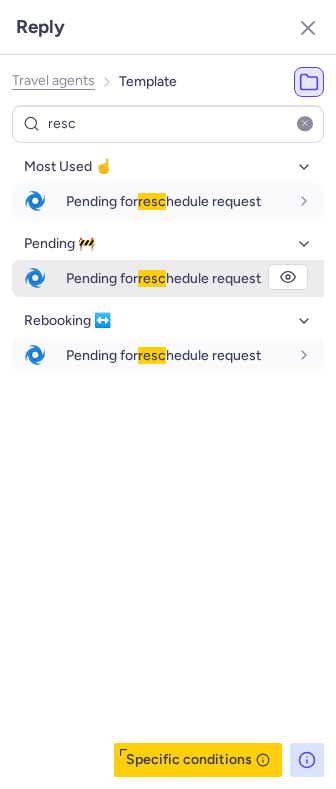 click on "Pending for  resc hedule request" at bounding box center [163, 278] 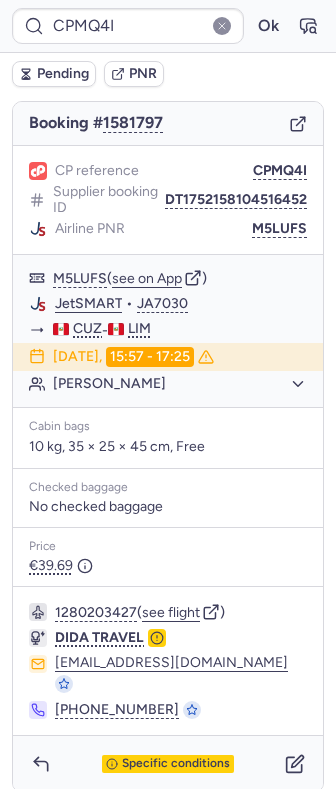 click on "Pending" at bounding box center [63, 74] 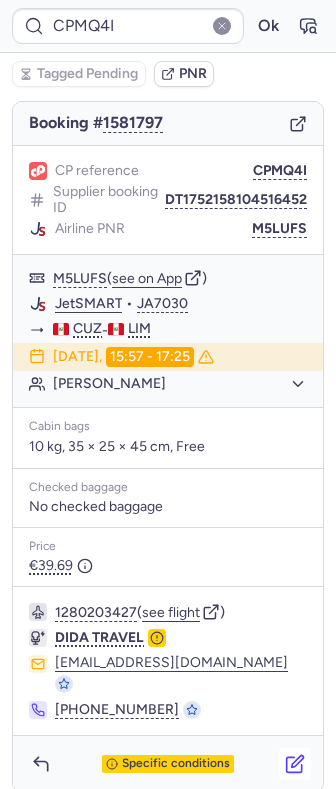 click at bounding box center (295, 764) 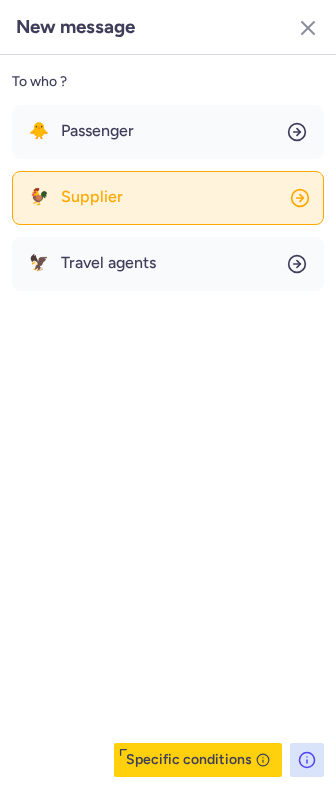 click on "🐓 Supplier" 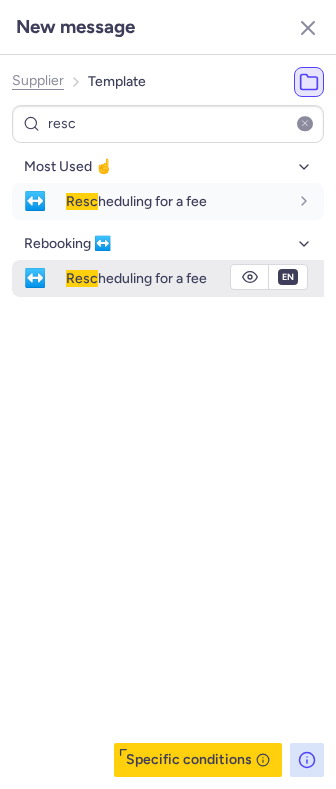 click on "Resc heduling for a fee" at bounding box center [136, 278] 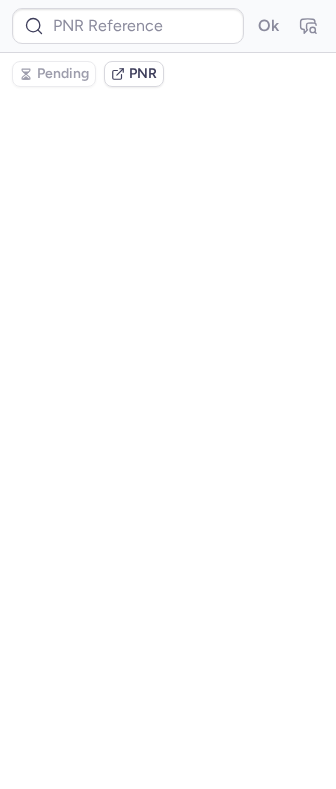 scroll, scrollTop: 0, scrollLeft: 0, axis: both 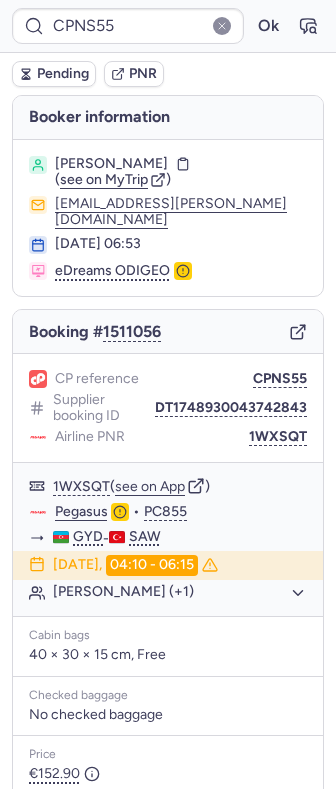 type on "CPO3YG" 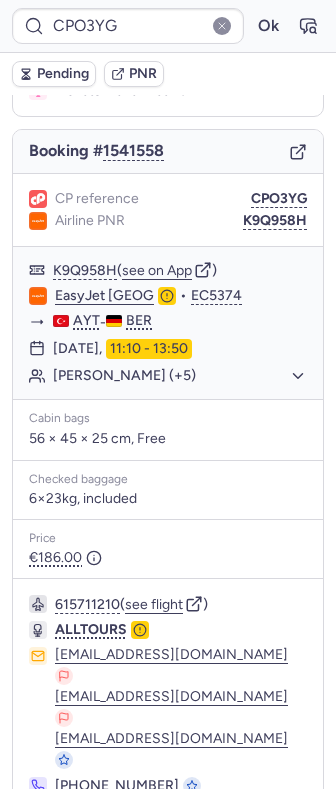 scroll, scrollTop: 202, scrollLeft: 0, axis: vertical 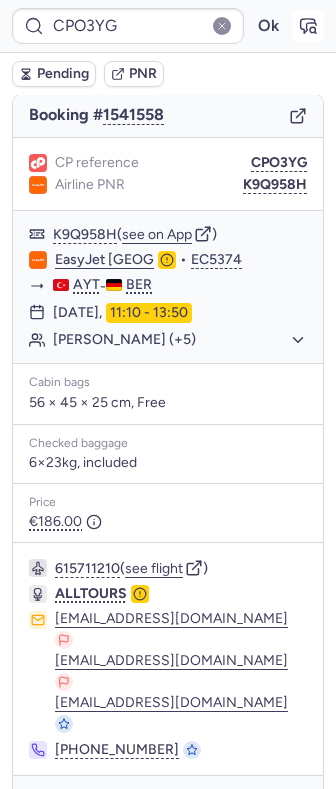 click 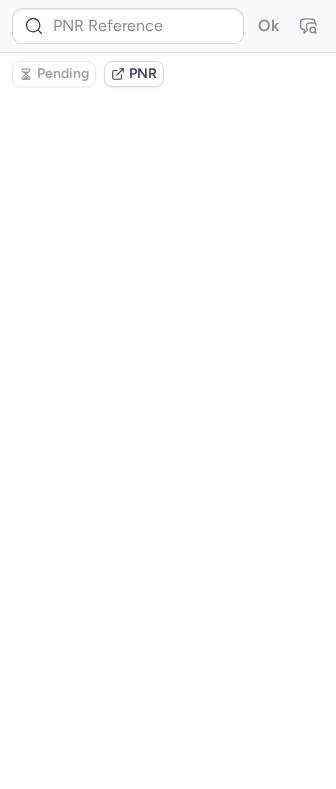type on "CPO3YG" 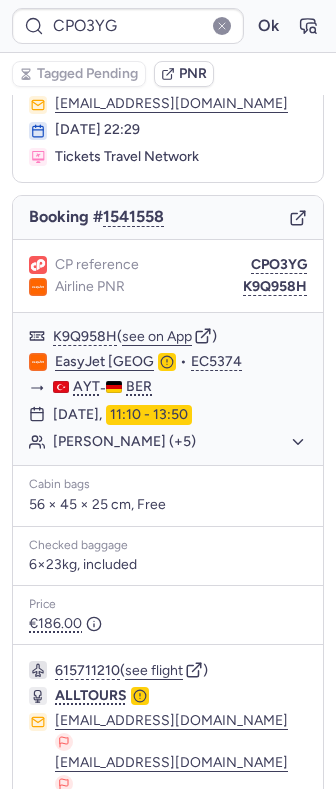 scroll, scrollTop: 202, scrollLeft: 0, axis: vertical 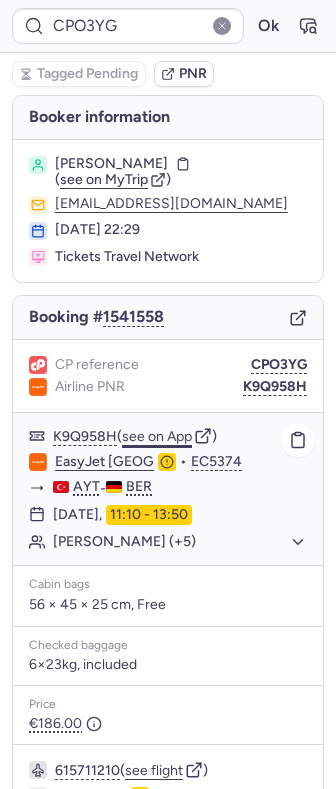 click on "see on App" 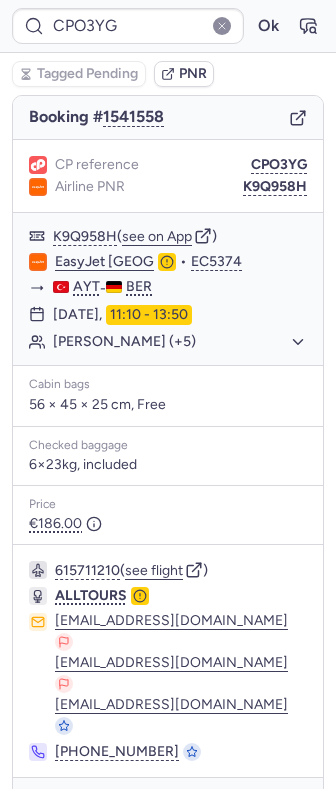 scroll, scrollTop: 202, scrollLeft: 0, axis: vertical 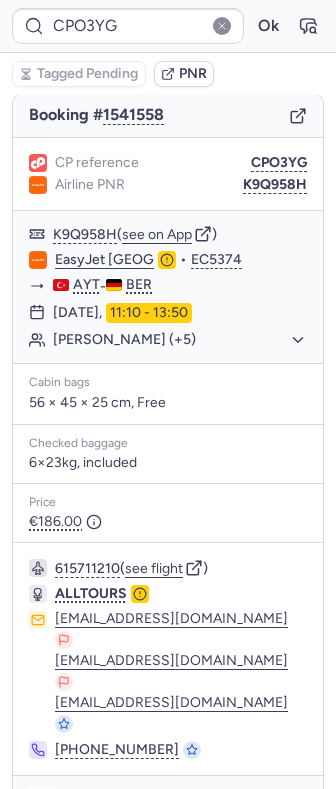 click at bounding box center [41, 804] 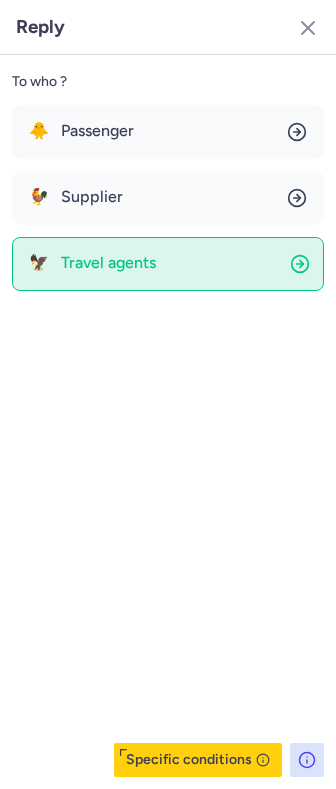 click on "Travel agents" at bounding box center [108, 263] 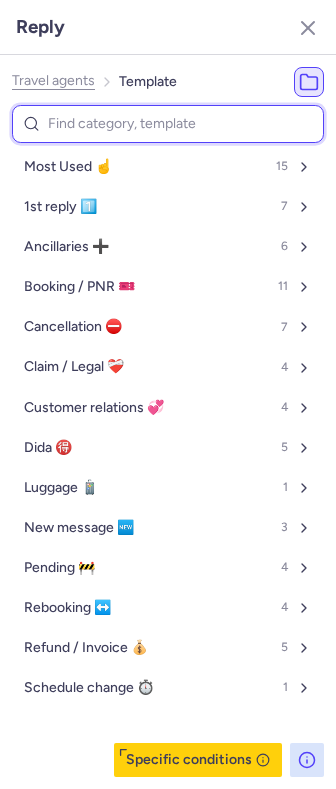 click at bounding box center (168, 124) 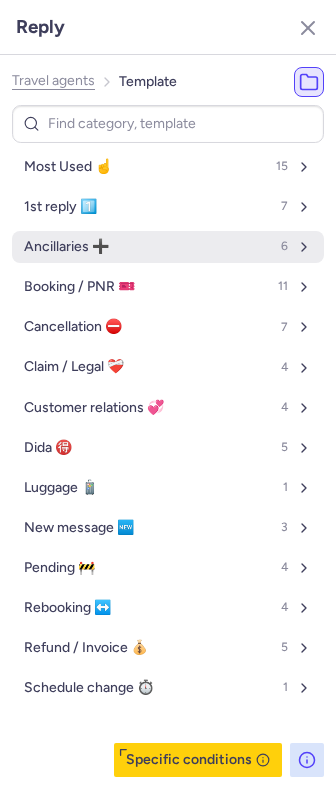 click on "Ancillaries ➕ 6" at bounding box center (168, 247) 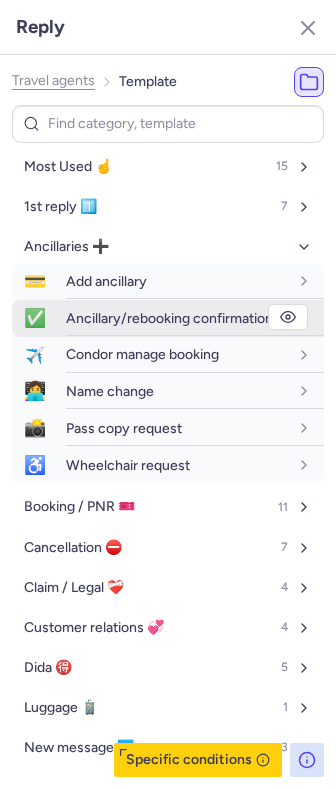 click on "Ancillary/rebooking confirmation" at bounding box center (169, 318) 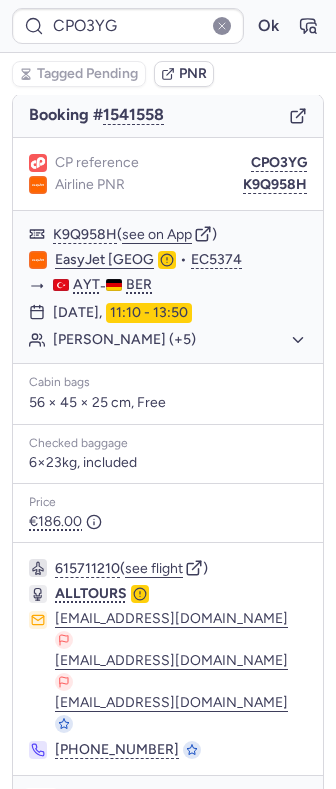 click 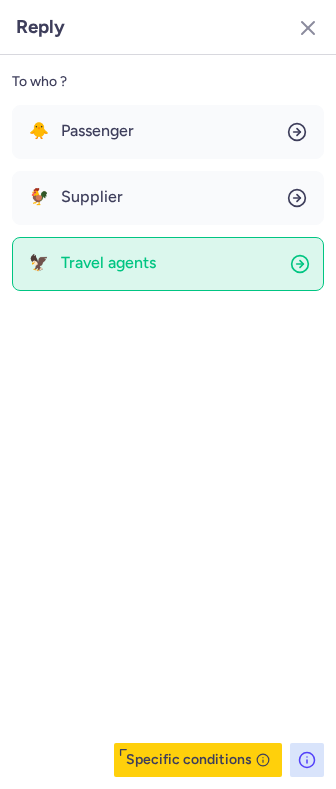 click on "🦅 Travel agents" 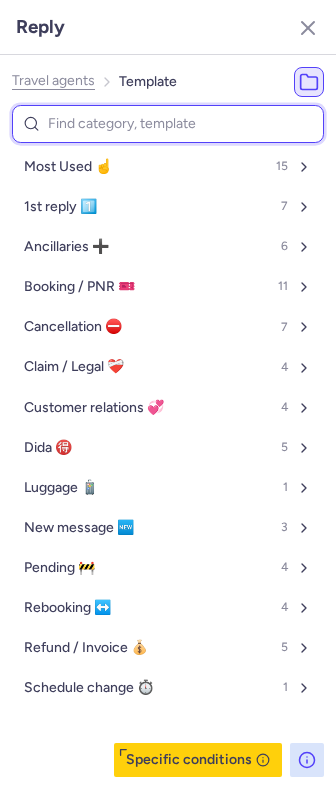 click at bounding box center [168, 124] 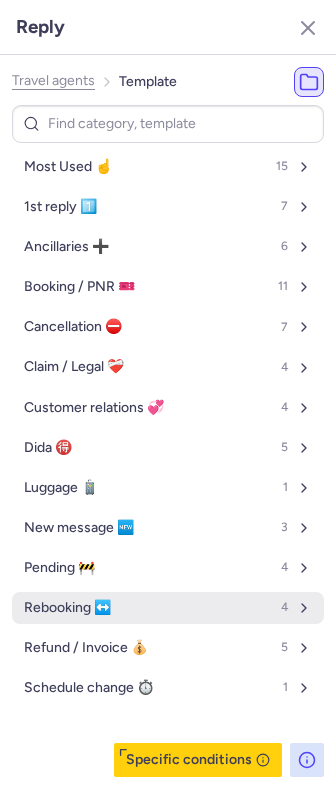 click on "Rebooking ↔️ 4" at bounding box center [168, 608] 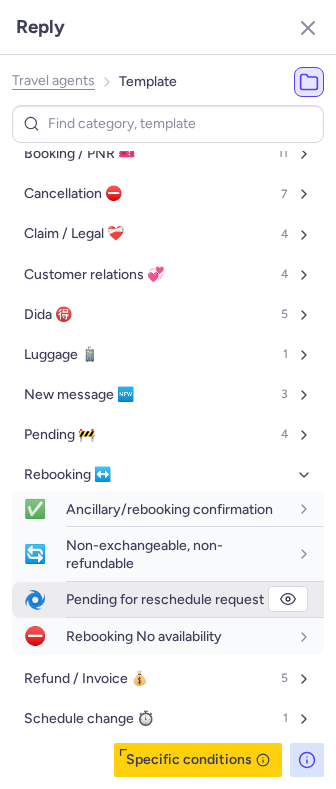 scroll, scrollTop: 152, scrollLeft: 0, axis: vertical 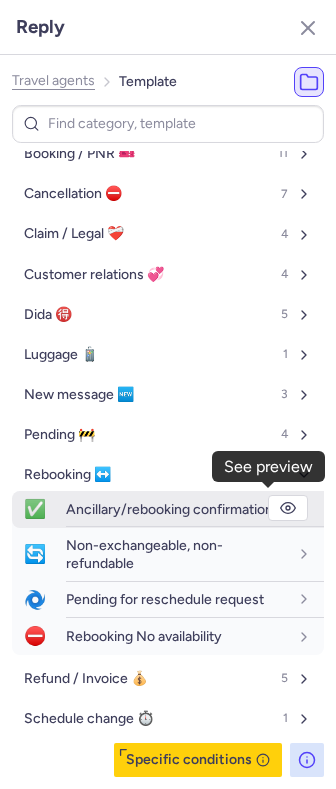 click 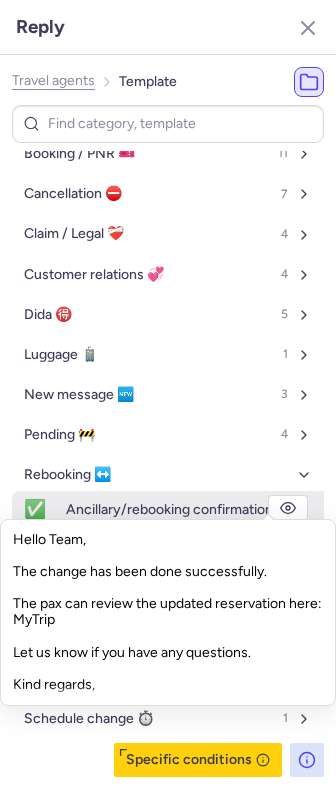 click 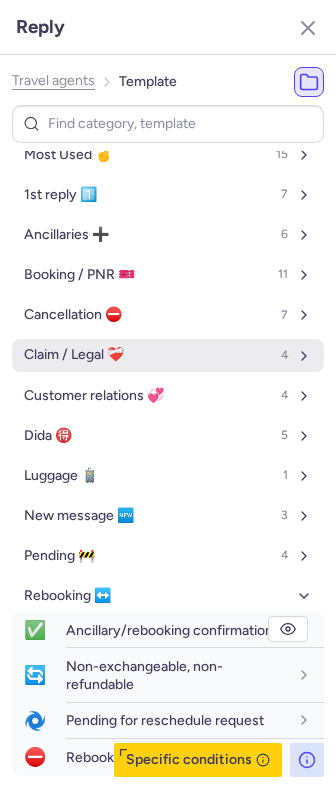 scroll, scrollTop: 0, scrollLeft: 0, axis: both 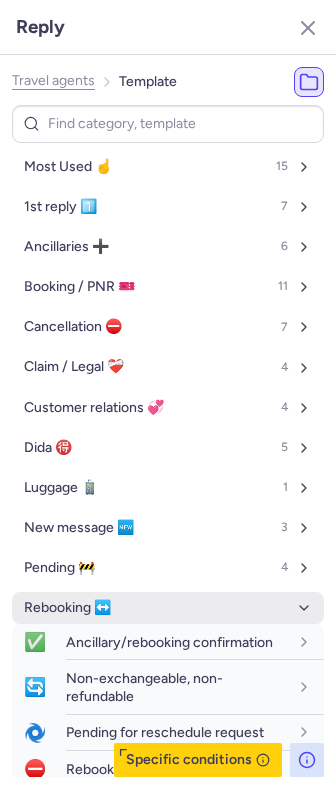 click on "Rebooking ↔️" at bounding box center (168, 608) 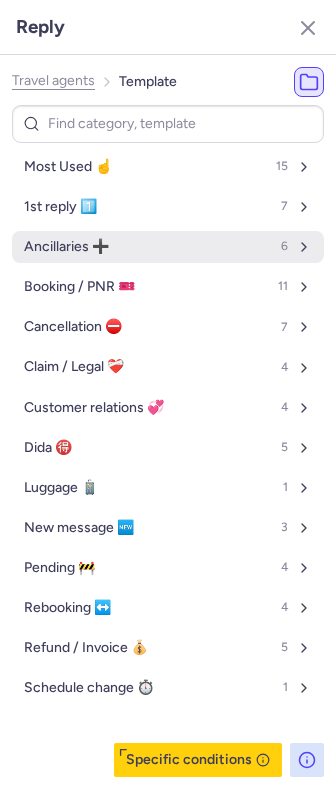 click on "Ancillaries ➕" at bounding box center [66, 247] 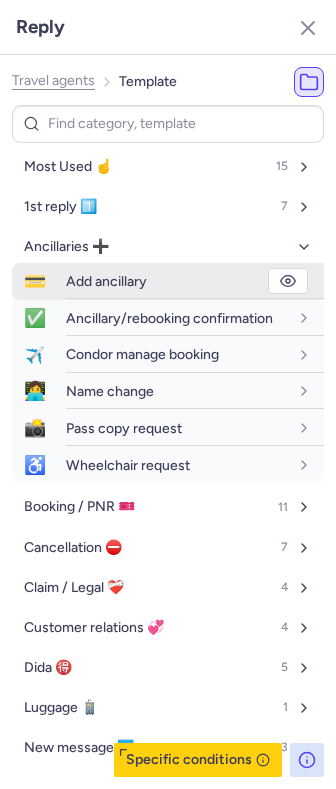 click on "Add ancillary" at bounding box center (177, 281) 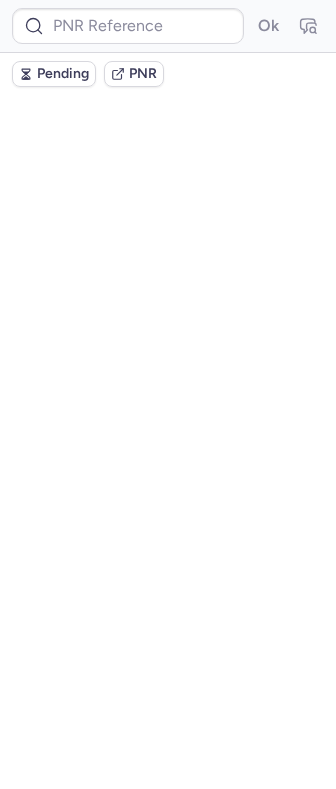 scroll, scrollTop: 0, scrollLeft: 0, axis: both 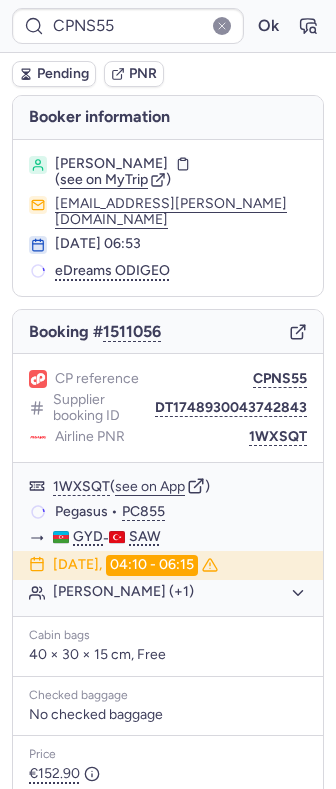 type on "DT1752145297148027" 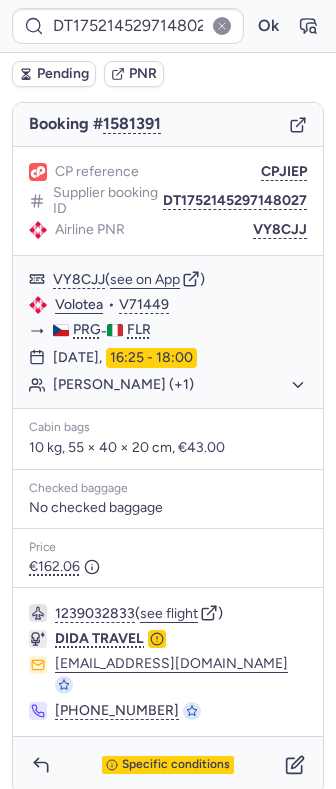 scroll, scrollTop: 194, scrollLeft: 0, axis: vertical 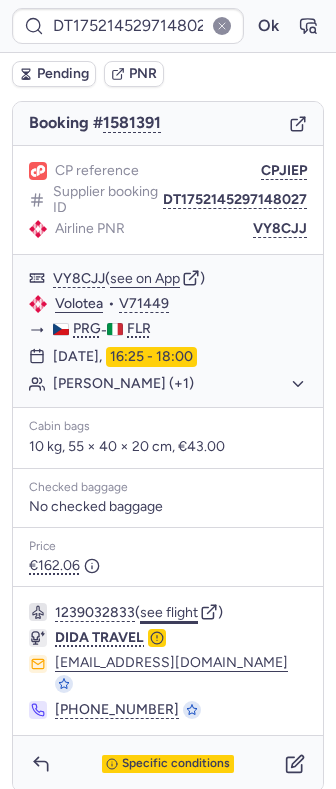 click on "see flight" 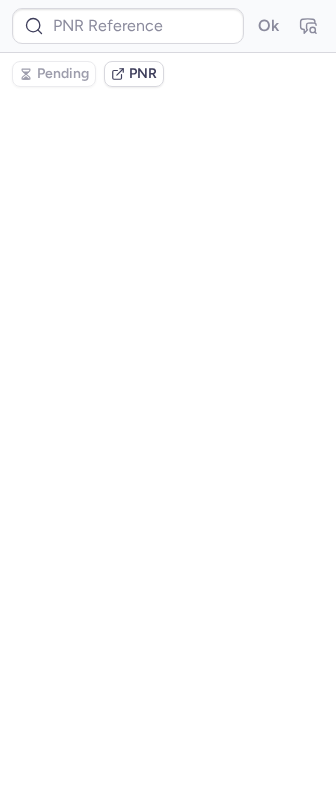 scroll, scrollTop: 0, scrollLeft: 0, axis: both 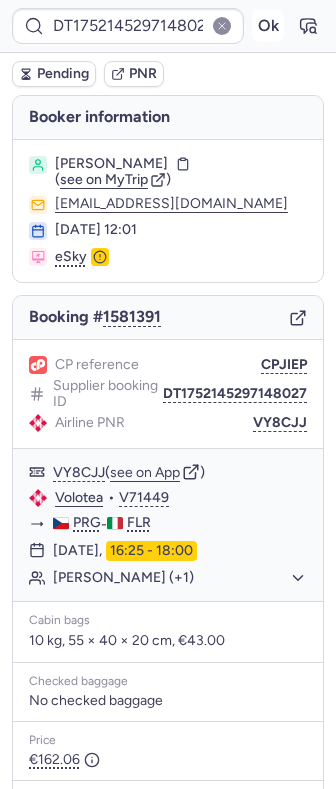 click on "Ok" at bounding box center [268, 26] 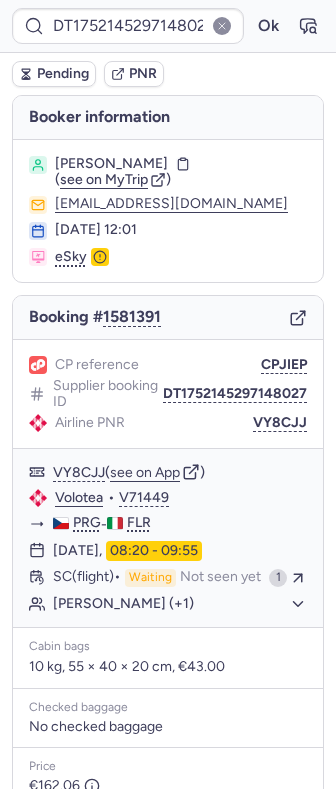 type on "CPNS55" 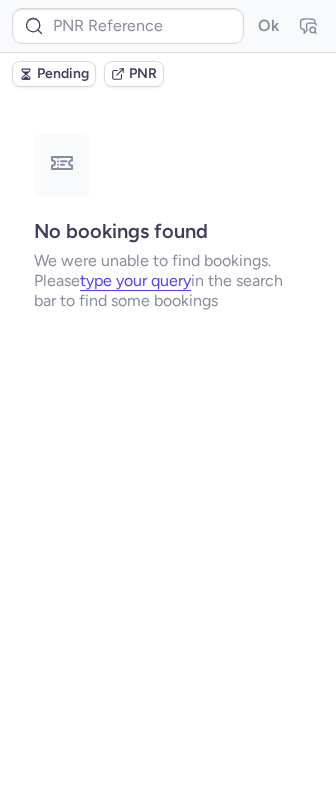 type on "CPNS55" 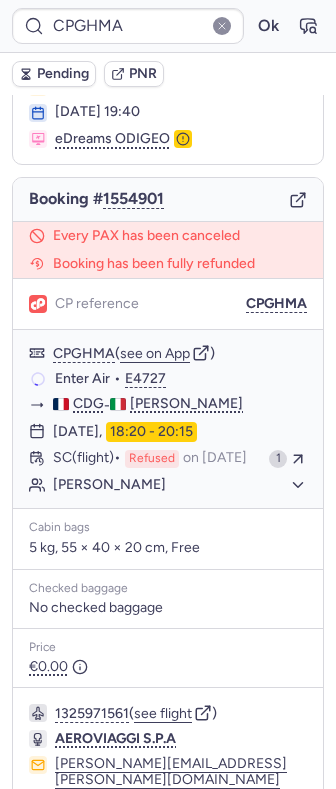 scroll, scrollTop: 304, scrollLeft: 0, axis: vertical 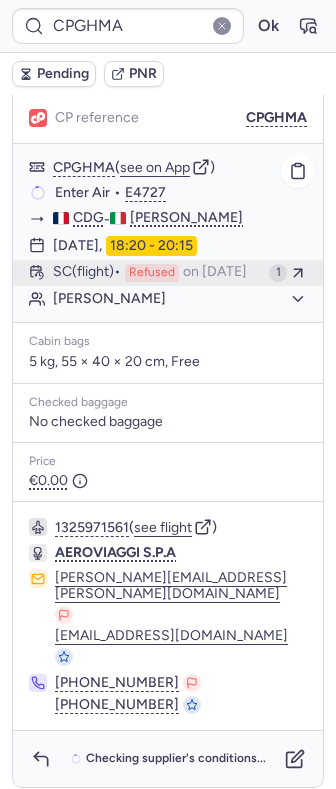 click on "SC   (flight)  Refused  on [DATE]" at bounding box center (157, 273) 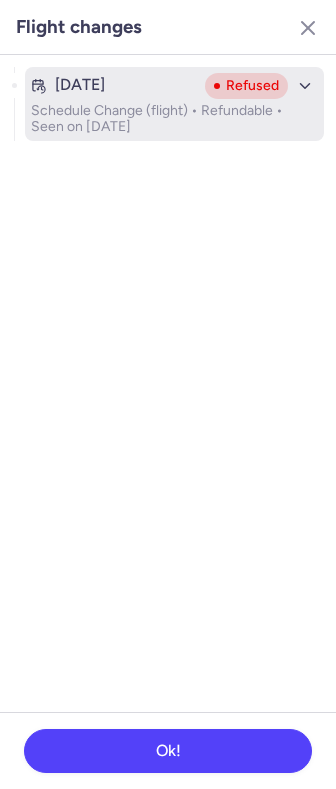 click on "Schedule Change (flight) • Refundable • Seen on [DATE]" at bounding box center [174, 119] 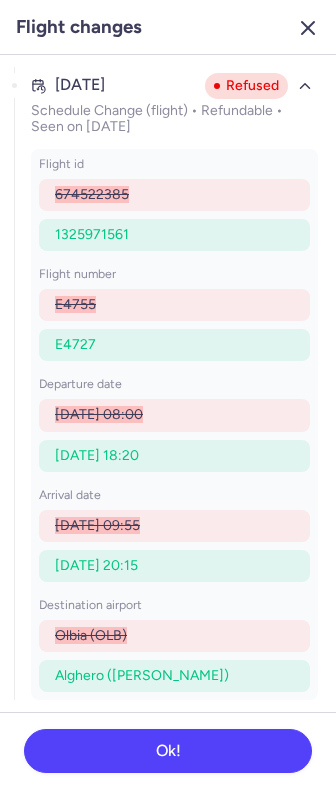 click 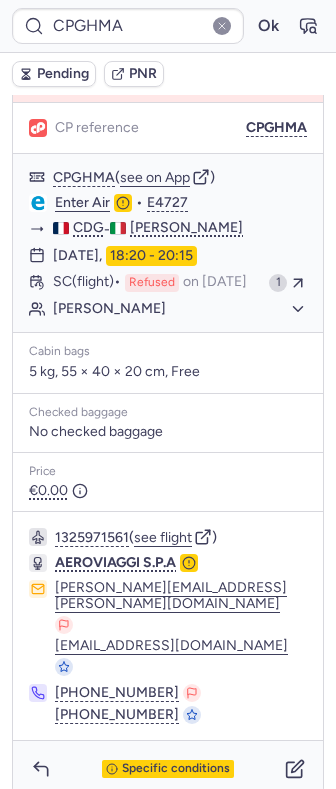 scroll, scrollTop: 304, scrollLeft: 0, axis: vertical 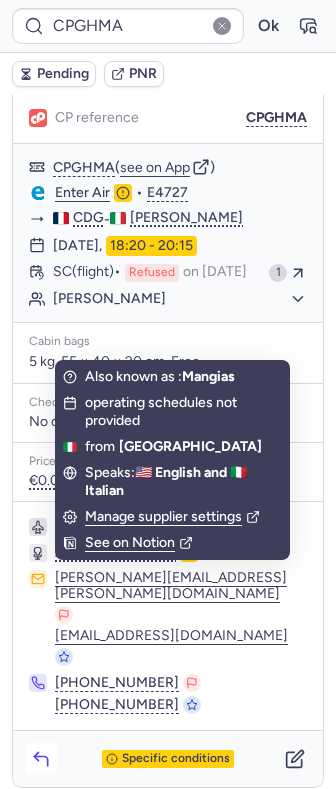 click 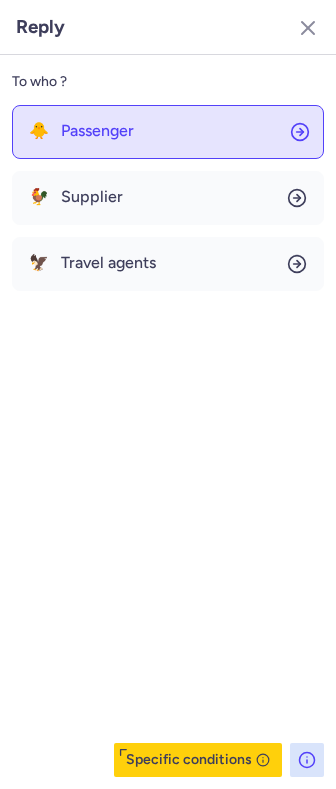 click on "Passenger" at bounding box center (97, 131) 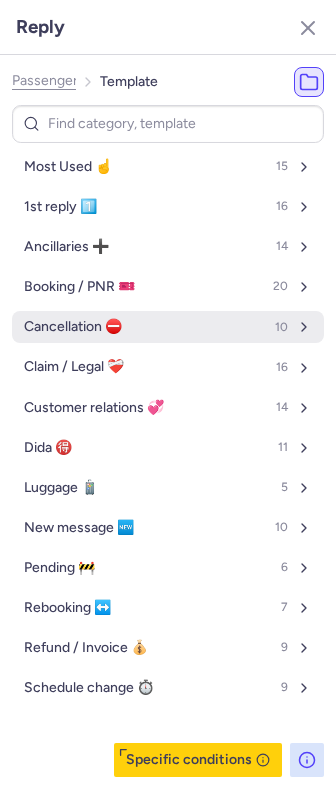 click on "Cancellation ⛔️ 10" at bounding box center (168, 327) 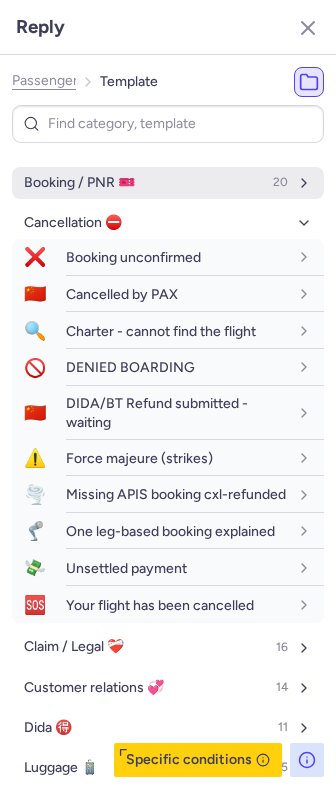 scroll, scrollTop: 133, scrollLeft: 0, axis: vertical 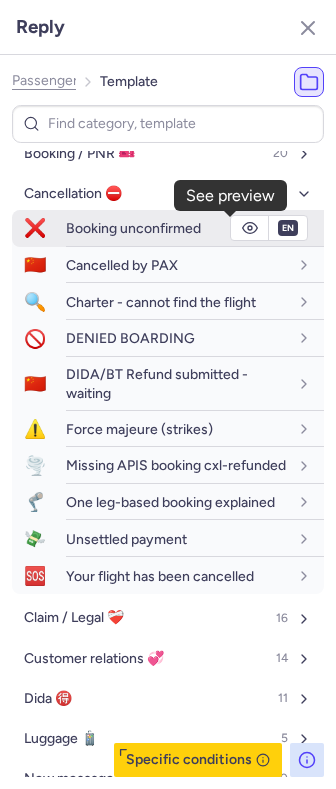 click 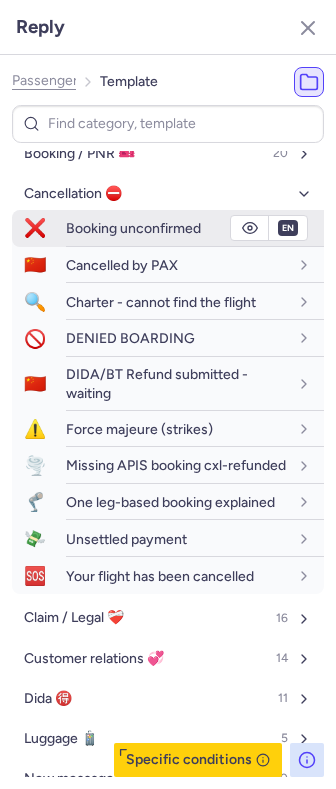 click 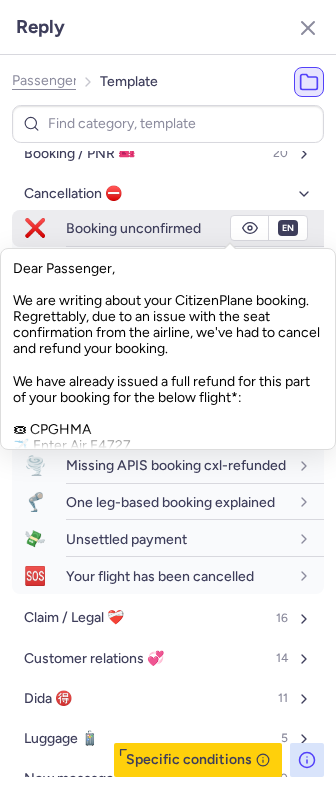 click 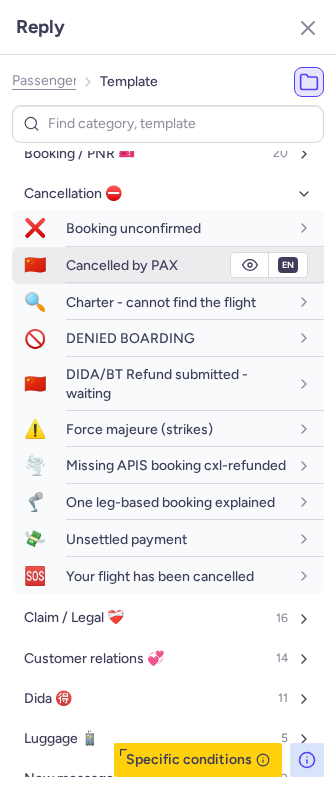 click 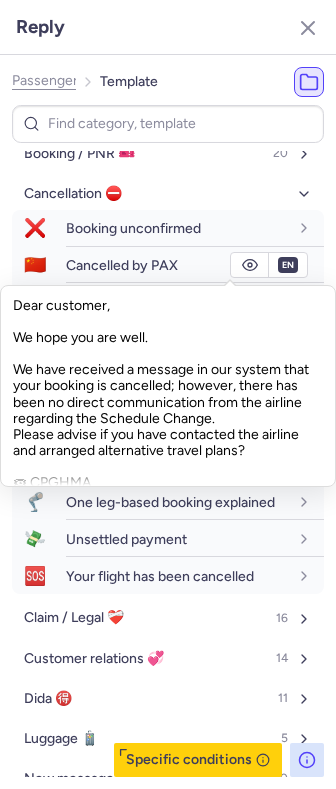 scroll, scrollTop: 133, scrollLeft: 0, axis: vertical 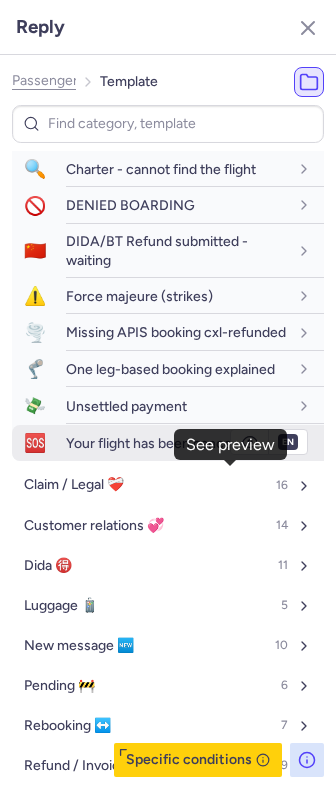 click 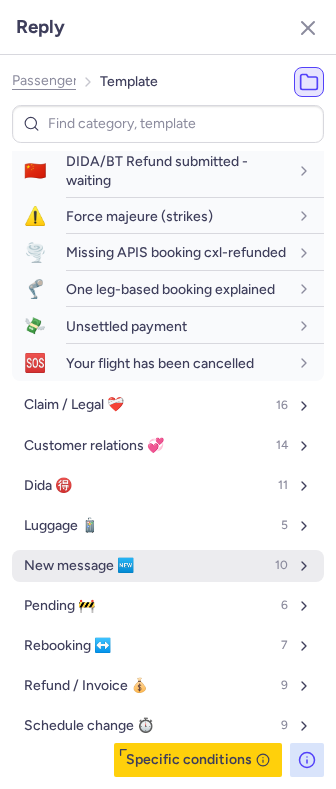 scroll, scrollTop: 389, scrollLeft: 0, axis: vertical 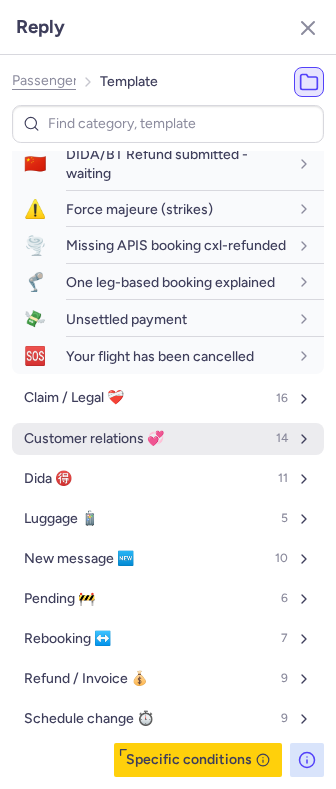 click on "Customer relations 💞 14" at bounding box center (168, 439) 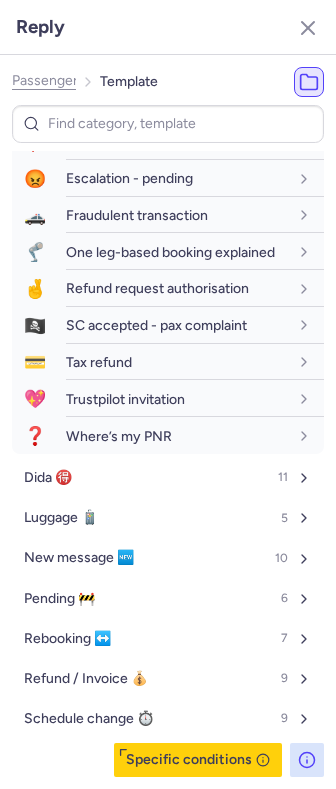 scroll, scrollTop: 920, scrollLeft: 0, axis: vertical 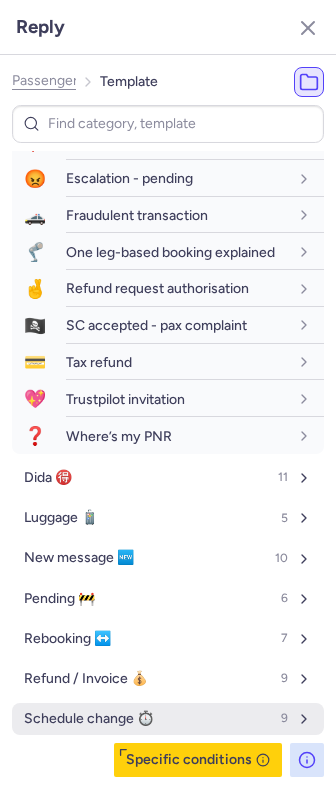 click on "Schedule change ⏱️ 9" at bounding box center (168, 719) 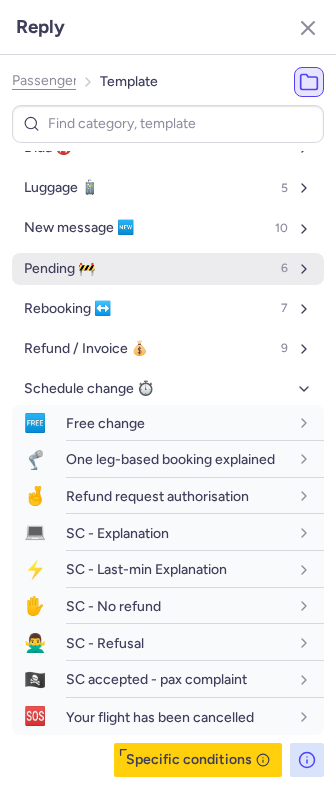 scroll, scrollTop: 1268, scrollLeft: 0, axis: vertical 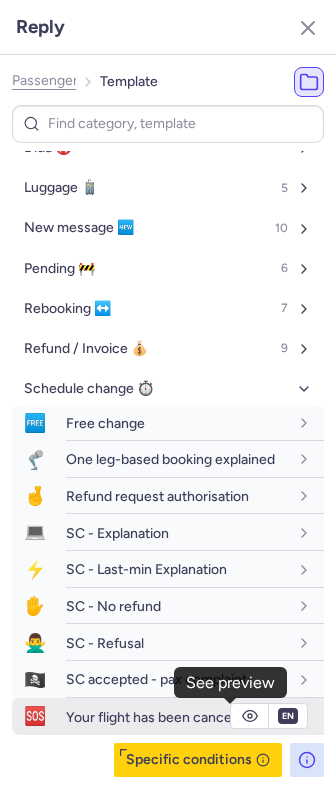 click 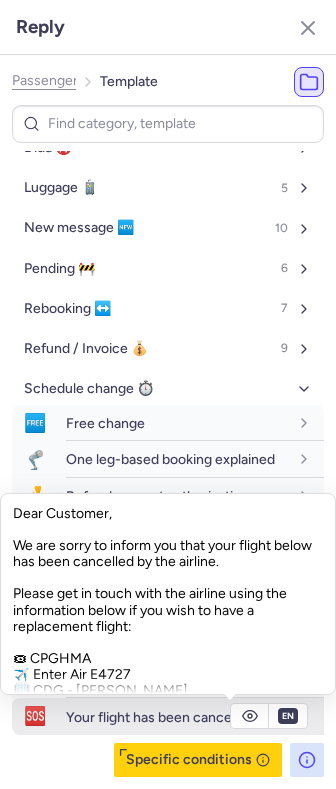 click 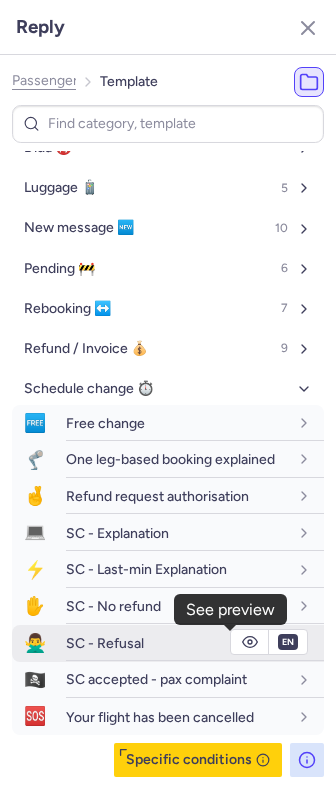 click 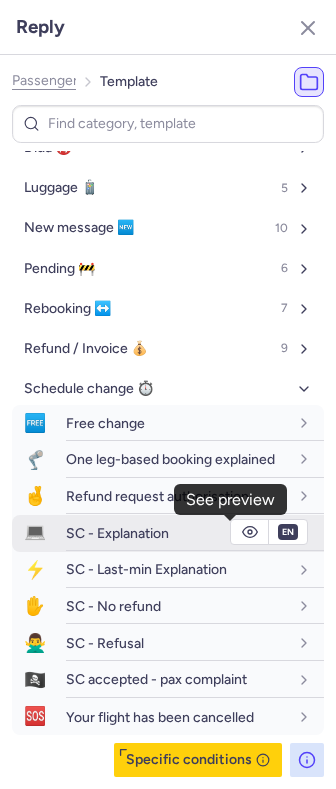 click 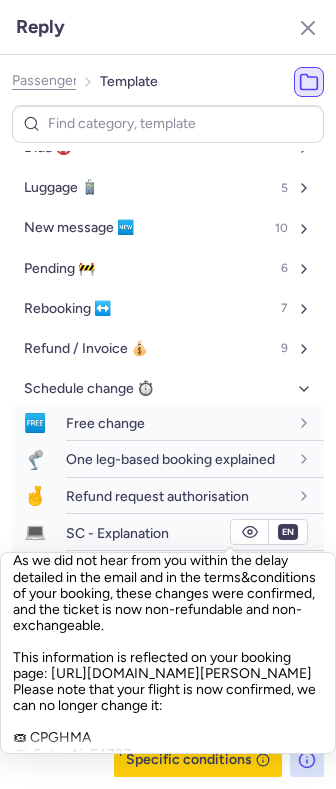 scroll, scrollTop: 262, scrollLeft: 0, axis: vertical 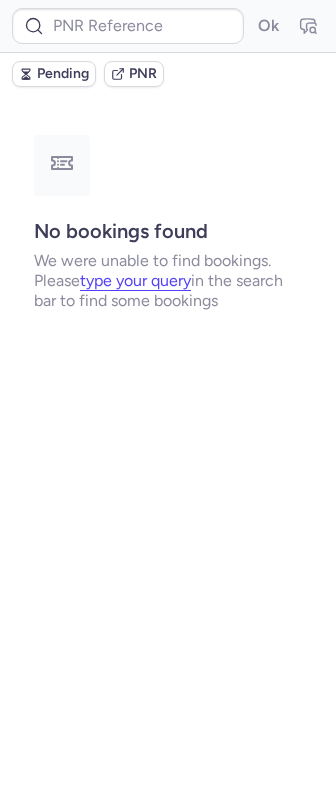 type on "CPO3YG" 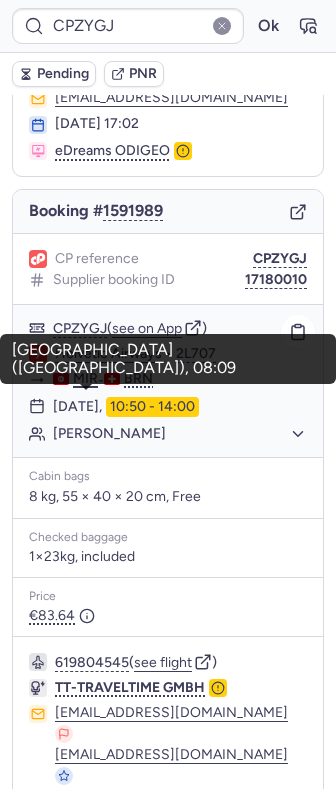 scroll, scrollTop: 200, scrollLeft: 0, axis: vertical 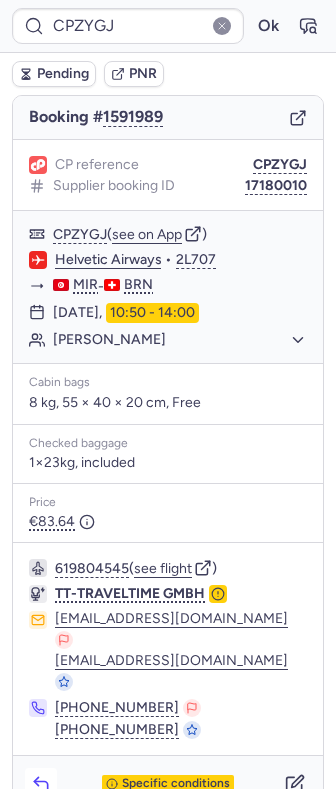 click 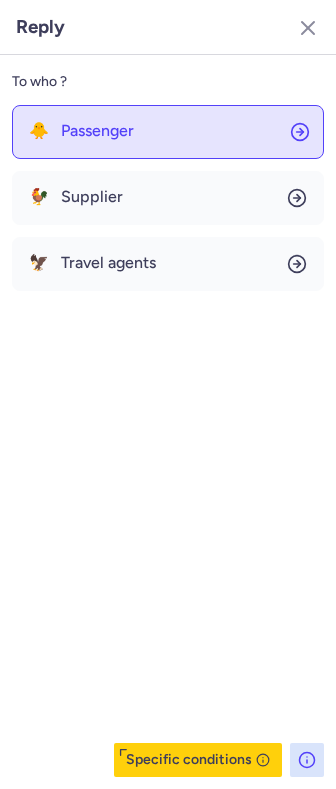 click on "🐥 Passenger" 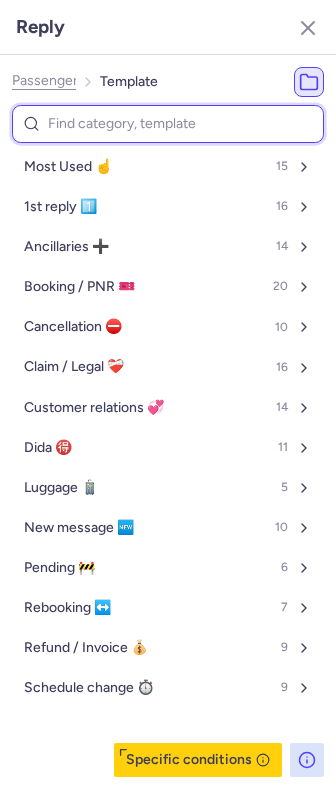 type on "b" 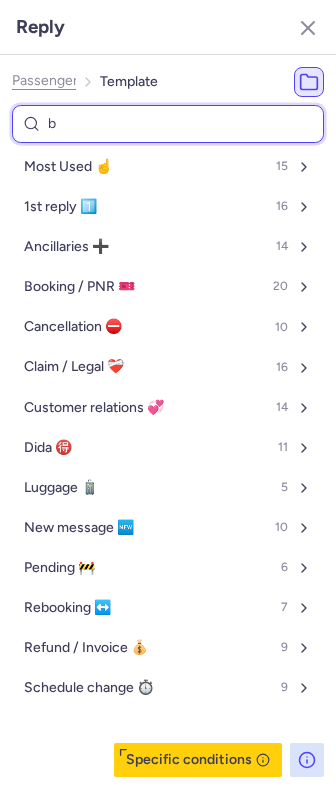 select on "en" 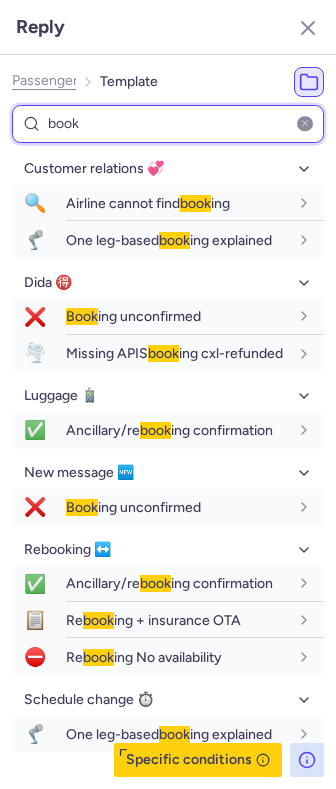 scroll, scrollTop: 0, scrollLeft: 0, axis: both 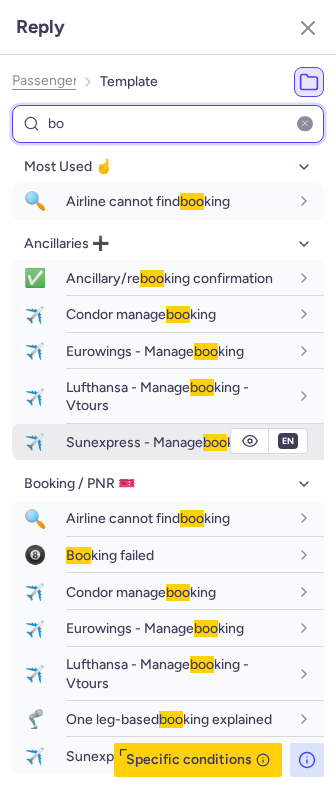 type on "b" 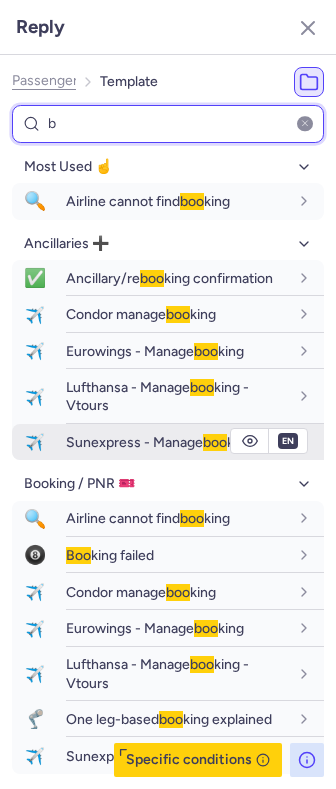 select on "en" 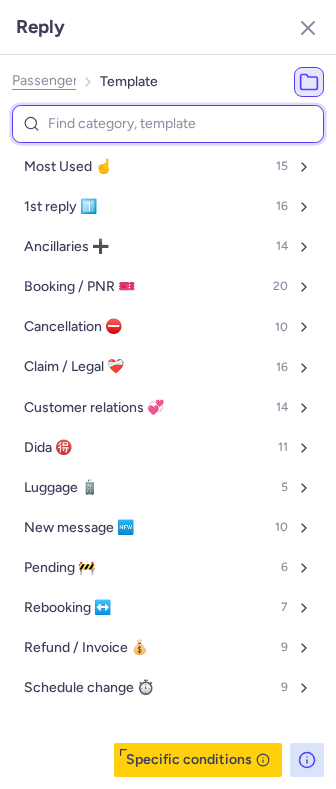 type on "m" 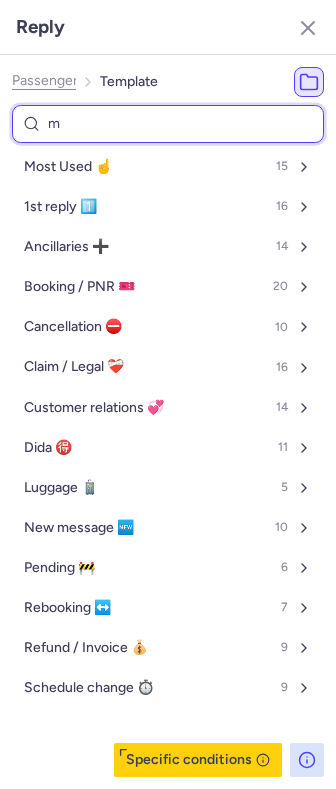 select on "en" 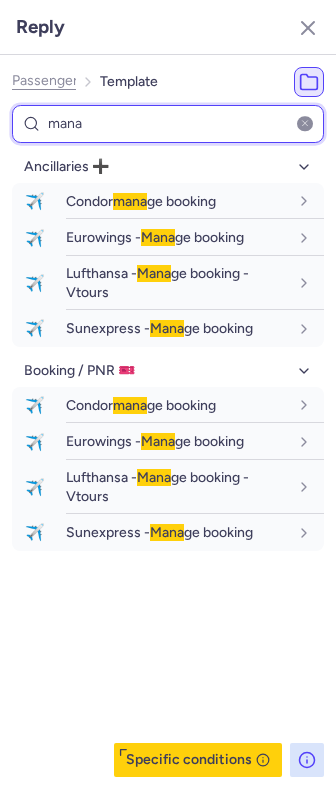 type on "mana" 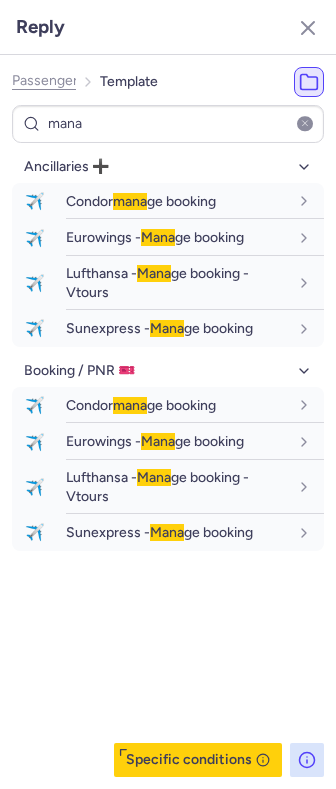 click on "Reply" at bounding box center (168, 27) 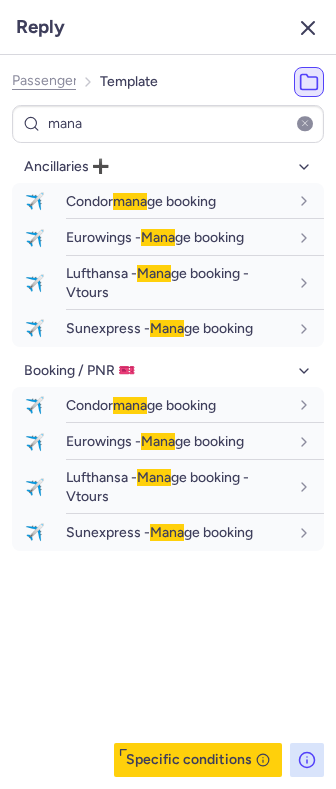 click 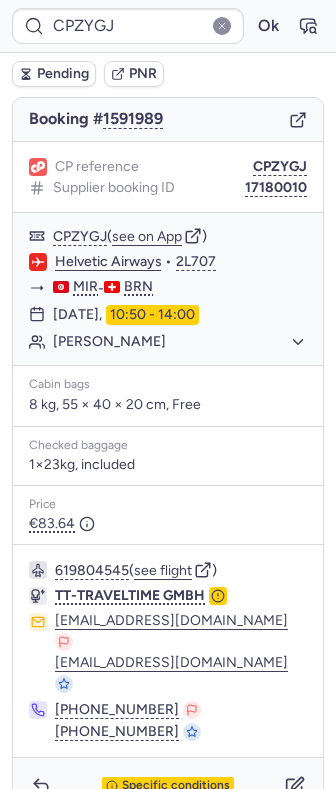 scroll, scrollTop: 0, scrollLeft: 0, axis: both 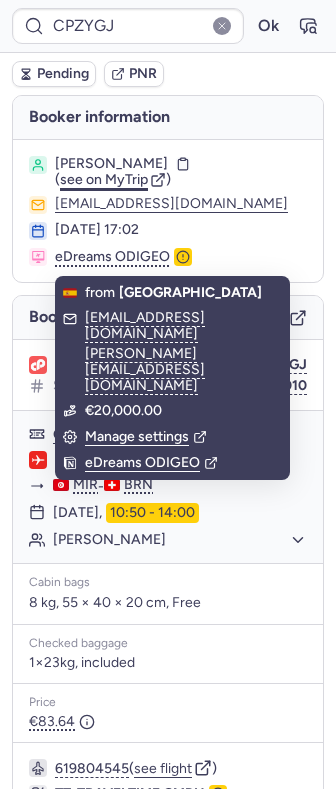 click on "see on MyTrip" at bounding box center (104, 179) 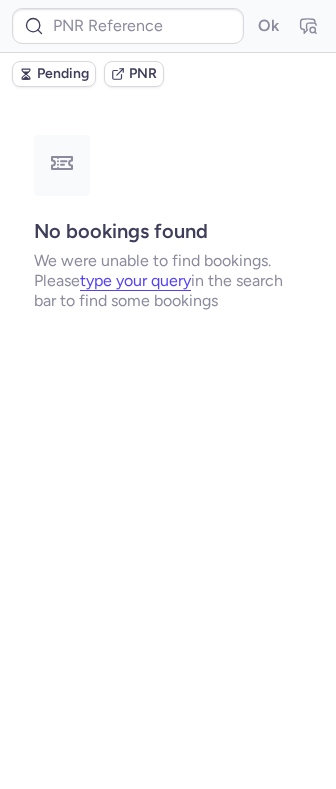 type on "CPQ9VH" 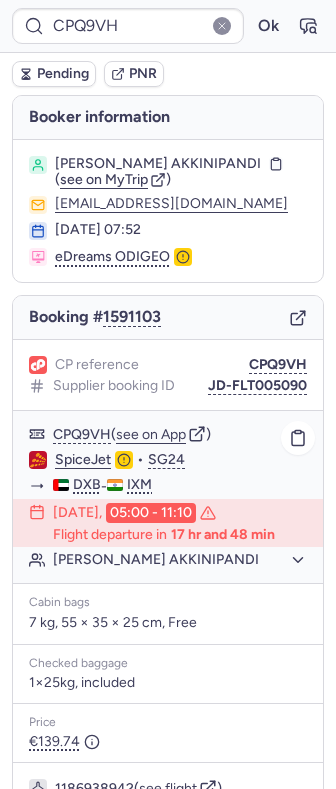 scroll, scrollTop: 176, scrollLeft: 0, axis: vertical 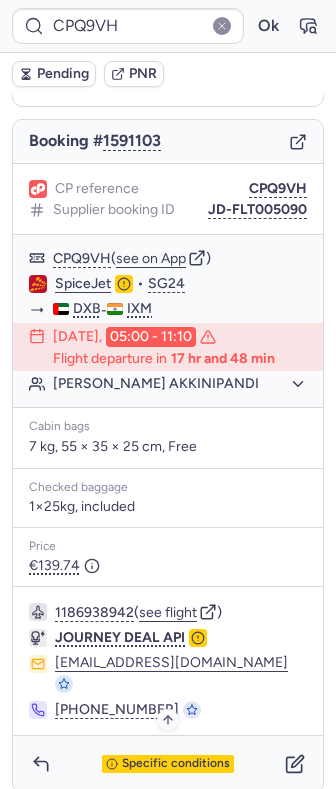 click on "Specific conditions" at bounding box center [176, 764] 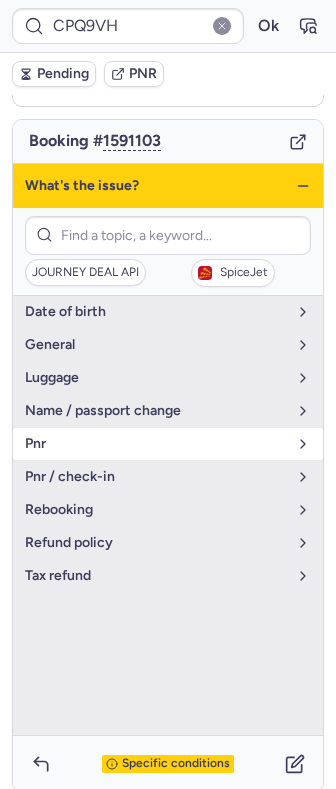 click on "pnr" at bounding box center [168, 444] 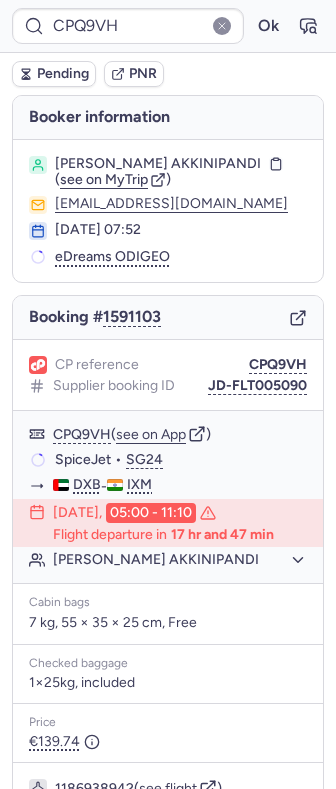 scroll, scrollTop: 0, scrollLeft: 0, axis: both 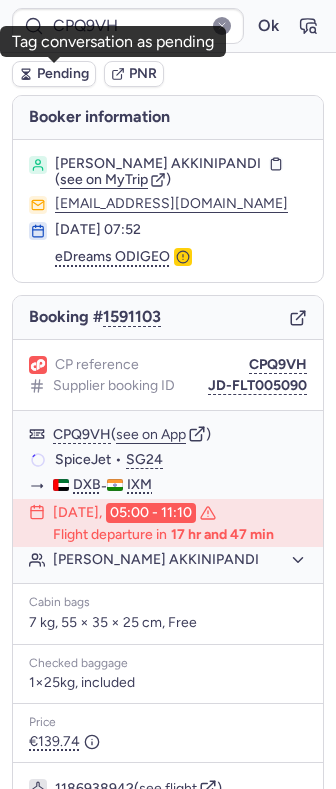 click on "Pending" at bounding box center (63, 74) 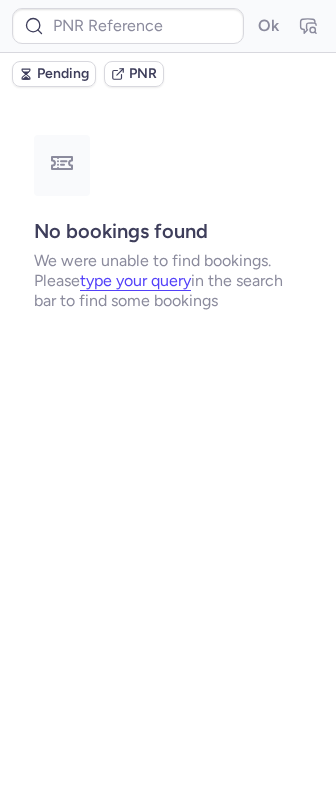 type on "CPGHMA" 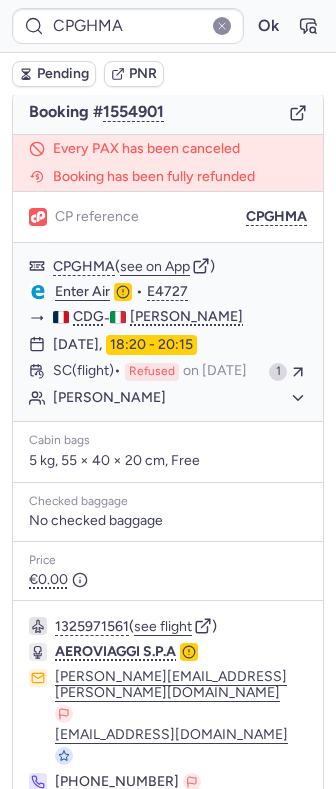 scroll, scrollTop: 304, scrollLeft: 0, axis: vertical 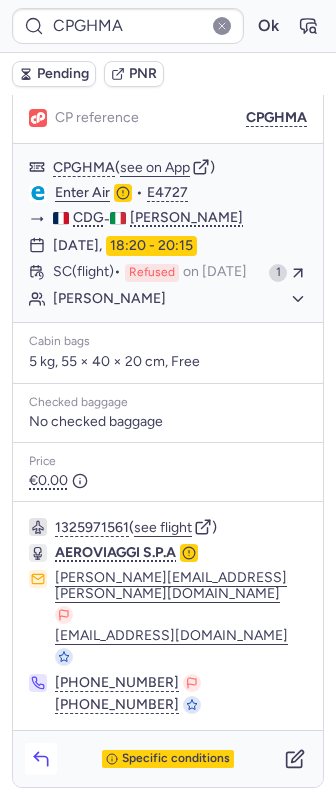 click 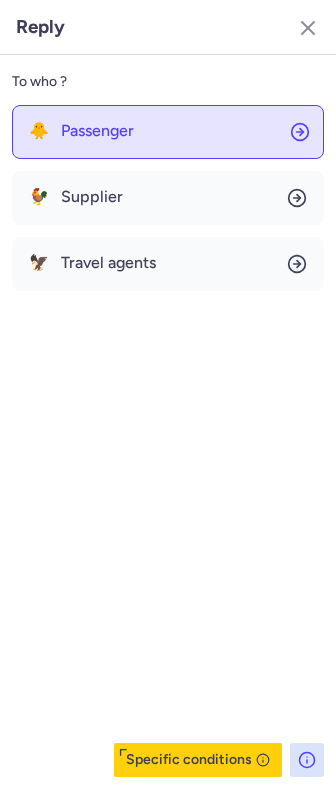 click on "🐥 Passenger" 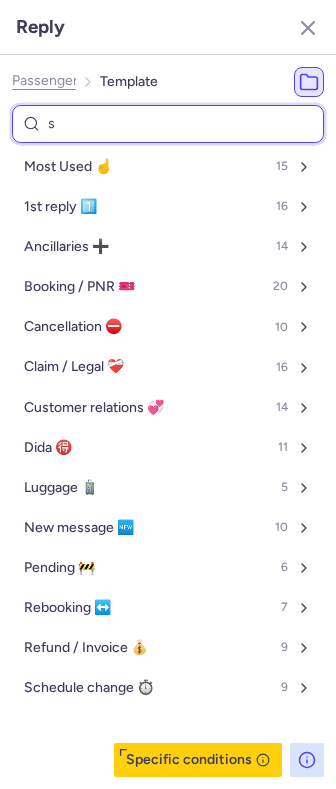 type on "sc" 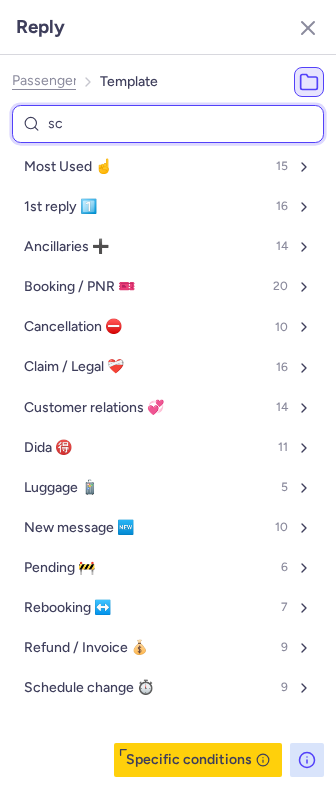 select on "en" 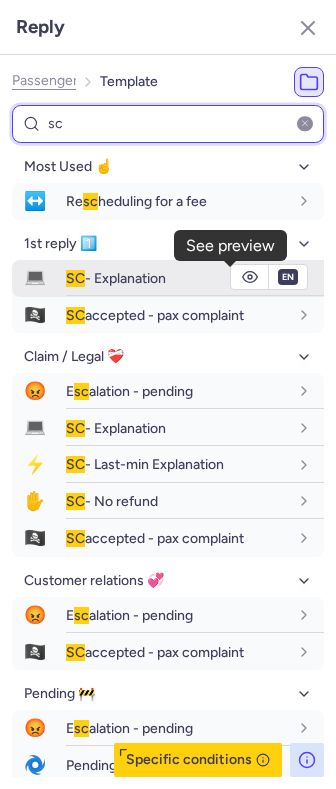 type on "sc" 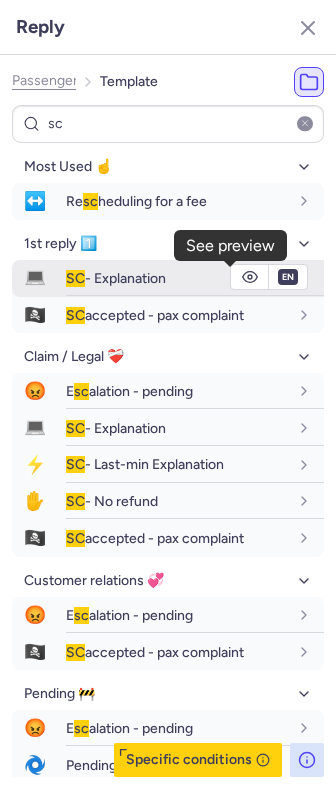 click 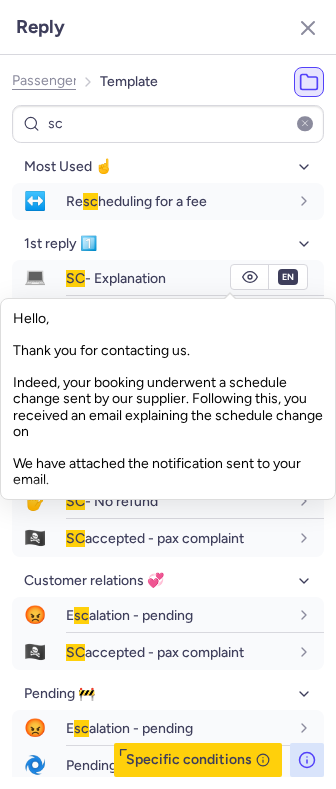 click on "Hello,
Thank you for contacting us.
Indeed, your booking underwent a schedule change sent by our supplier. Following this, you received an email explaining the schedule change on
We have attached the notification sent to your email.
In the email, we asked you to review the changes to approve or reject them.
As we did not hear from you within the delay detailed in the email and in the terms&conditions of your booking, these changes were confirmed, and the ticket is now non-refundable and non-exchangeable.
This information is reflected on your booking page: https://www.citizenplane.com/bookings?pnr=CPGHMA&lastName=tatiana
Please note that your flight is now confirmed, we can no longer change it:
🎟 CPGHMA
✈️ Enter Air E4727
🏢 CDG - AHO
📅 01 Aug 2025, 18:20
👪 Cuciuc TATIANA
Let us know if you have any further questions.
Kind regards," 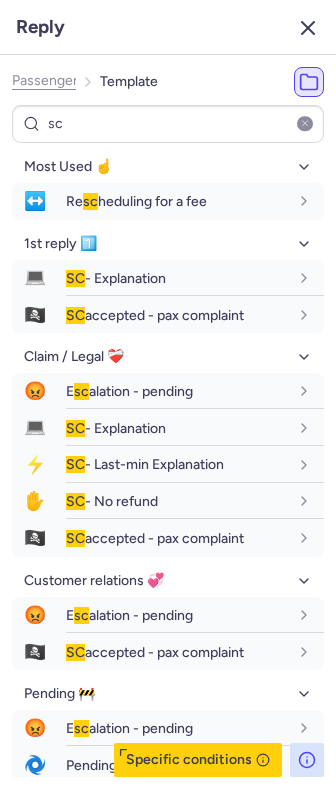 click 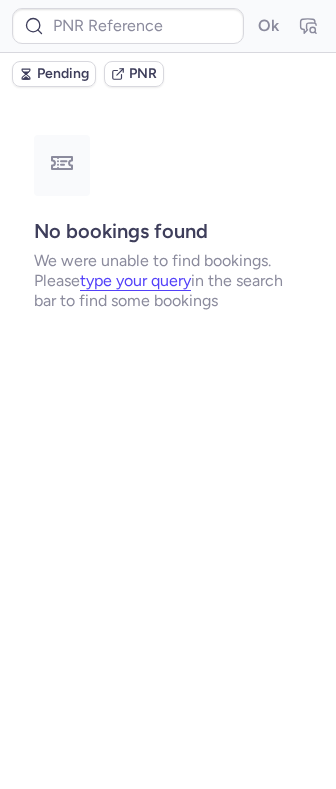 scroll, scrollTop: 0, scrollLeft: 0, axis: both 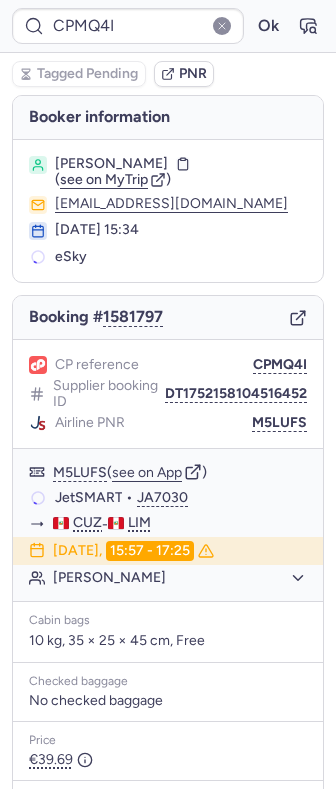 type on "CPQCLU" 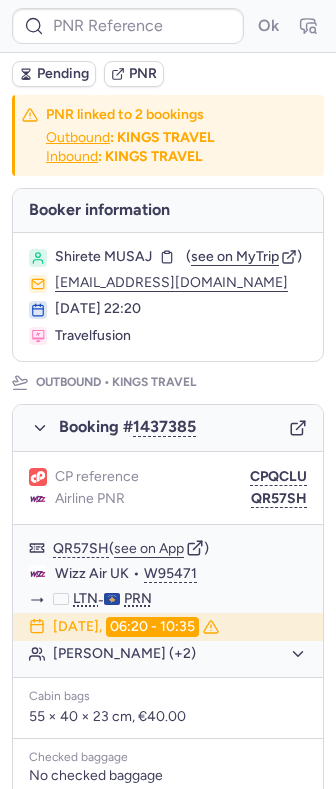 type on "CPQ9VH" 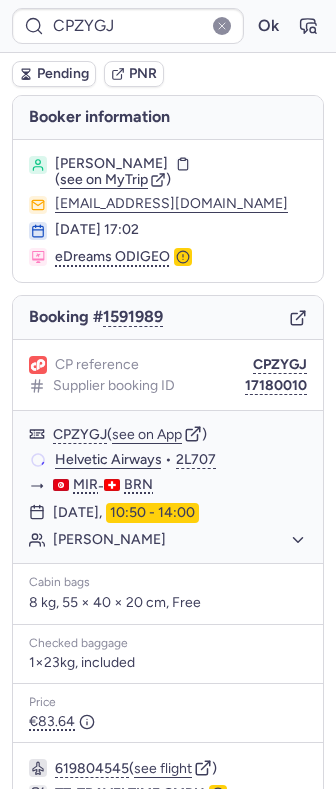 type on "CPQCLU" 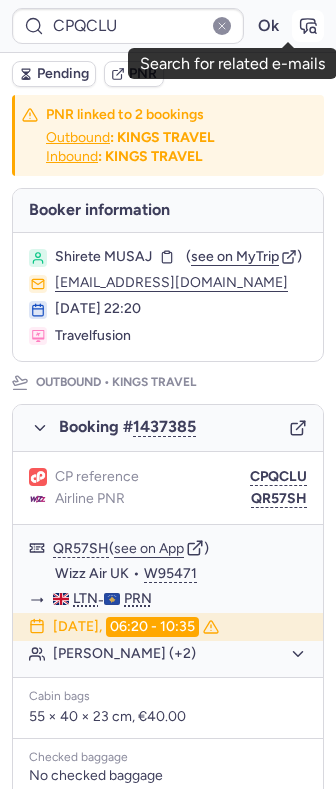 click 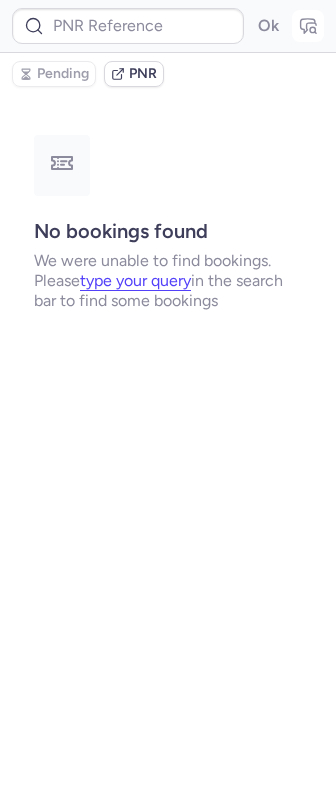 type on "CPQCLU" 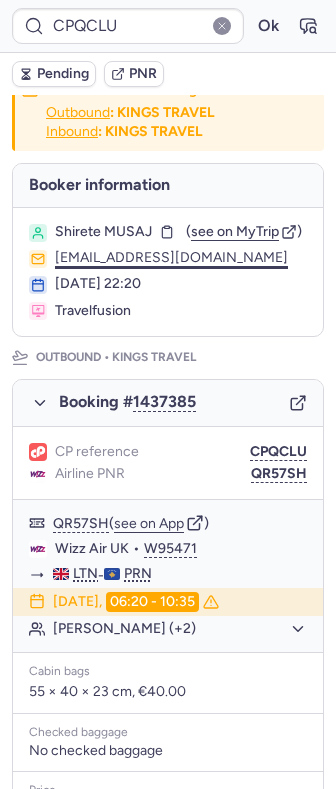scroll, scrollTop: 0, scrollLeft: 0, axis: both 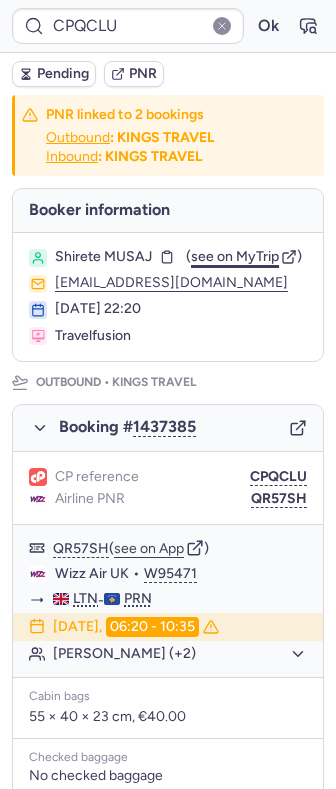 click on "see on MyTrip" at bounding box center (235, 256) 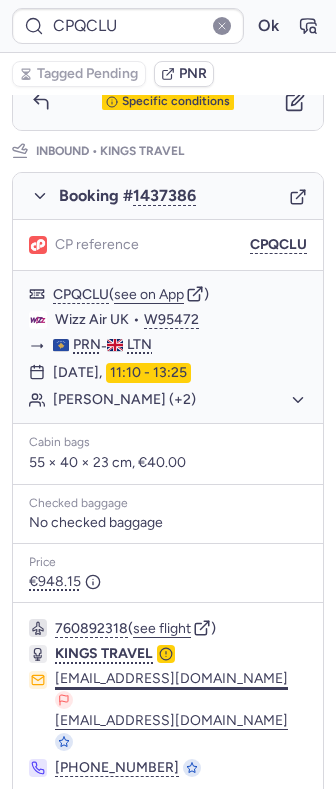 scroll, scrollTop: 990, scrollLeft: 0, axis: vertical 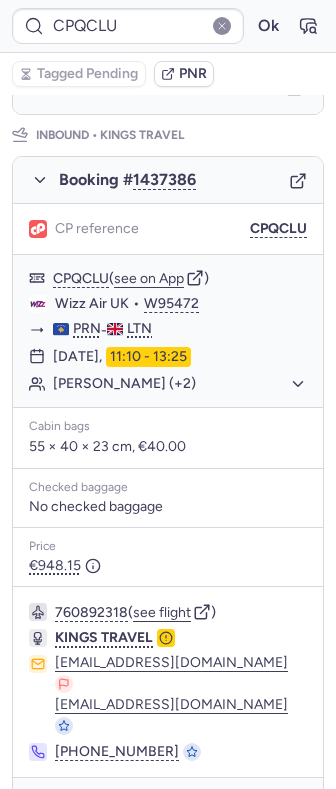 click 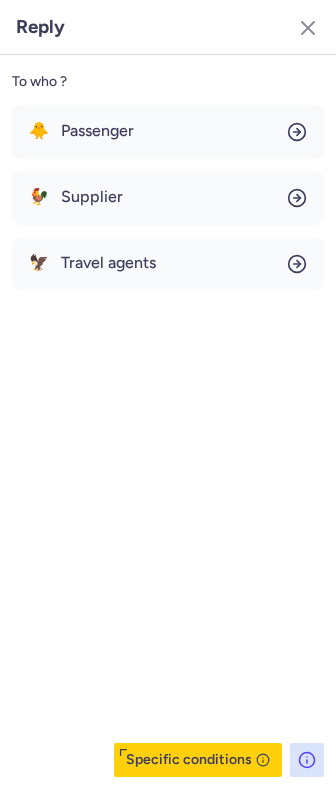 click on "🐥 Passenger 🐓 Supplier 🦅 Travel agents" at bounding box center [168, 198] 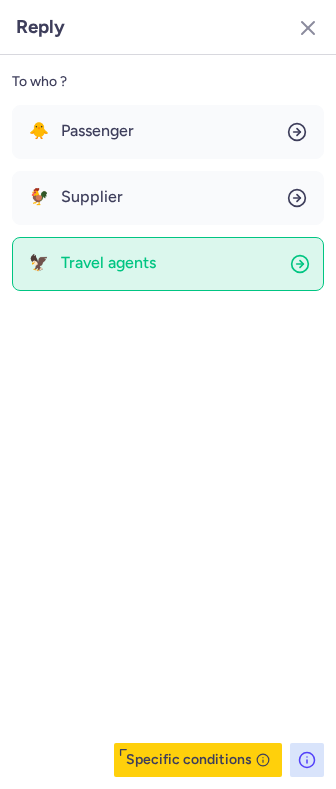 click on "Travel agents" at bounding box center [108, 263] 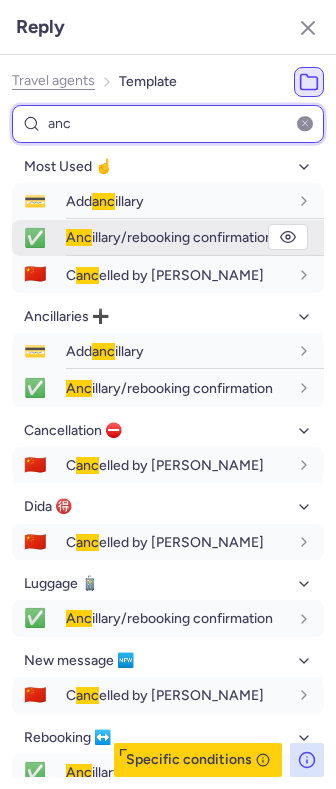 type on "anc" 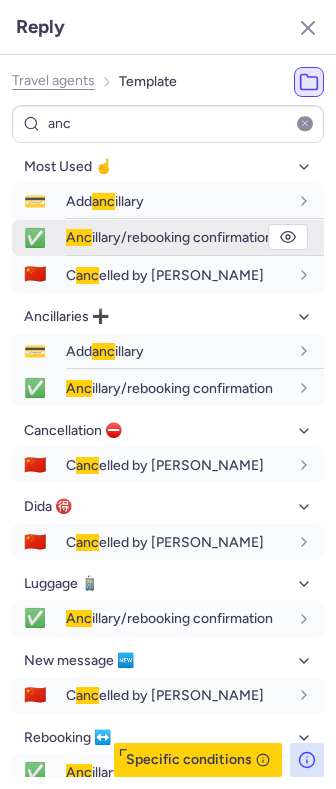 click on "Anc" at bounding box center [79, 237] 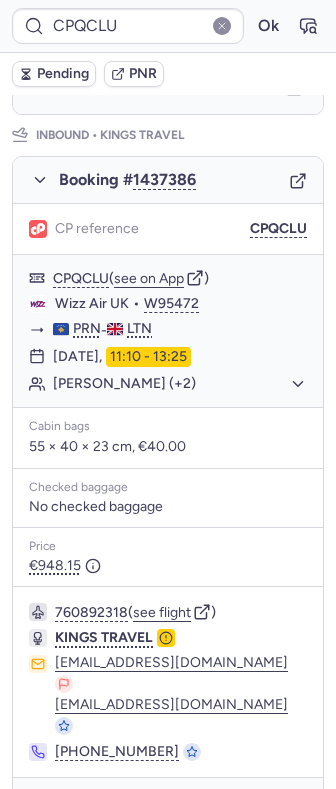 type on "CPZYGJ" 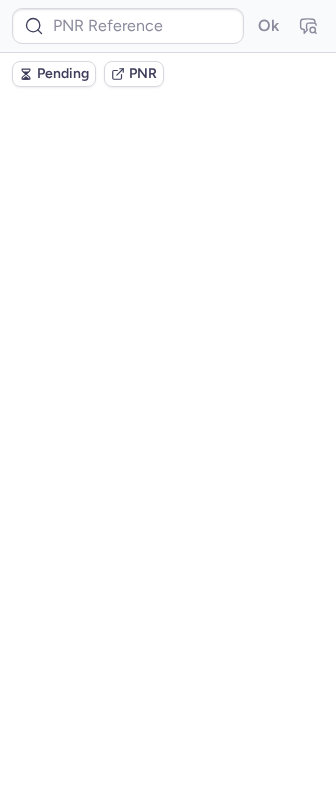 scroll, scrollTop: 0, scrollLeft: 0, axis: both 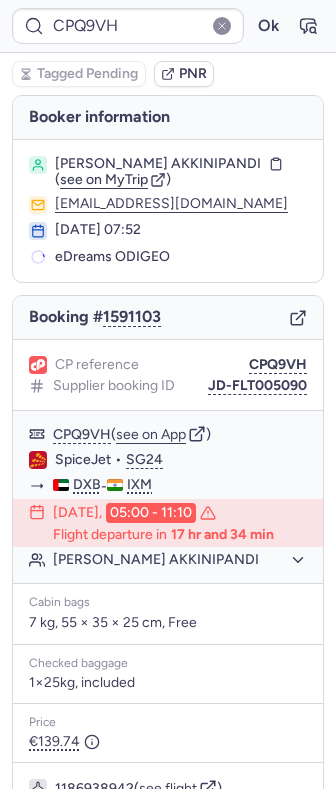 type on "CP3KMX" 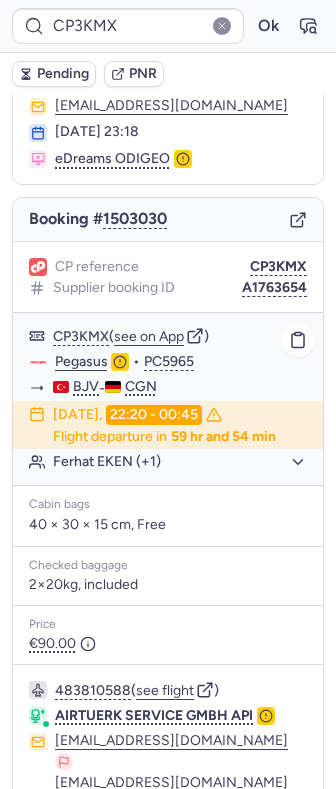 scroll, scrollTop: 0, scrollLeft: 0, axis: both 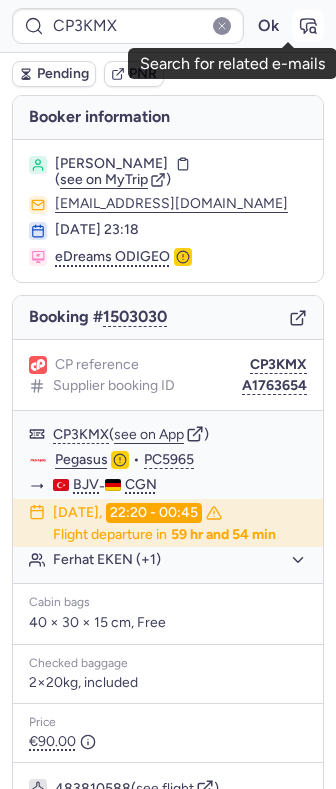 click at bounding box center (308, 26) 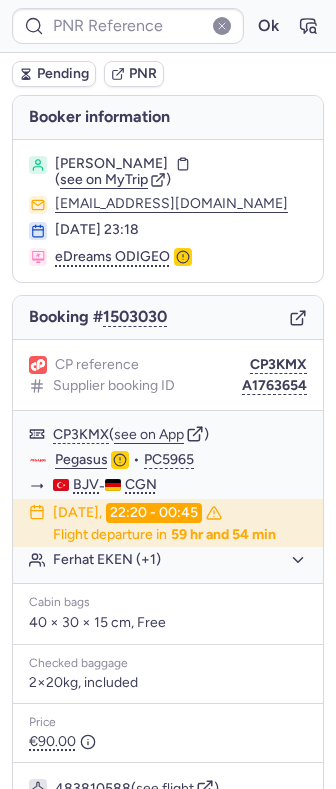 type on "CP3KMX" 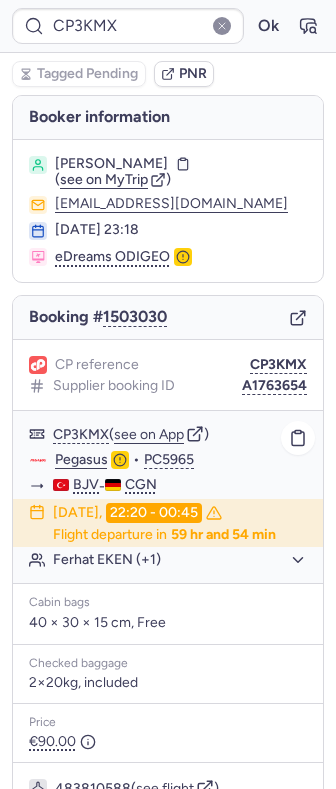 click on "Pegasus" 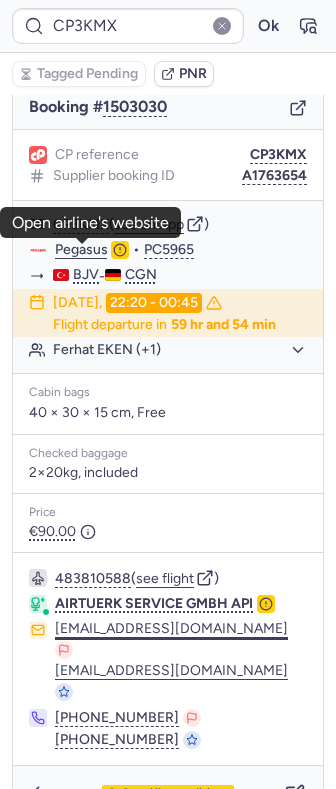scroll, scrollTop: 220, scrollLeft: 0, axis: vertical 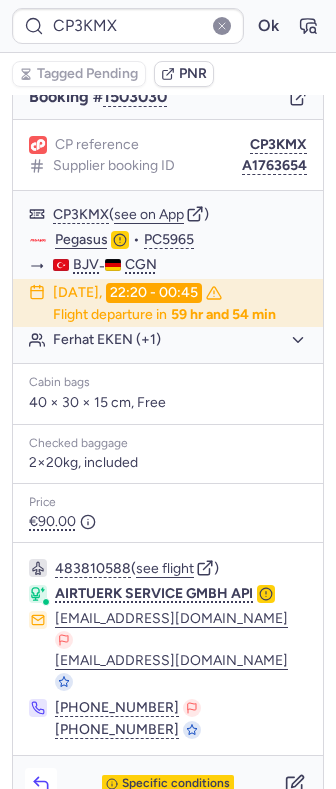 click 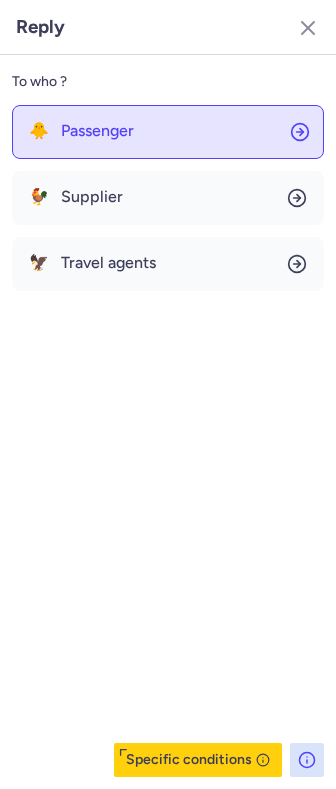 click on "🐥 Passenger" 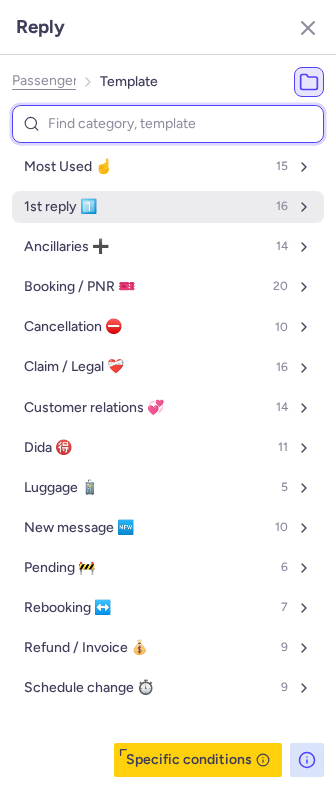 type on "p" 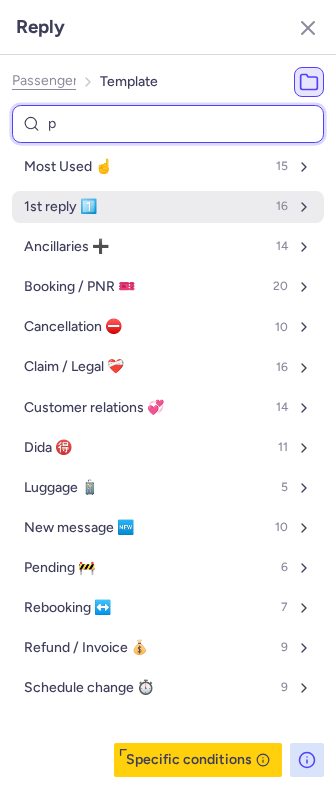 select on "de" 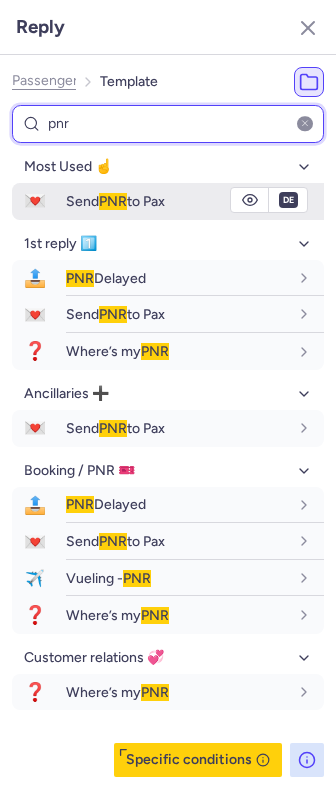 type on "pnr" 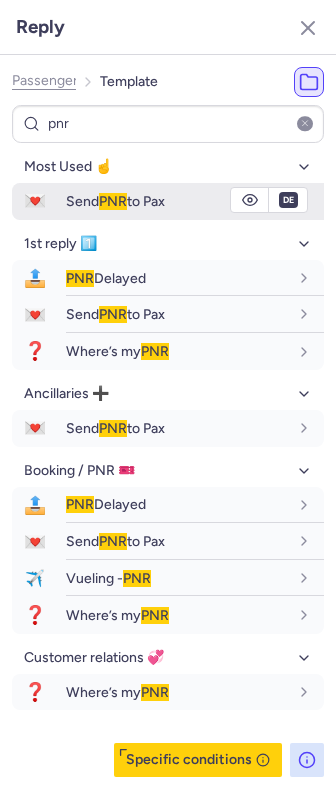 click on "Send  PNR  to Pax" at bounding box center [177, 201] 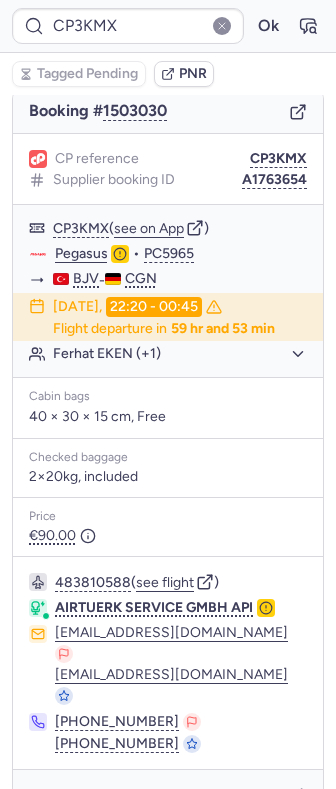 scroll, scrollTop: 220, scrollLeft: 0, axis: vertical 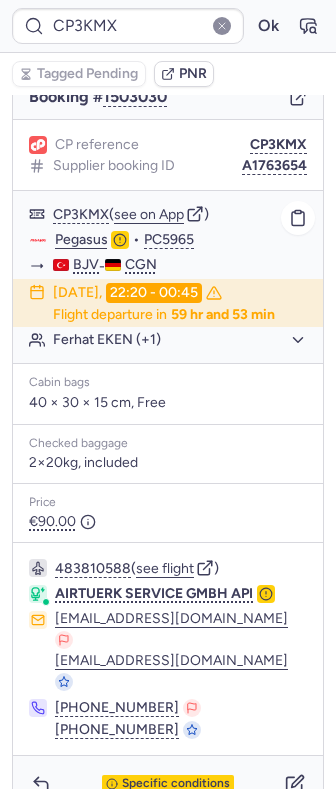 click on "Ferhat EKEN (+1)" 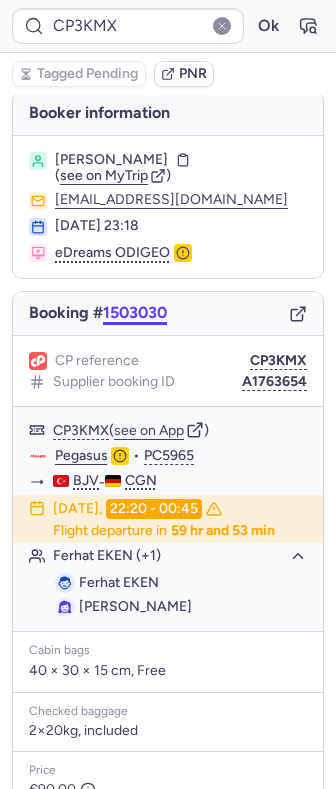 scroll, scrollTop: 0, scrollLeft: 0, axis: both 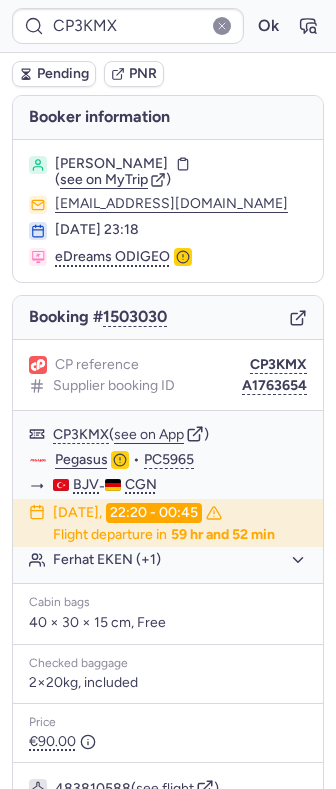 type on "CPQ9VH" 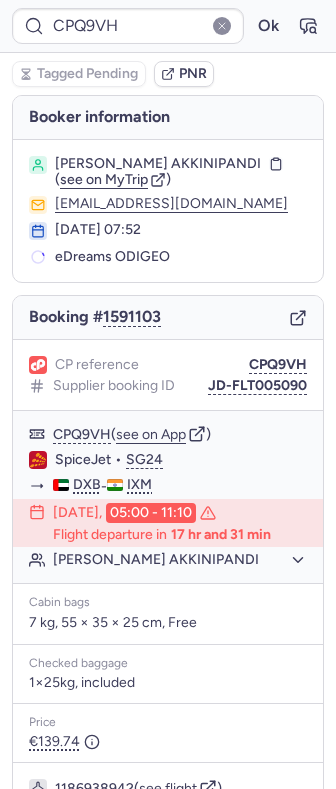type on "CPZYGJ" 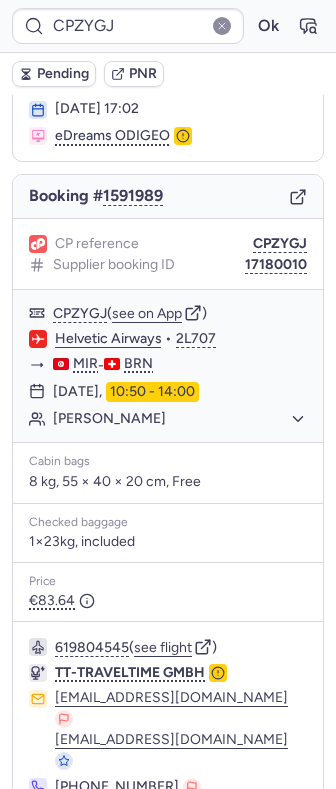 scroll, scrollTop: 200, scrollLeft: 0, axis: vertical 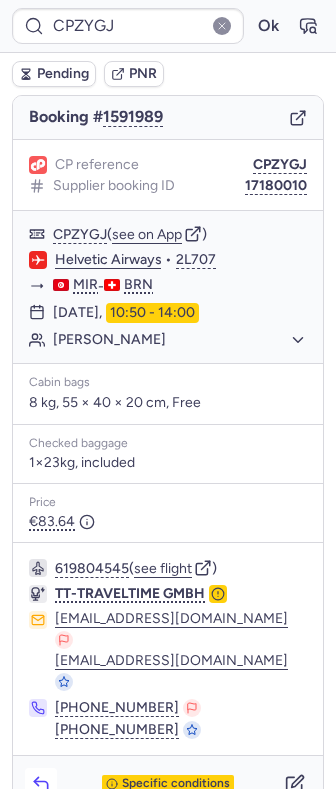click 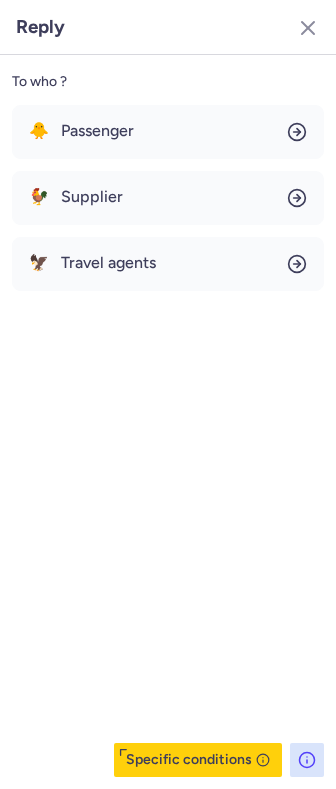 type 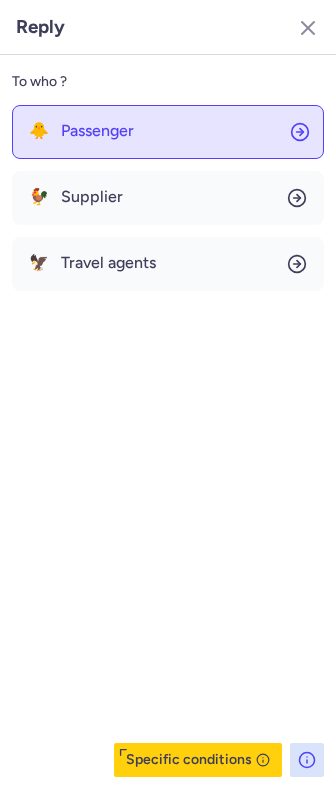 click on "Passenger" at bounding box center [97, 131] 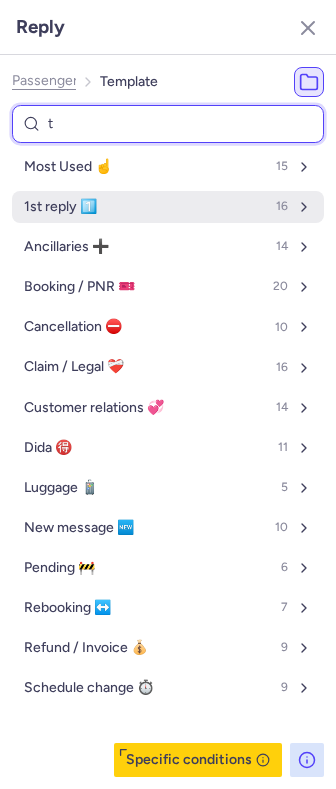 type on "tr" 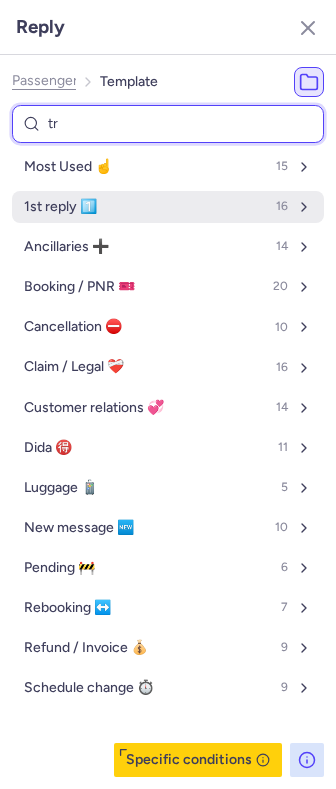 select on "en" 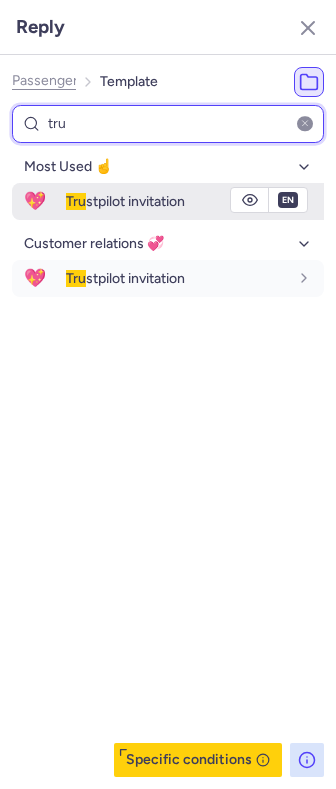 type on "tru" 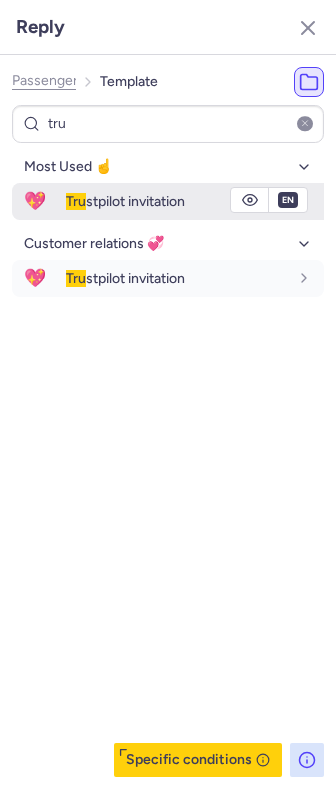 click on "Tru stpilot invitation" at bounding box center [125, 201] 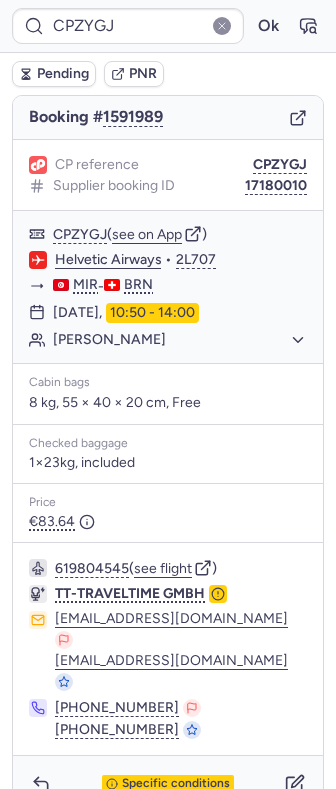 type on "CPQ9VH" 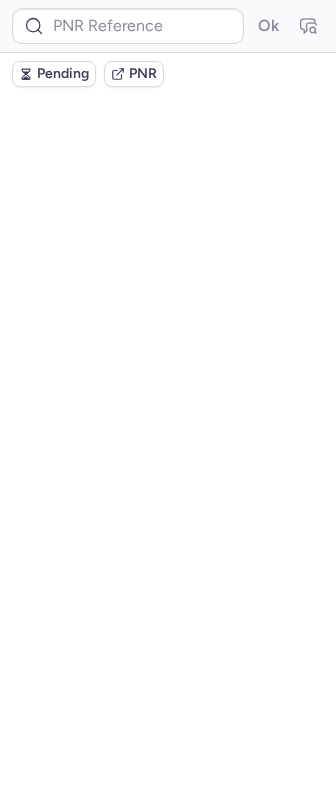 scroll, scrollTop: 0, scrollLeft: 0, axis: both 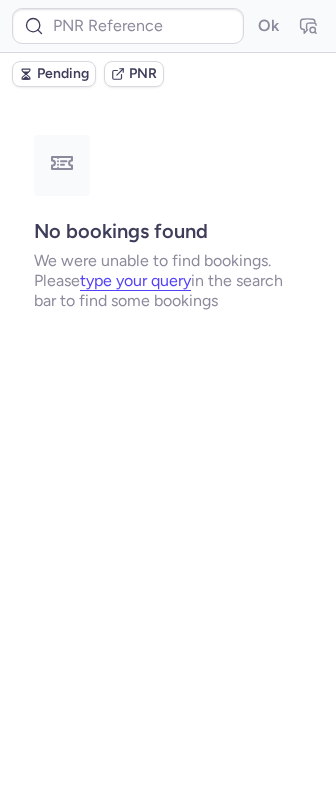 type on "CPQ9VH" 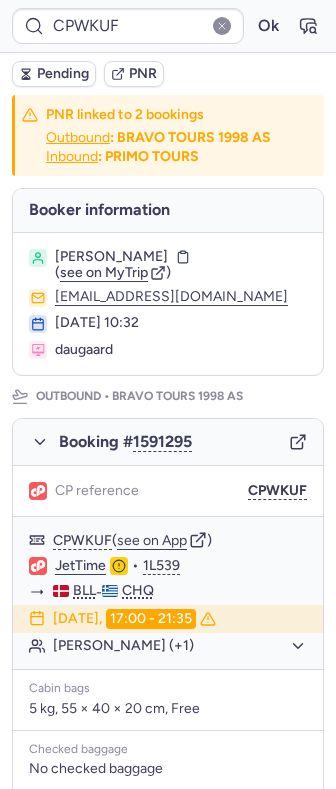 type on "CPQ9VH" 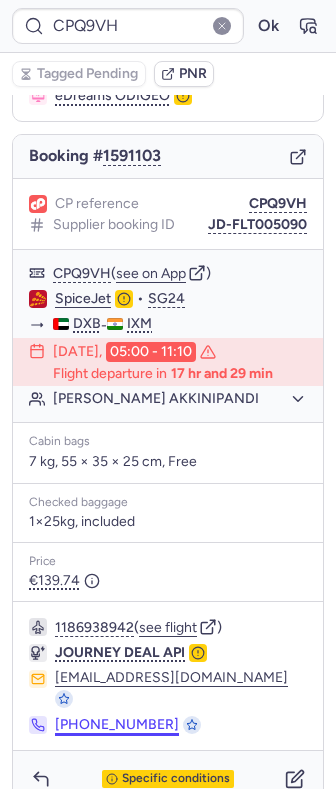 scroll, scrollTop: 176, scrollLeft: 0, axis: vertical 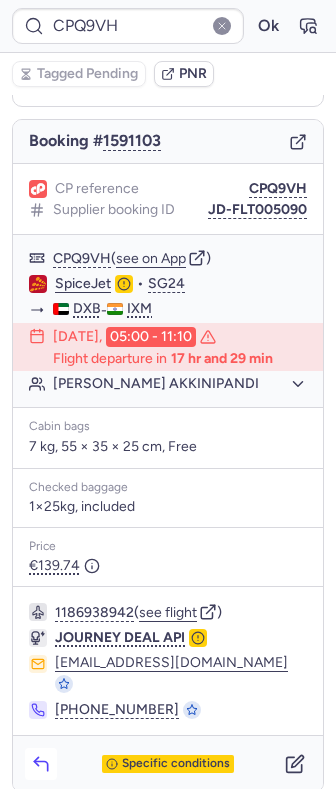 click 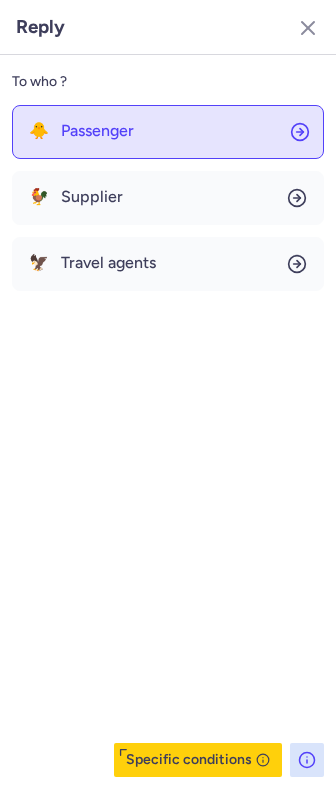 click on "🐥 Passenger" 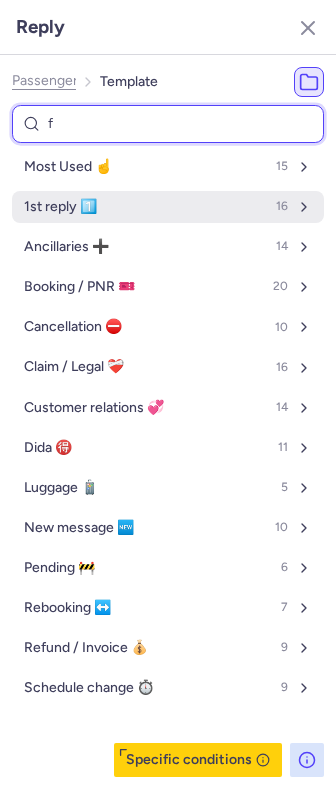 type on "fo" 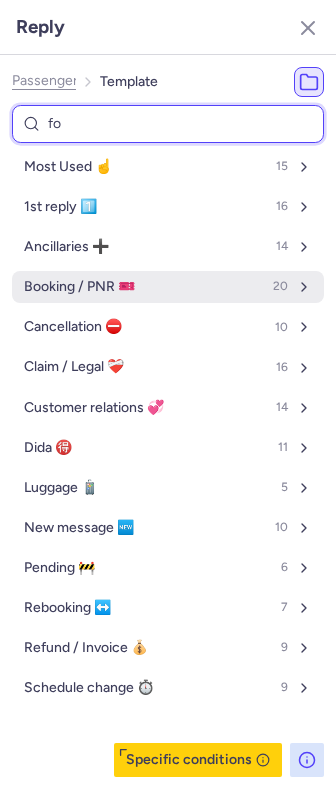 select on "en" 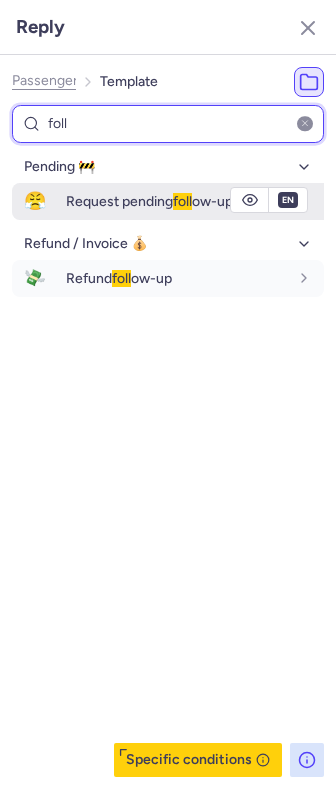 type on "foll" 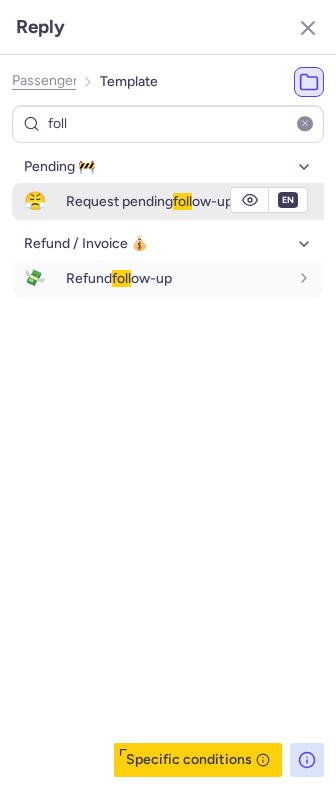 click on "Request pending   foll ow-up" at bounding box center (149, 201) 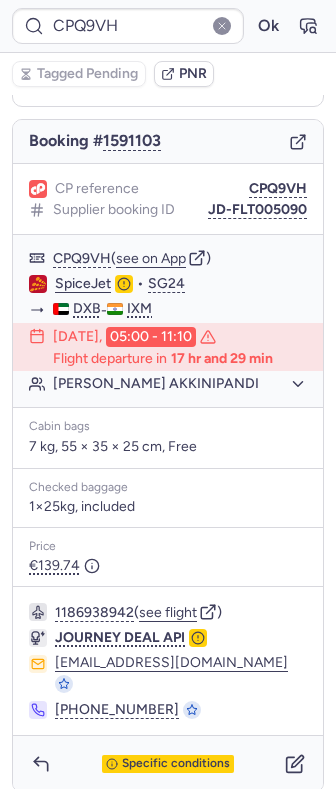 type on "CPRVJX" 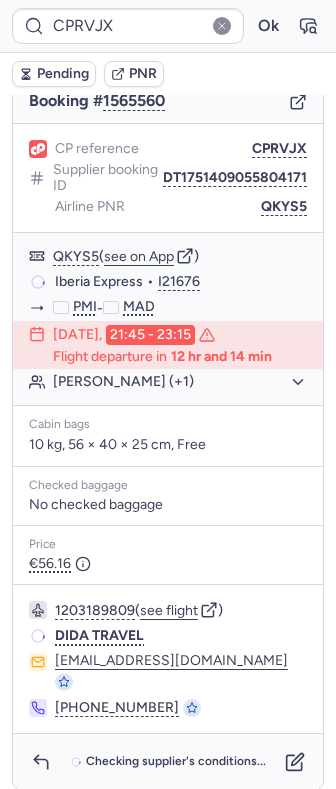 scroll, scrollTop: 176, scrollLeft: 0, axis: vertical 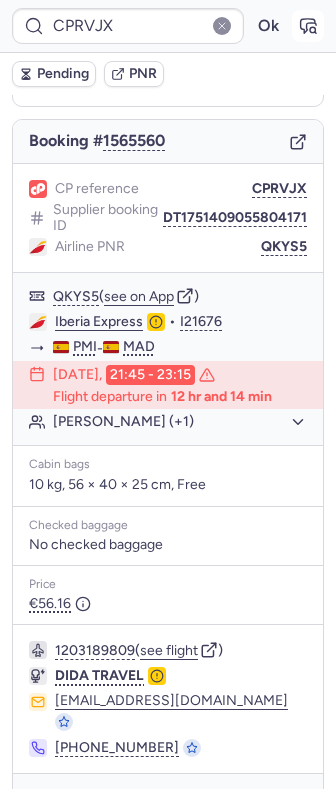 click 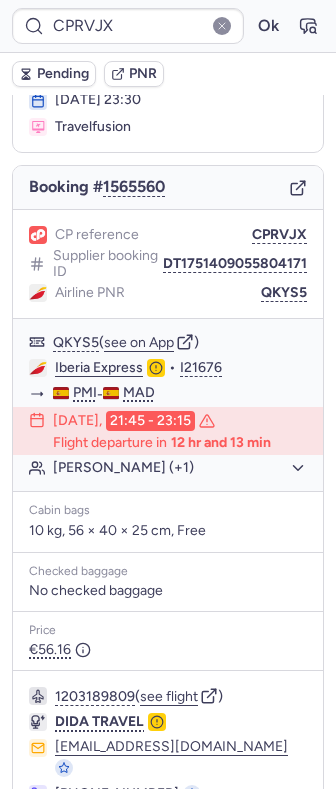scroll, scrollTop: 0, scrollLeft: 0, axis: both 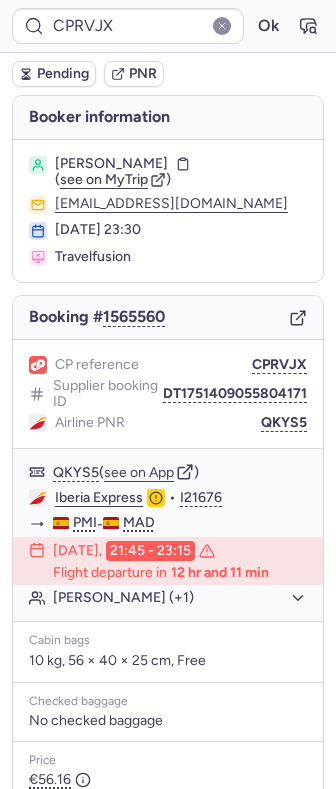 type on "CPQ9VH" 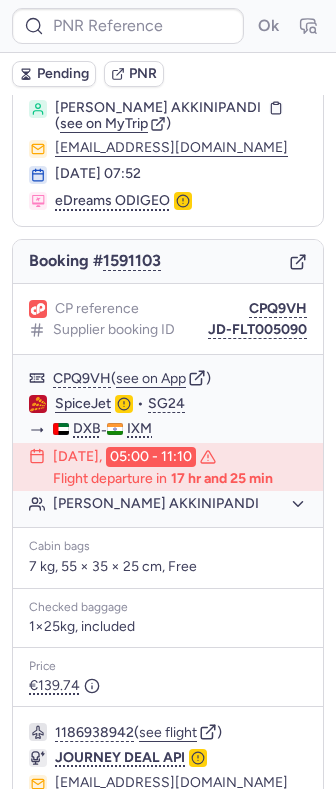 scroll, scrollTop: 0, scrollLeft: 0, axis: both 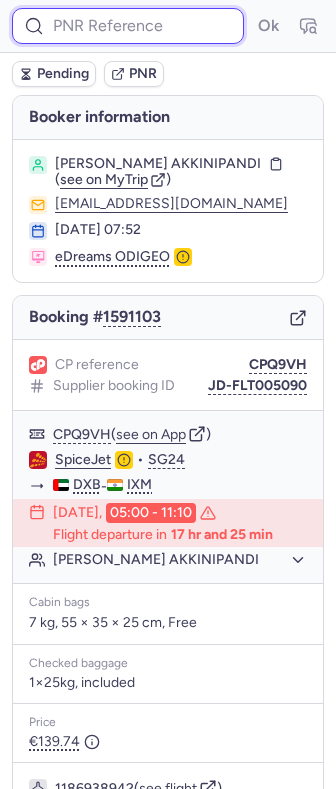click at bounding box center (128, 26) 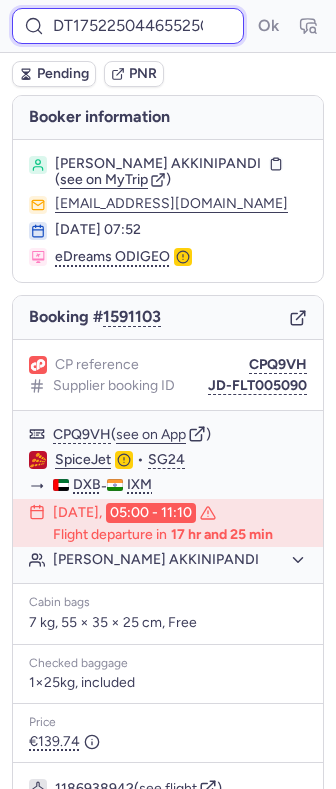 scroll, scrollTop: 0, scrollLeft: 36, axis: horizontal 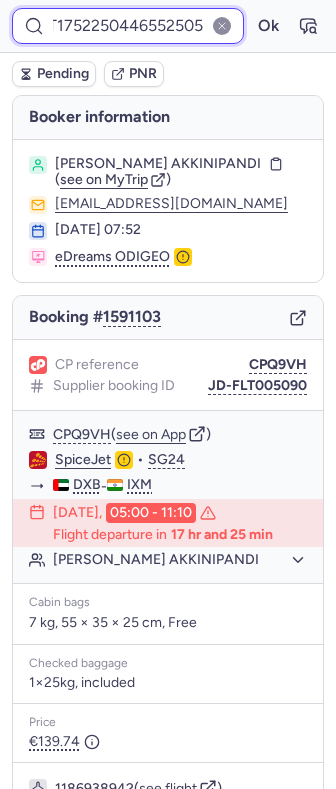 type on "DT1752250446552505" 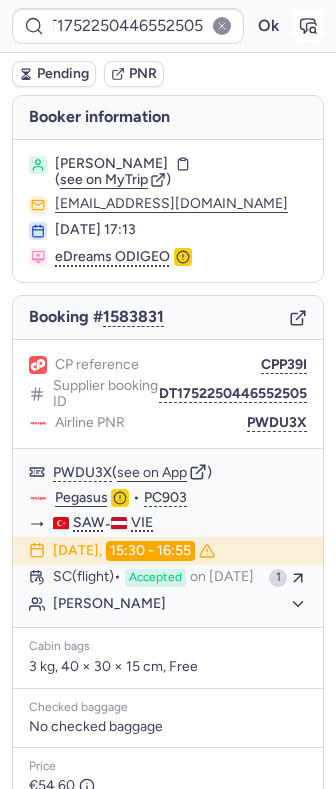 click at bounding box center [308, 26] 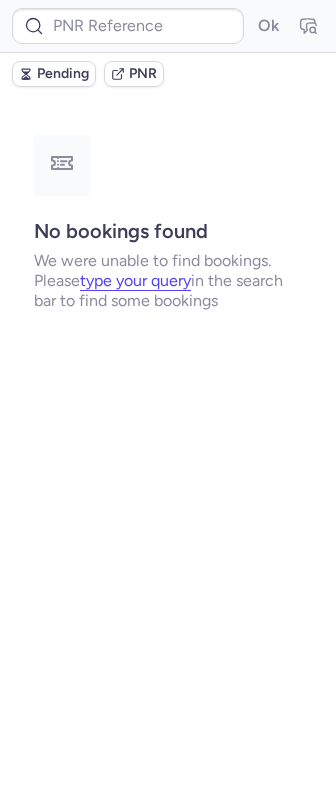 click on "Ok" at bounding box center (168, 26) 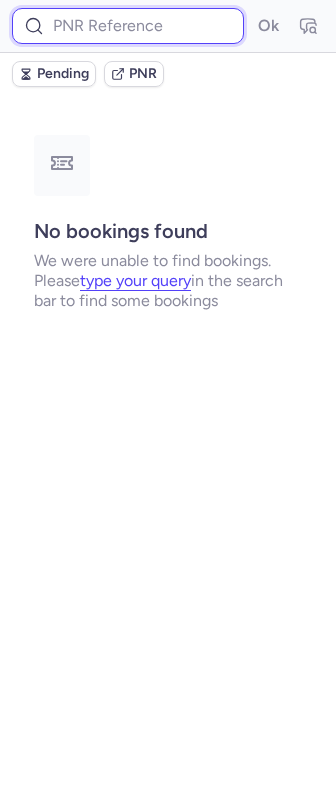 paste on "DT1752250446552505" 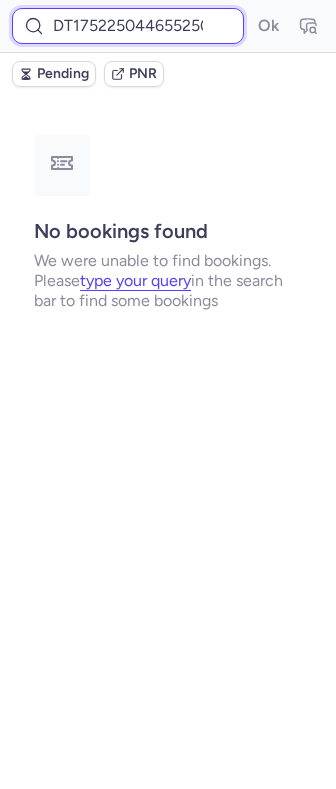 click on "DT1752250446552505" at bounding box center [128, 26] 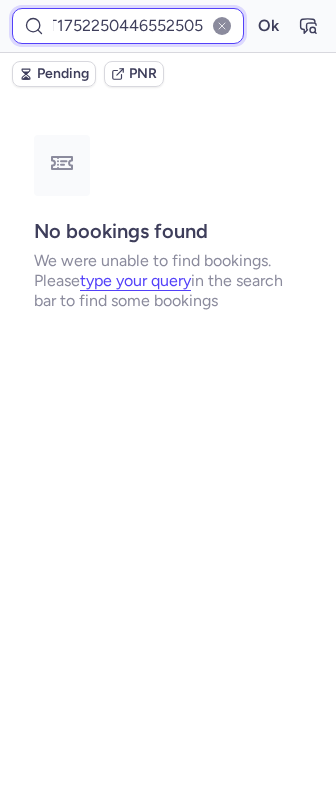 click on "Ok" at bounding box center (268, 26) 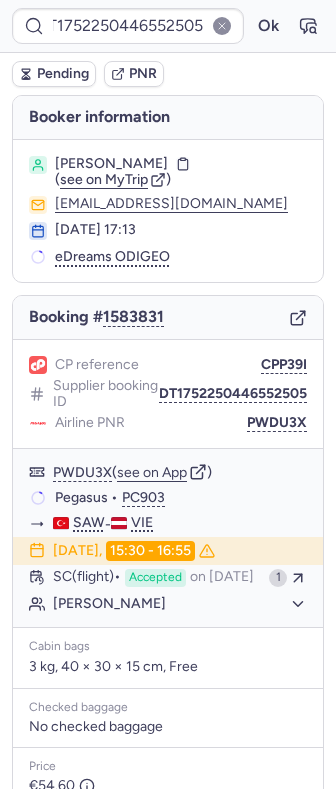 scroll, scrollTop: 0, scrollLeft: 0, axis: both 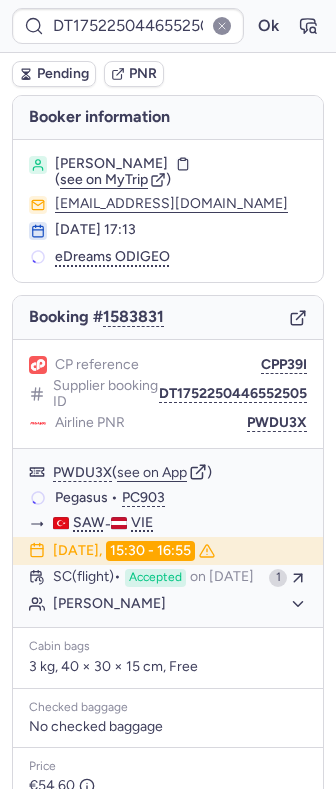 click on "CP reference CPP39I Supplier booking ID DT1752250446552505 Airline PNR PWDU3X" at bounding box center [168, 394] 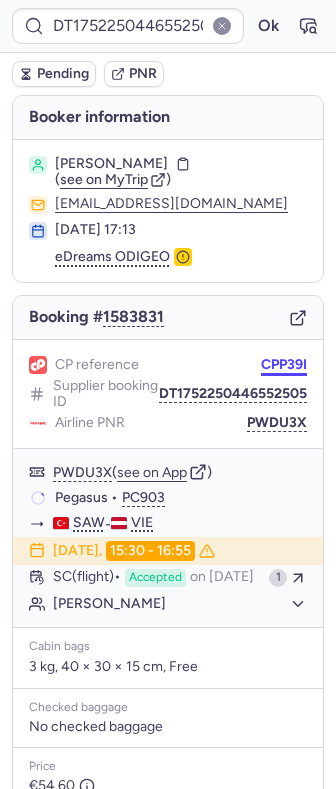 click on "CPP39I" at bounding box center [284, 365] 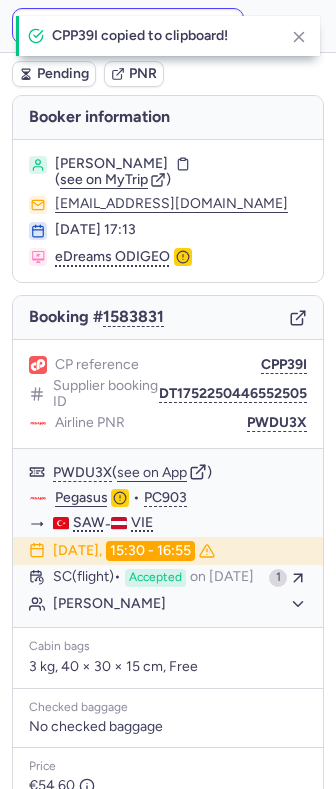 click 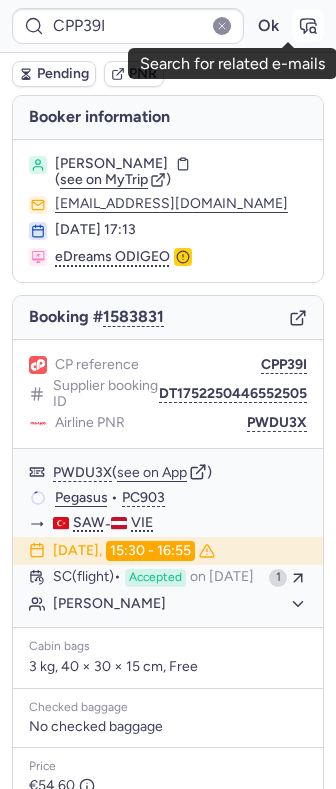click 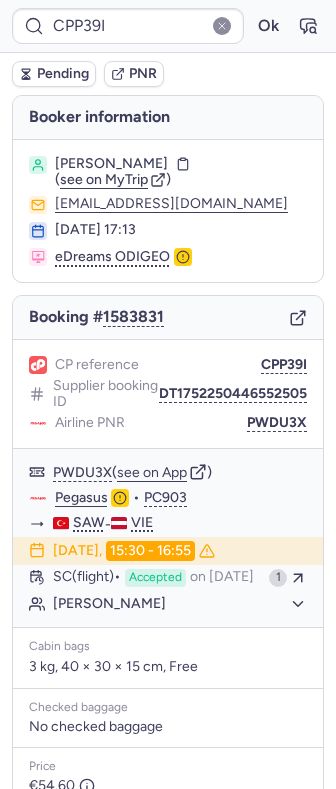 type on "PWDU3X" 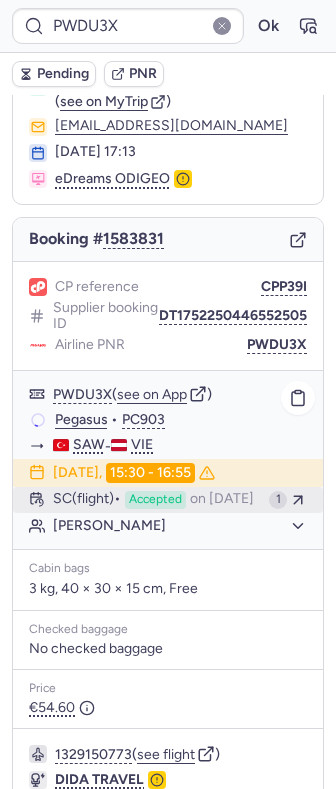 scroll, scrollTop: 133, scrollLeft: 0, axis: vertical 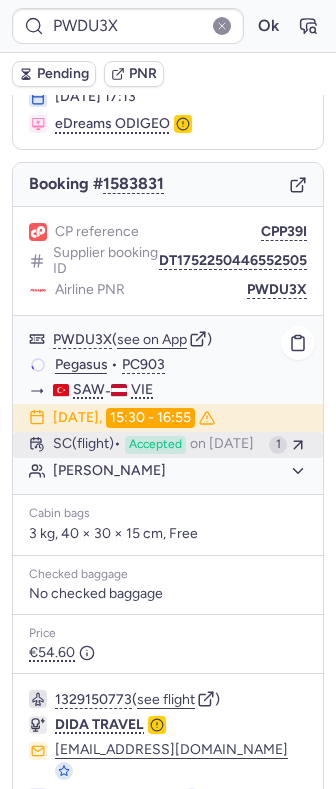 click on "SC   (flight)  Accepted  on Jul 17, 2025" at bounding box center [157, 445] 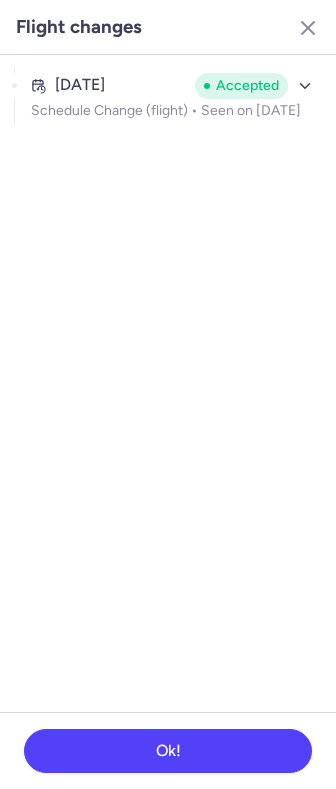 click on "Jul 17, 2025 Accepted Schedule Change (flight) •  Seen on Jul 17, 2025" 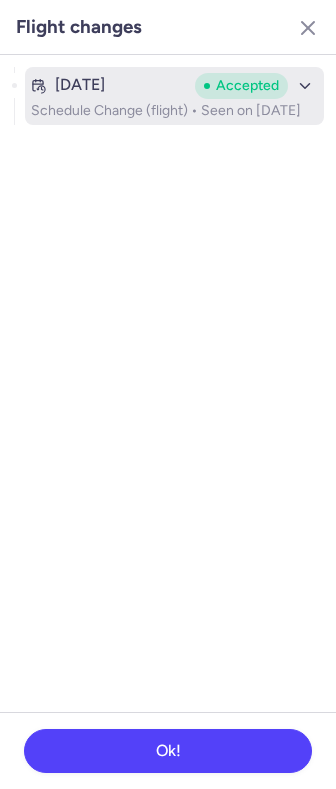 click on "Jul 17, 2025 Accepted Schedule Change (flight) •  Seen on Jul 17, 2025" at bounding box center (174, 96) 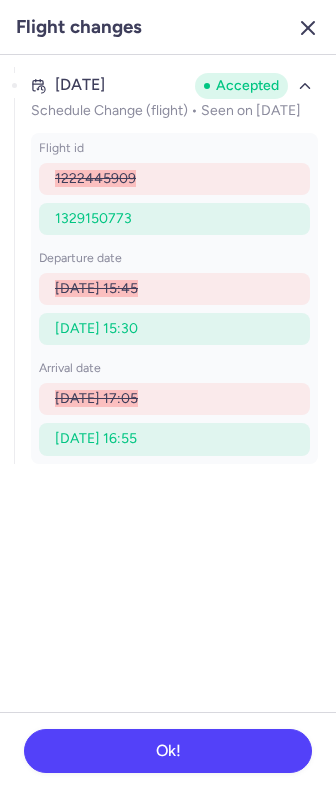 click 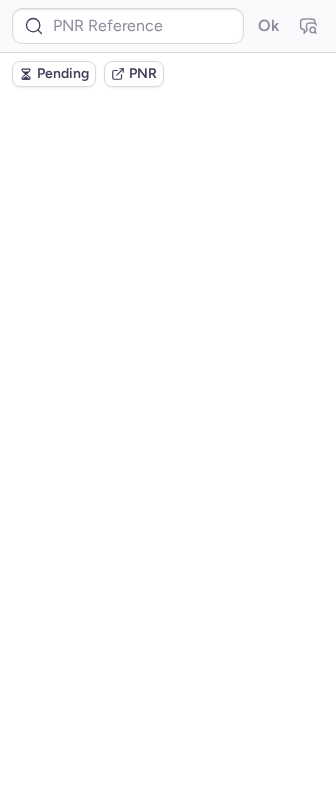 scroll, scrollTop: 0, scrollLeft: 0, axis: both 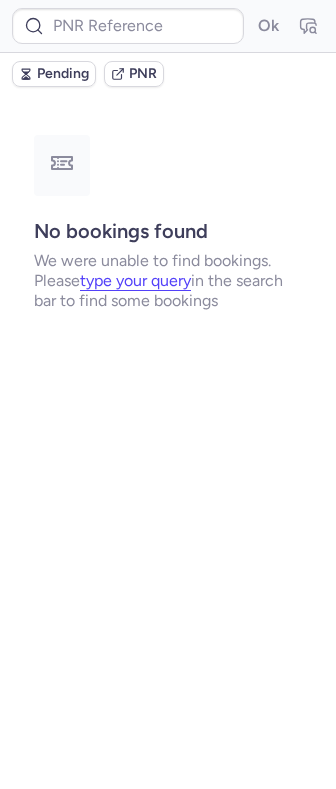 type on "CPP39I" 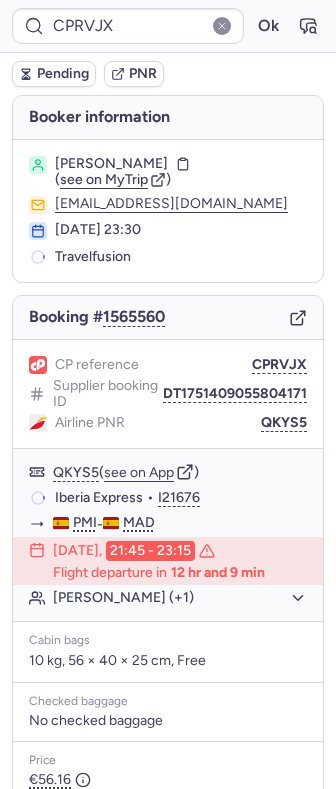 type on "CPQ9VH" 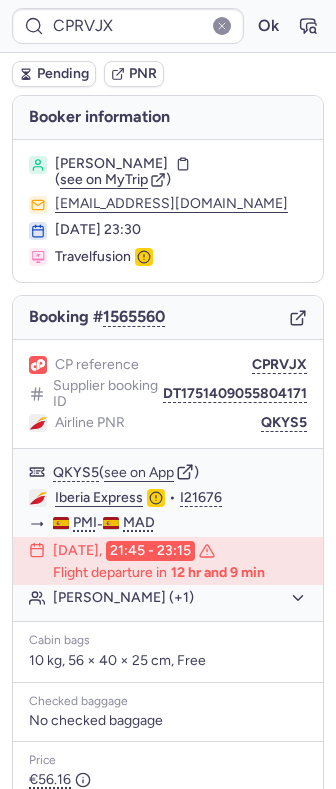 type on "CPQ9VH" 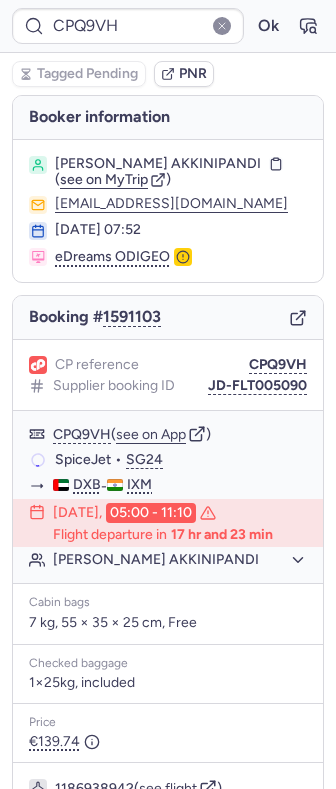 type 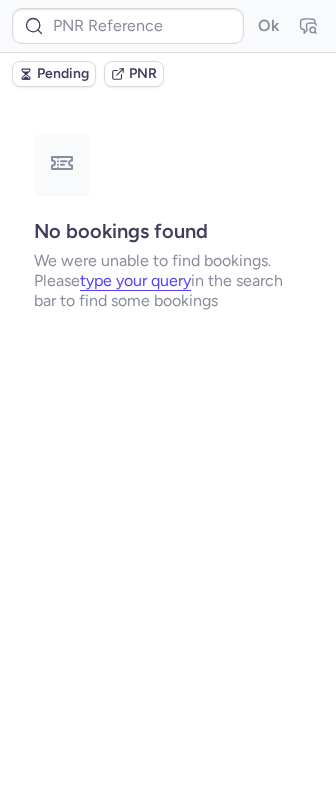 scroll, scrollTop: 0, scrollLeft: 0, axis: both 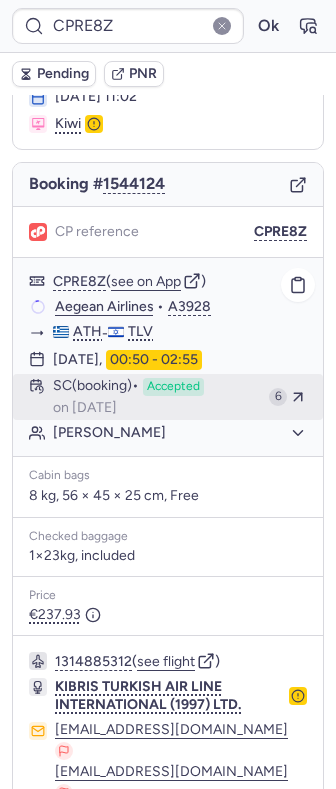 click on "SC   (booking)  Accepted  on [DATE]" at bounding box center [157, 397] 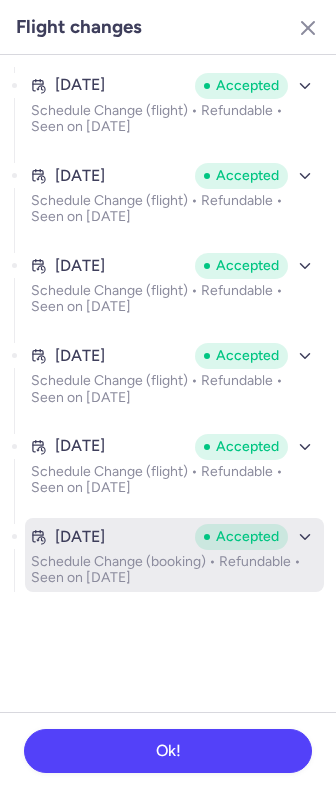 click on "Schedule Change (booking) • Refundable • Seen on [DATE]" at bounding box center (174, 570) 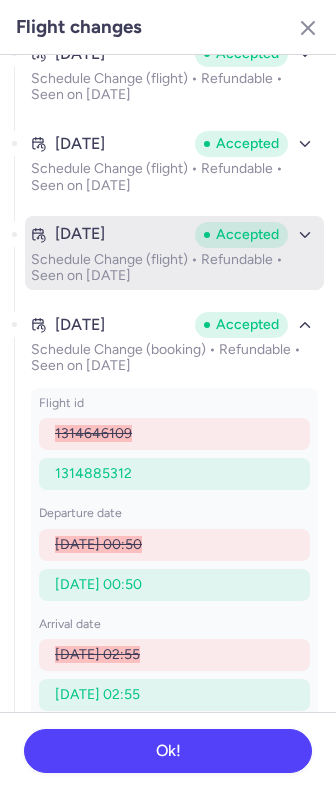 scroll, scrollTop: 222, scrollLeft: 0, axis: vertical 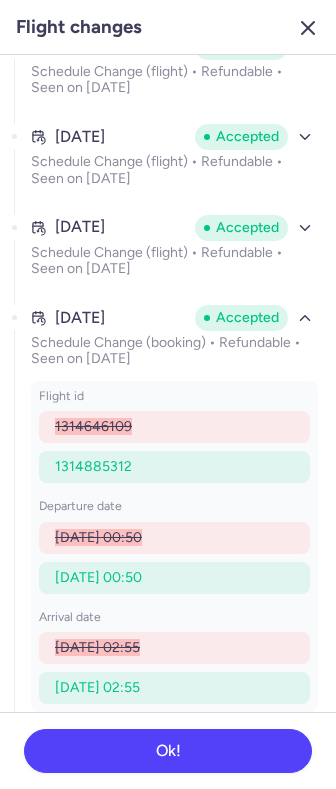 click 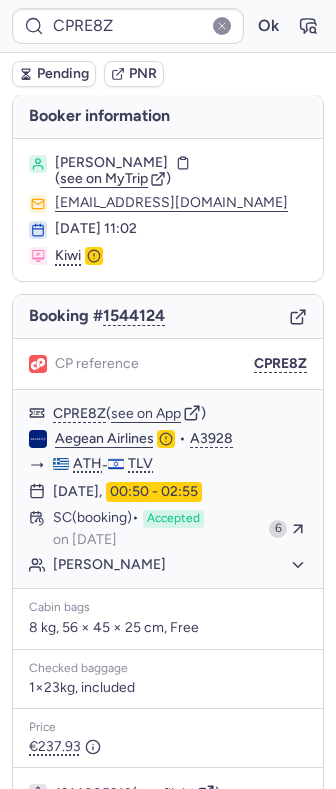 scroll, scrollTop: 0, scrollLeft: 0, axis: both 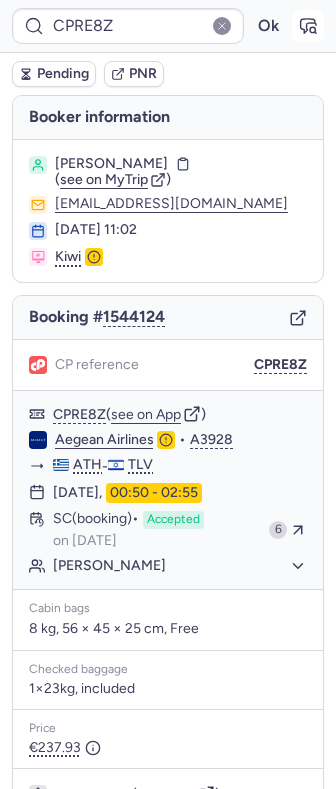 click 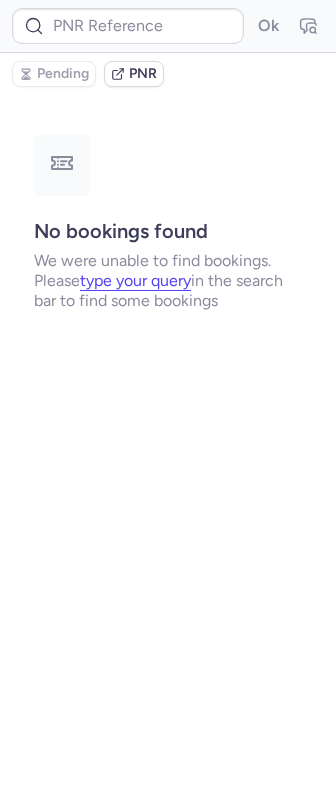type on "CPRE8Z" 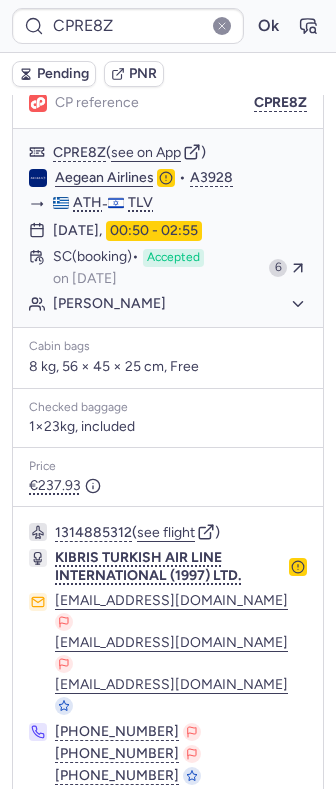 scroll, scrollTop: 266, scrollLeft: 0, axis: vertical 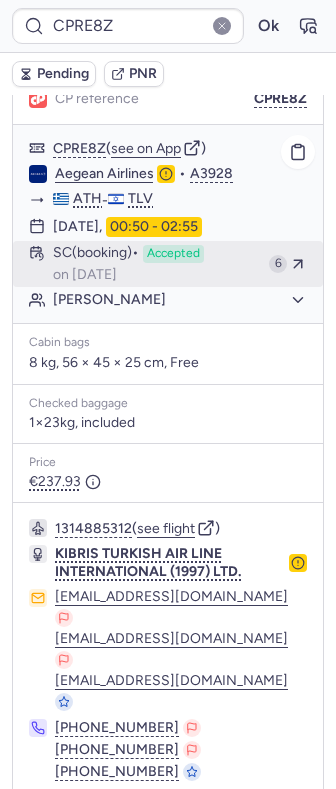 click on "SC   (booking)" at bounding box center [96, 254] 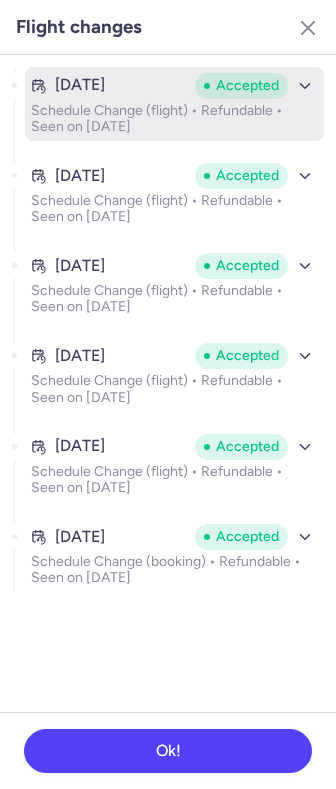 click on "Schedule Change (flight) • Refundable • Seen on [DATE]" at bounding box center (174, 119) 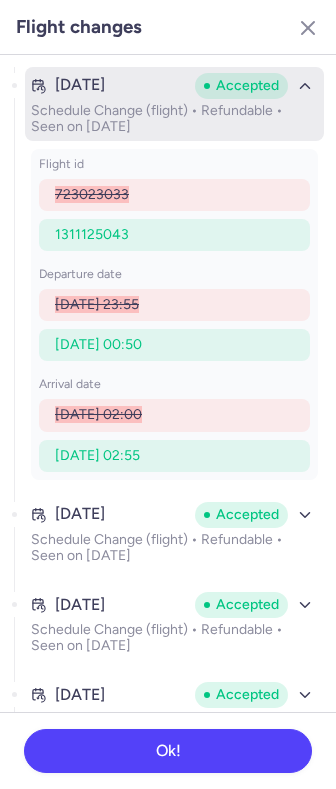 click 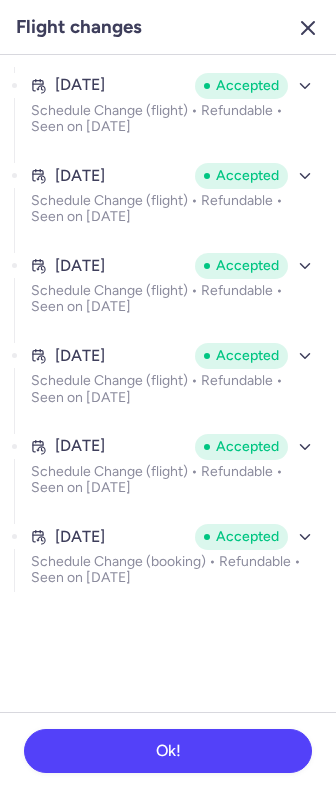 click 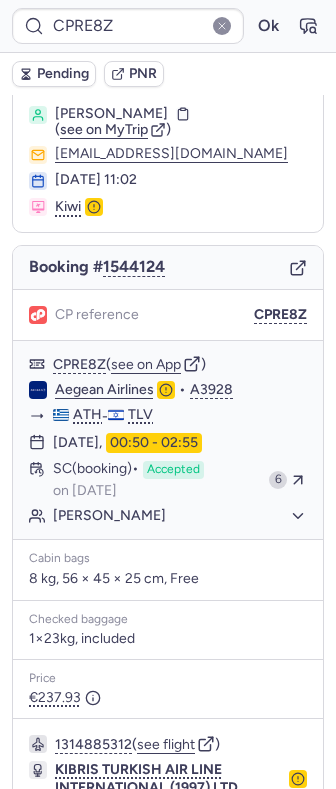 scroll, scrollTop: 0, scrollLeft: 0, axis: both 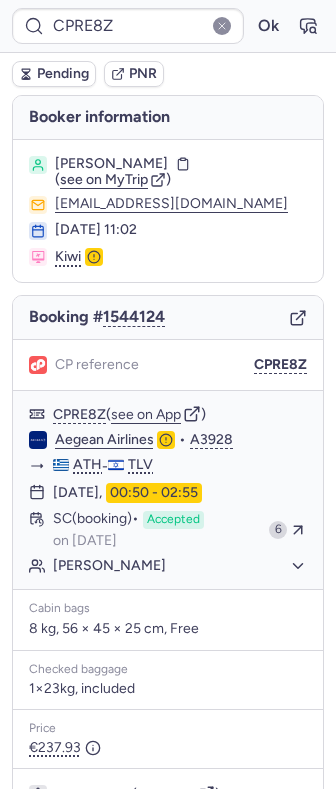click on "[PERSON_NAME]  ( see on MyTrip  )  [EMAIL_ADDRESS][DOMAIN_NAME] [DATE] 11:02 Kiwi" at bounding box center [168, 211] 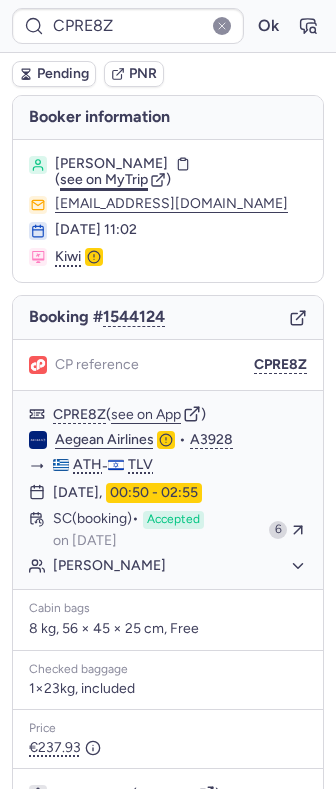 click on "see on MyTrip" at bounding box center [104, 179] 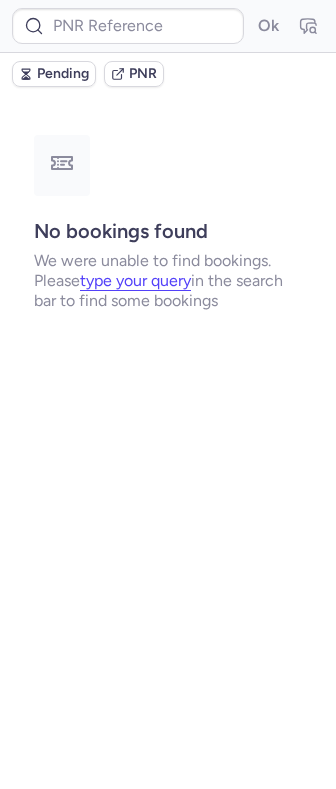type on "CPRE8Z" 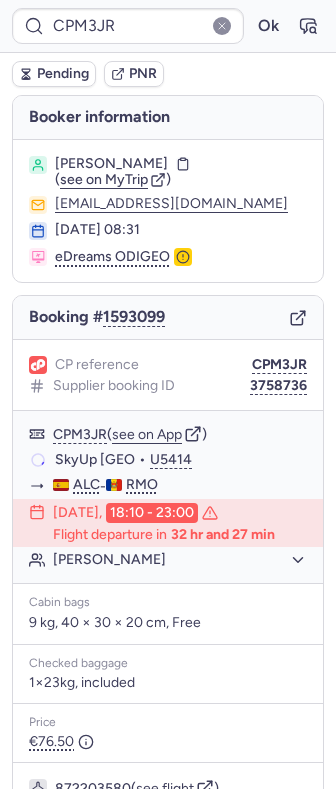 type on "CPNS55" 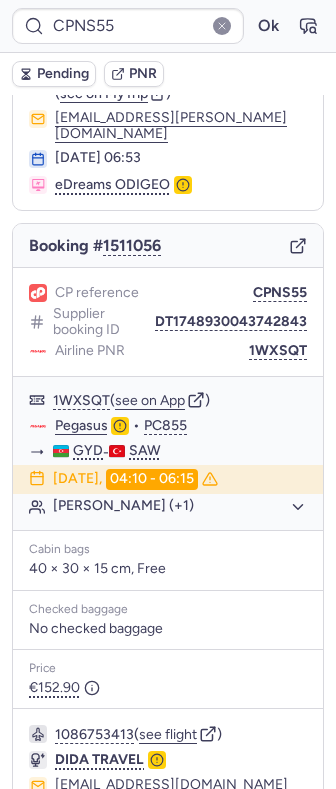 scroll, scrollTop: 194, scrollLeft: 0, axis: vertical 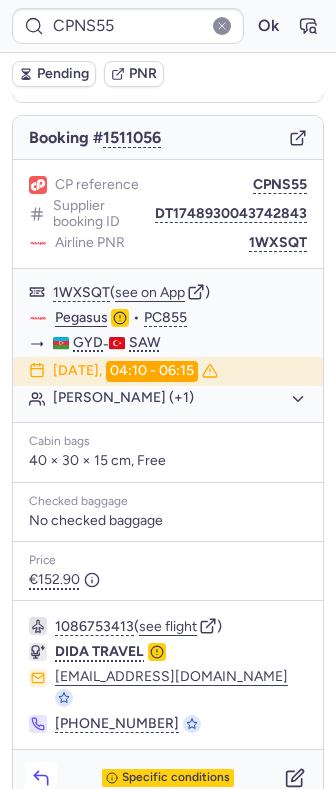 click 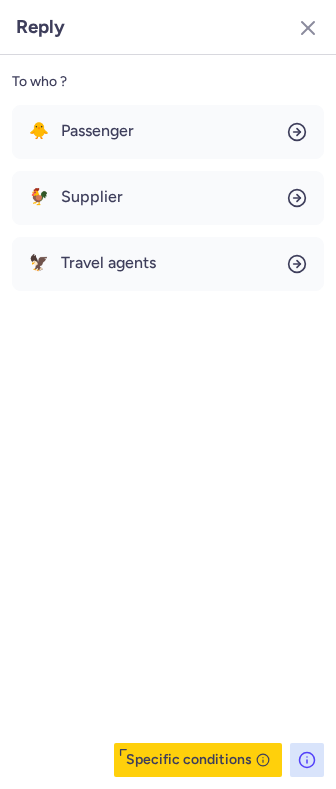 type 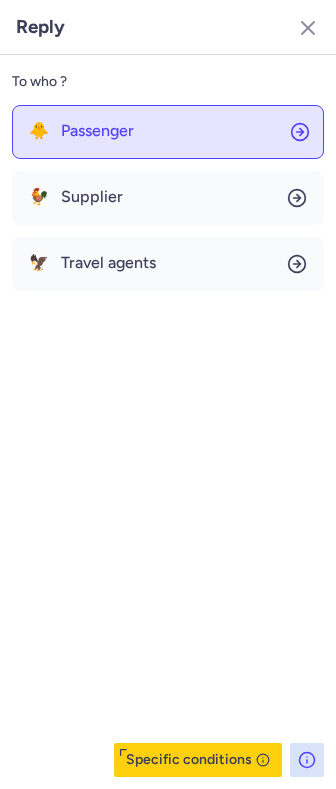 click on "🐥 Passenger" 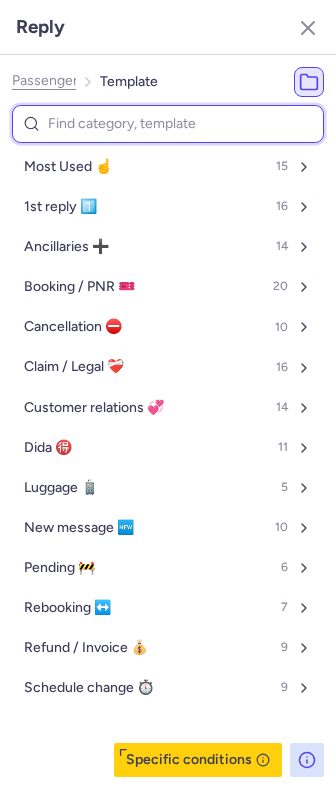click at bounding box center (168, 124) 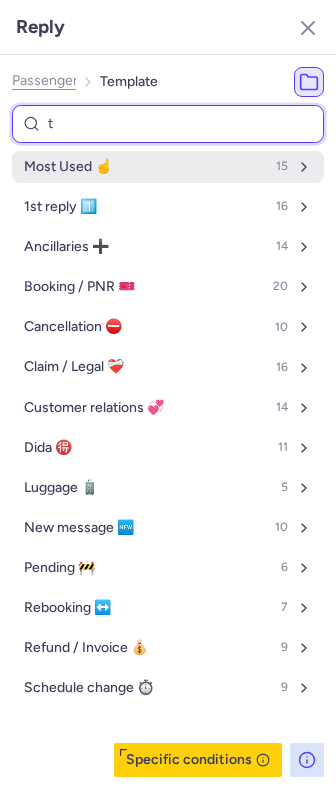 type on "tr" 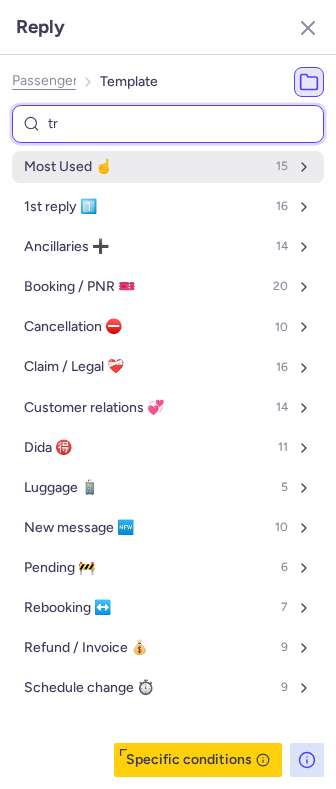 select on "en" 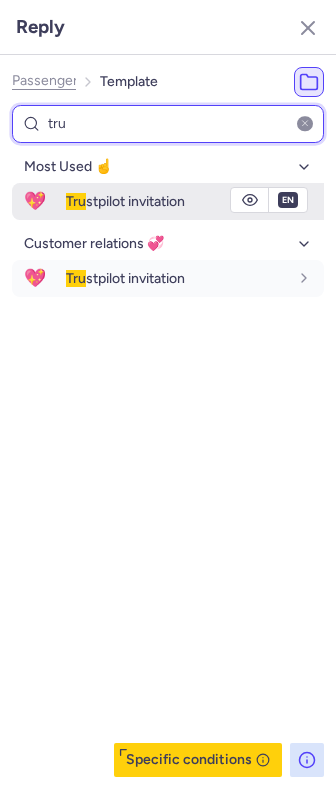 type on "tru" 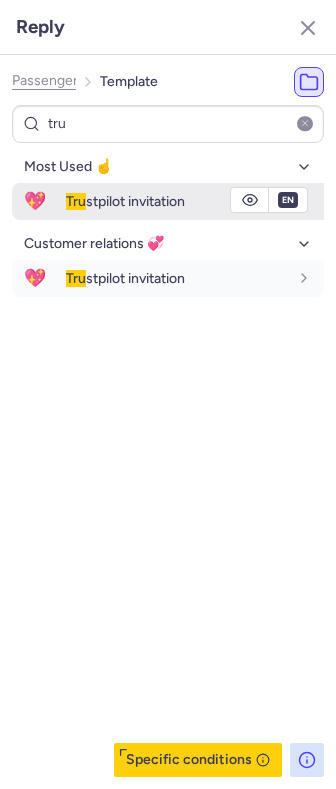 click on "Tru stpilot invitation" at bounding box center (195, 201) 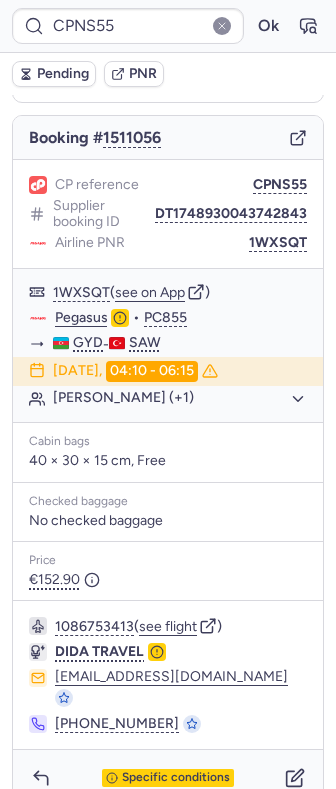 type on "CPM3JR" 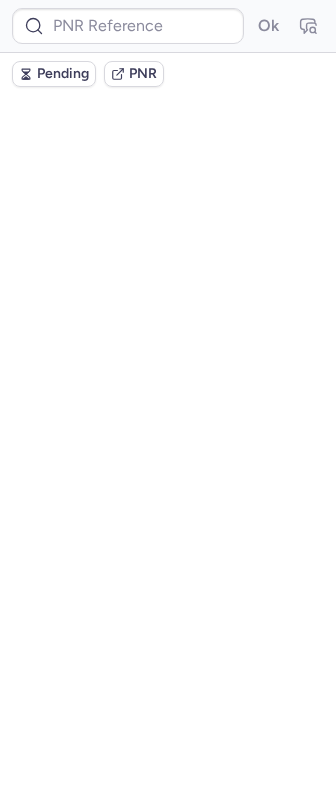 scroll, scrollTop: 0, scrollLeft: 0, axis: both 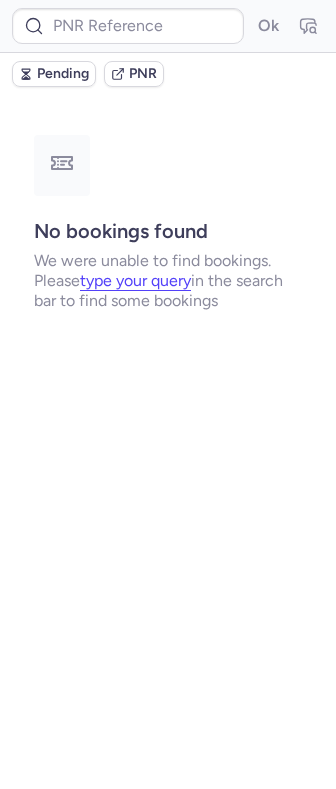 type on "CPM3JR" 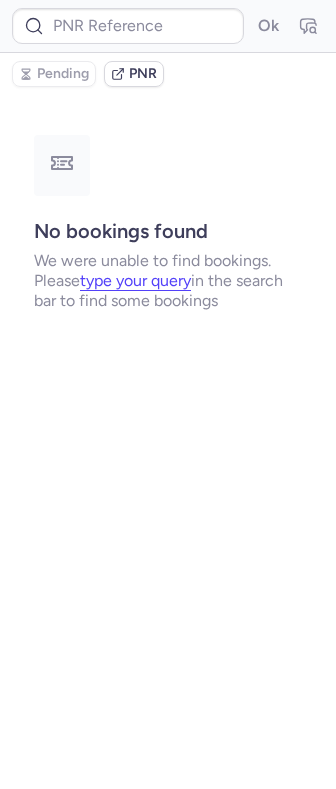 type on "CPM3JR" 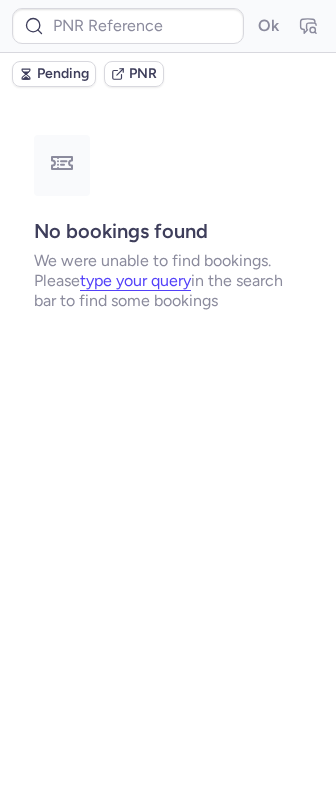 type on "CPM3JR" 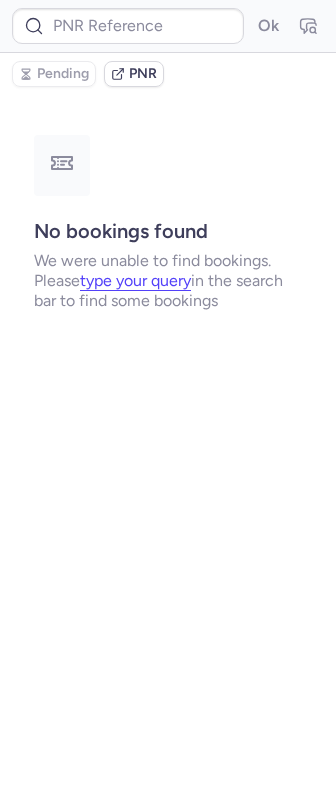 type on "CPM3JR" 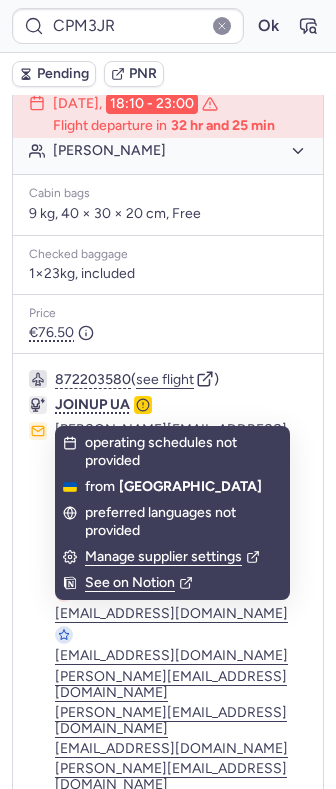 scroll, scrollTop: 142, scrollLeft: 0, axis: vertical 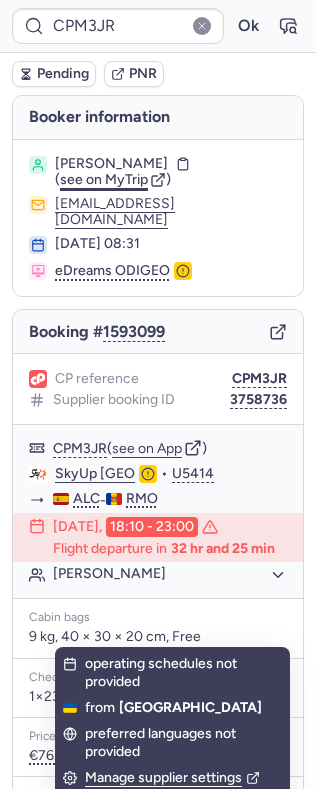 click on "see on MyTrip" at bounding box center [104, 179] 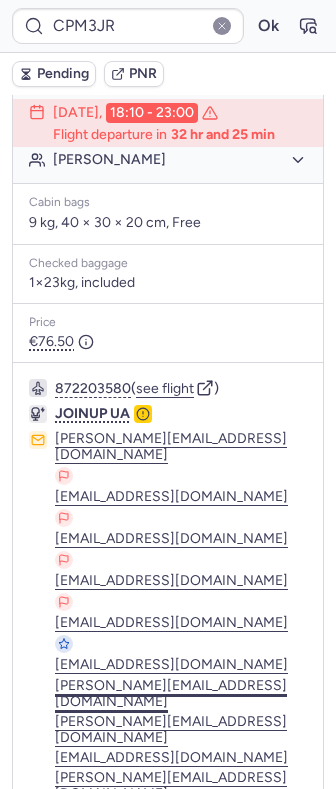 scroll, scrollTop: 409, scrollLeft: 0, axis: vertical 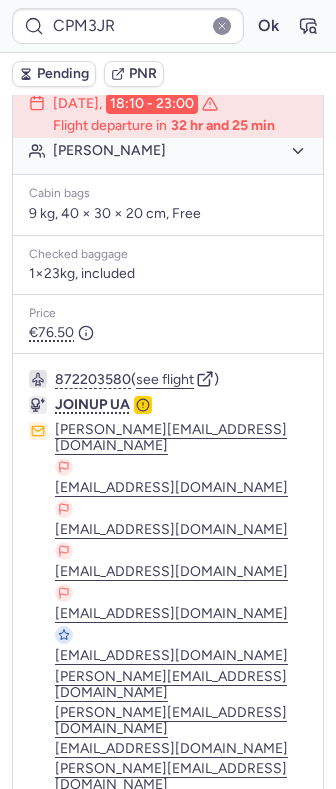 click 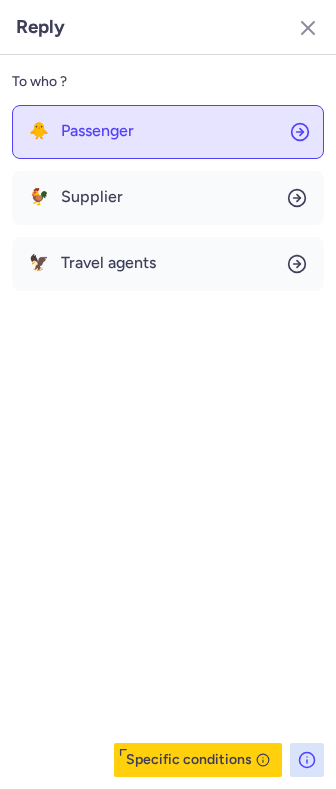 click on "🐥 Passenger" 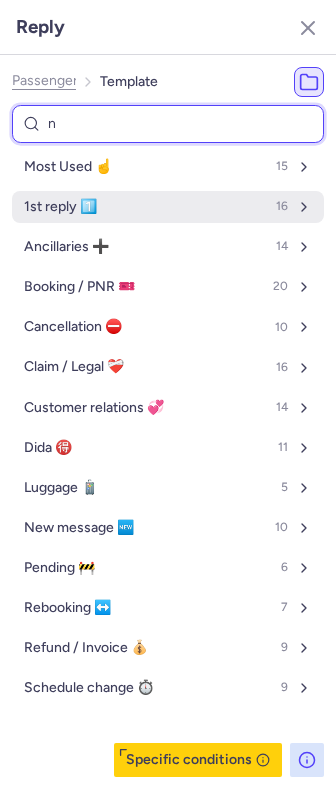 type on "no" 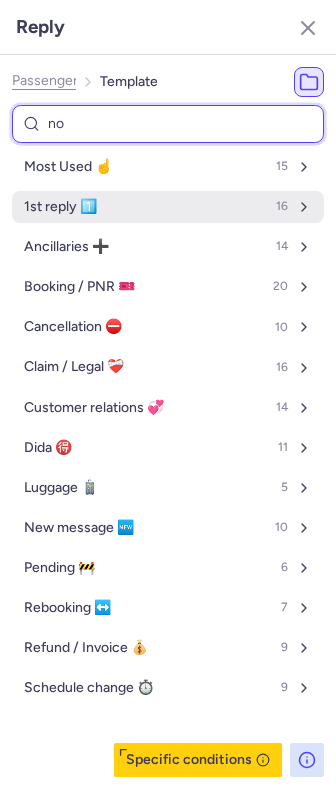 select on "en" 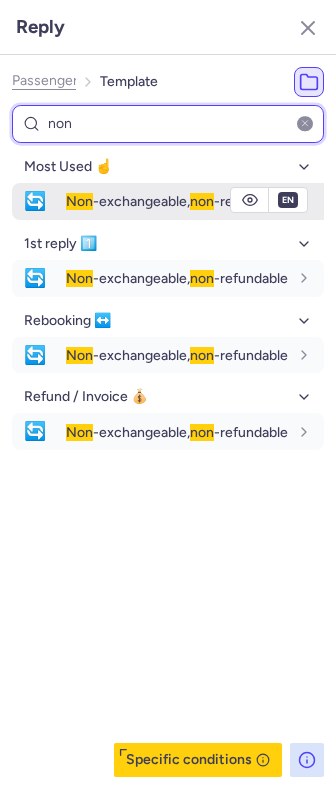type on "non" 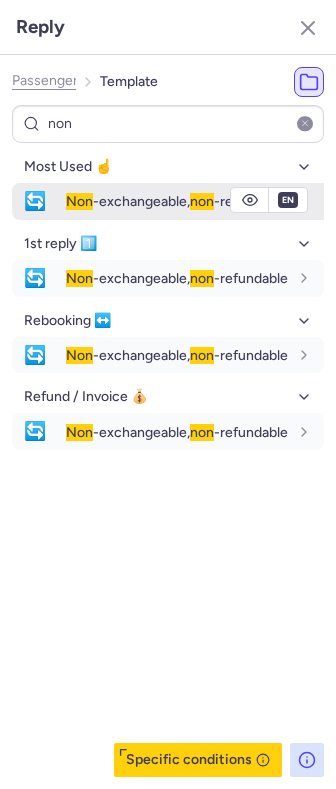 click on "Non -exchangeable,  non -refundable" at bounding box center [177, 201] 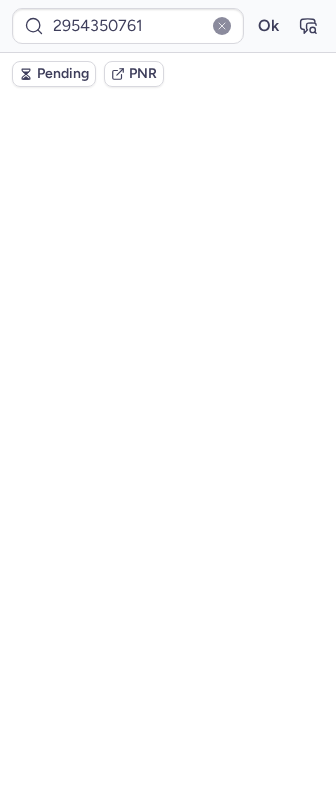 scroll, scrollTop: 0, scrollLeft: 0, axis: both 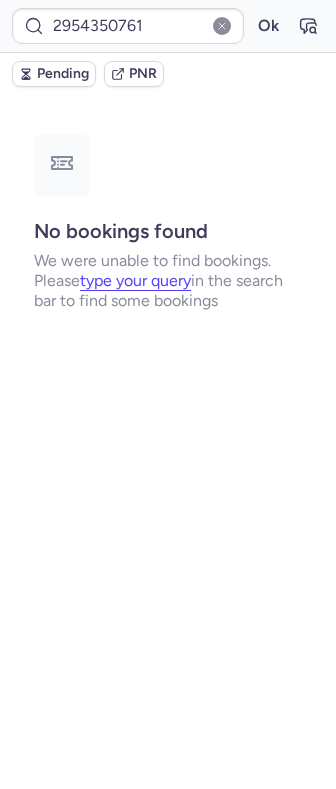 type on "CPFQMH" 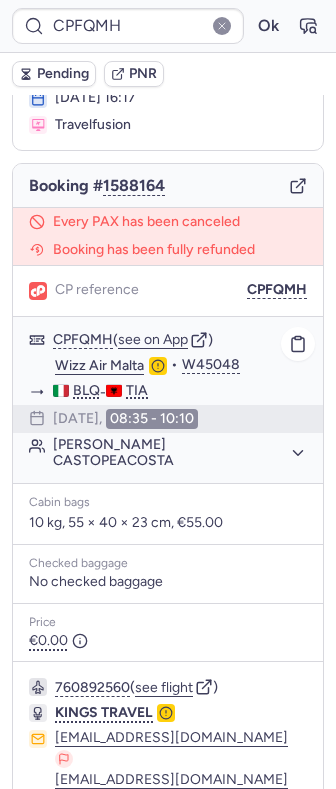 scroll, scrollTop: 0, scrollLeft: 0, axis: both 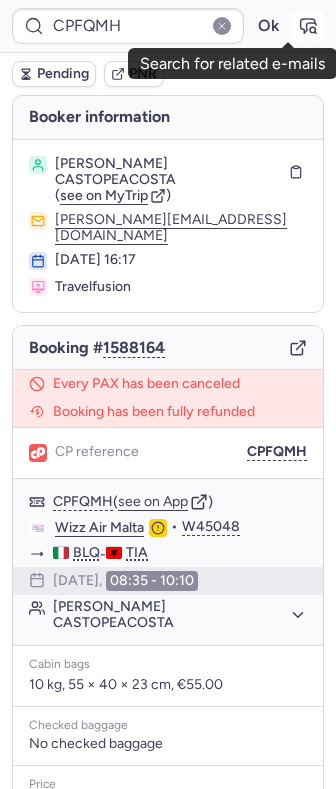click 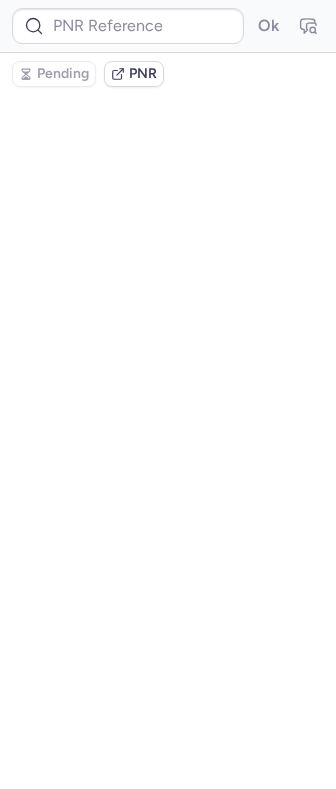 type on "CPFQMH" 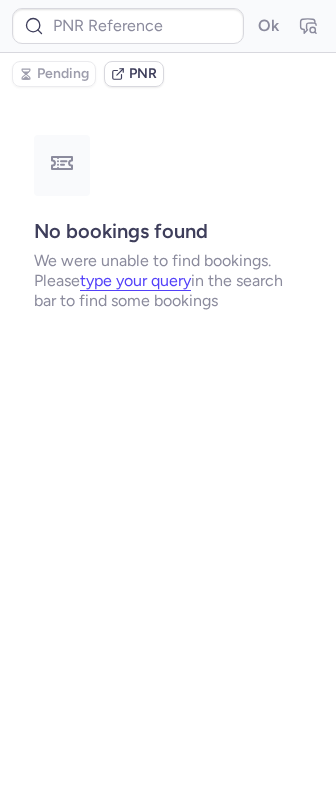 type on "CPFQMH" 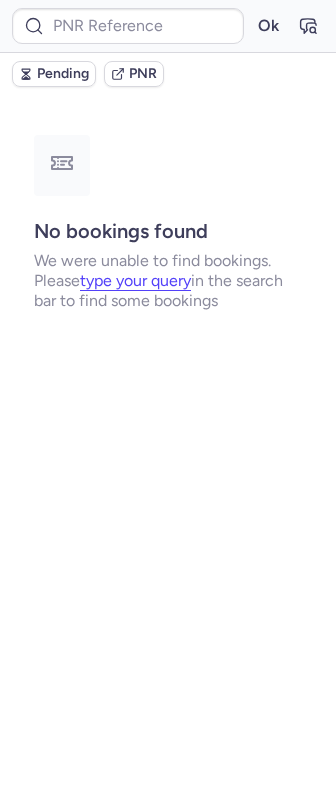 type on "CPFQMH" 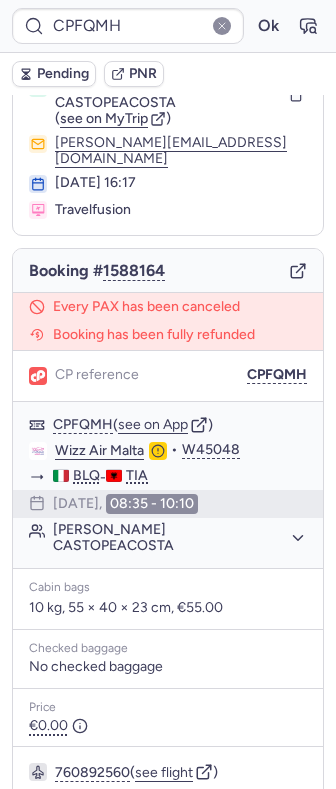 scroll, scrollTop: 0, scrollLeft: 0, axis: both 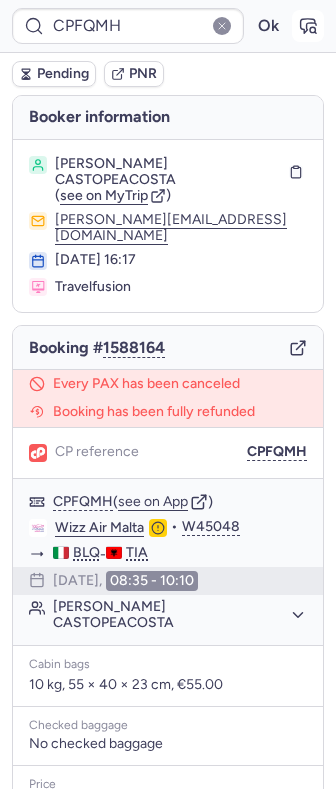 click 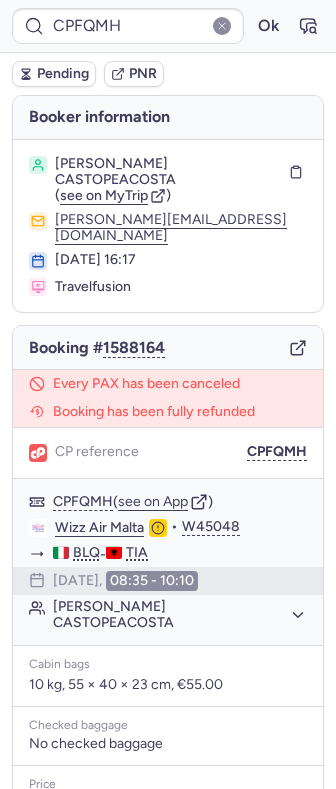 type on "CPRE8Z" 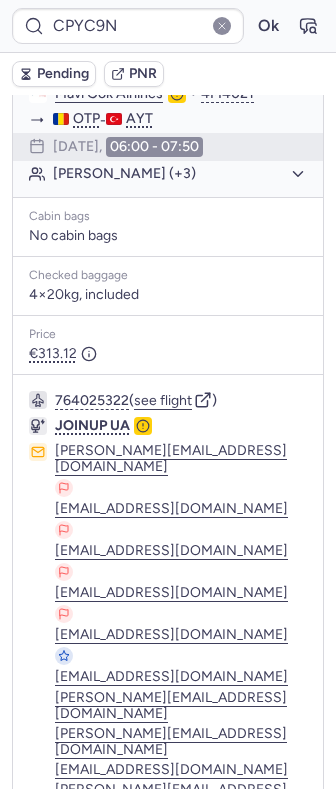scroll, scrollTop: 386, scrollLeft: 0, axis: vertical 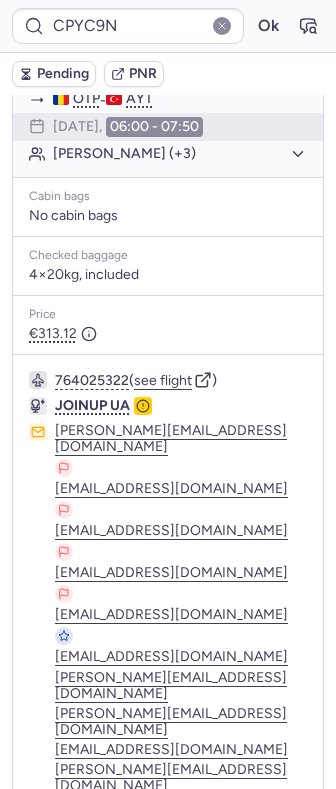click on "Specific conditions" at bounding box center (176, 909) 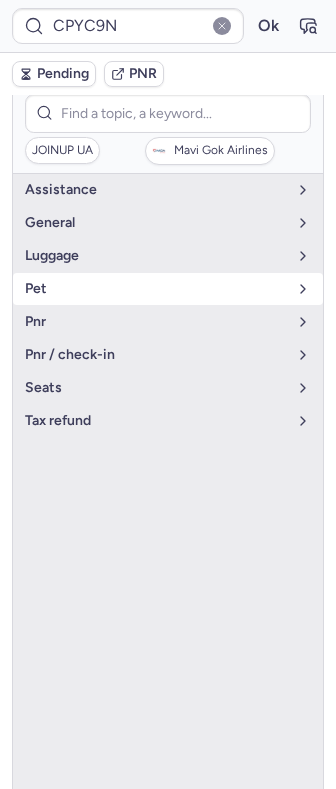 scroll, scrollTop: 253, scrollLeft: 0, axis: vertical 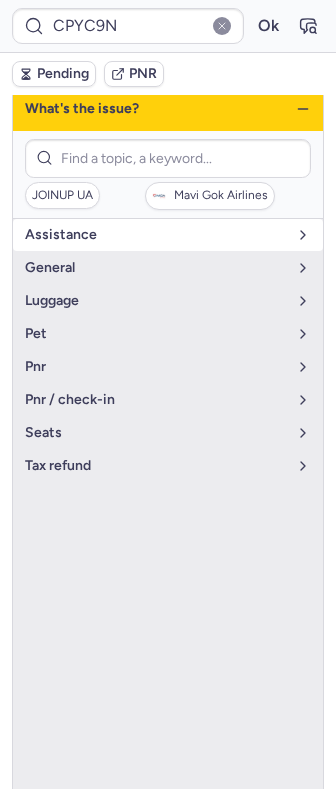 click on "assistance" at bounding box center [156, 235] 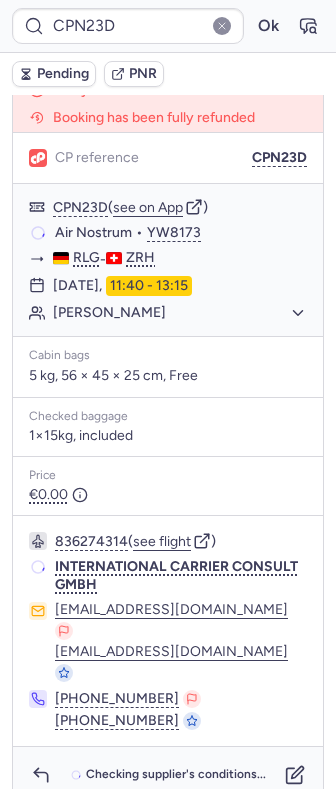 scroll, scrollTop: 224, scrollLeft: 0, axis: vertical 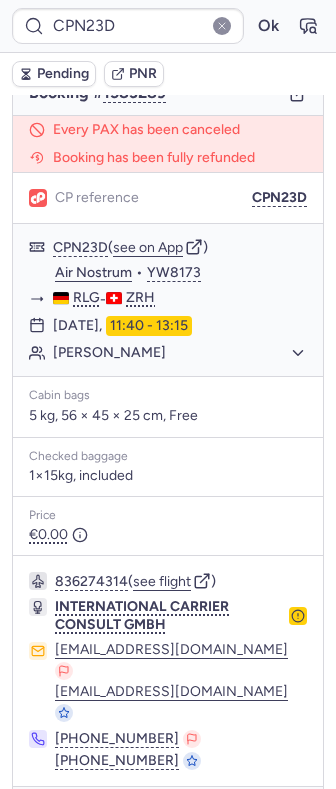type on "CPZ7XF" 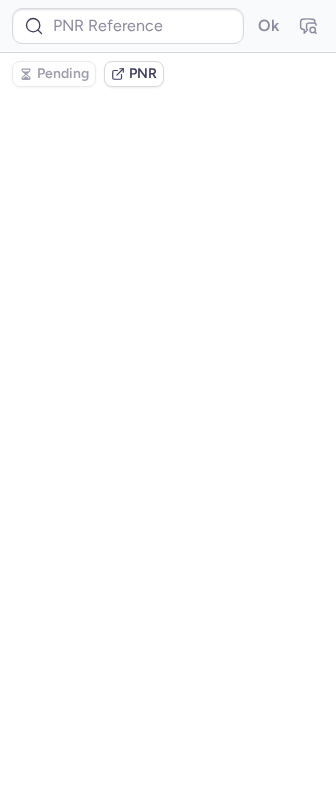 scroll, scrollTop: 0, scrollLeft: 0, axis: both 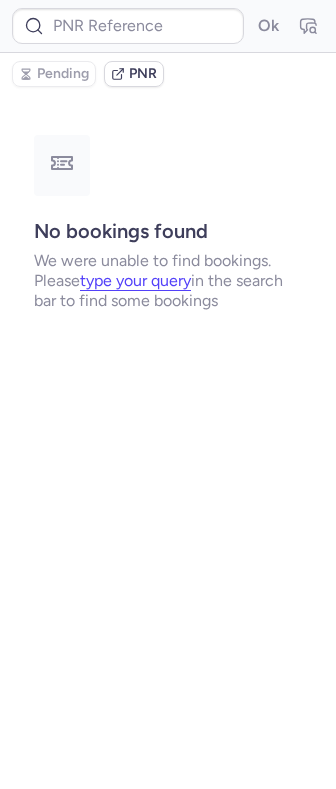 type on "CP9GXR" 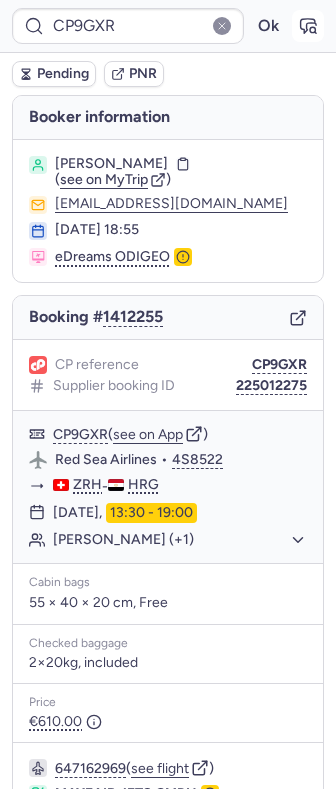 click 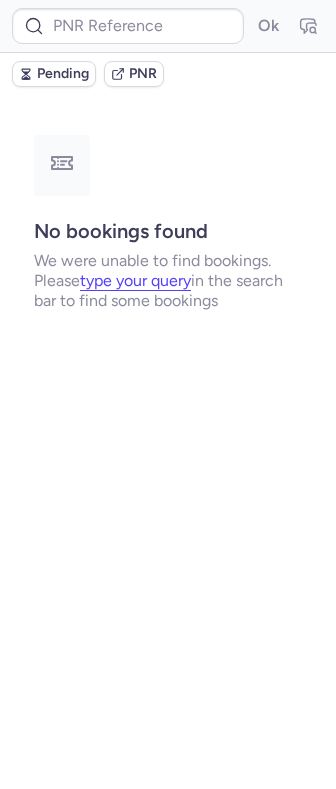 drag, startPoint x: 129, startPoint y: 481, endPoint x: 116, endPoint y: 488, distance: 14.764823 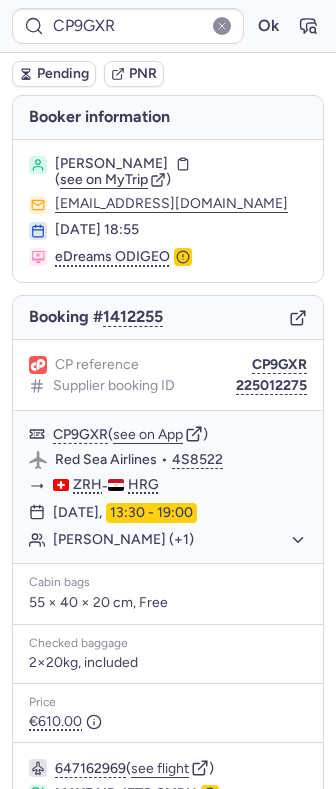 type on "CPHDIW" 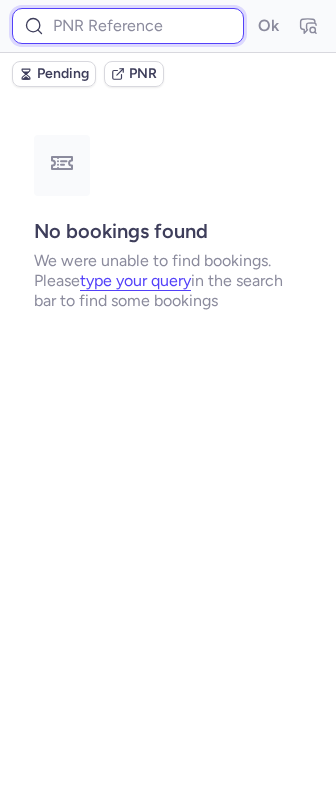 click at bounding box center [128, 26] 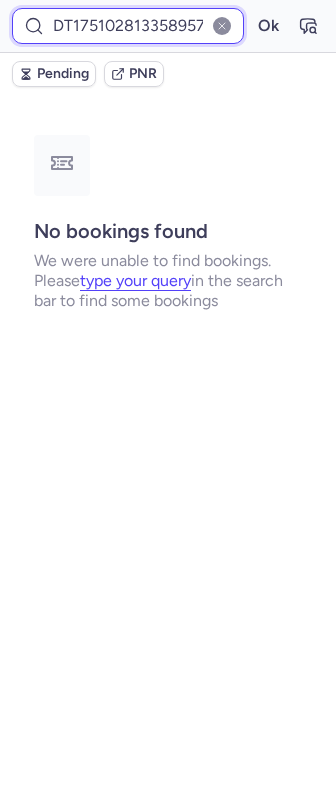 scroll, scrollTop: 0, scrollLeft: 9, axis: horizontal 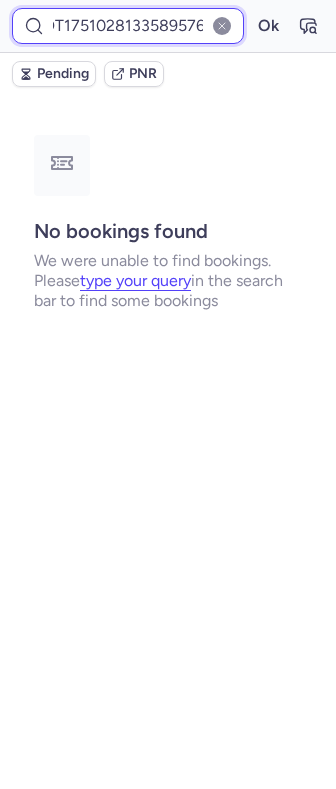 type on "DT1751028133589576" 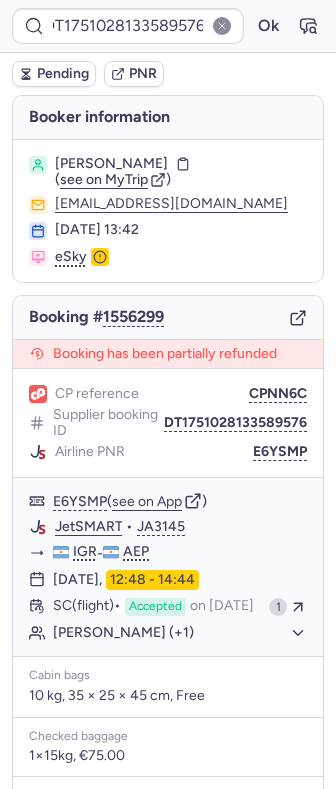 scroll, scrollTop: 0, scrollLeft: 0, axis: both 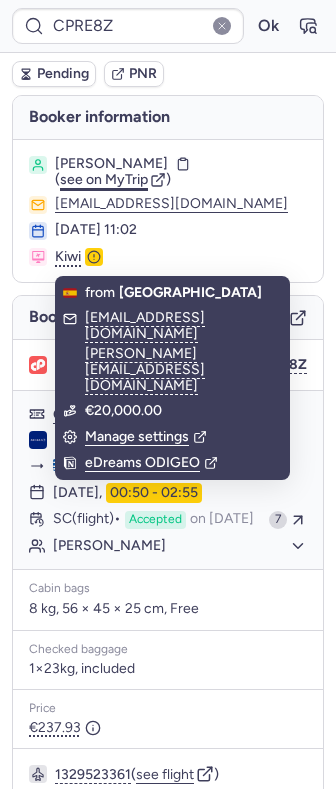 click on "see on MyTrip" at bounding box center (104, 179) 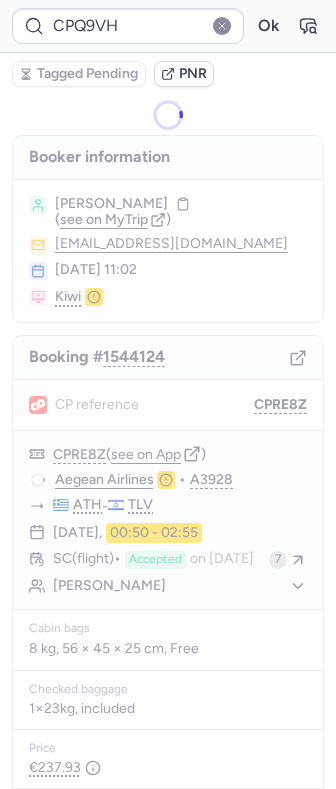type on "CPM3JR" 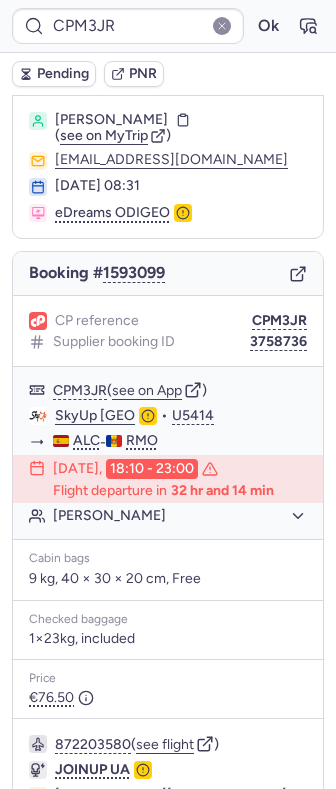 scroll, scrollTop: 0, scrollLeft: 0, axis: both 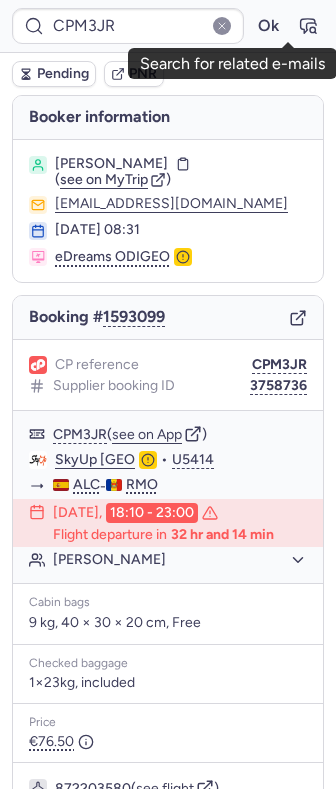 click on "CPM3JR  Ok" at bounding box center (168, 26) 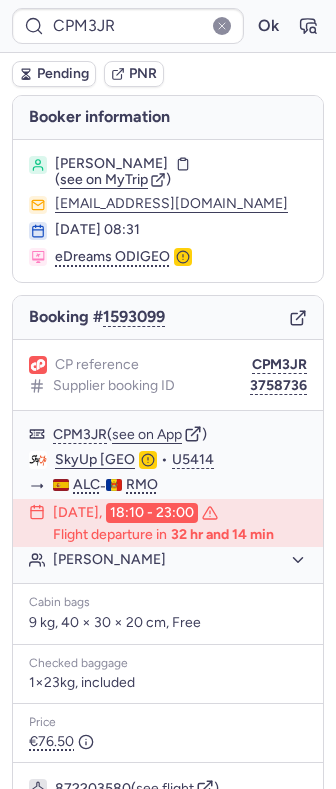 click at bounding box center (308, 26) 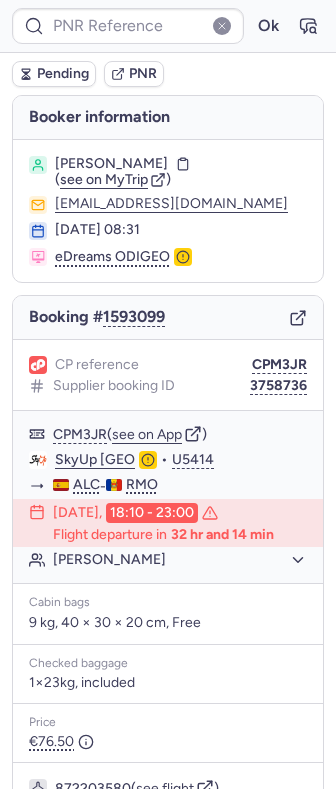 type on "CPM3JR" 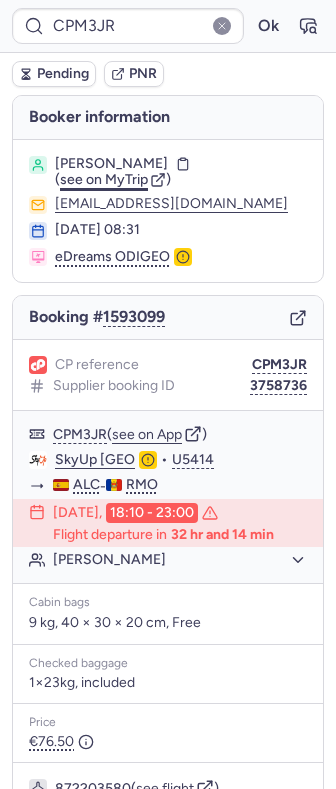 click on "see on MyTrip" at bounding box center (104, 179) 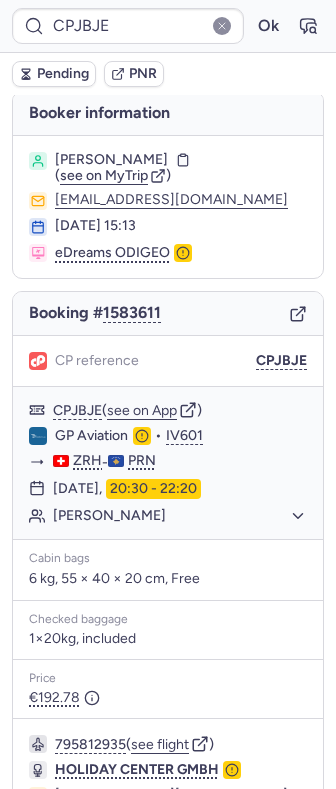 scroll, scrollTop: 0, scrollLeft: 0, axis: both 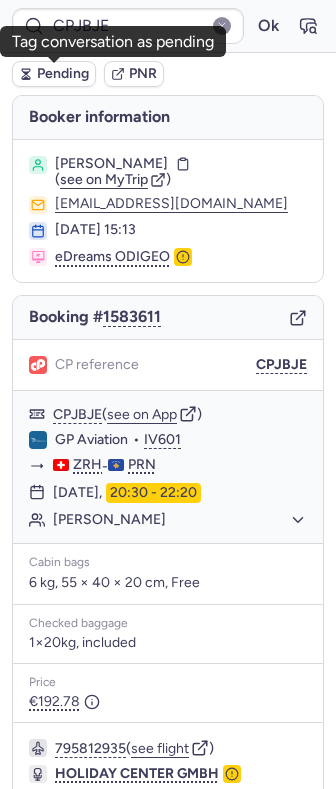 click on "Pending" at bounding box center [63, 74] 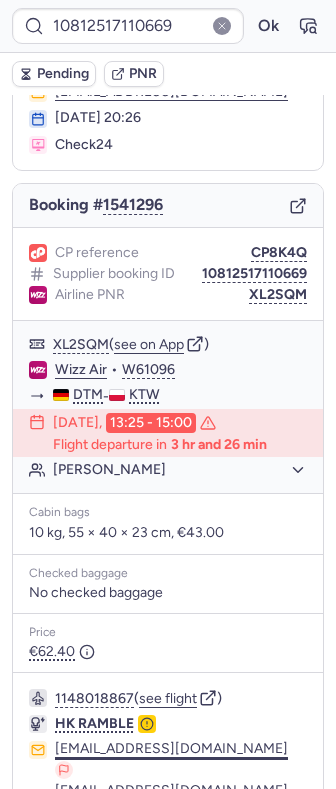scroll, scrollTop: 262, scrollLeft: 0, axis: vertical 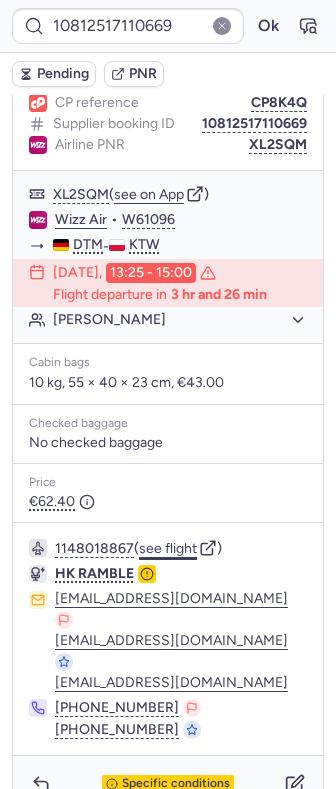 click on "see flight" 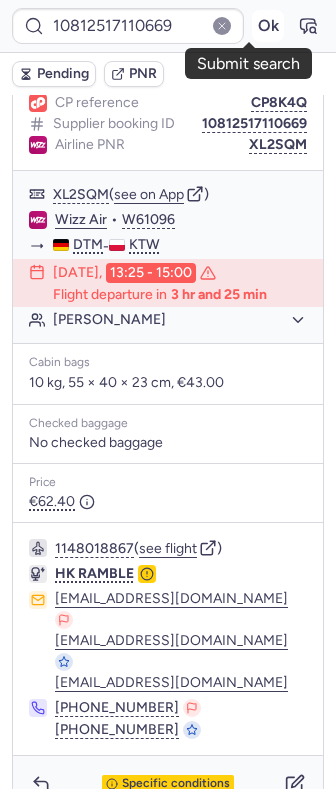 click on "Ok" at bounding box center [268, 26] 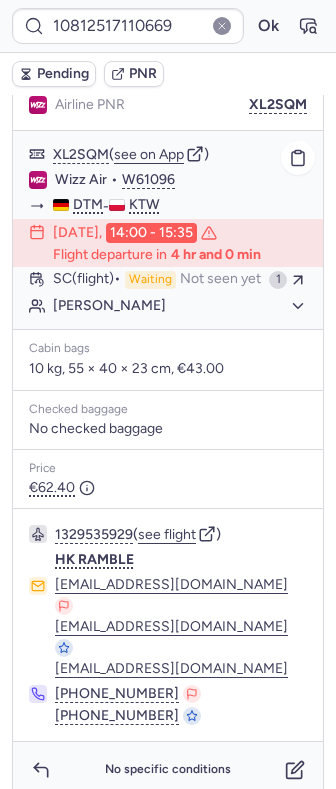 scroll, scrollTop: 262, scrollLeft: 0, axis: vertical 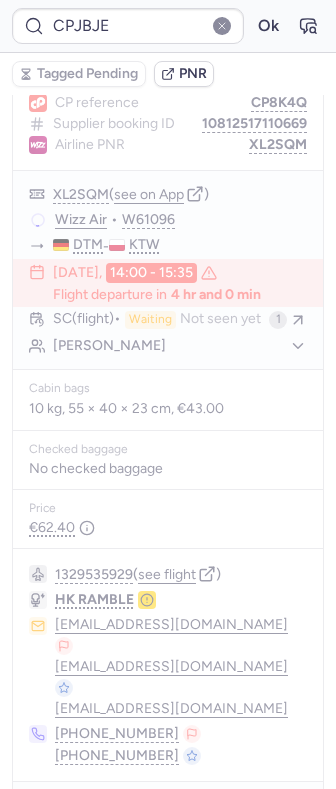 type on "CPM3JR" 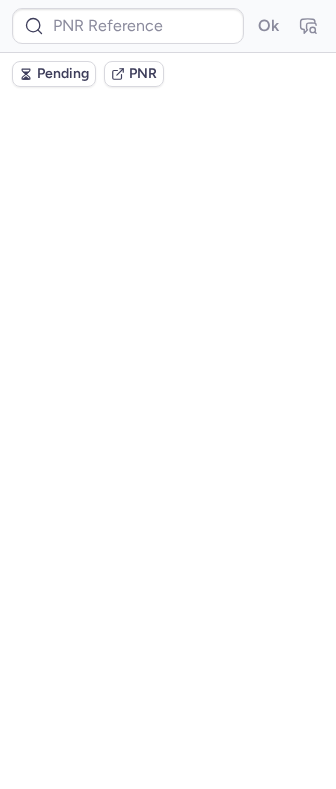 scroll, scrollTop: 0, scrollLeft: 0, axis: both 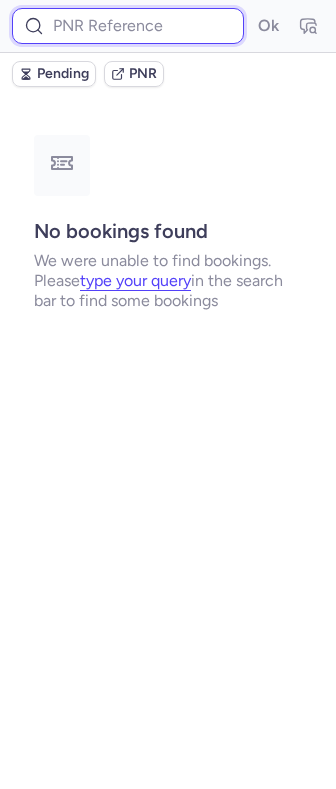 click at bounding box center [128, 26] 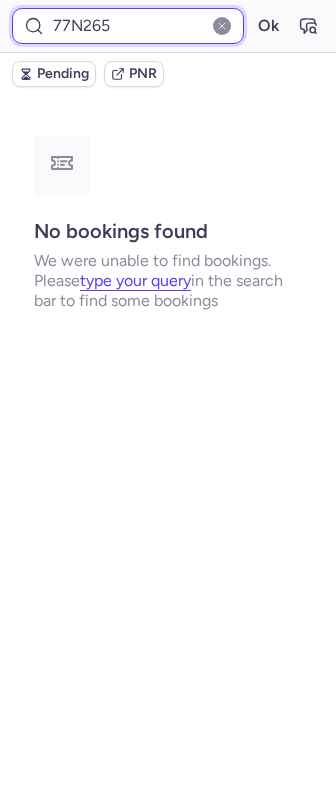 click on "Ok" at bounding box center [268, 26] 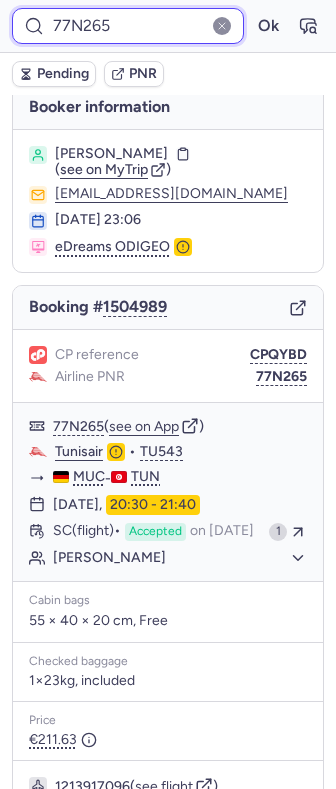 scroll, scrollTop: 0, scrollLeft: 0, axis: both 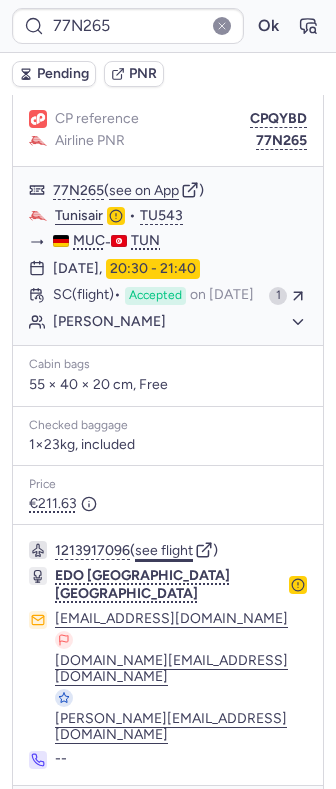 click on "see flight" 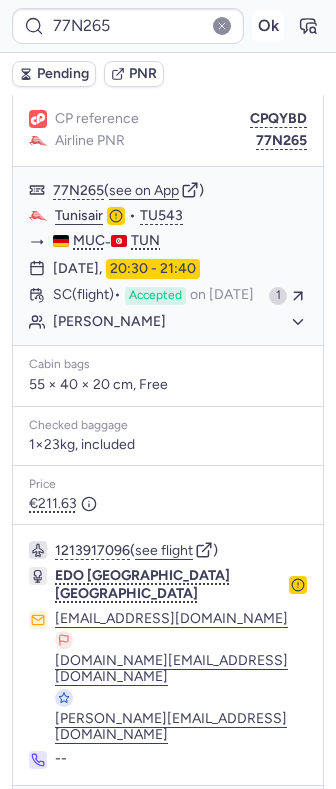 click on "Ok" at bounding box center (268, 26) 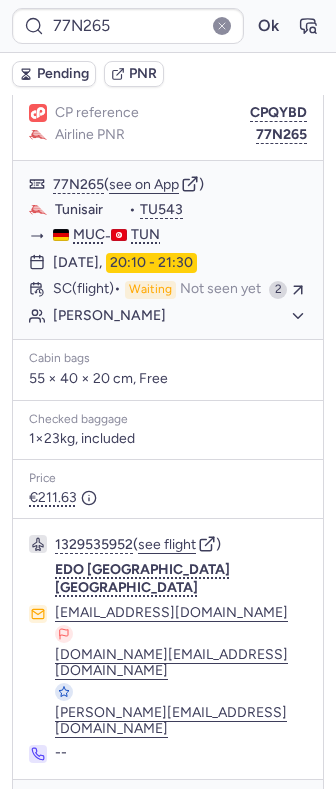 scroll, scrollTop: 246, scrollLeft: 0, axis: vertical 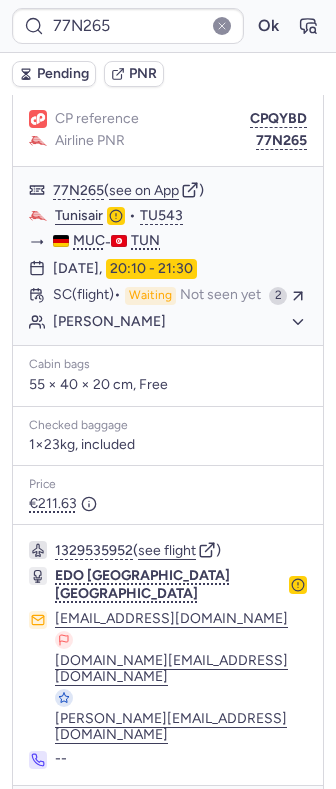 type on "CPWJSL" 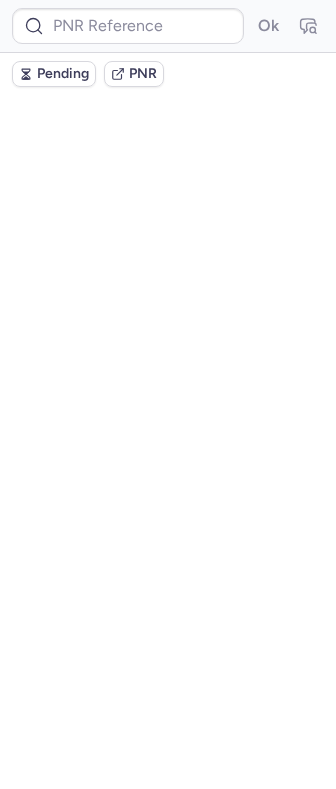scroll, scrollTop: 0, scrollLeft: 0, axis: both 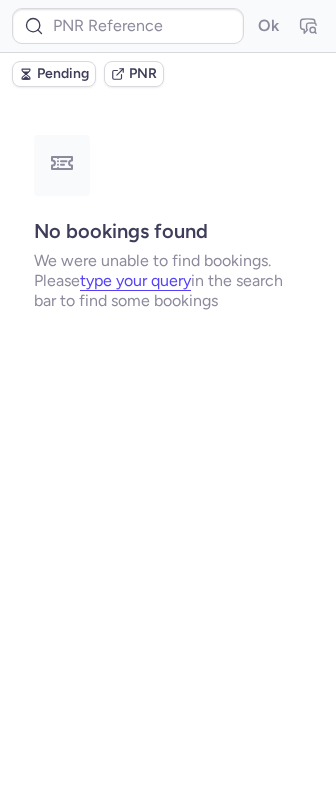 type on "CPM3JR" 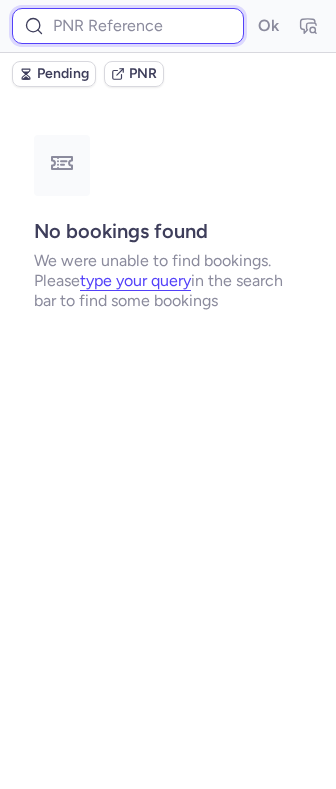 click at bounding box center [128, 26] 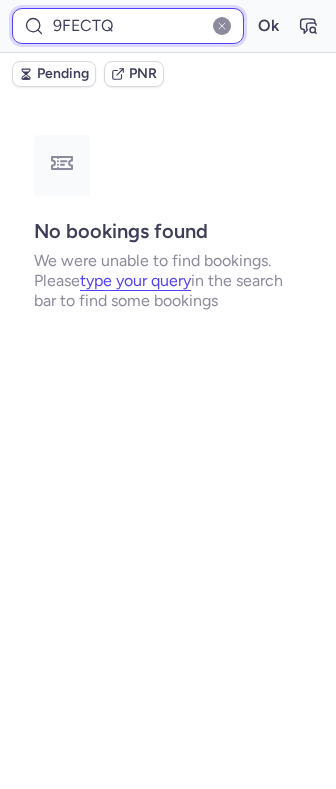click on "Ok" at bounding box center (268, 26) 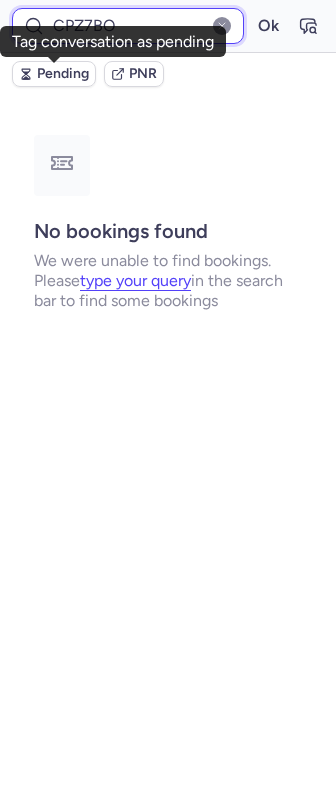type on "CPZ7BO" 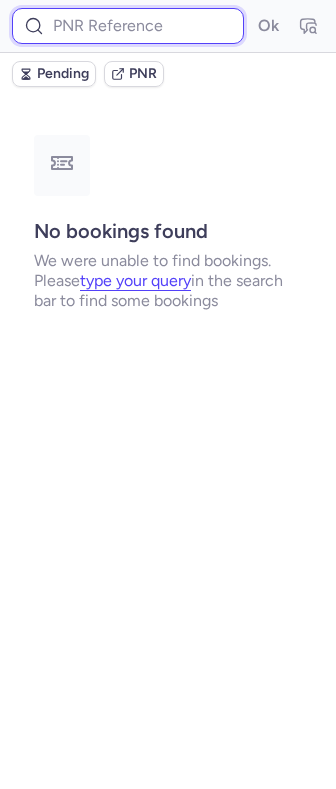 click at bounding box center [128, 26] 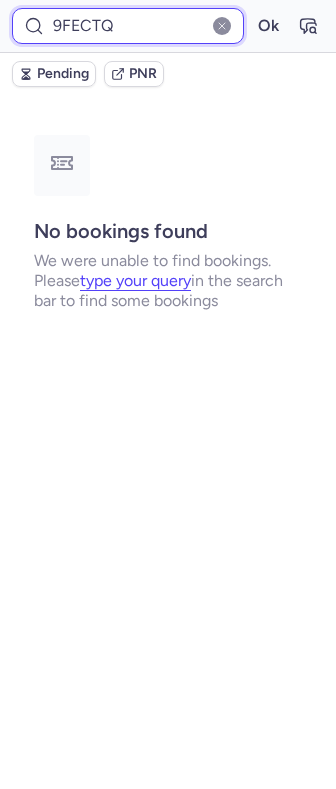 click on "Ok" at bounding box center (268, 26) 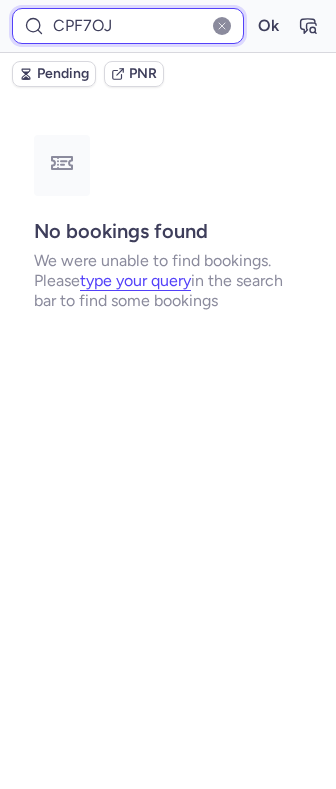 type on "CPF7OJ" 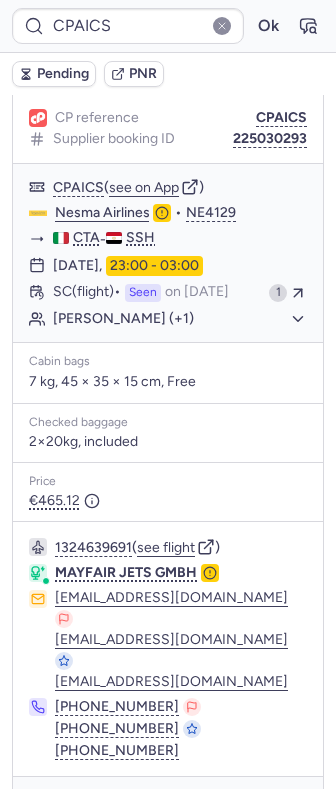 scroll, scrollTop: 401, scrollLeft: 0, axis: vertical 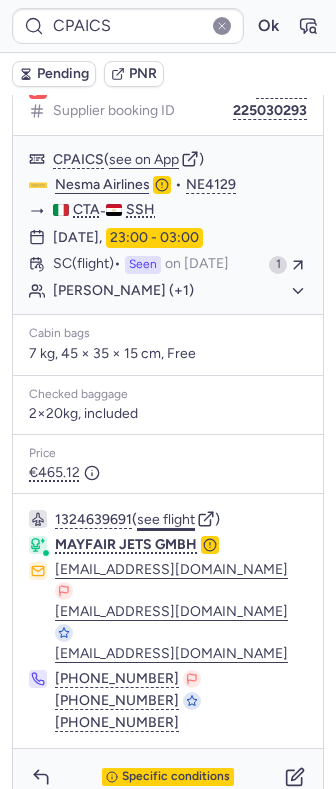 click on "see flight" 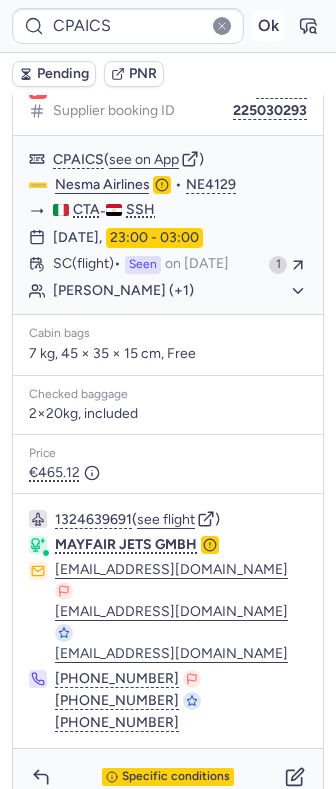 click on "Ok" at bounding box center [268, 26] 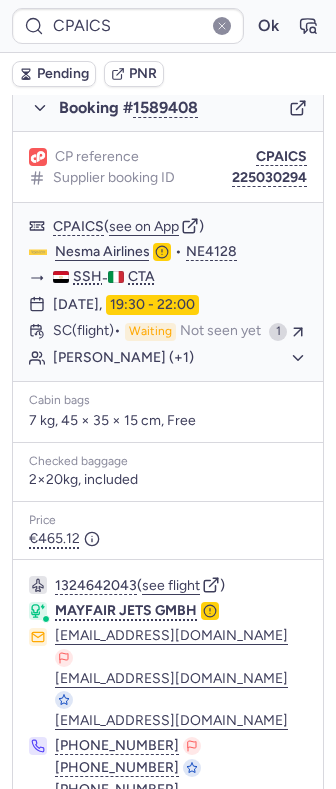 scroll, scrollTop: 1228, scrollLeft: 0, axis: vertical 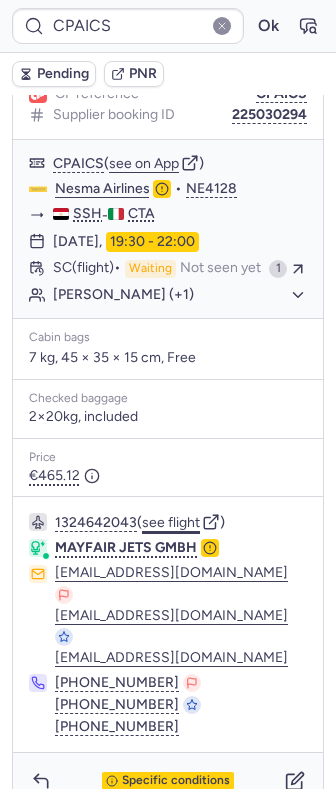 click on "see flight" 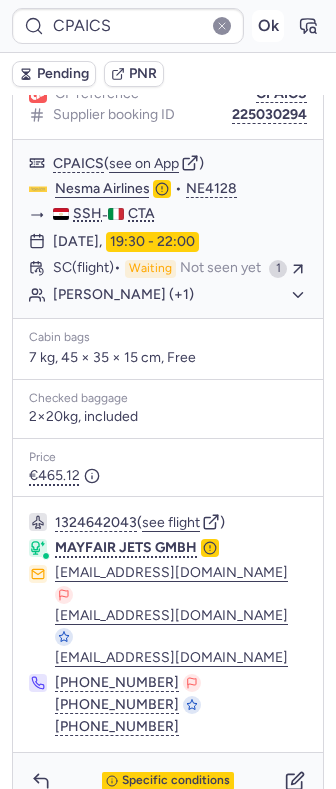 click on "Ok" at bounding box center (268, 26) 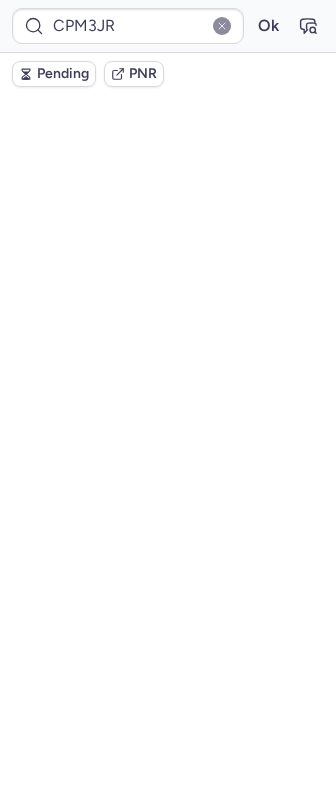 scroll, scrollTop: 0, scrollLeft: 0, axis: both 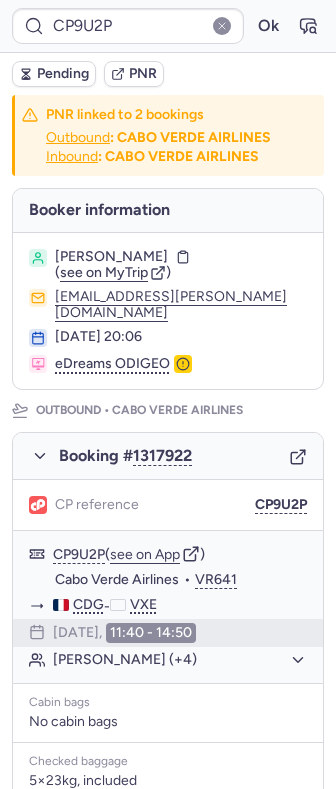 type on "CPWTRX" 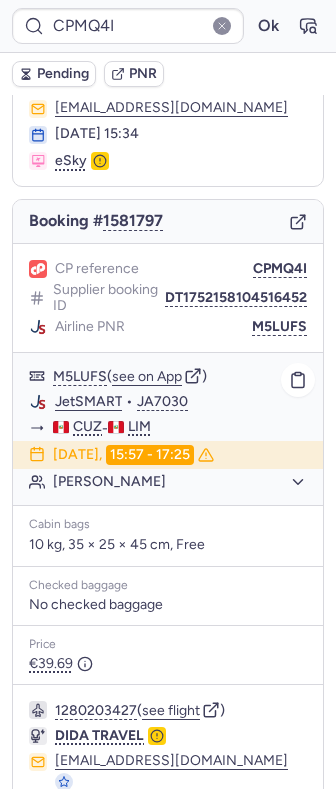 scroll, scrollTop: 194, scrollLeft: 0, axis: vertical 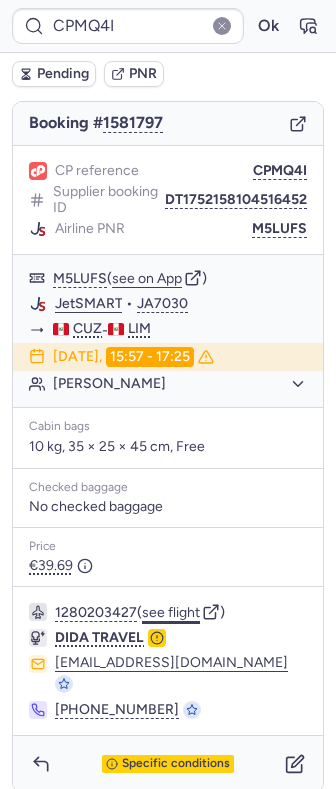 click on "see flight" 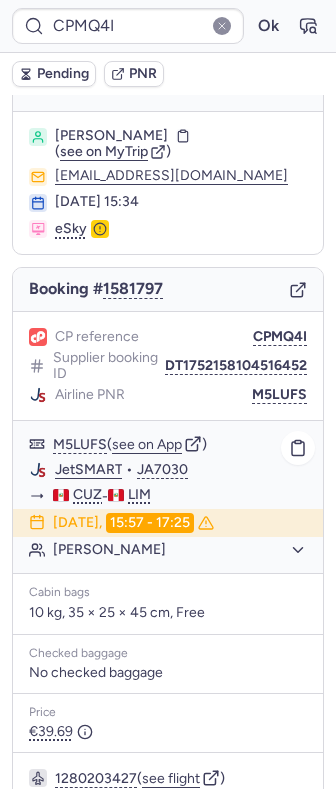 scroll, scrollTop: 0, scrollLeft: 0, axis: both 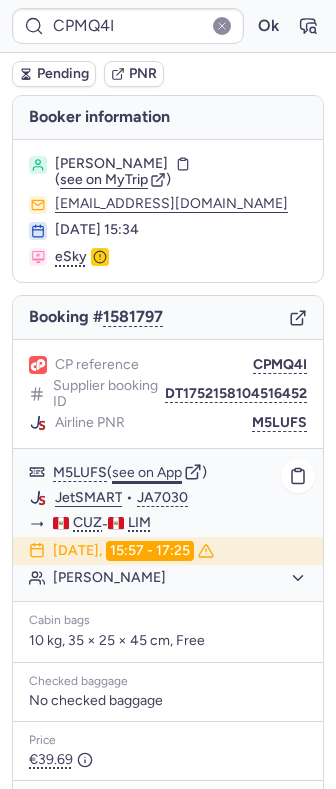 click on "see on App" 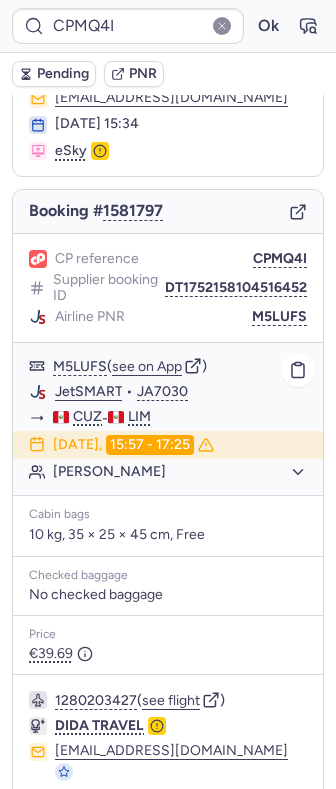 scroll, scrollTop: 0, scrollLeft: 0, axis: both 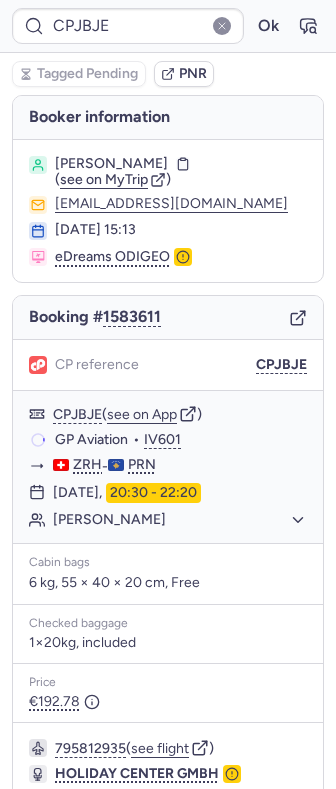 type on "CPMQ4I" 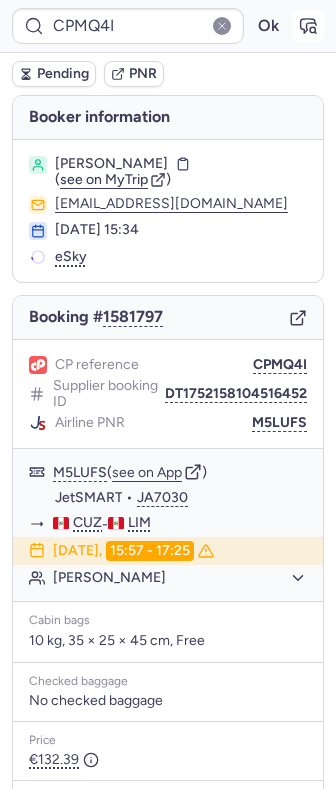 click 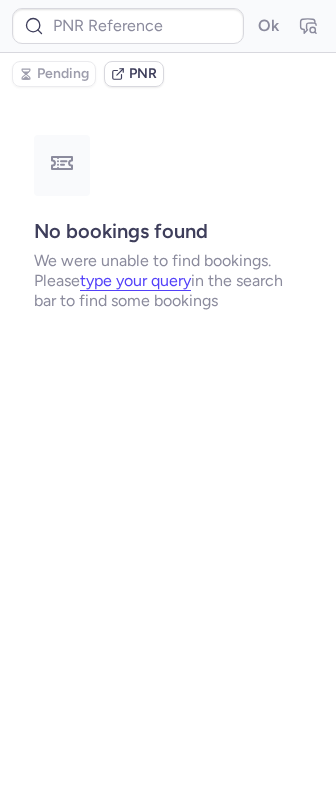 type on "CPMQ4I" 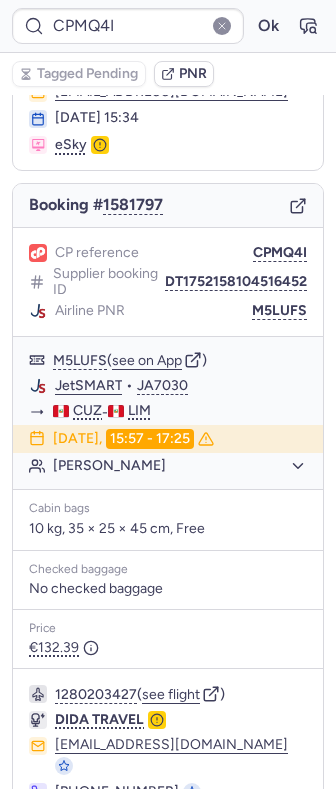 scroll, scrollTop: 194, scrollLeft: 0, axis: vertical 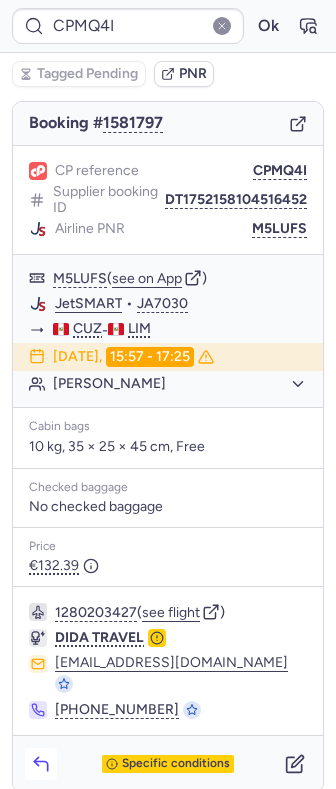 click 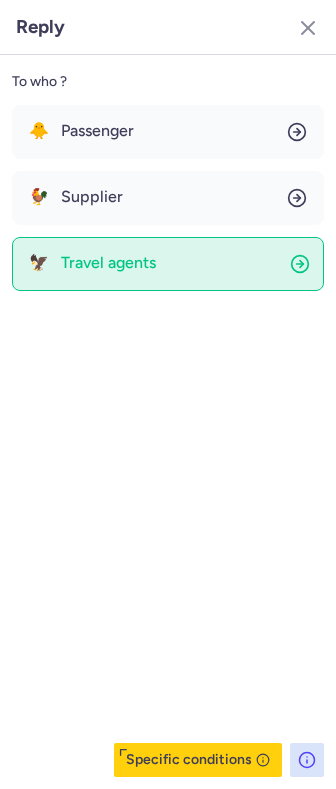 click on "Travel agents" at bounding box center (108, 263) 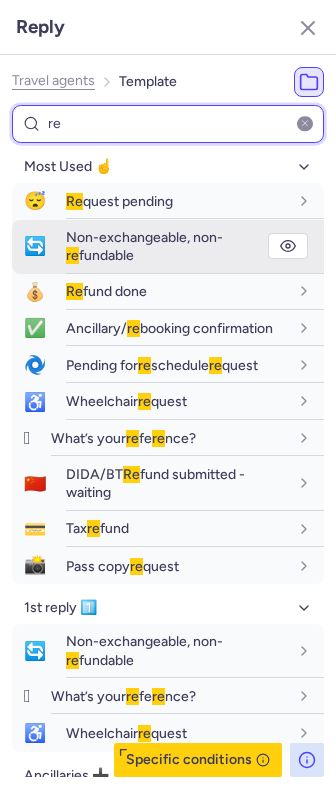 type on "r" 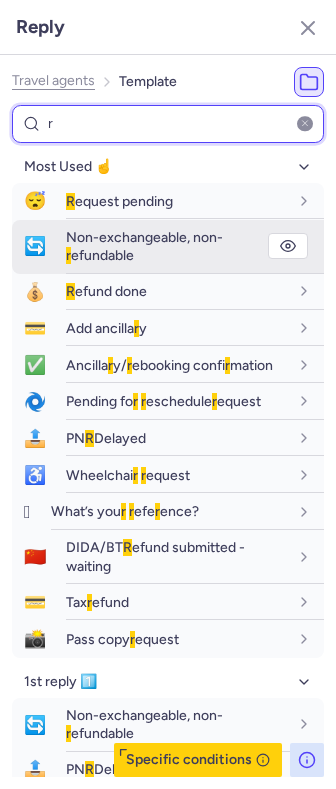 type 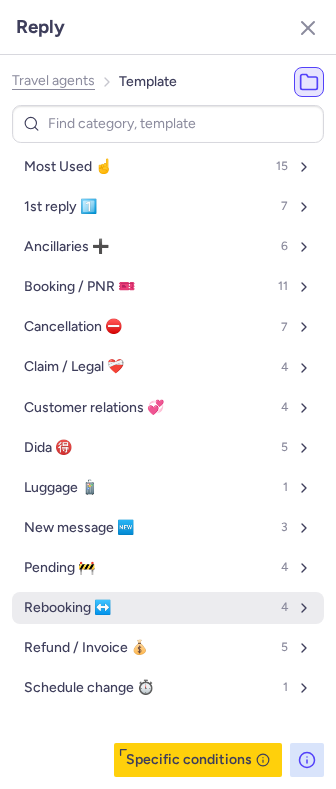 click on "Rebooking ↔️" at bounding box center [67, 608] 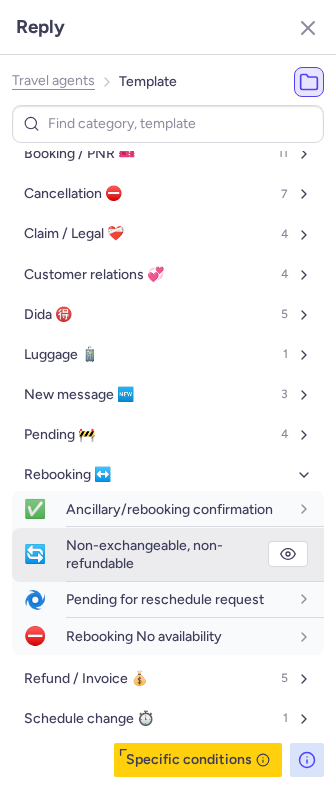 scroll, scrollTop: 152, scrollLeft: 0, axis: vertical 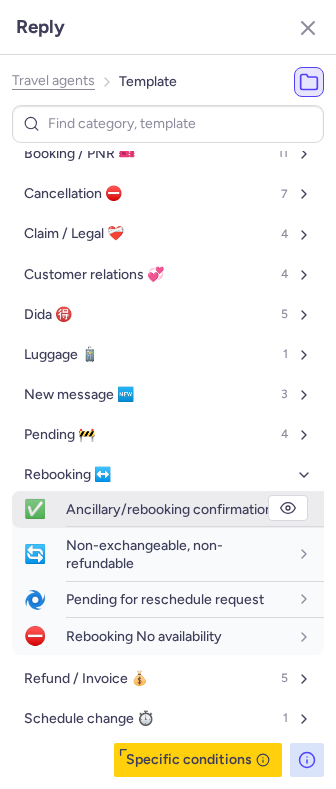 click on "Ancillary/rebooking confirmation" at bounding box center (169, 509) 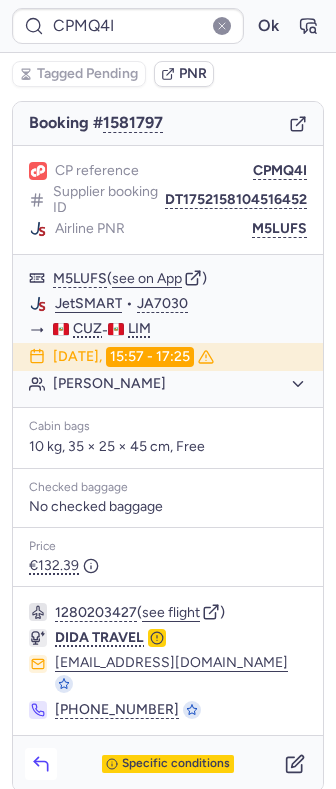 click 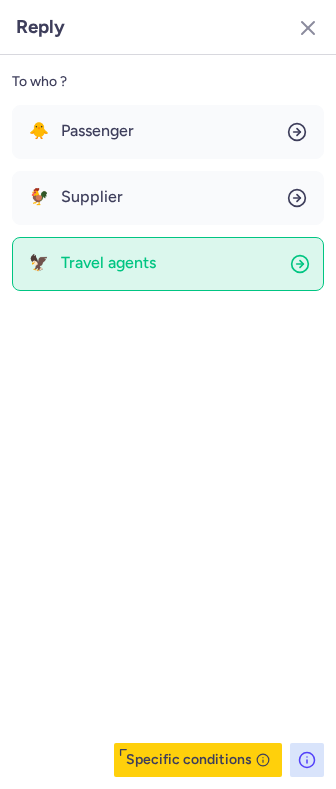 click on "🦅 Travel agents" 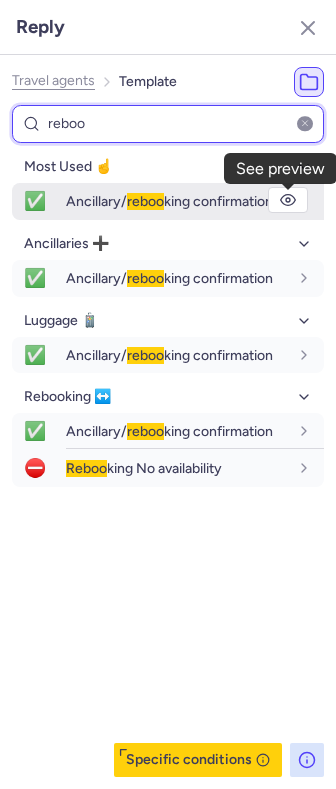 type on "reboo" 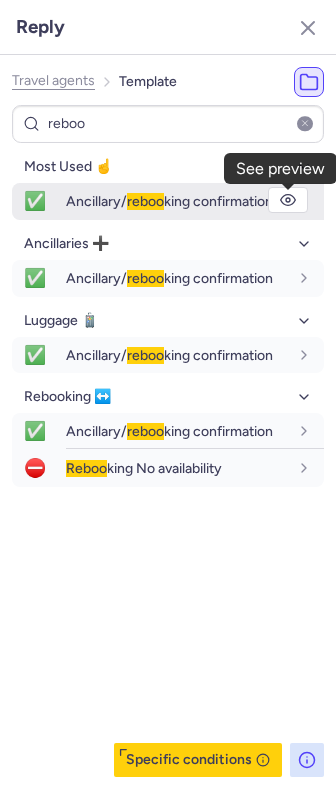 click 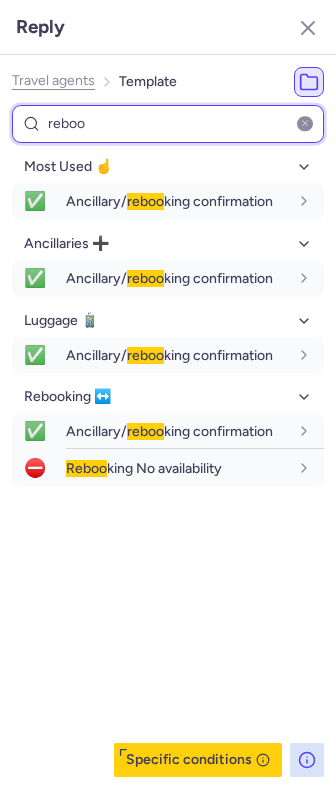 click on "reboo" at bounding box center [168, 124] 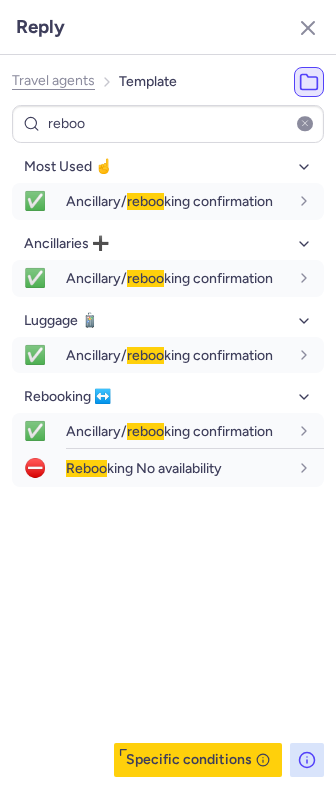 click on "Travel agents Template reboo Most Used ☝️ ✅ Ancillary/ reboo king confirmation Ancillaries ➕ ✅ Ancillary/ reboo king confirmation Luggage 🧳 ✅ Ancillary/ reboo king confirmation Rebooking ↔️ ✅ Ancillary/ reboo king confirmation ⛔ Reboo king No availability  Specific conditions" 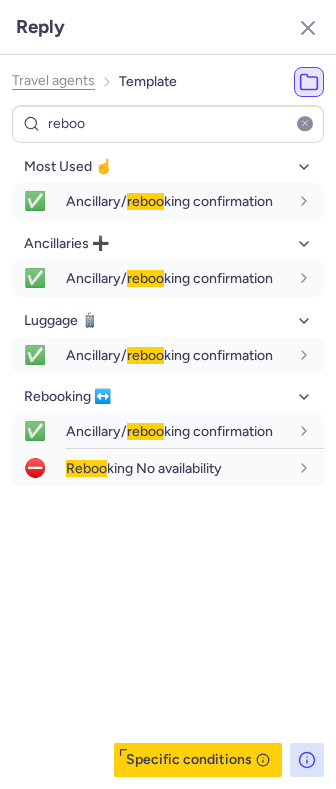 click on "Travel agents" 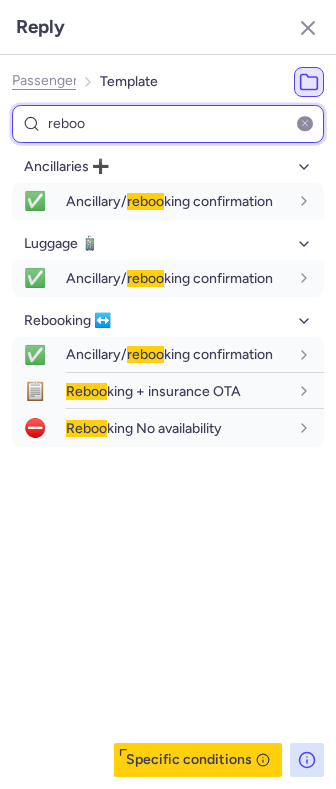 click on "reboo" at bounding box center (168, 124) 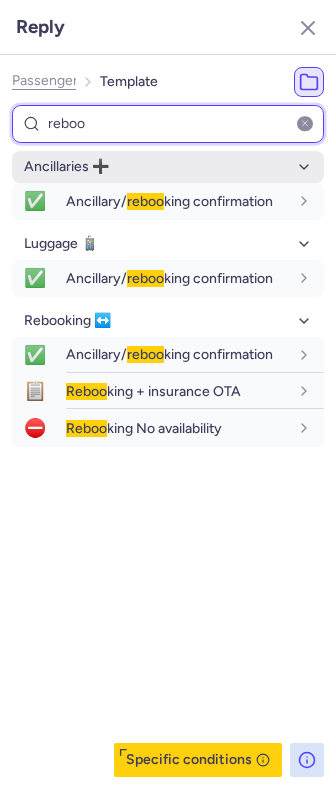 type on "p" 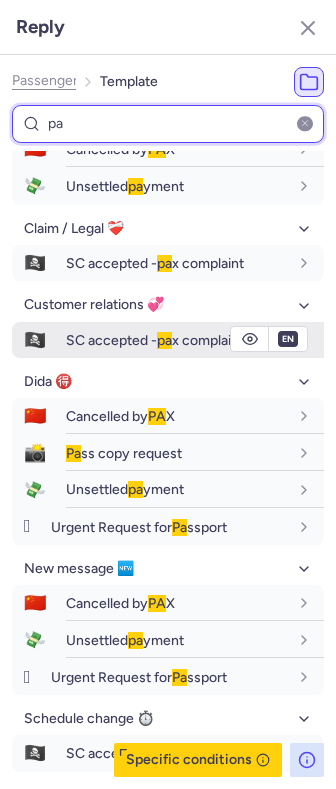 scroll, scrollTop: 506, scrollLeft: 0, axis: vertical 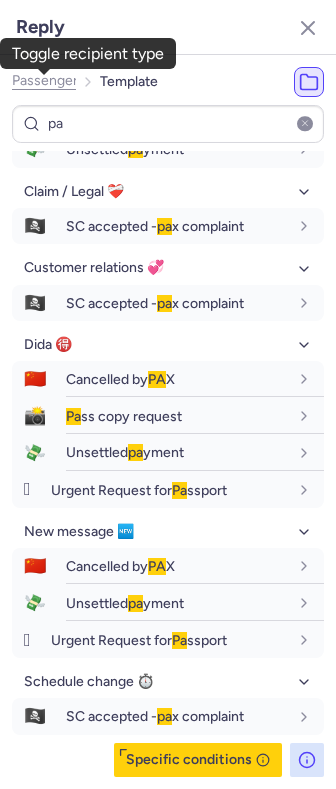 click on "Passenger" 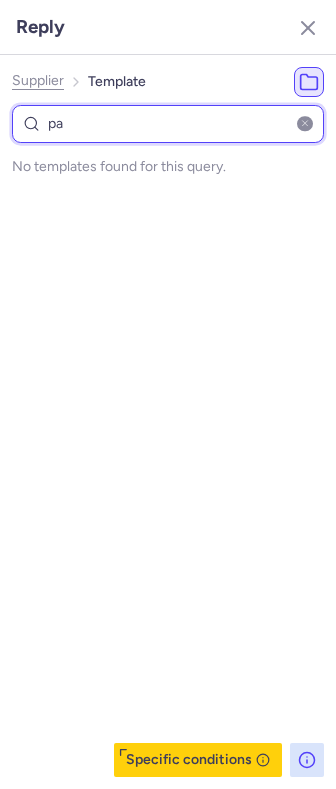 click on "pa" at bounding box center (168, 124) 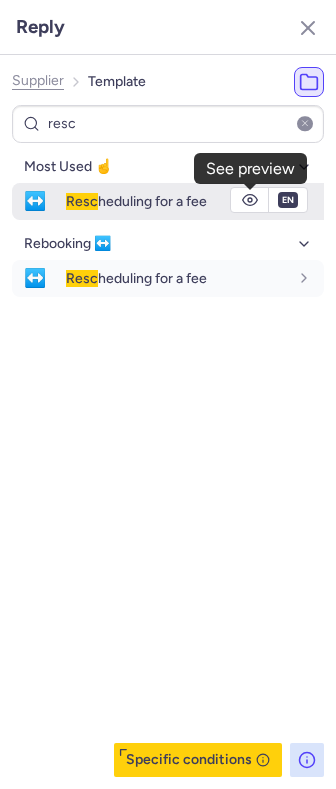 click 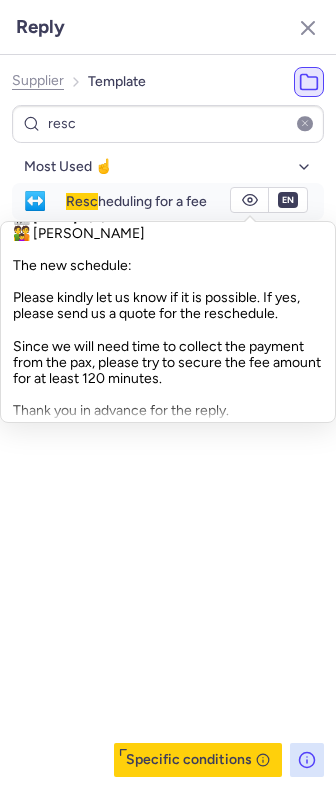 scroll, scrollTop: 210, scrollLeft: 0, axis: vertical 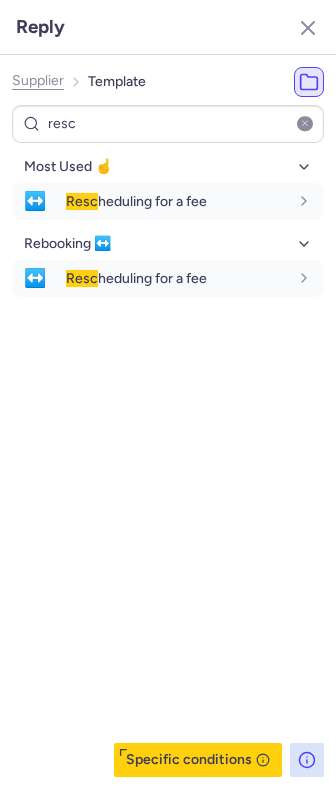 click on "Supplier" 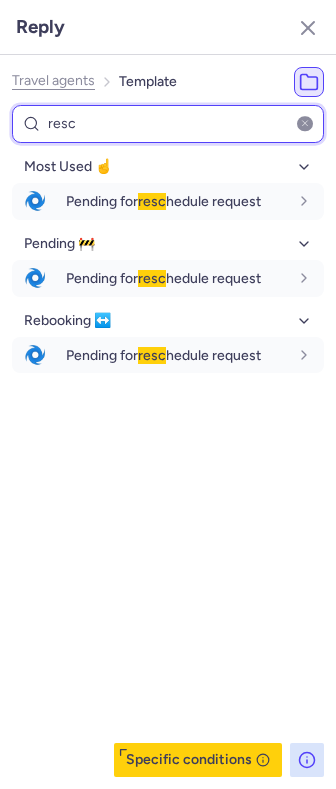 click on "resc" at bounding box center (168, 124) 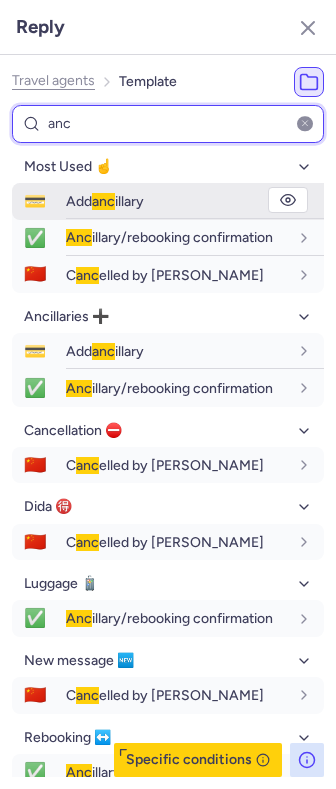 type on "anc" 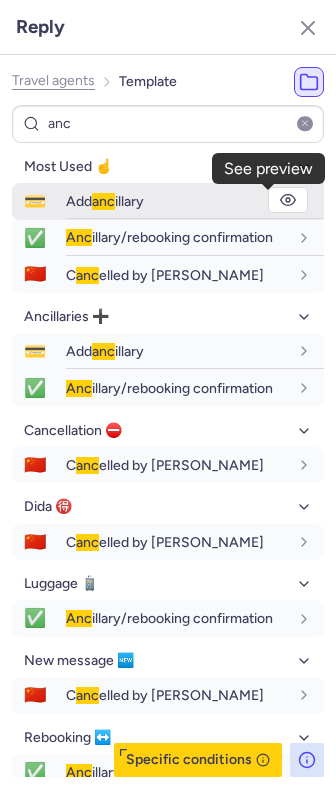 click 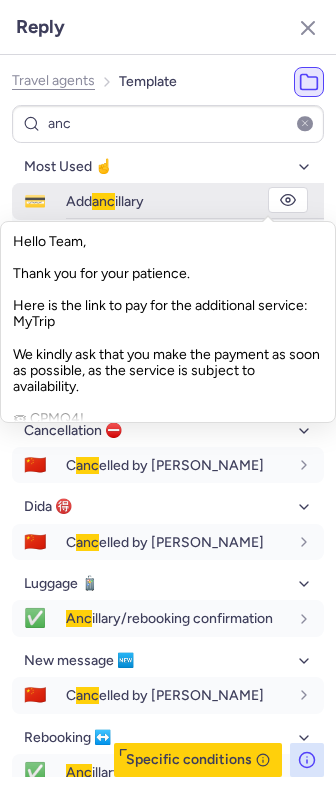click on "Add  anc illary" at bounding box center [105, 201] 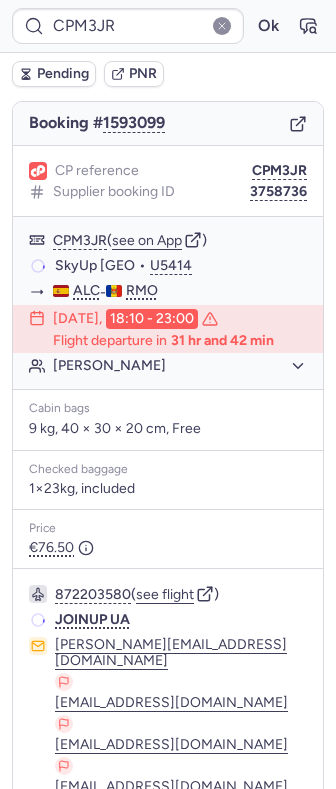 type on "CPJBJE" 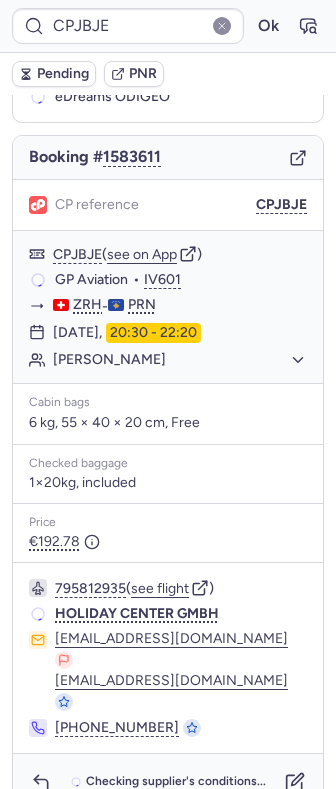 scroll, scrollTop: 158, scrollLeft: 0, axis: vertical 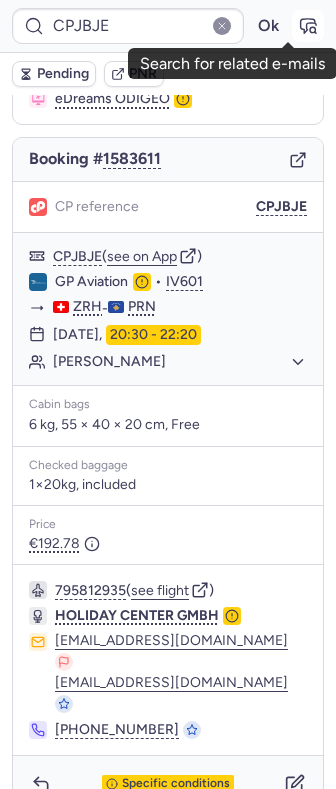 click 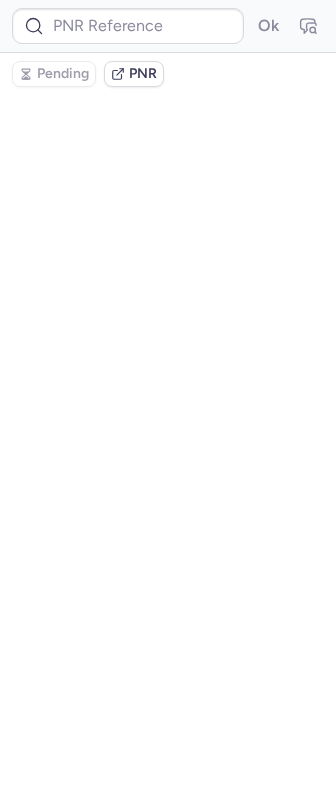 scroll, scrollTop: 0, scrollLeft: 0, axis: both 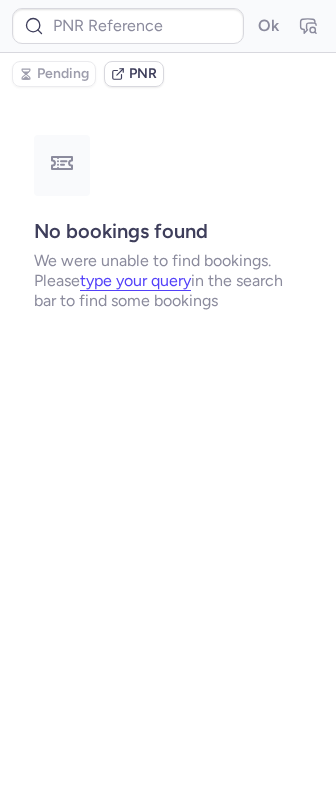 type on "CPJBJE" 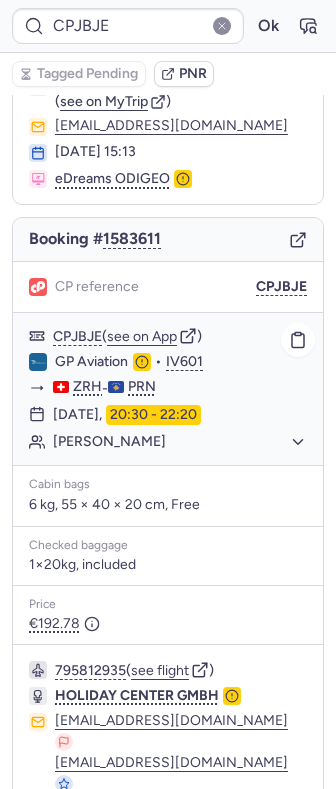 scroll, scrollTop: 0, scrollLeft: 0, axis: both 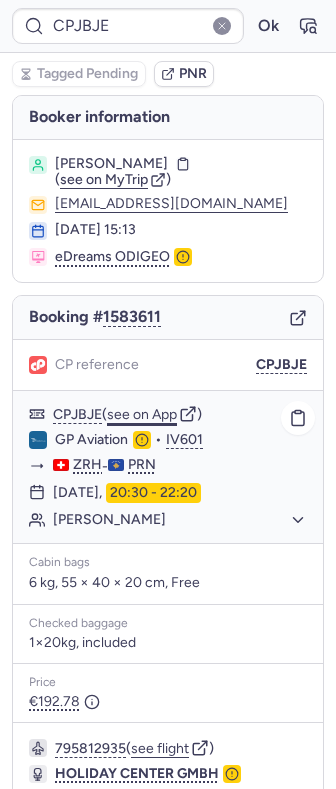 click on "see on App" 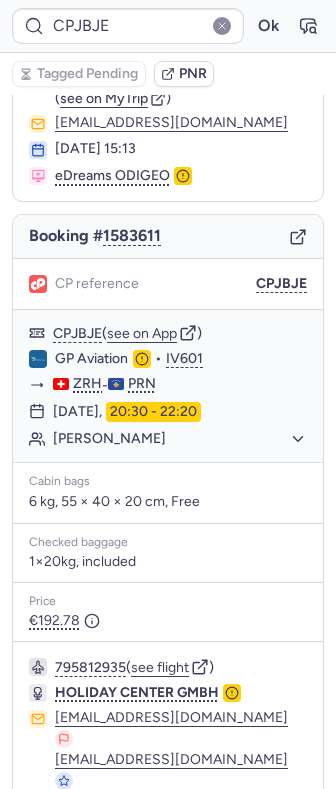 scroll, scrollTop: 158, scrollLeft: 0, axis: vertical 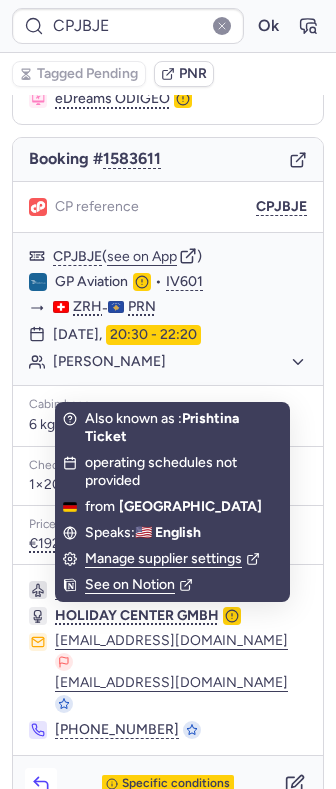 click 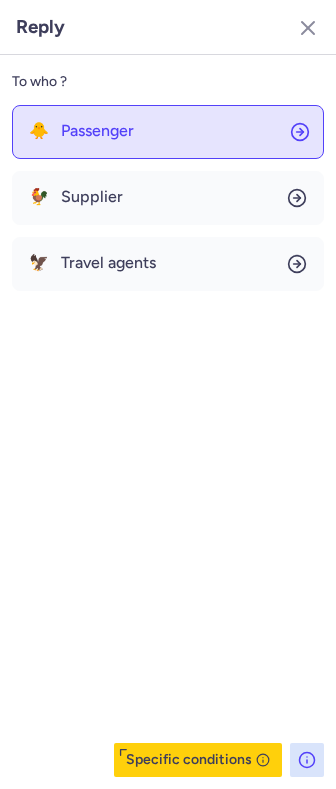 click on "Passenger" at bounding box center [97, 131] 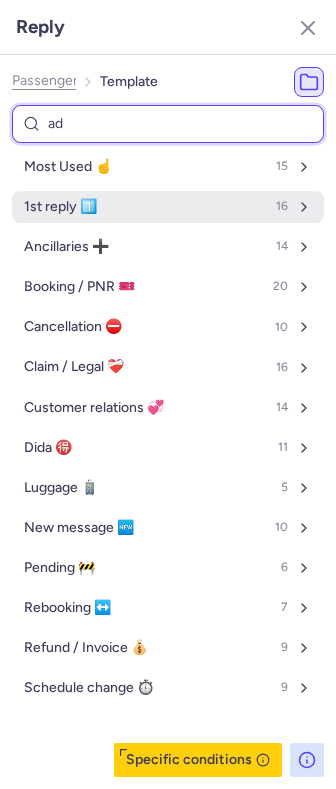 type on "add" 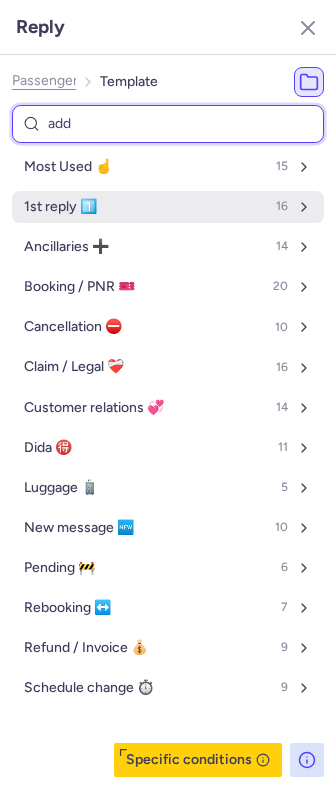 select on "de" 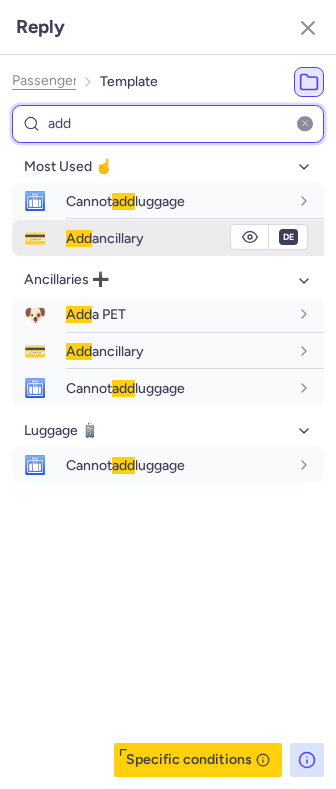 type on "add" 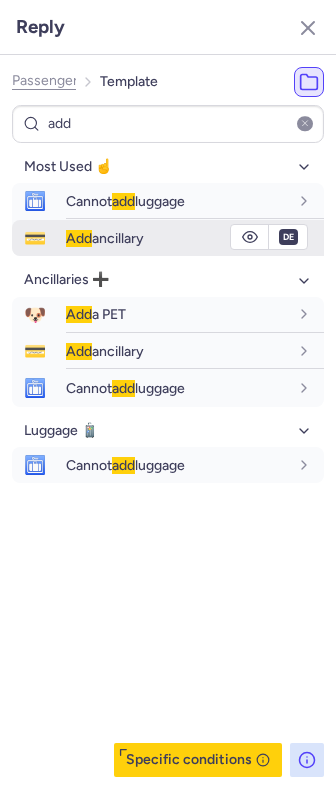 click on "Add  ancillary" at bounding box center (105, 238) 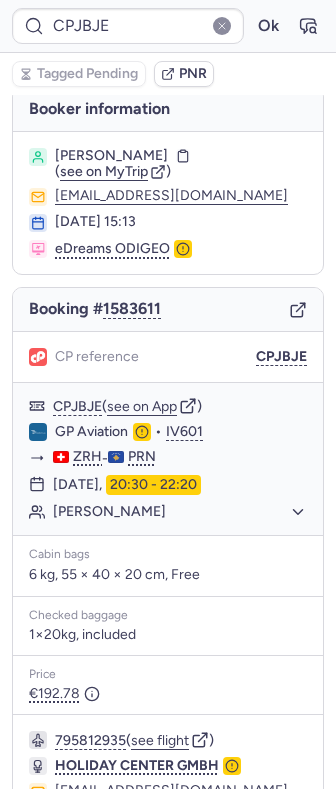 scroll, scrollTop: 0, scrollLeft: 0, axis: both 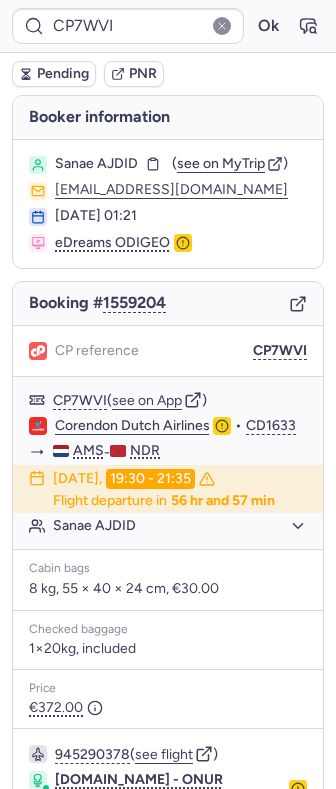 type on "CPM3JR" 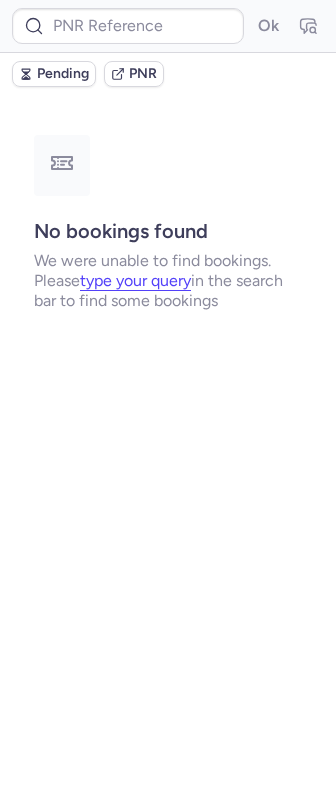 type on "CPJBJE" 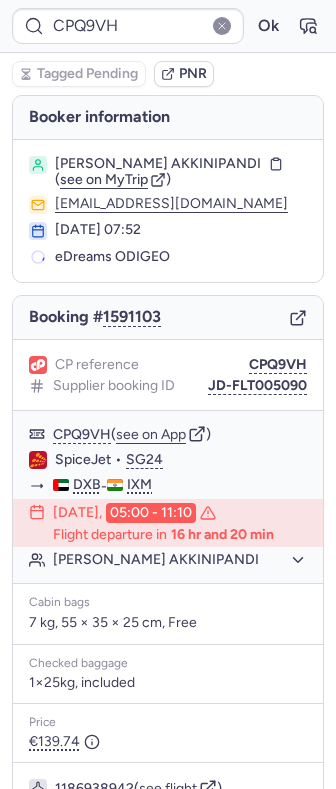 type on "CP7WVI" 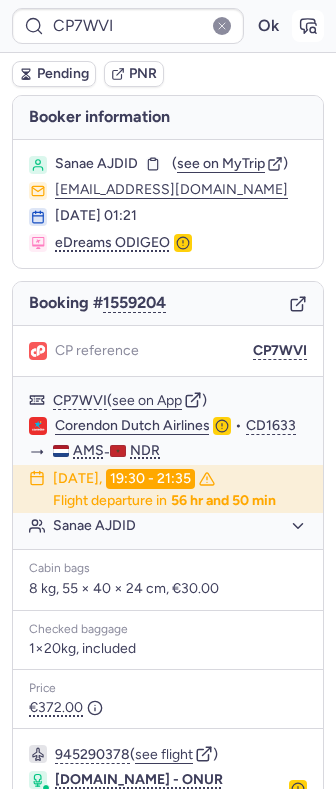 click 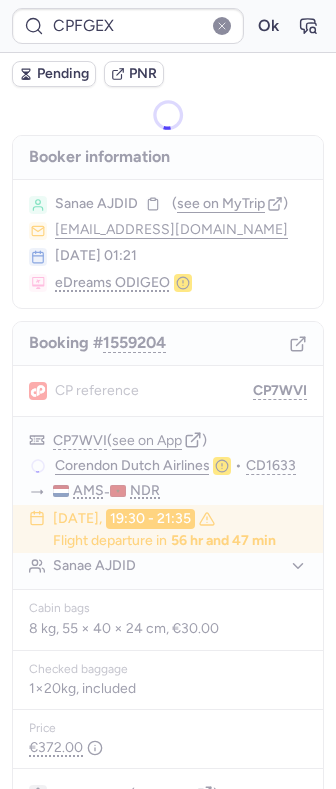 type on "CPGHMA" 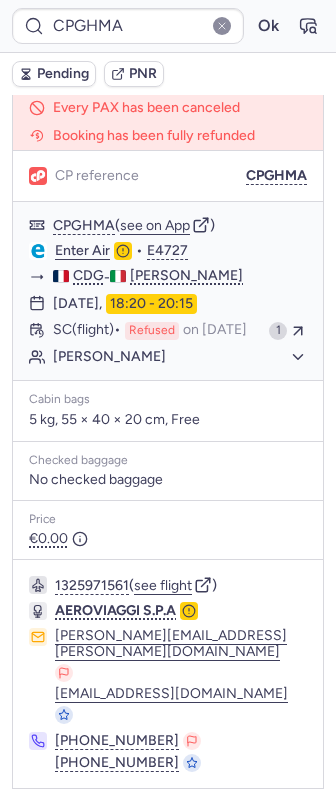 scroll, scrollTop: 304, scrollLeft: 0, axis: vertical 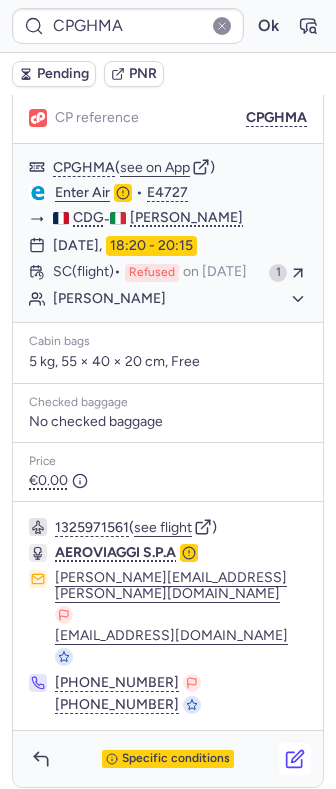 click 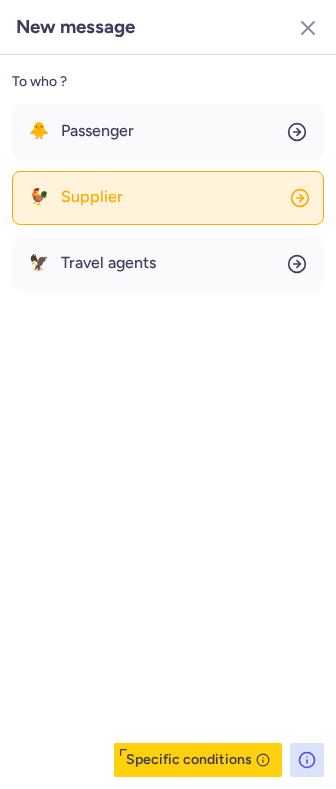 click on "🐓 Supplier" 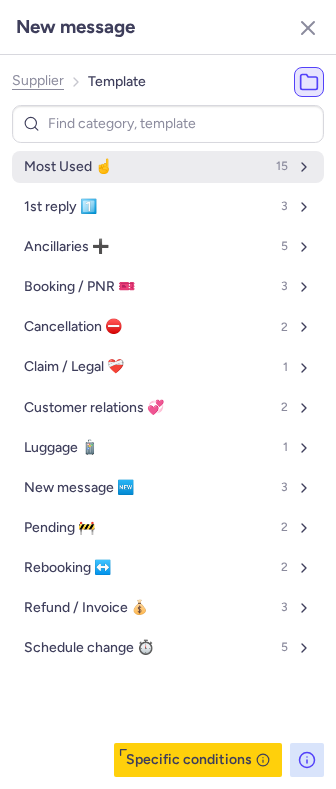 click on "Most Used ☝️" at bounding box center [68, 167] 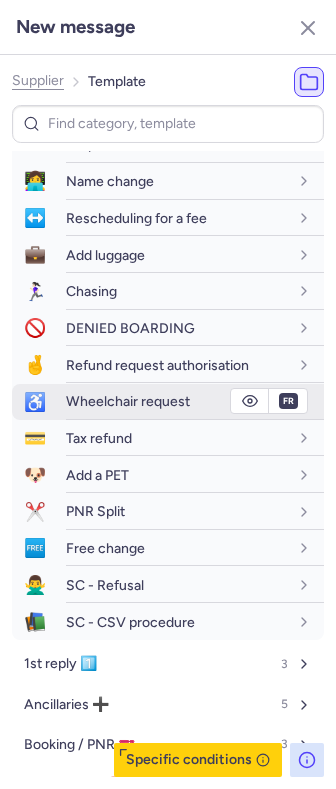 scroll, scrollTop: 133, scrollLeft: 0, axis: vertical 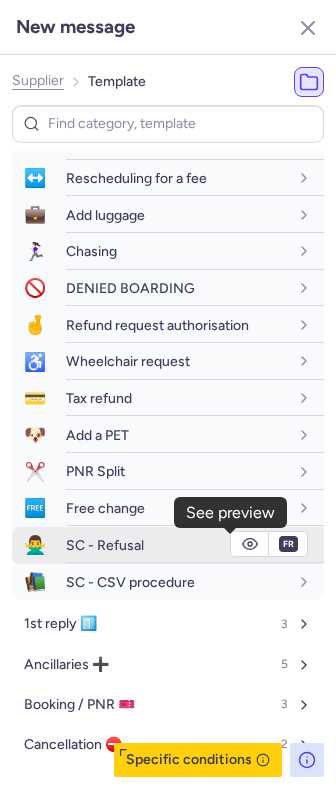 click 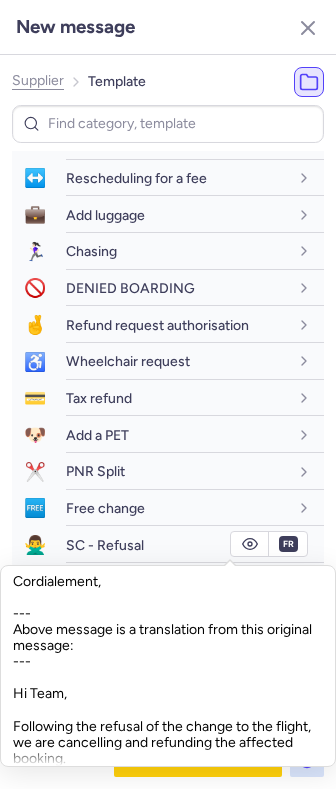 scroll, scrollTop: 210, scrollLeft: 0, axis: vertical 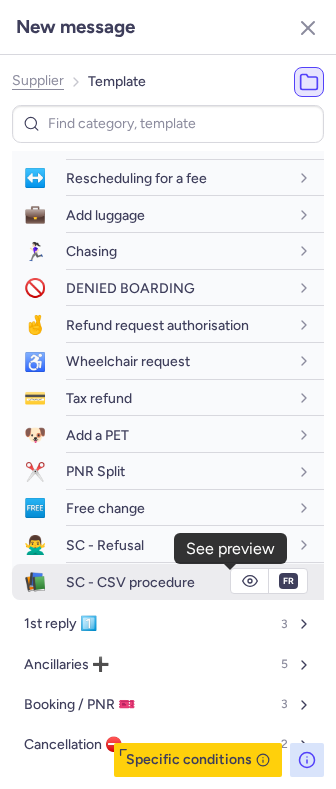 click 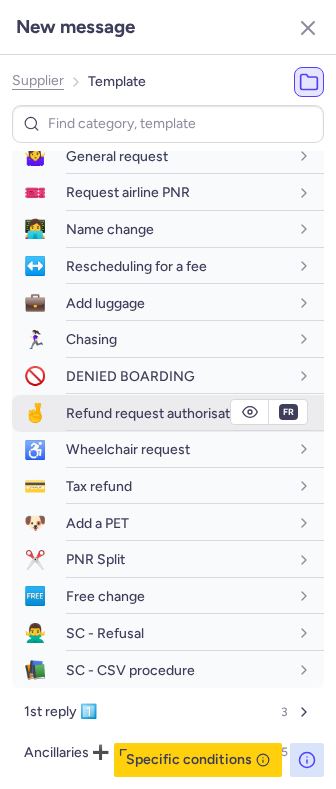 scroll, scrollTop: 0, scrollLeft: 0, axis: both 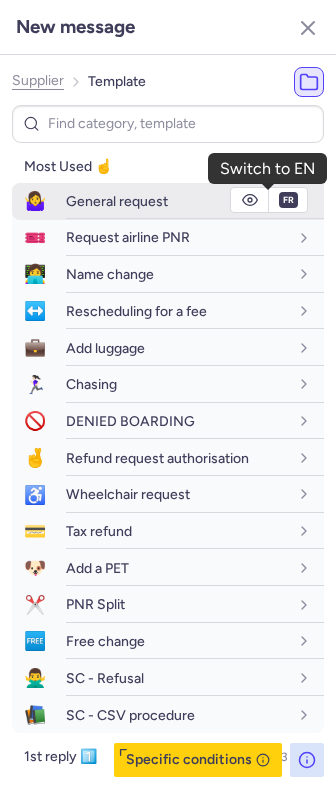 click on "fr" at bounding box center [288, 200] 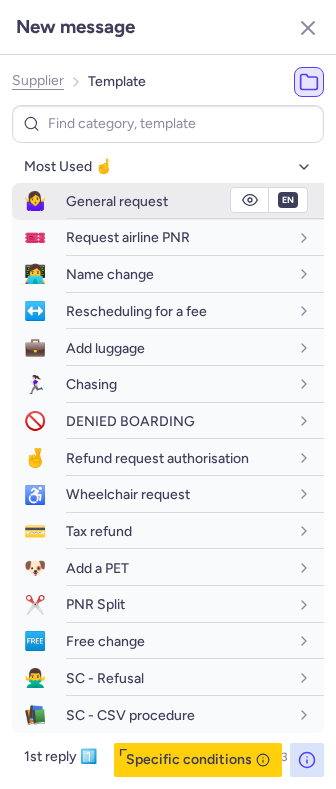 click on "General request" at bounding box center (177, 201) 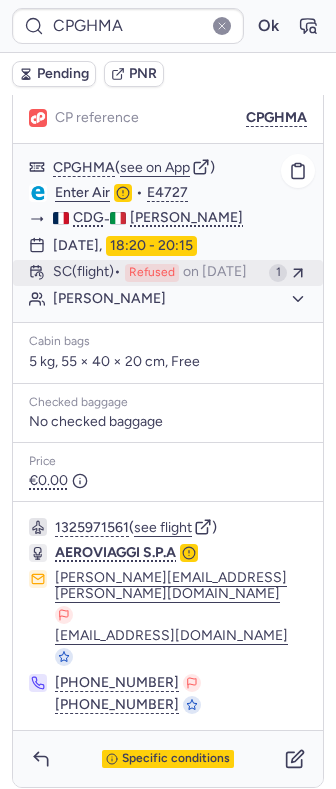 click on "SC   (flight)  Refused  on Jul 16, 2025" at bounding box center (157, 273) 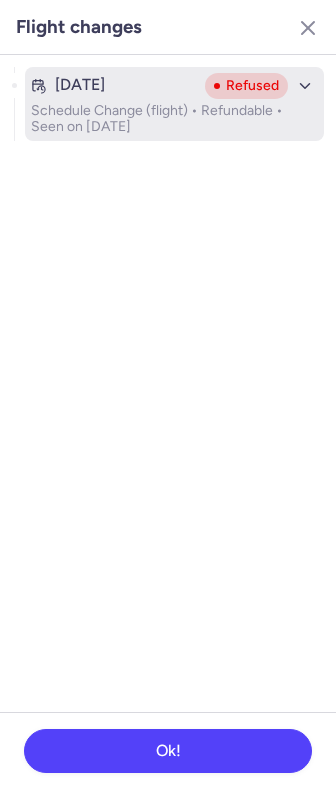 click on "Schedule Change (flight) • Refundable • Seen on Jul 16, 2025" at bounding box center (174, 119) 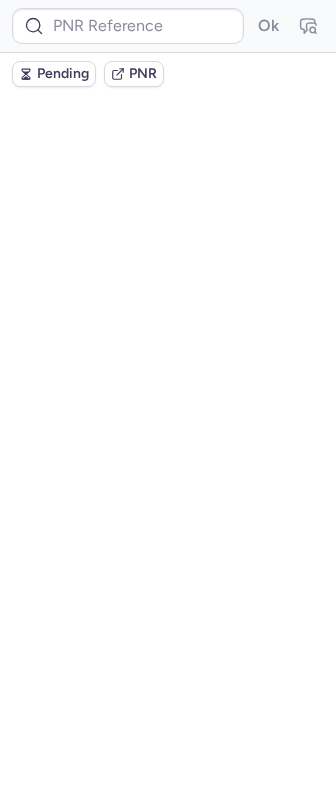 scroll, scrollTop: 0, scrollLeft: 0, axis: both 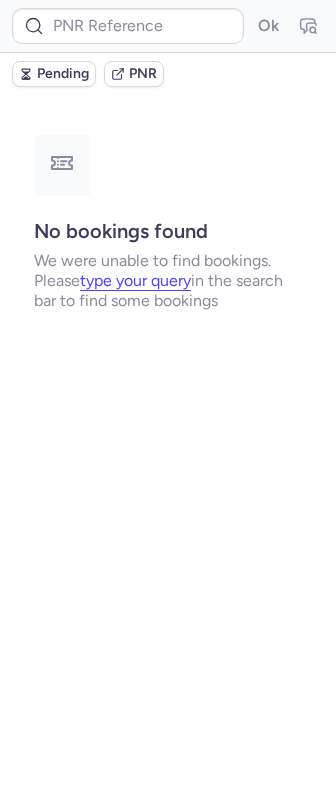 type on "CPGHMA" 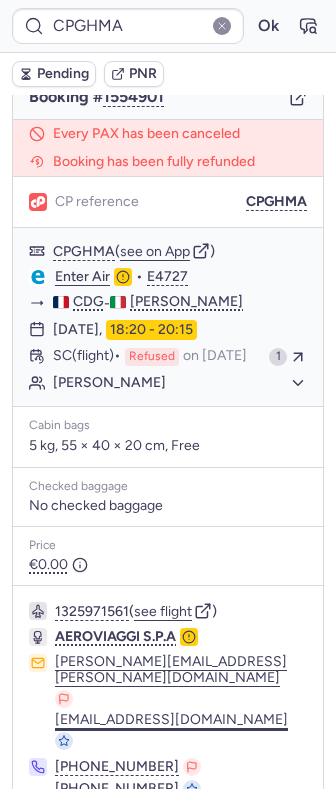 scroll, scrollTop: 304, scrollLeft: 0, axis: vertical 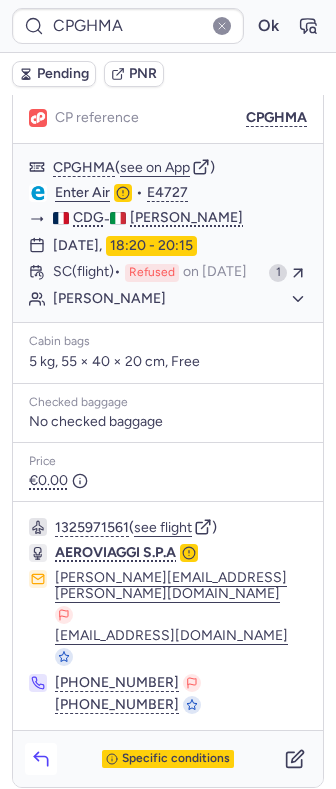 click 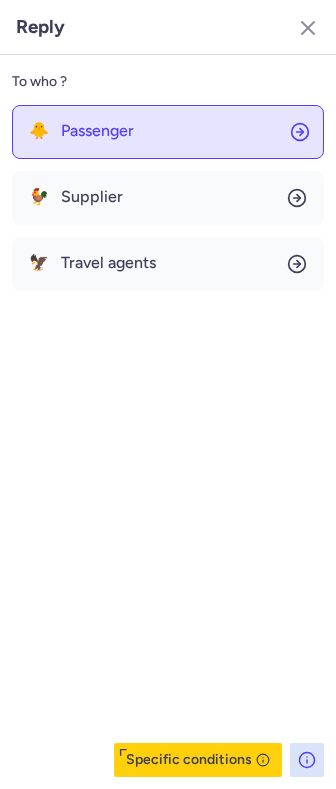 click on "🐥 Passenger" 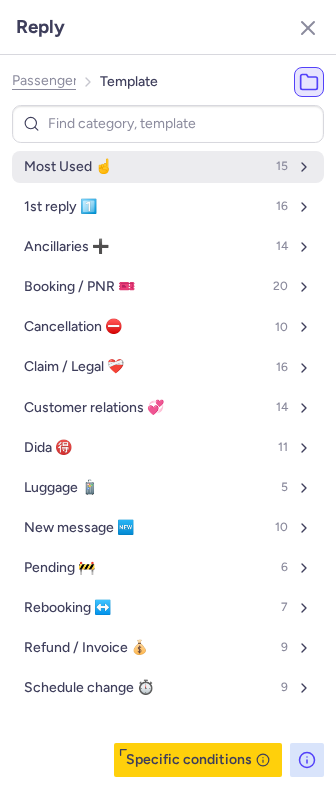 click on "Most Used ☝️ 15" at bounding box center [168, 167] 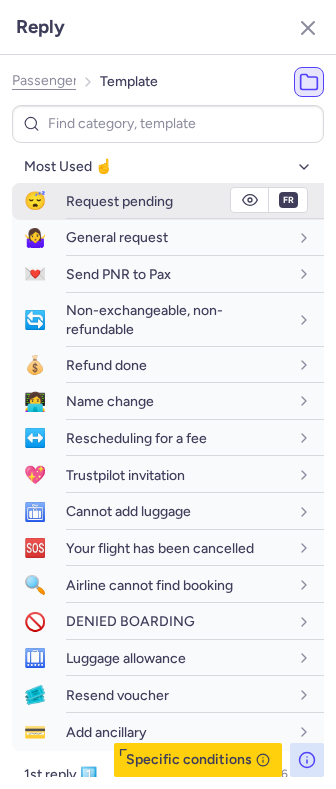 click on "Request pending" at bounding box center (119, 201) 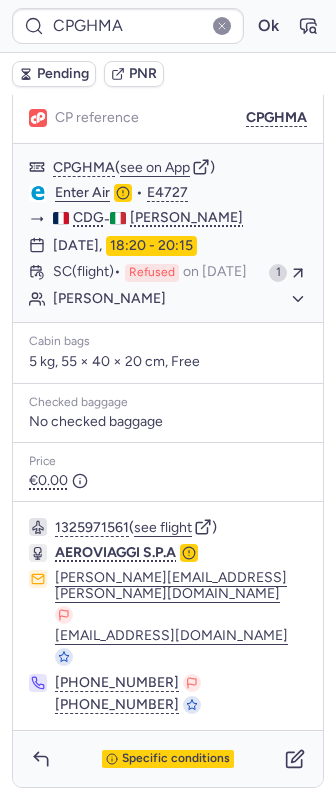 click on "Pending" at bounding box center (63, 74) 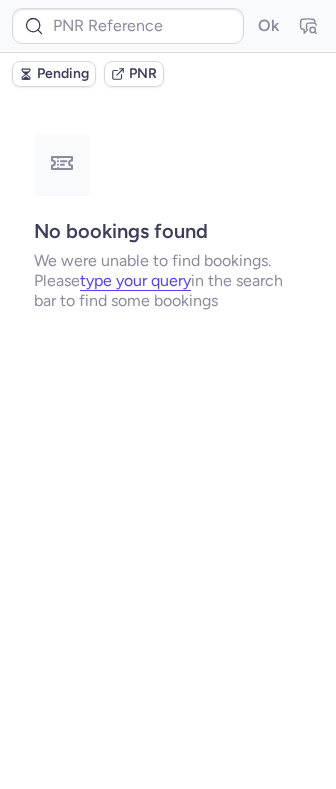 scroll, scrollTop: 0, scrollLeft: 0, axis: both 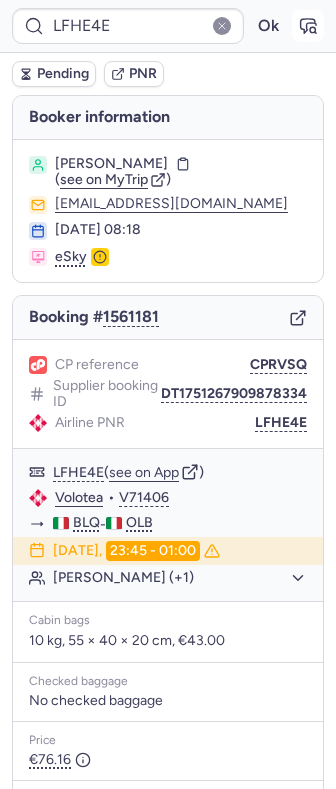 click 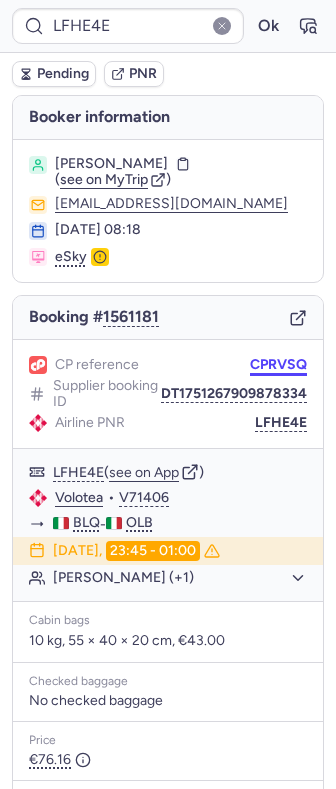 click on "CPRVSQ" at bounding box center [278, 365] 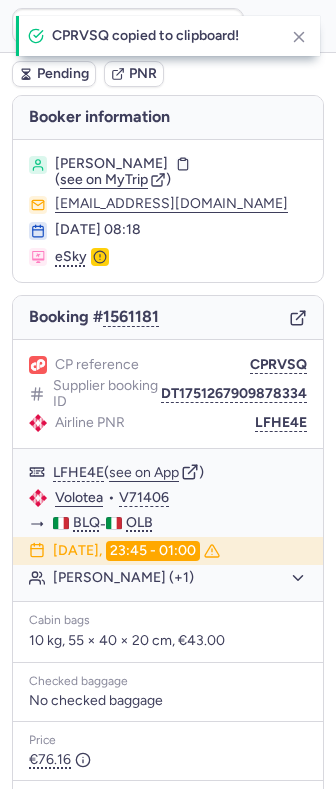 type on "CPRVSQ" 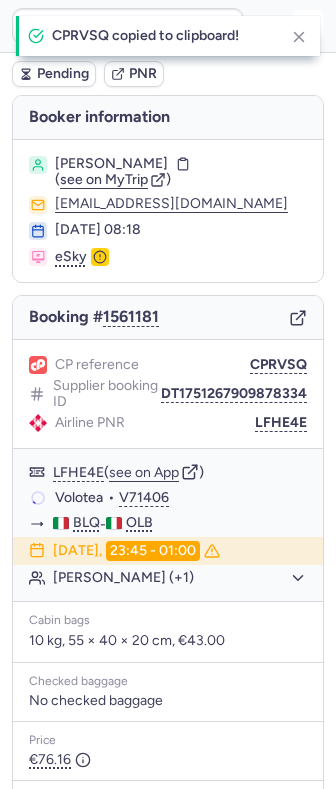click 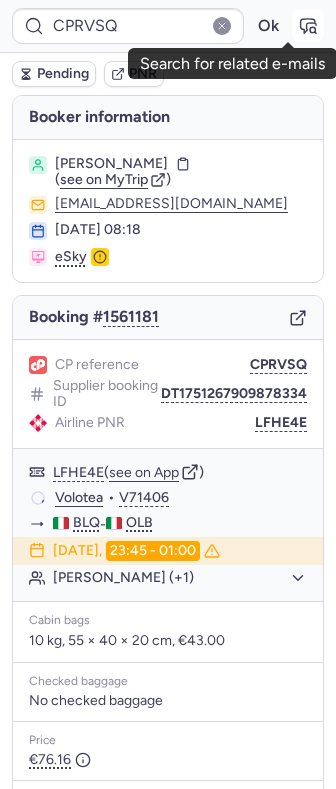 click 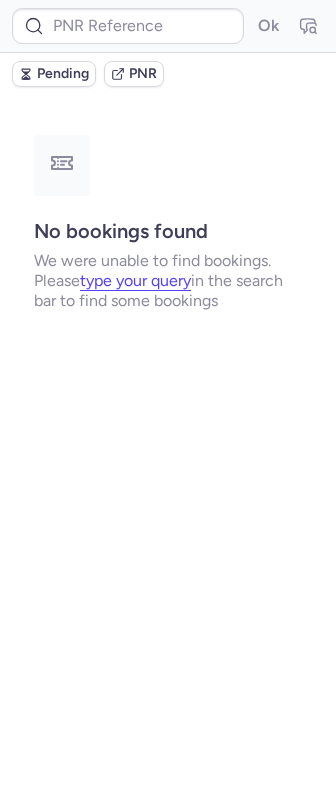 type on "CPRVSQ" 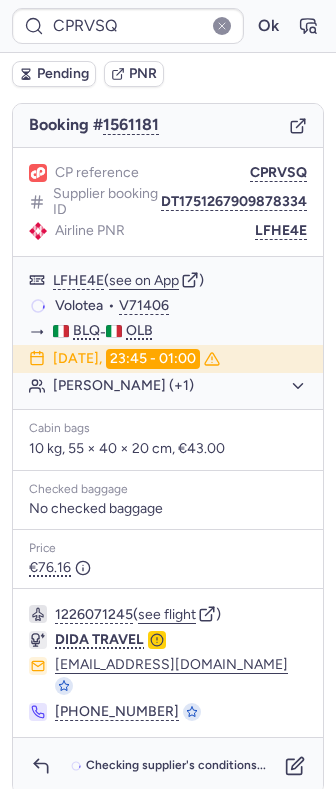scroll, scrollTop: 194, scrollLeft: 0, axis: vertical 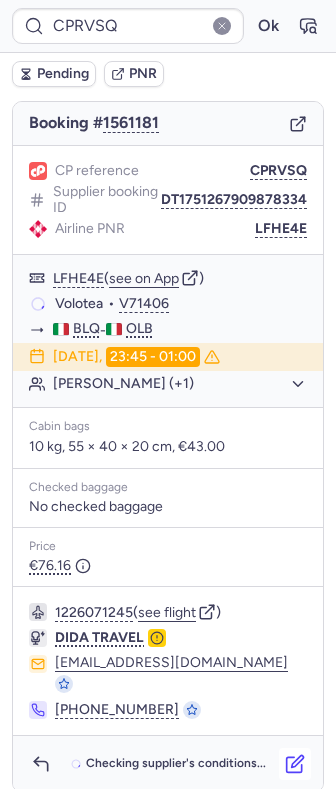 click 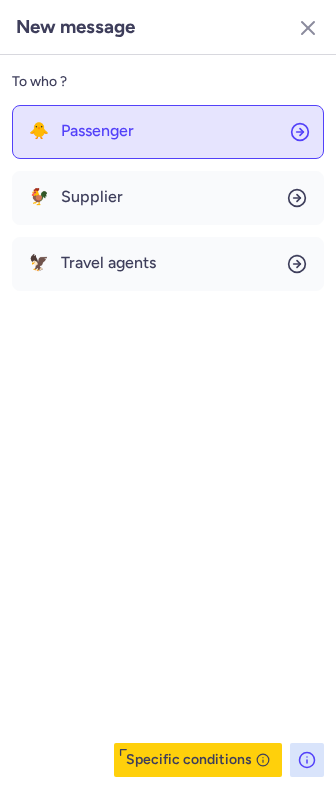 click on "🐥 Passenger" 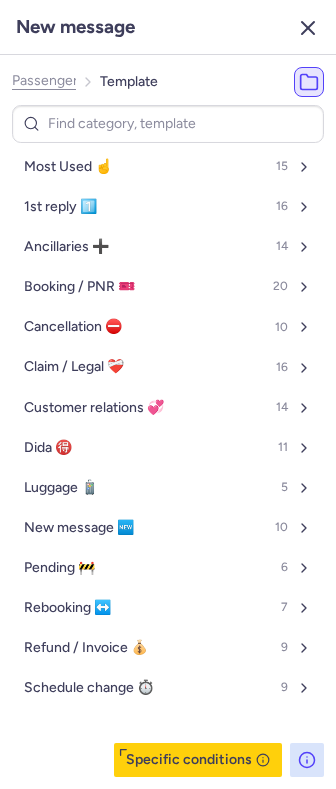 click 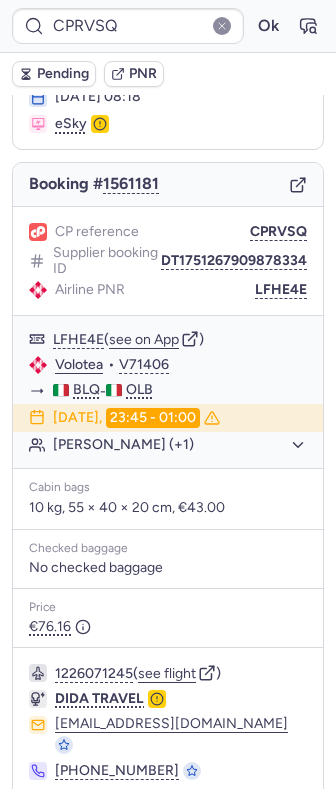 scroll, scrollTop: 194, scrollLeft: 0, axis: vertical 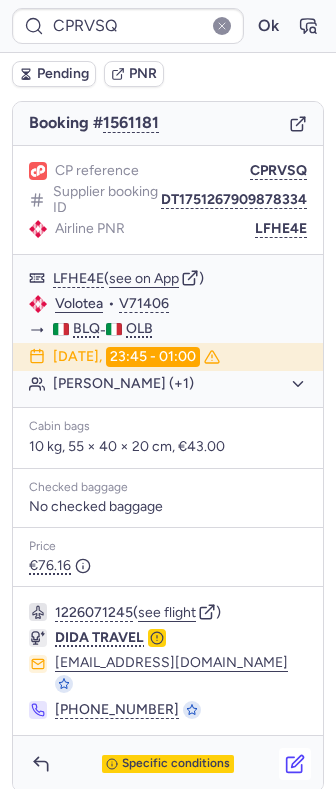 click 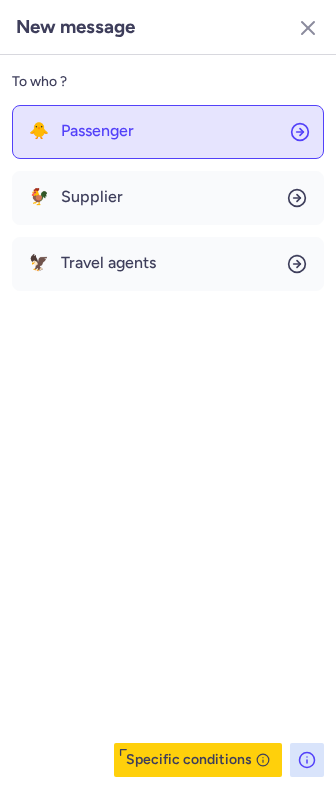click on "Passenger" at bounding box center [97, 131] 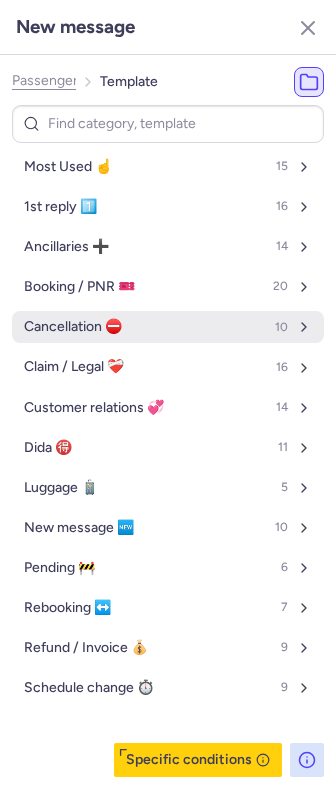 click on "Cancellation ⛔️" at bounding box center (73, 327) 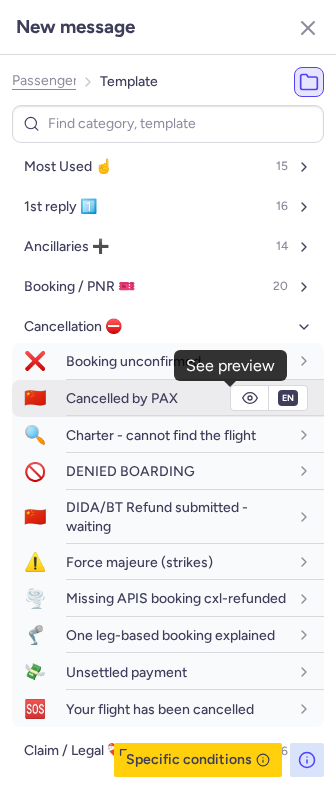click 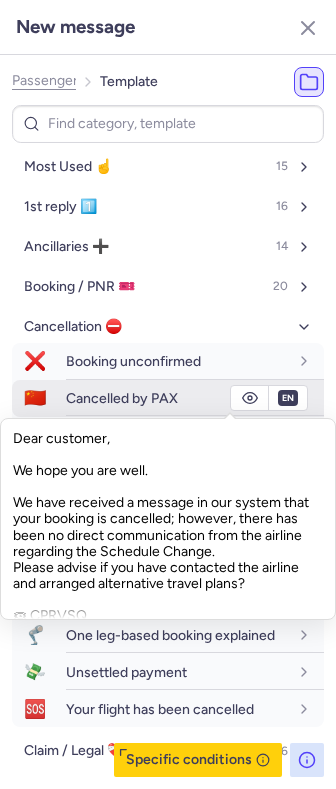 click on "Cancelled by PAX" at bounding box center (195, 398) 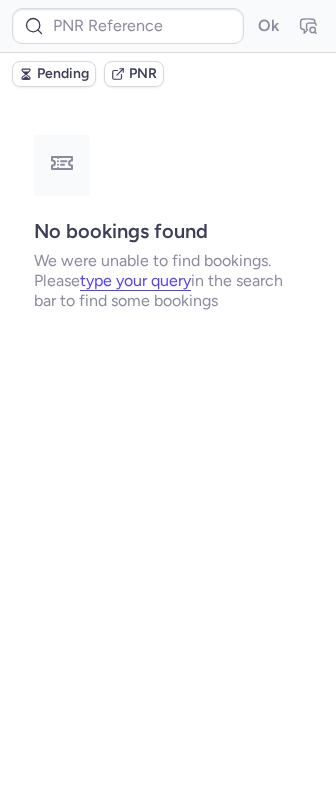 scroll, scrollTop: 0, scrollLeft: 0, axis: both 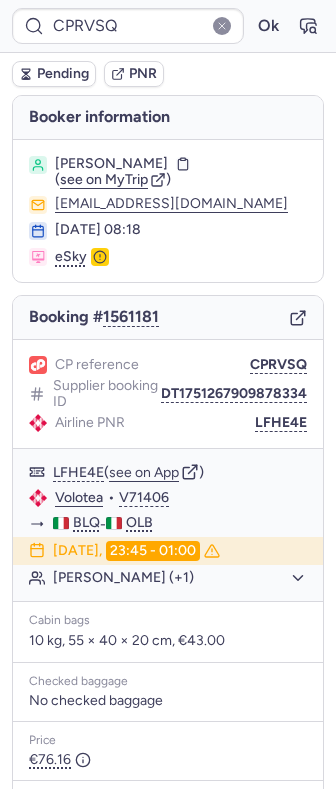 type on "CPJBJE" 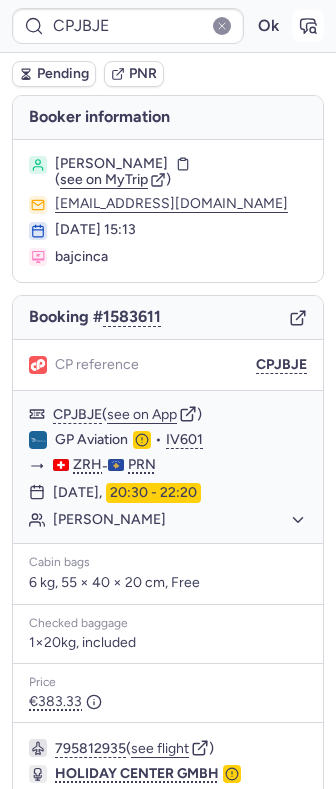 click 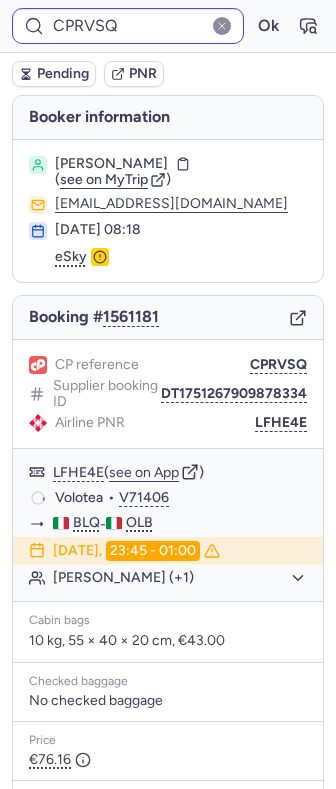 type on "CPFGEX" 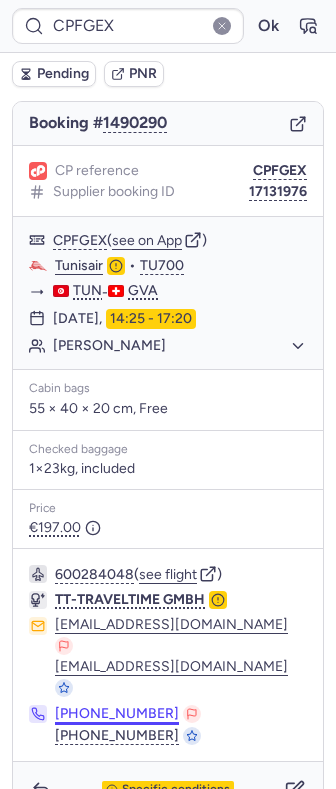 scroll, scrollTop: 200, scrollLeft: 0, axis: vertical 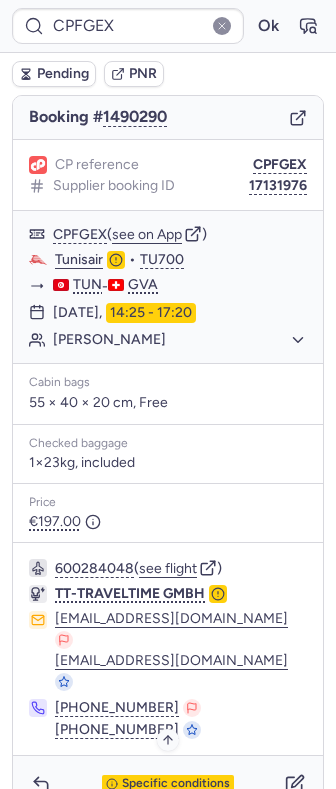click on "Specific conditions" at bounding box center (176, 784) 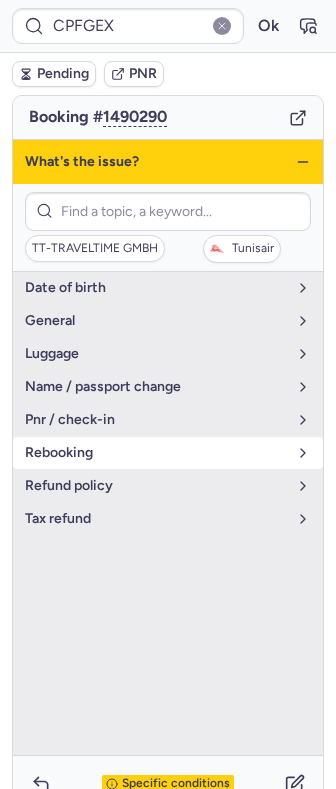 click on "rebooking" at bounding box center (156, 453) 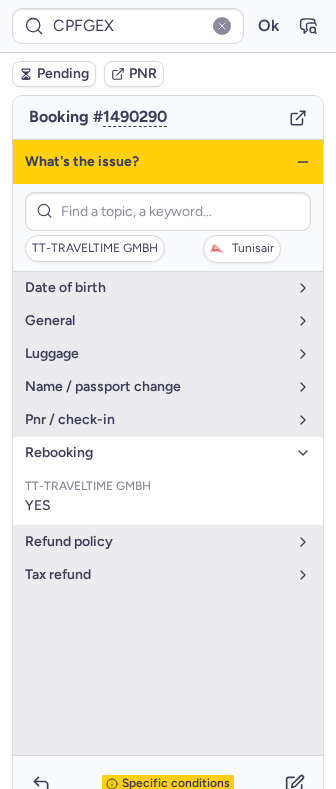 click 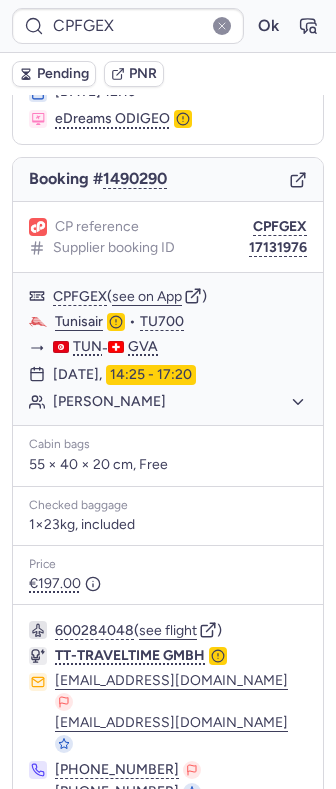 scroll, scrollTop: 200, scrollLeft: 0, axis: vertical 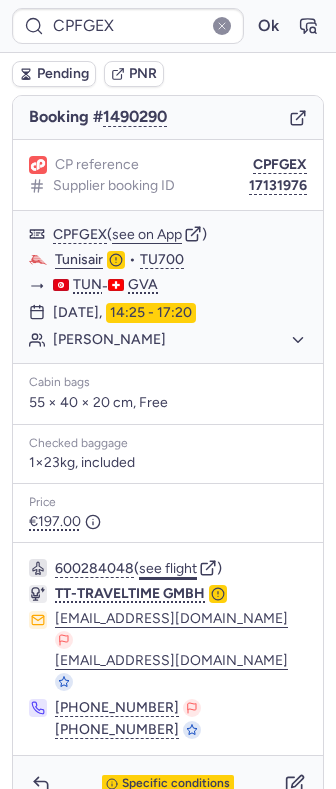 click on "see flight" 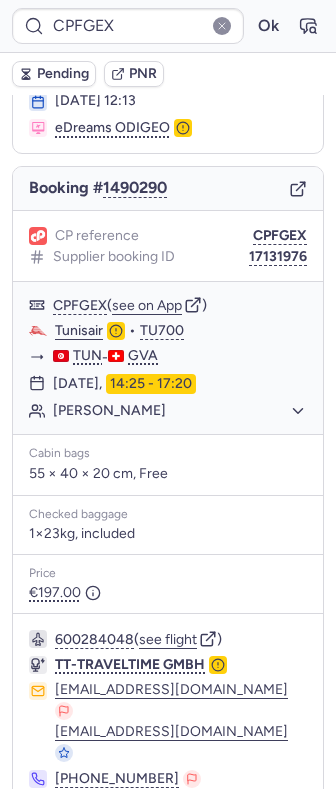 scroll, scrollTop: 0, scrollLeft: 0, axis: both 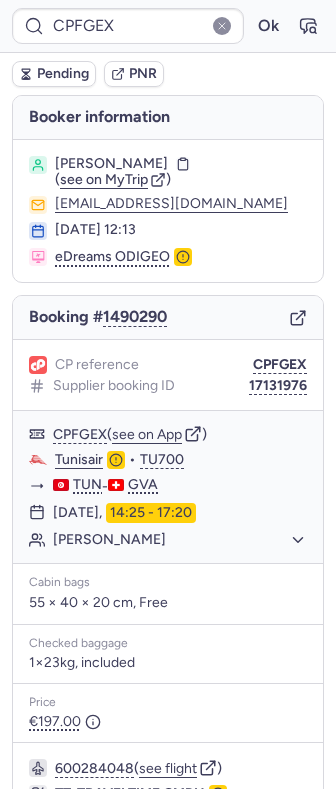 type 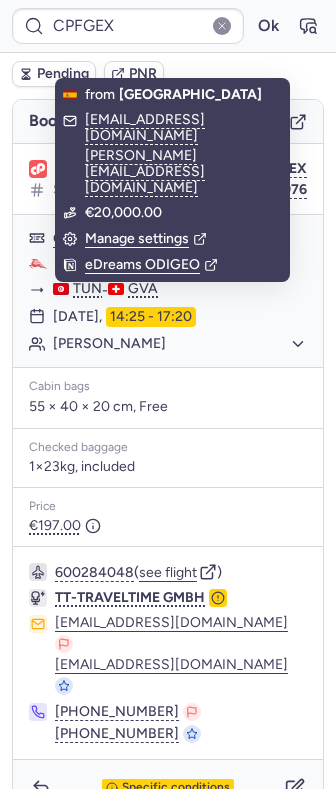 scroll, scrollTop: 200, scrollLeft: 0, axis: vertical 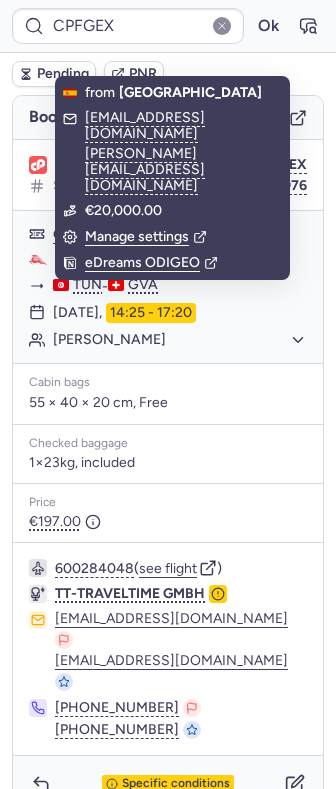 click on "55 × 40 × 20 cm, Free" at bounding box center [168, 403] 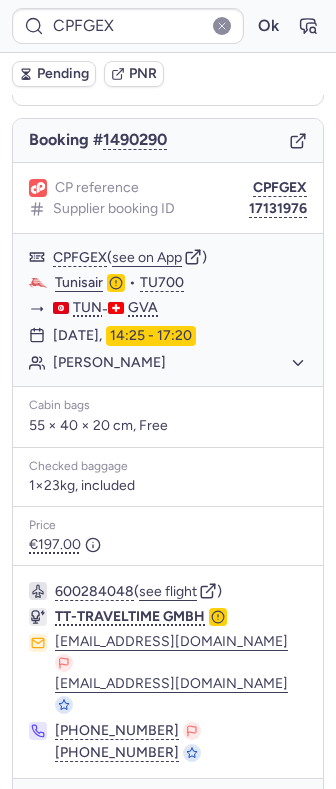 scroll, scrollTop: 200, scrollLeft: 0, axis: vertical 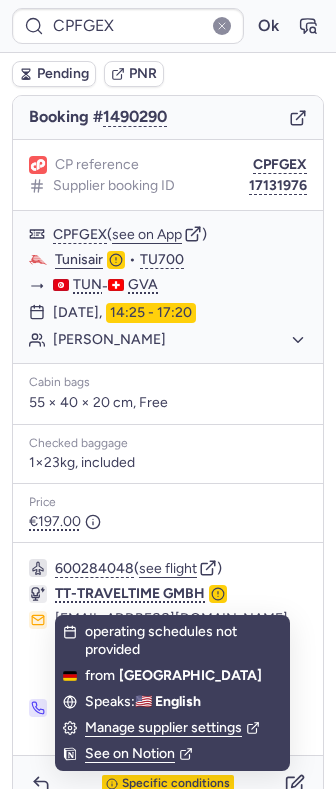 drag, startPoint x: 251, startPoint y: 477, endPoint x: 232, endPoint y: 506, distance: 34.669872 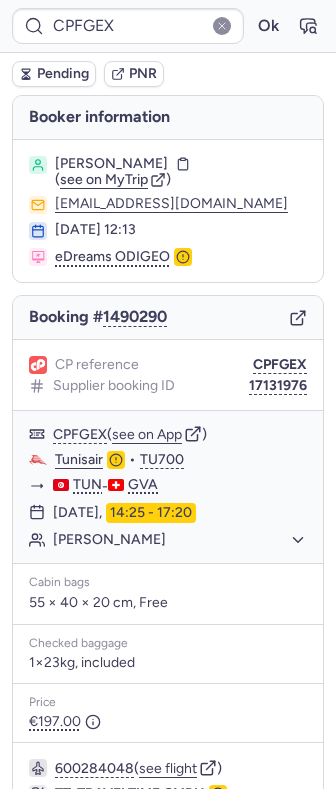 scroll, scrollTop: 133, scrollLeft: 0, axis: vertical 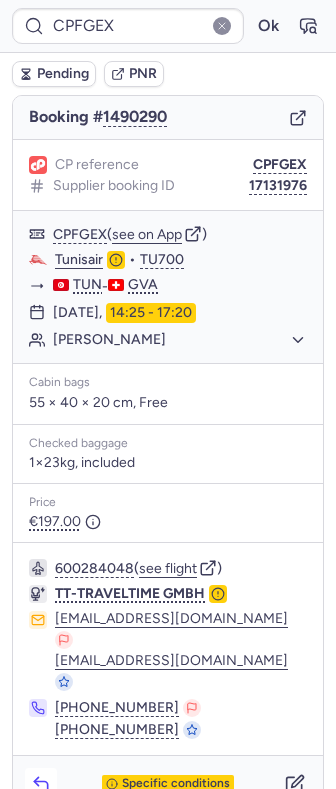 click 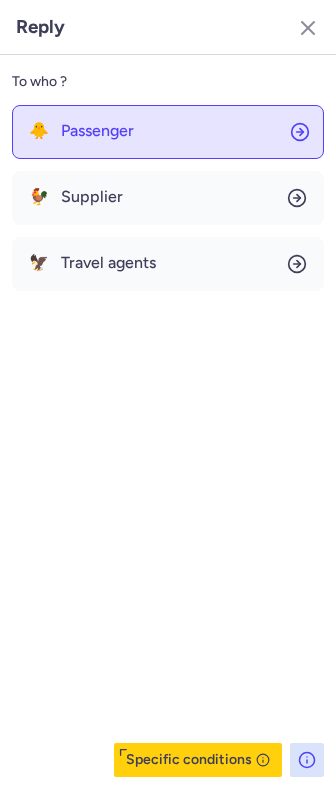 click on "🐥 Passenger" 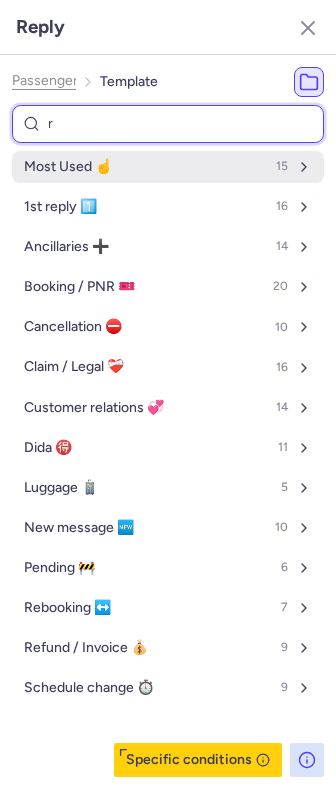 type on "re" 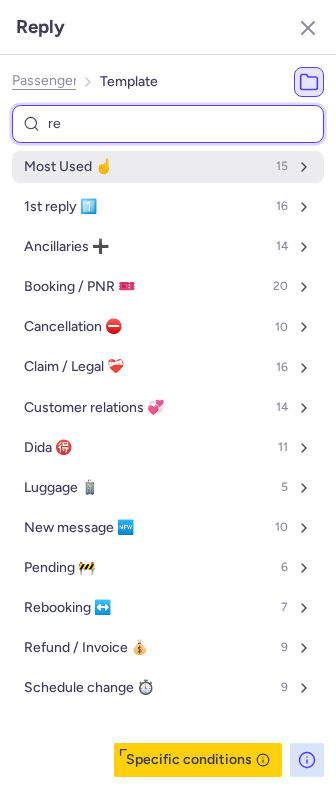 select on "en" 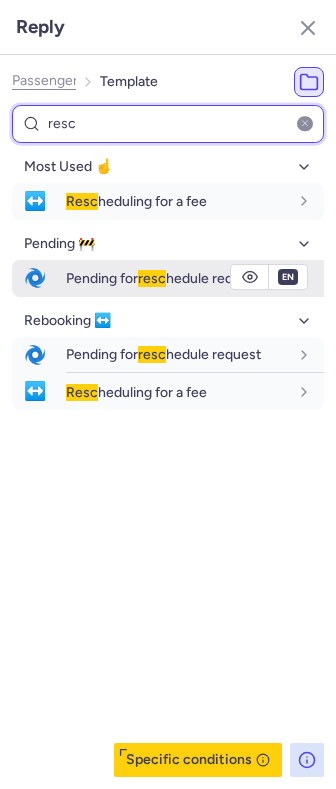 type on "resc" 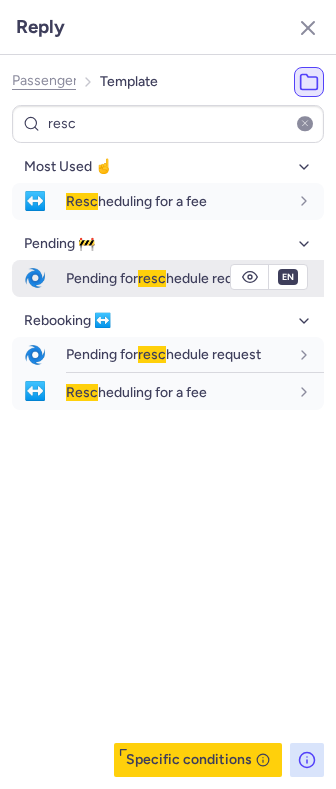 click on "resc" at bounding box center [152, 278] 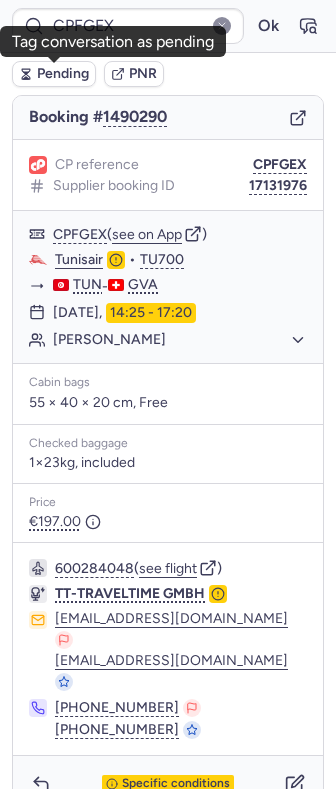 click on "Pending" at bounding box center [63, 74] 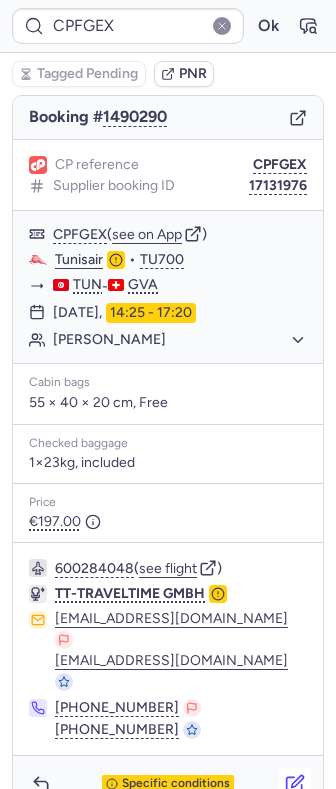 click 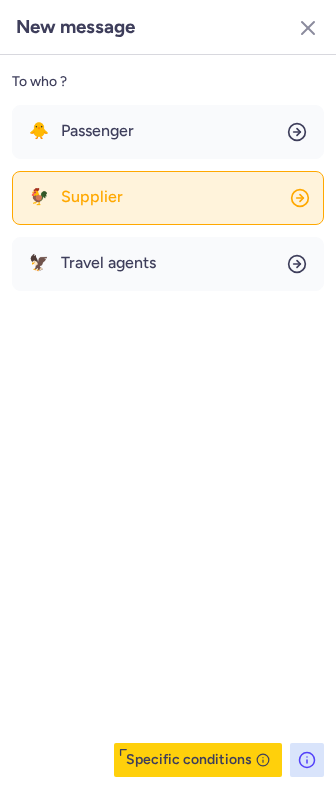click on "🐓 Supplier" 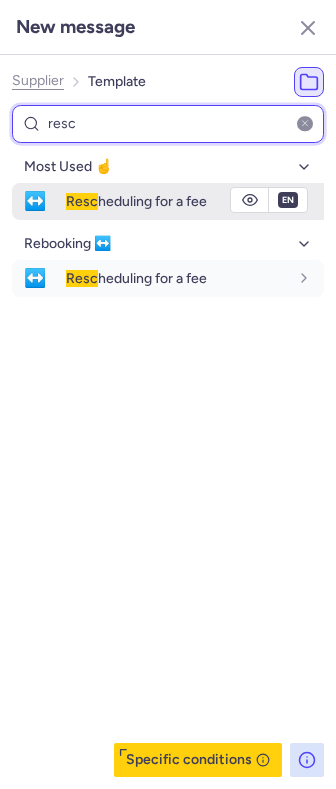 type on "resc" 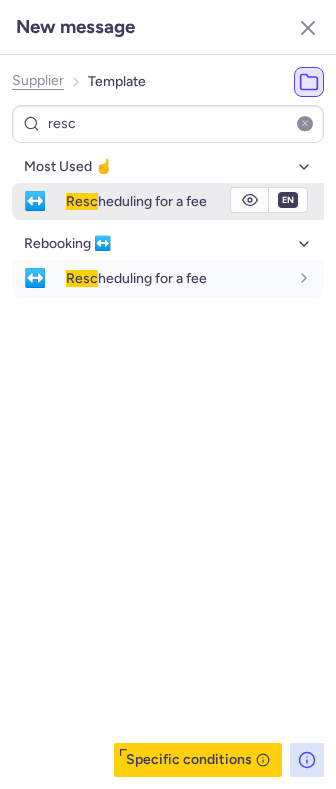 click on "Resc heduling for a fee" at bounding box center (136, 201) 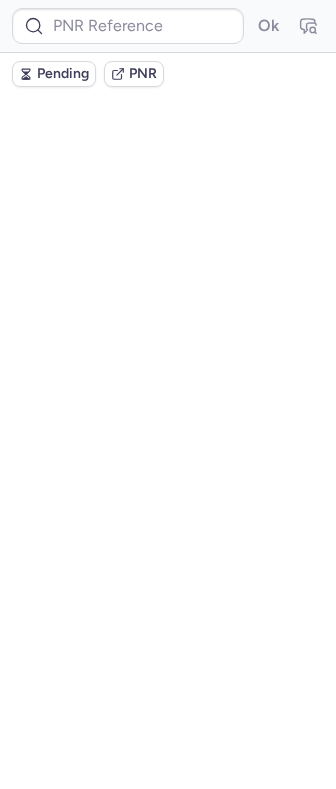 scroll, scrollTop: 0, scrollLeft: 0, axis: both 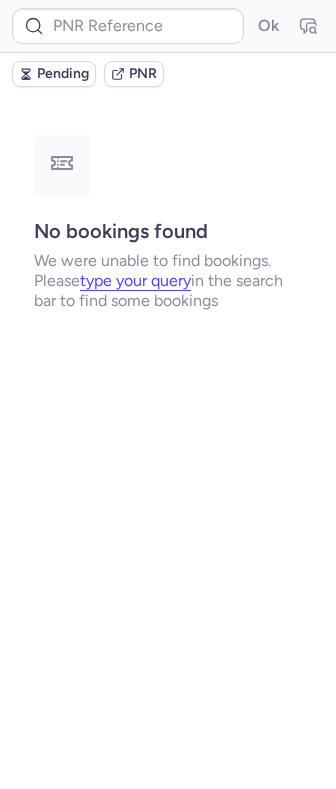 type on "CPFGEX" 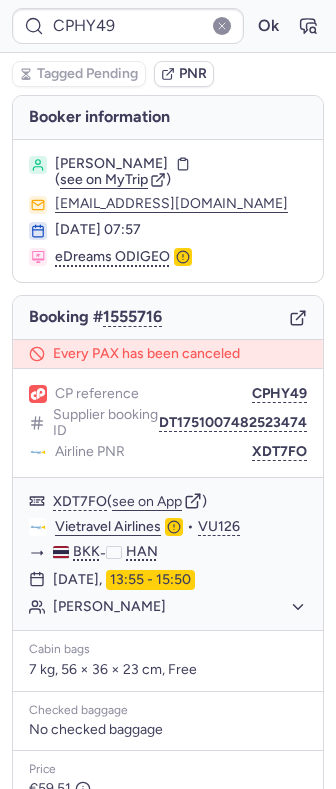 type on "CPWKUF" 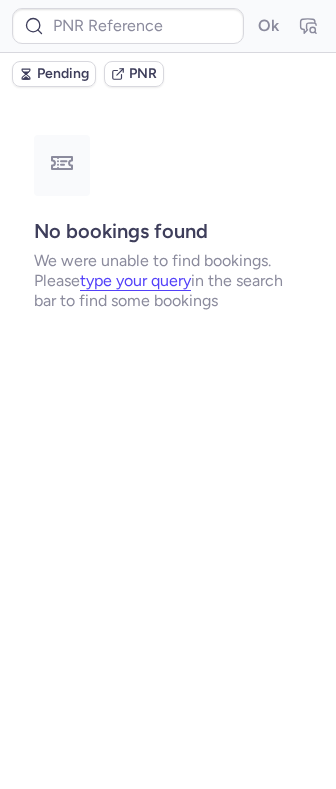 type on "DT1751611546643511" 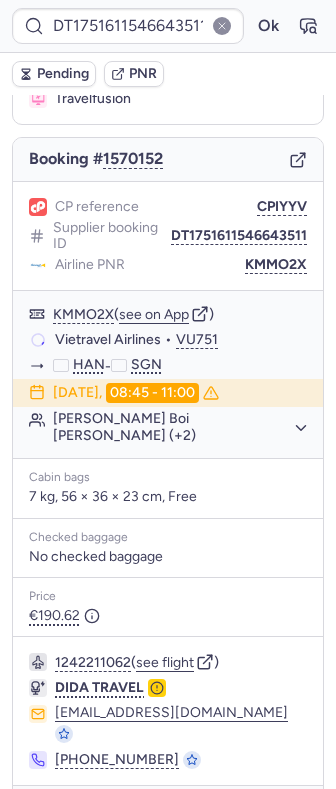 scroll, scrollTop: 194, scrollLeft: 0, axis: vertical 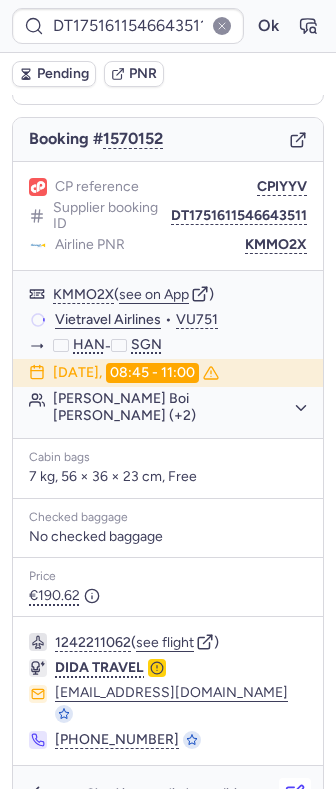 click 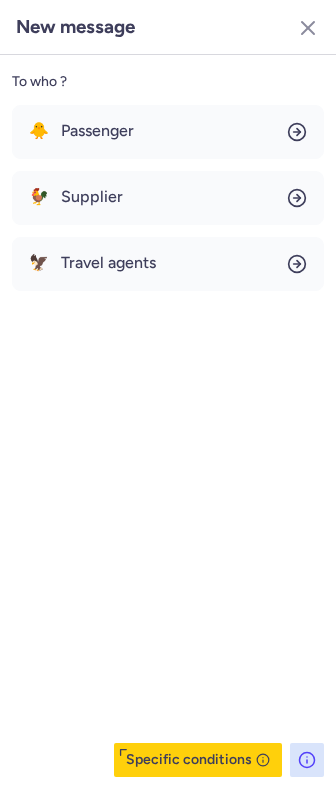 click on "To who ?" at bounding box center (168, 82) 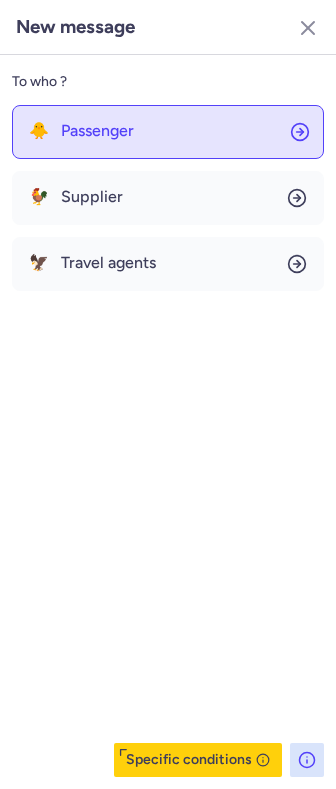click on "🐥 Passenger" 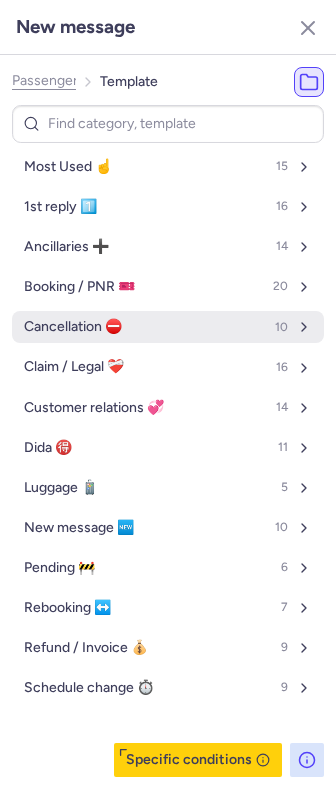 click on "Cancellation ⛔️ 10" at bounding box center [168, 327] 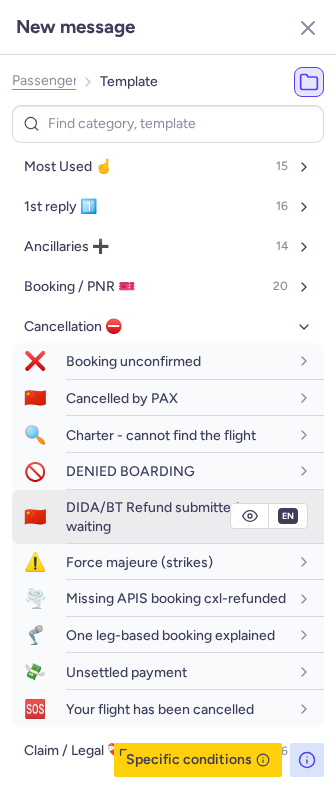 scroll, scrollTop: 133, scrollLeft: 0, axis: vertical 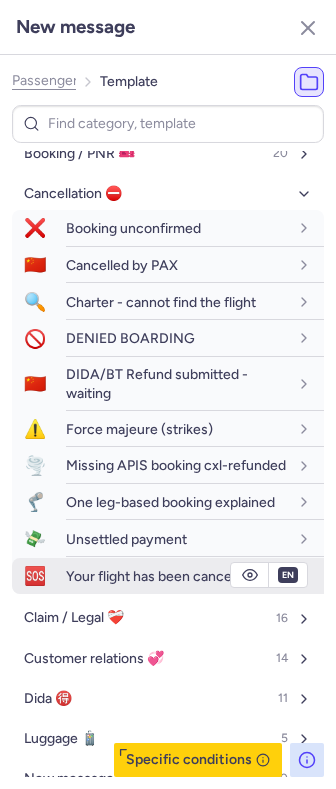 click on "Your flight has been cancelled" at bounding box center [160, 576] 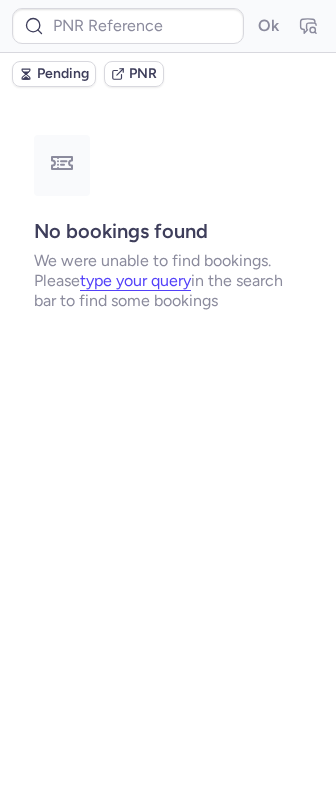 scroll, scrollTop: 0, scrollLeft: 0, axis: both 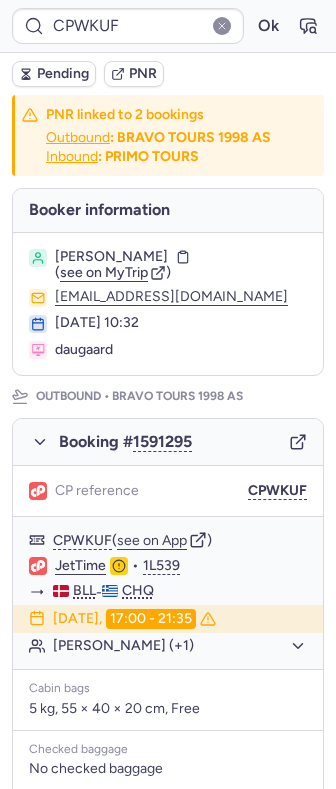 type on "DT1751611546643511" 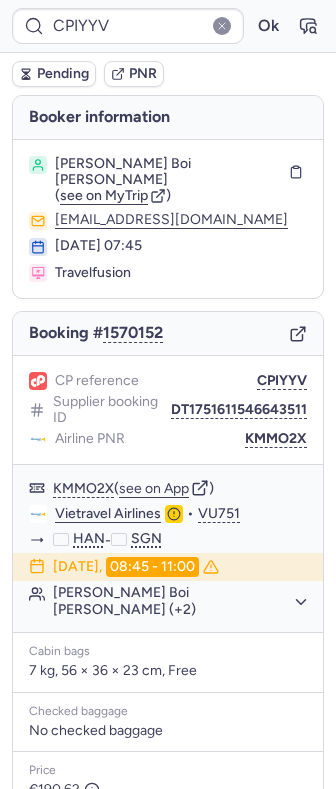 click on "Pending" at bounding box center [63, 74] 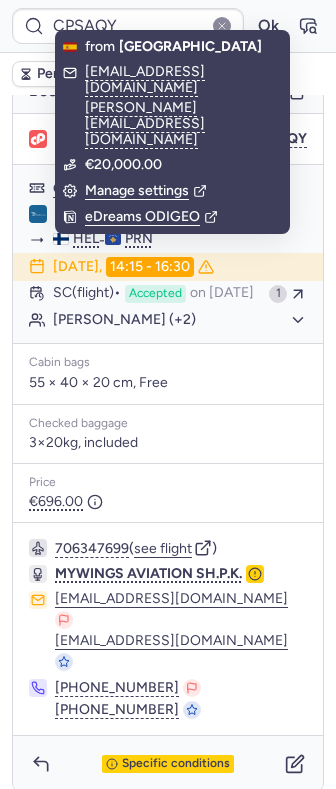 scroll, scrollTop: 246, scrollLeft: 0, axis: vertical 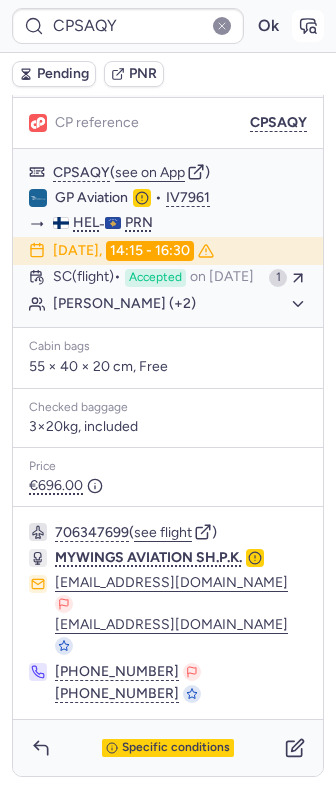 click 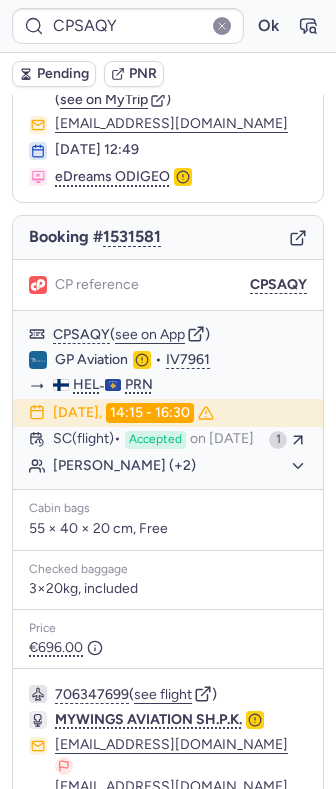 scroll, scrollTop: 246, scrollLeft: 0, axis: vertical 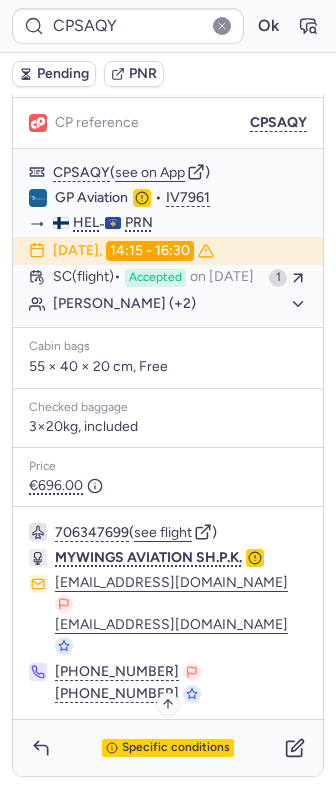 click on "Specific conditions" at bounding box center (176, 748) 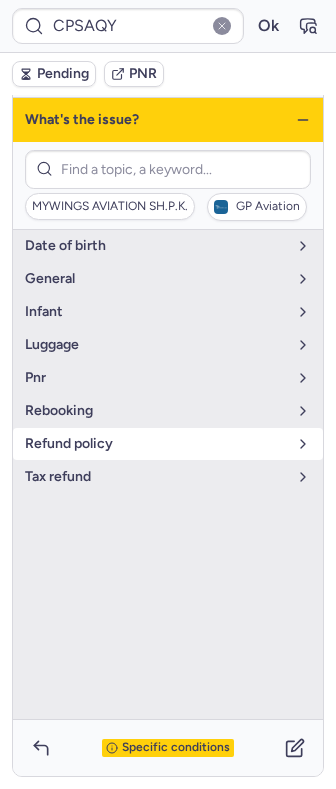 click on "refund policy" at bounding box center (156, 444) 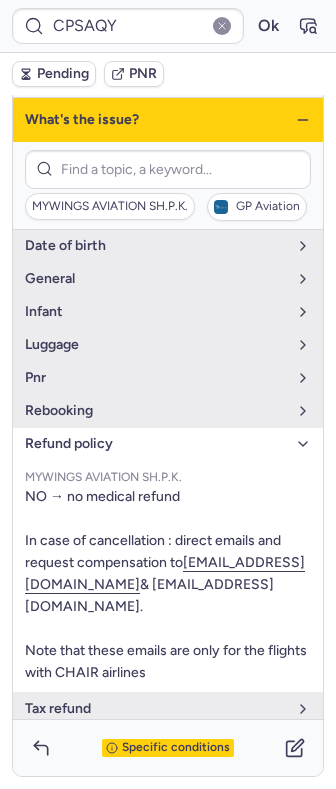 click on "refund policy" at bounding box center [156, 444] 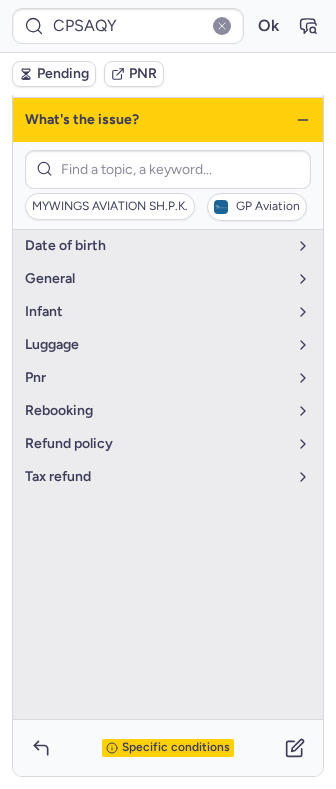 click 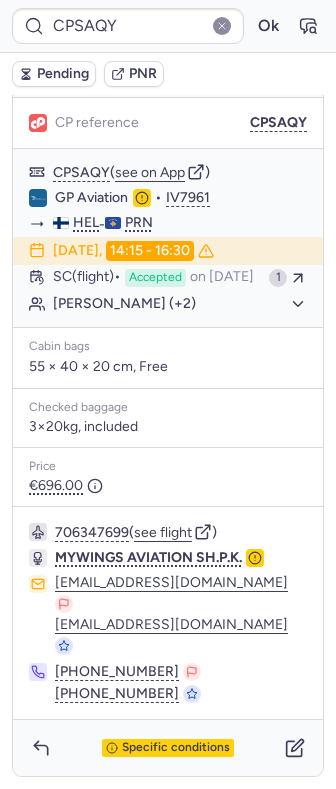 click on "Specific conditions" at bounding box center (168, 748) 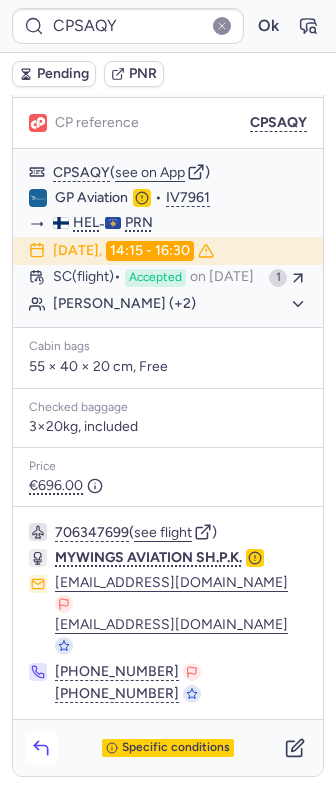 click at bounding box center (41, 748) 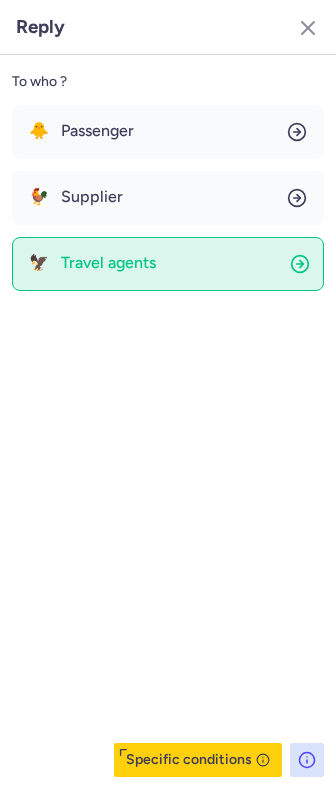 click on "🦅 Travel agents" 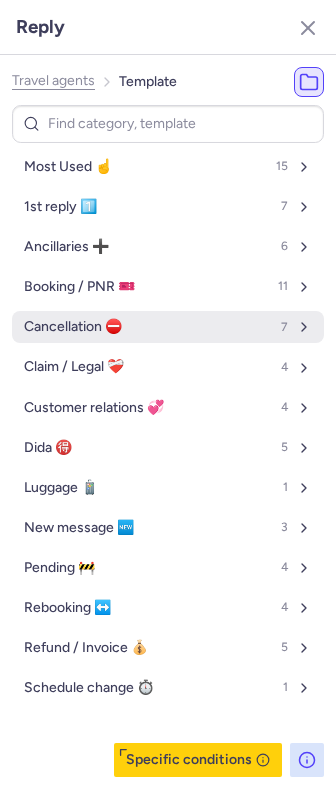 click on "Cancellation ⛔️ 7" at bounding box center (168, 327) 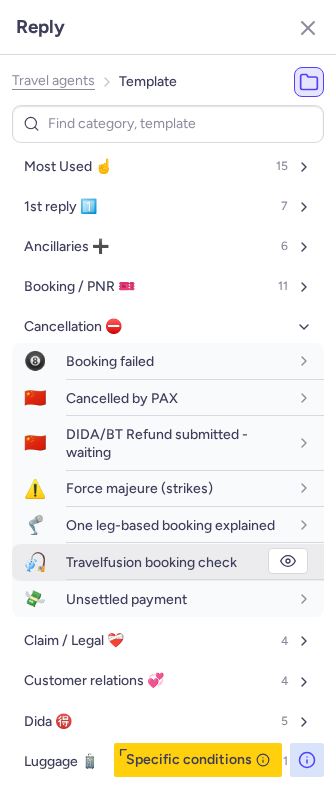 click 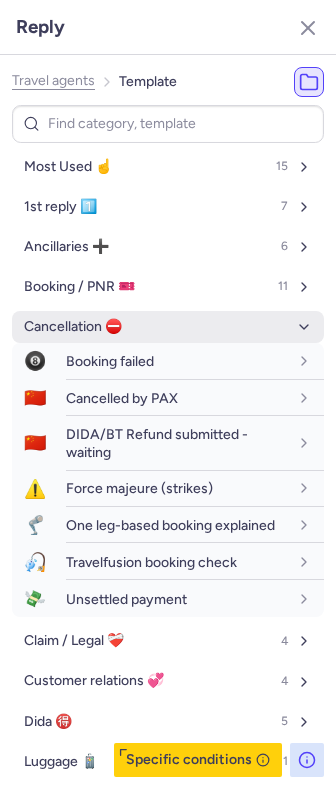 click on "Cancellation ⛔️" at bounding box center [168, 327] 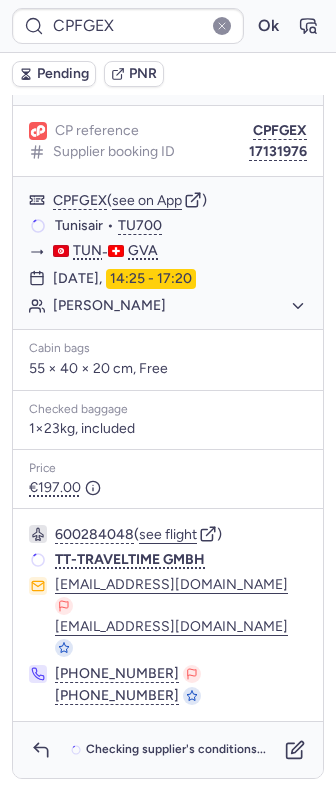 scroll, scrollTop: 194, scrollLeft: 0, axis: vertical 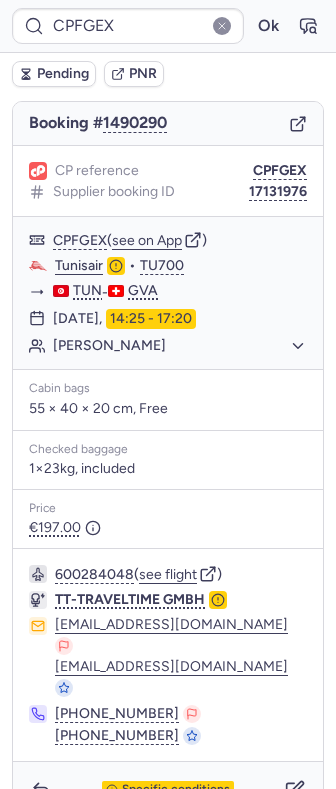 click on "Pending" at bounding box center (63, 74) 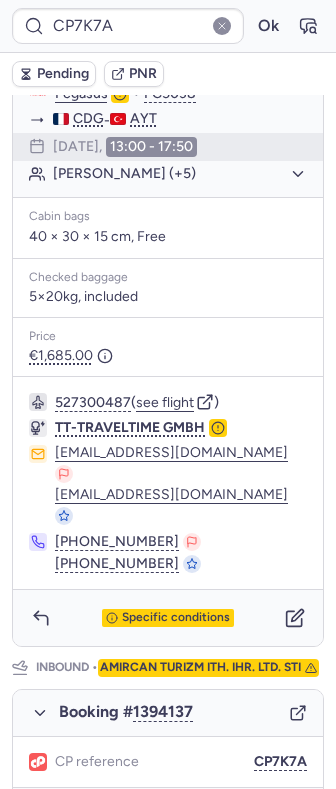 scroll, scrollTop: 1088, scrollLeft: 0, axis: vertical 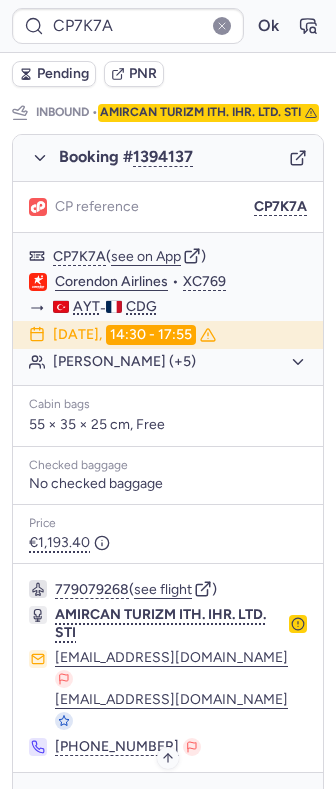 click on "Specific conditions" at bounding box center (176, 802) 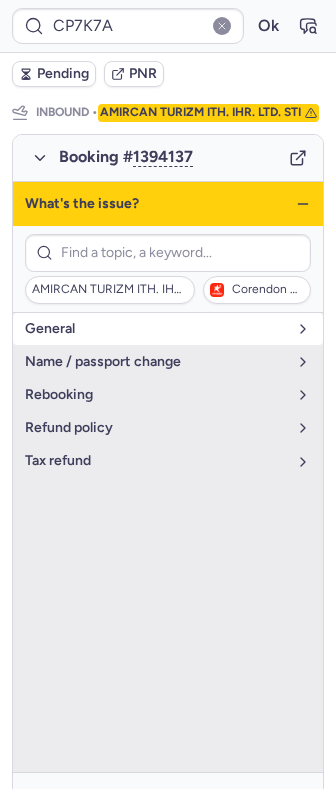 click on "general" at bounding box center [156, 329] 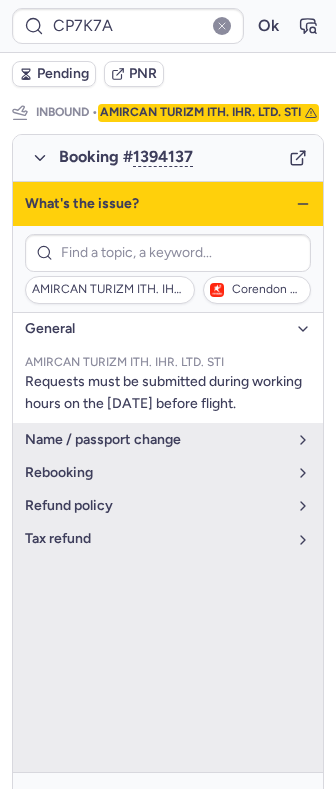 click on "general" at bounding box center (156, 329) 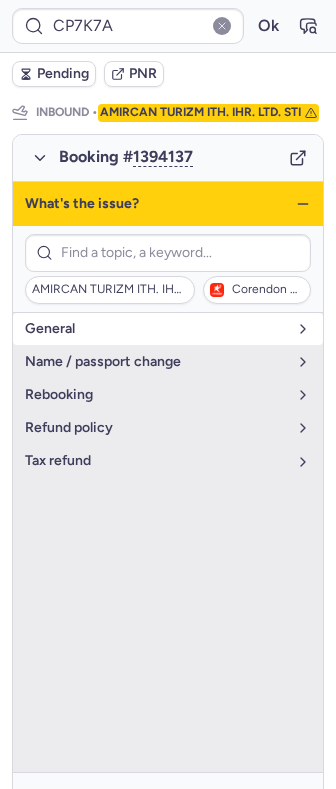 click on "general" at bounding box center [156, 329] 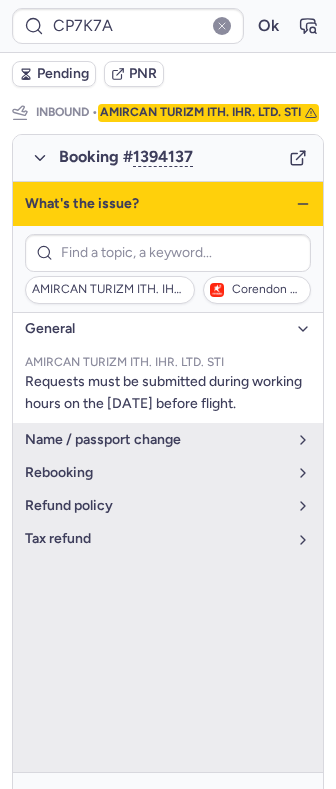 click on "general" at bounding box center (156, 329) 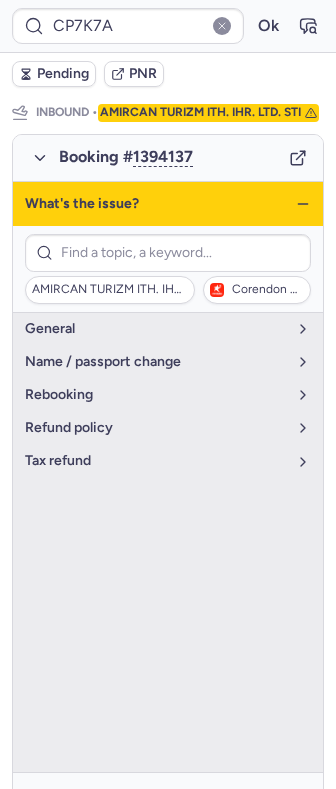 click 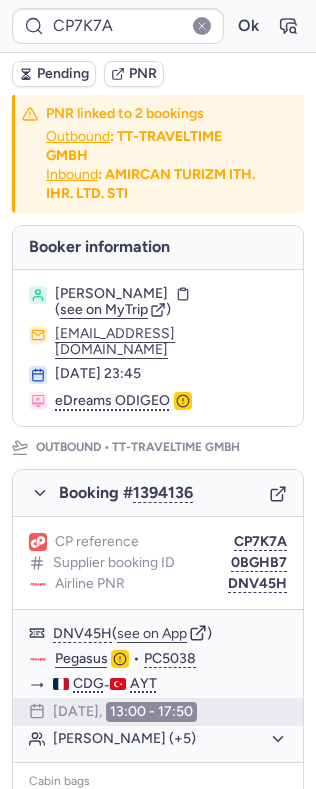 scroll, scrollTop: 0, scrollLeft: 0, axis: both 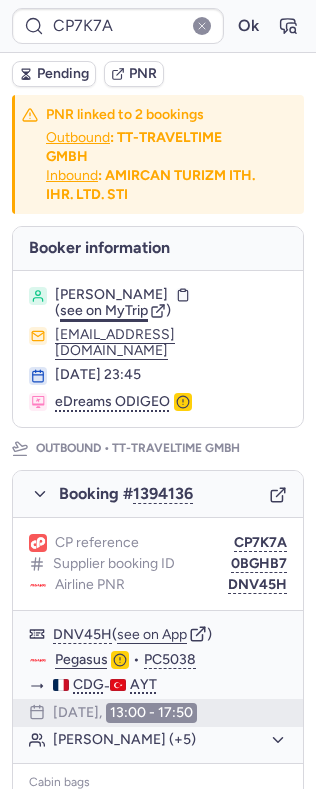 click on "see on MyTrip" at bounding box center (104, 310) 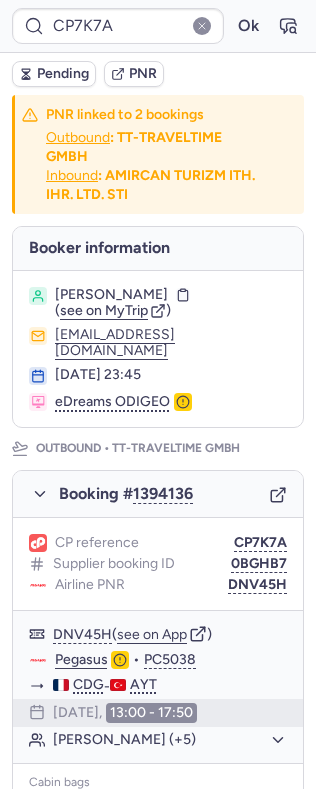 scroll, scrollTop: 133, scrollLeft: 0, axis: vertical 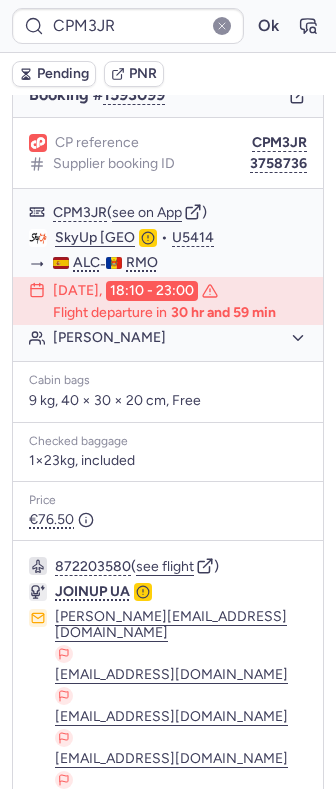 type on "CPSAQY" 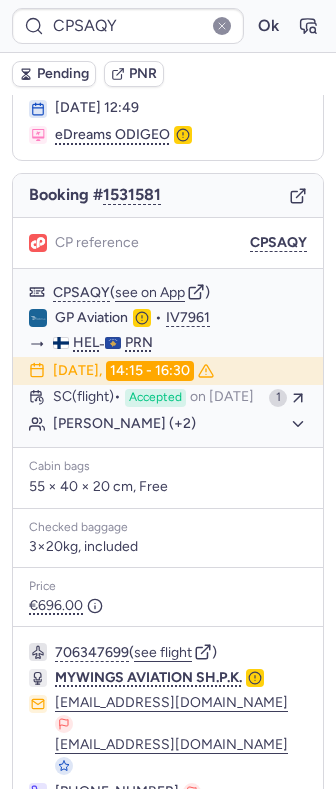 scroll, scrollTop: 0, scrollLeft: 0, axis: both 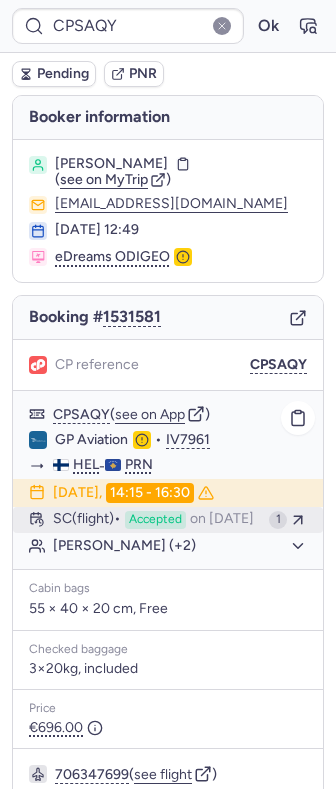 click on "SC   (flight)  Accepted  on Jun 29, 2025" at bounding box center (157, 520) 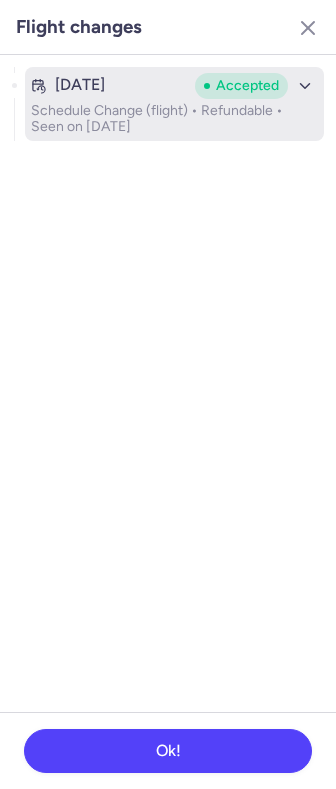 click on "Accepted" at bounding box center (256, 86) 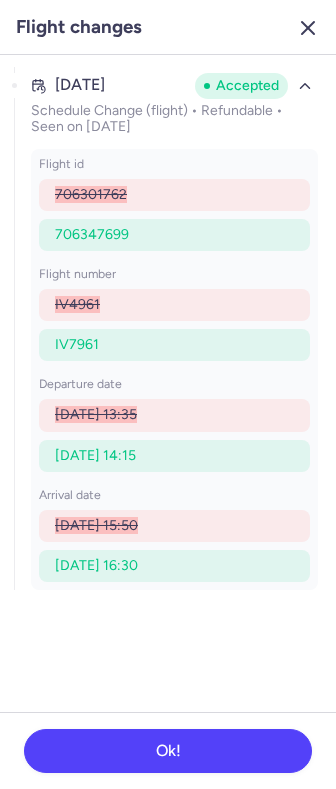 click 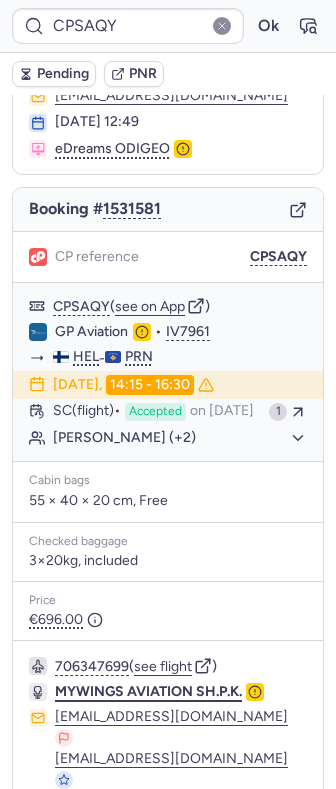 scroll, scrollTop: 246, scrollLeft: 0, axis: vertical 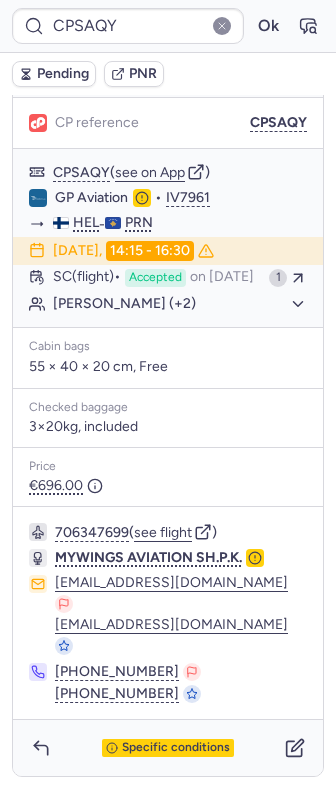 click on "Specific conditions" at bounding box center [168, 748] 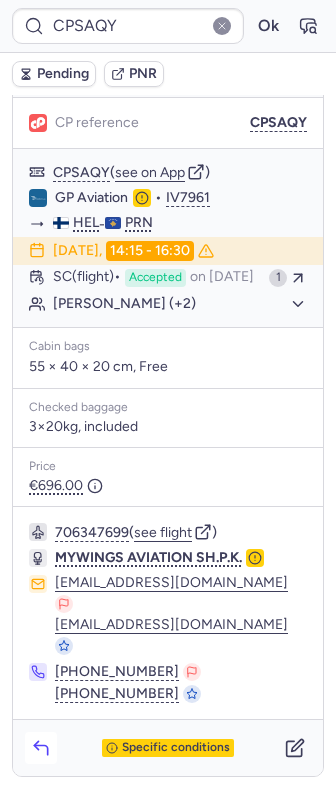click at bounding box center [41, 748] 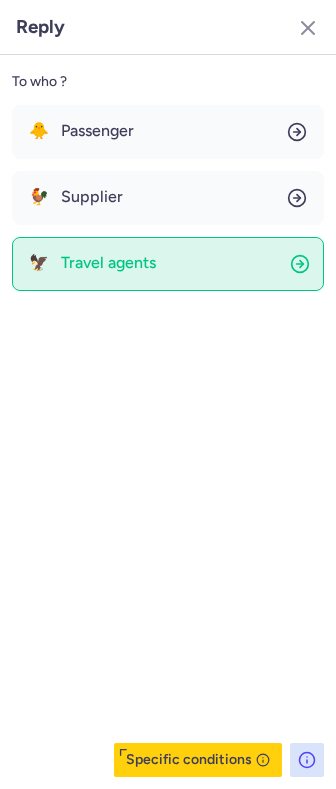 click on "Travel agents" at bounding box center (108, 263) 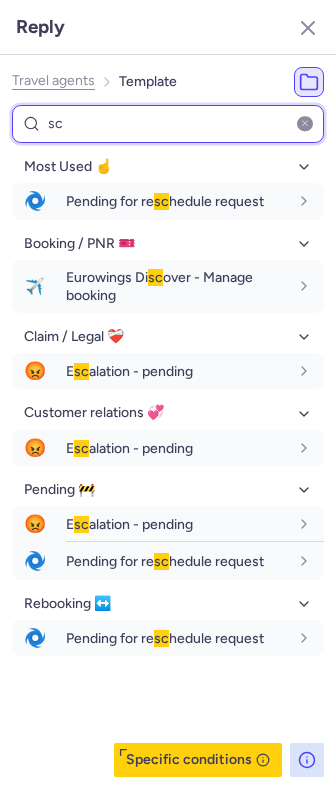 type on "sc" 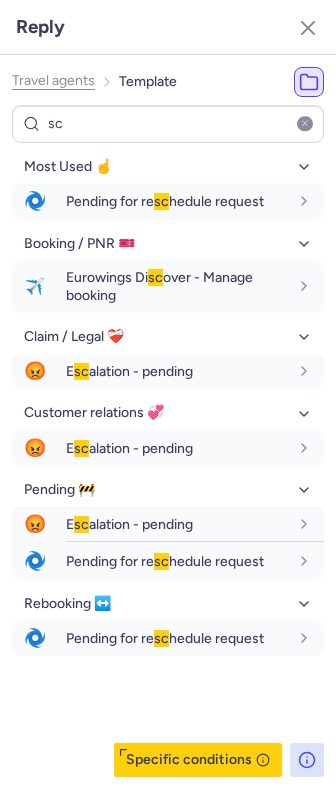 click on "Travel agents" 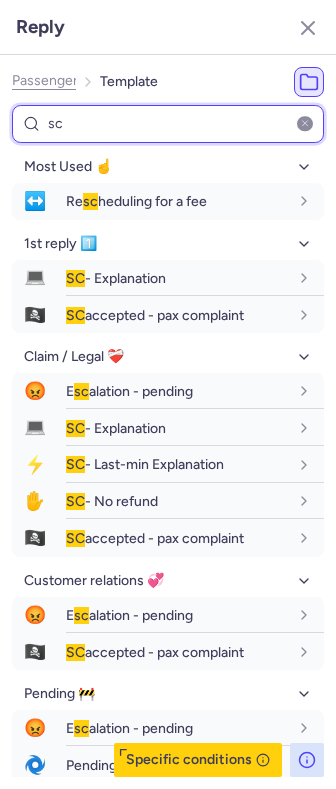 click on "sc" at bounding box center [168, 124] 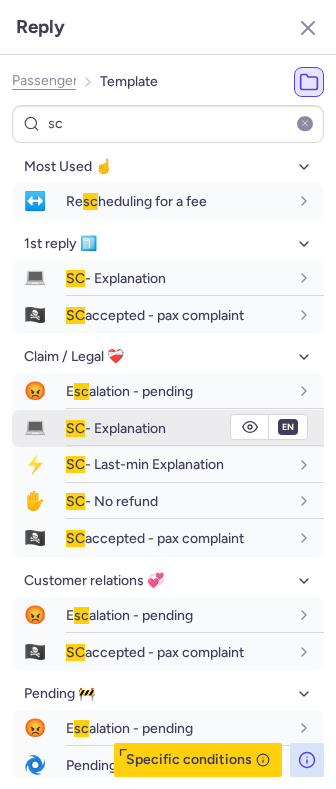 click on "SC  - Explanation" at bounding box center (116, 428) 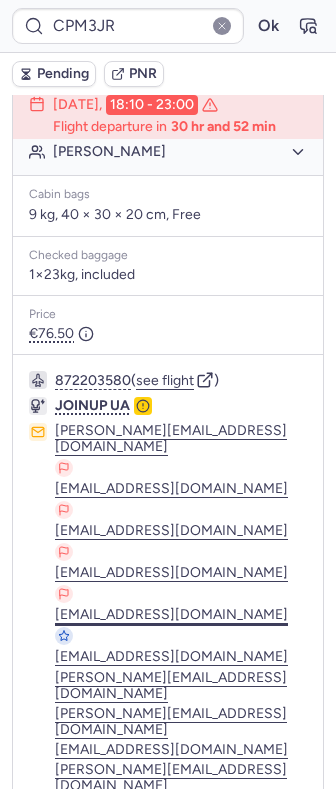 scroll, scrollTop: 409, scrollLeft: 0, axis: vertical 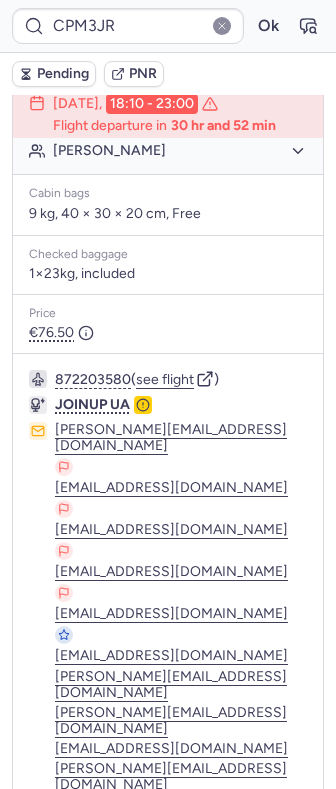 click 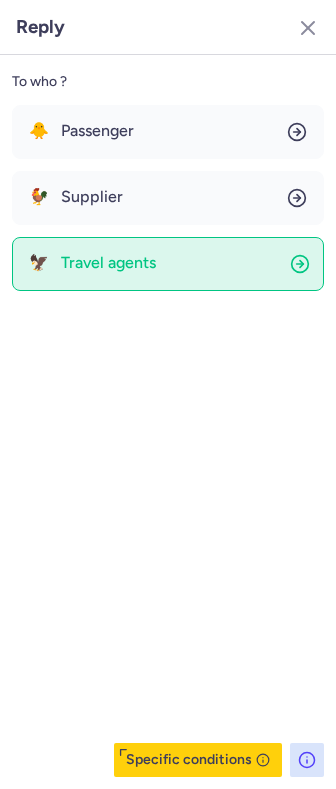 click on "🦅 Travel agents" 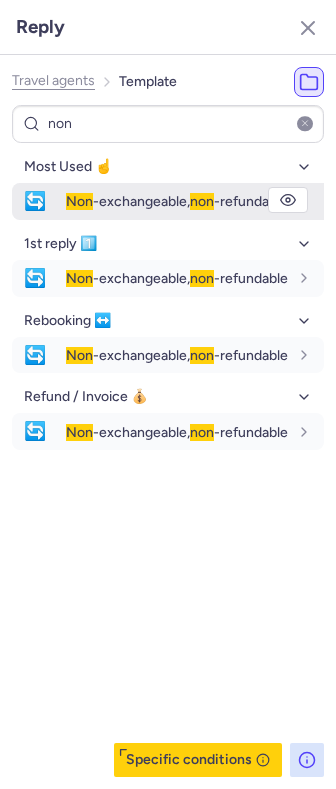click 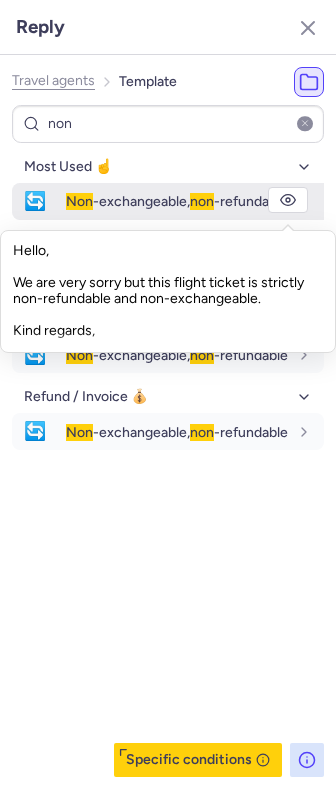 click on "Non -exchangeable,  non -refundable" at bounding box center [177, 201] 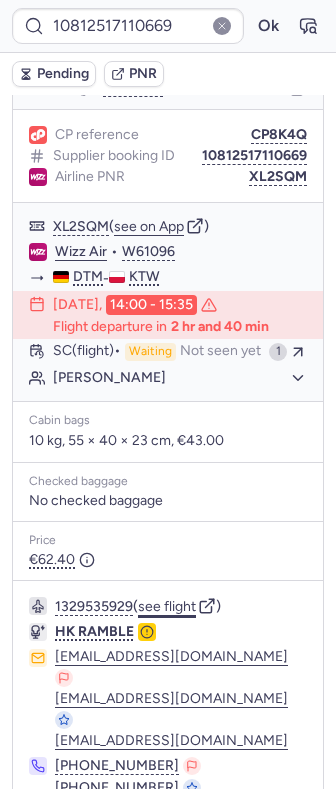 scroll, scrollTop: 308, scrollLeft: 0, axis: vertical 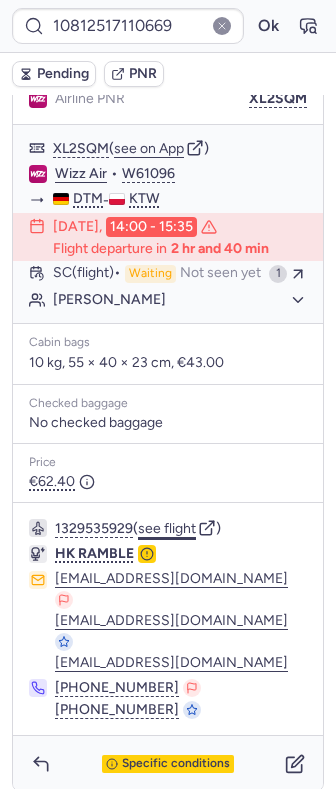 click on "see flight" 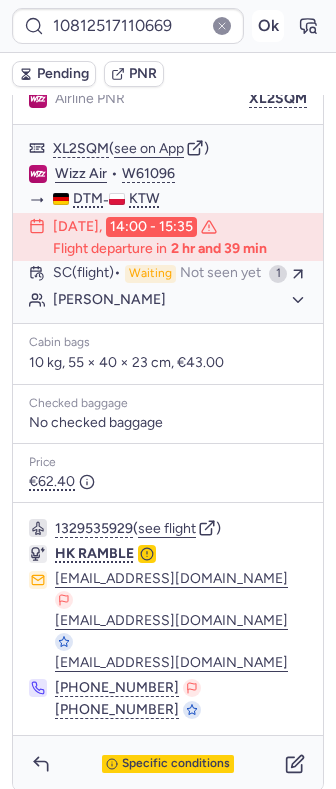 click on "Ok" at bounding box center [268, 26] 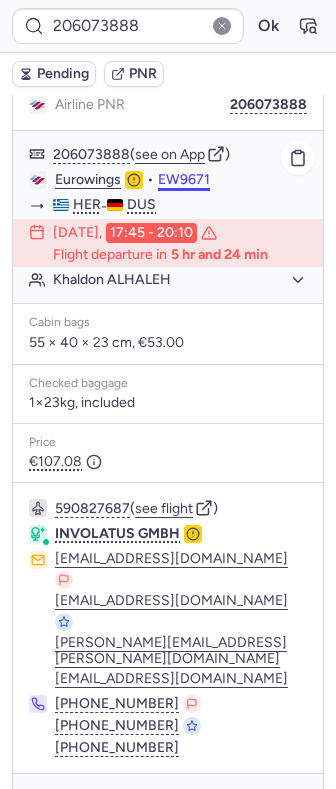 scroll, scrollTop: 305, scrollLeft: 0, axis: vertical 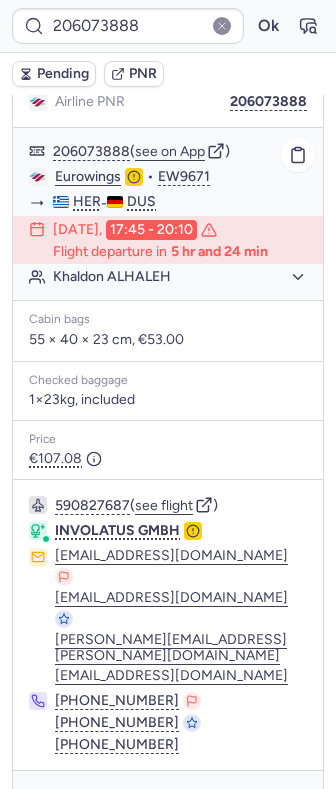 click on "Eurowings" 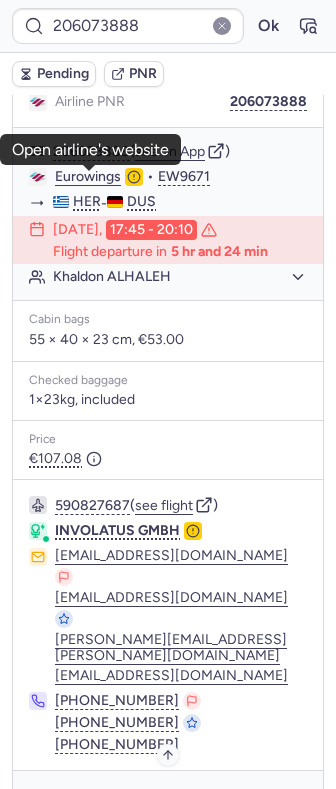 click on "Specific conditions" at bounding box center [176, 799] 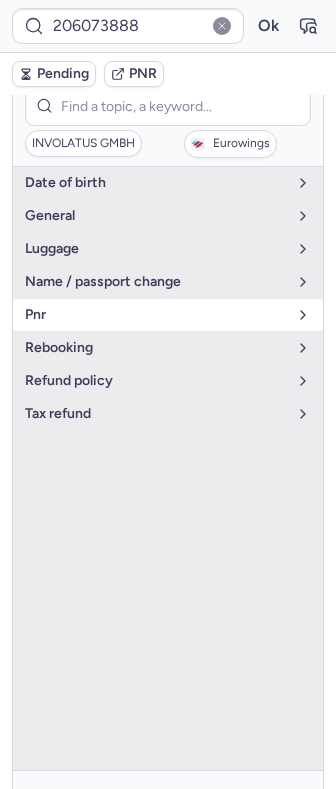 click on "pnr" at bounding box center (168, 315) 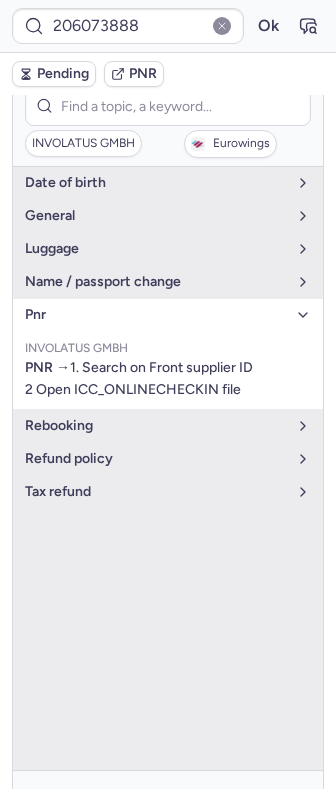 click on "pnr" at bounding box center (168, 315) 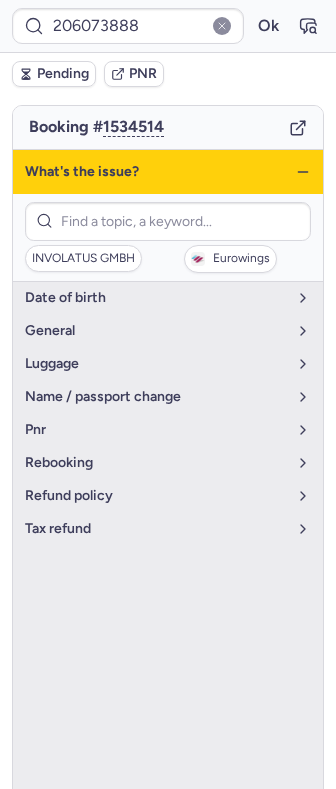 scroll, scrollTop: 38, scrollLeft: 0, axis: vertical 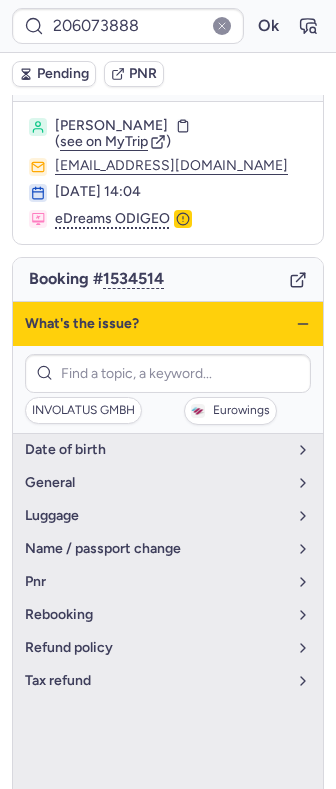 click 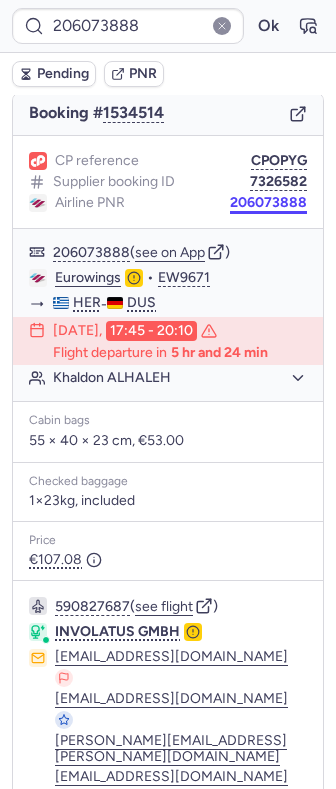scroll, scrollTop: 0, scrollLeft: 0, axis: both 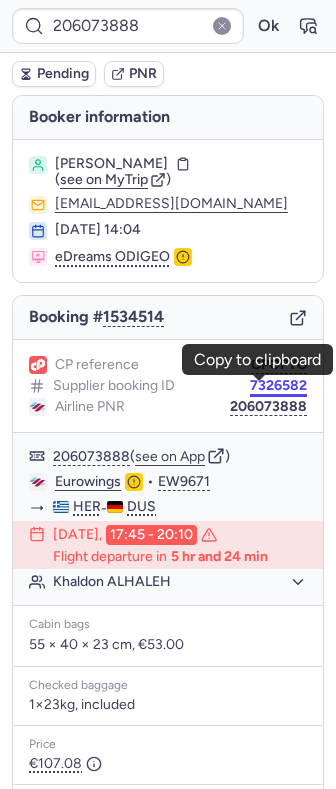 click on "7326582" at bounding box center (278, 386) 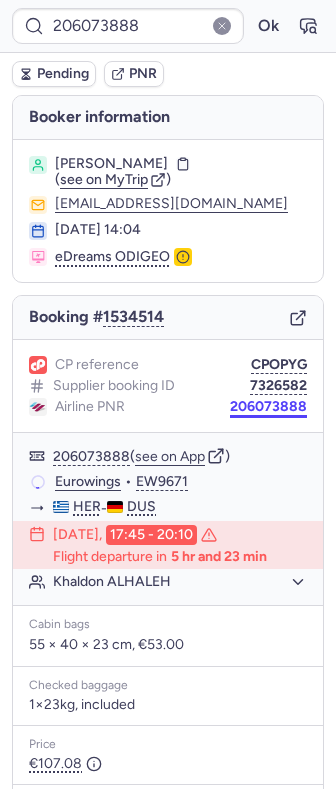 click on "206073888" at bounding box center (268, 407) 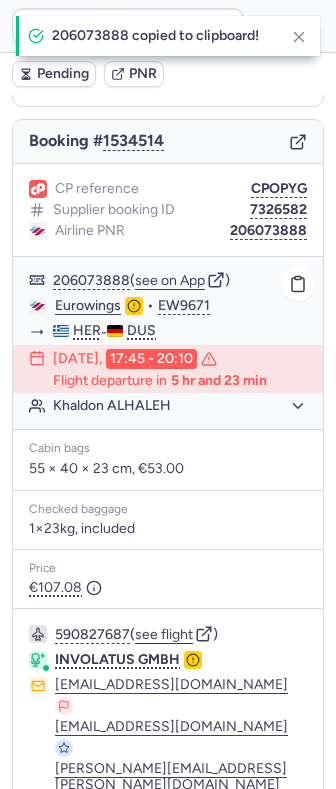 scroll, scrollTop: 0, scrollLeft: 0, axis: both 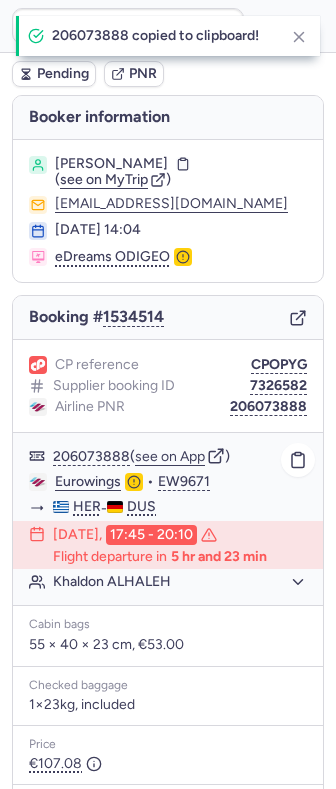 click on "Khaldon ALHALEH" 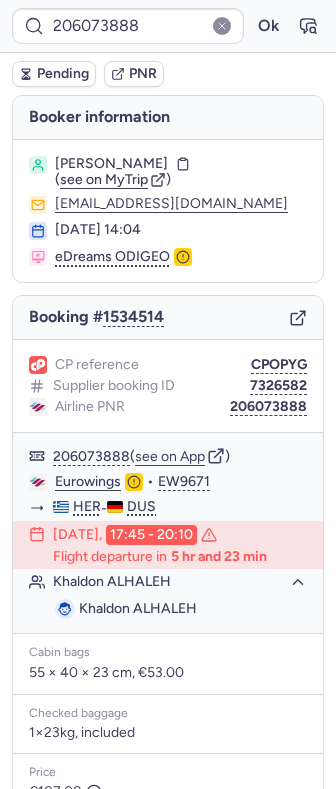 click on "Richard KHALDON ALHALEH" at bounding box center (111, 164) 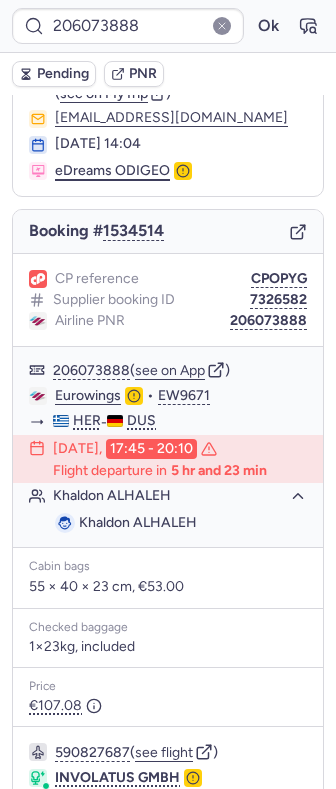 scroll, scrollTop: 133, scrollLeft: 0, axis: vertical 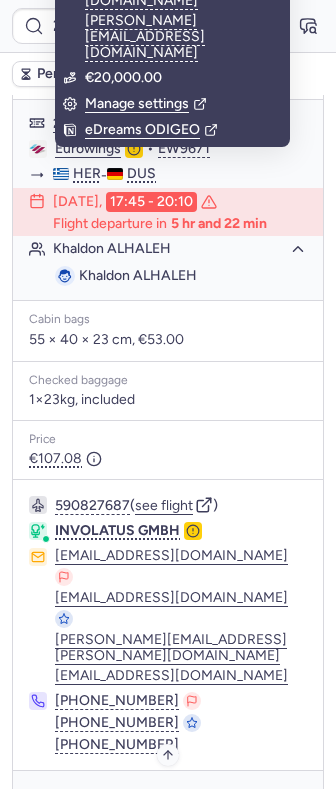 click on "Specific conditions" at bounding box center (176, 799) 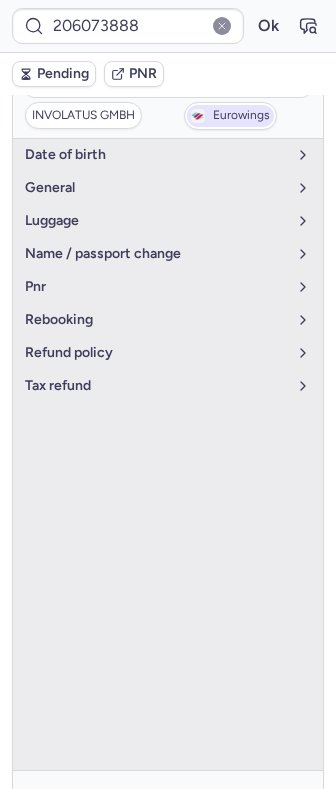 click on "Eurowings" at bounding box center (230, 116) 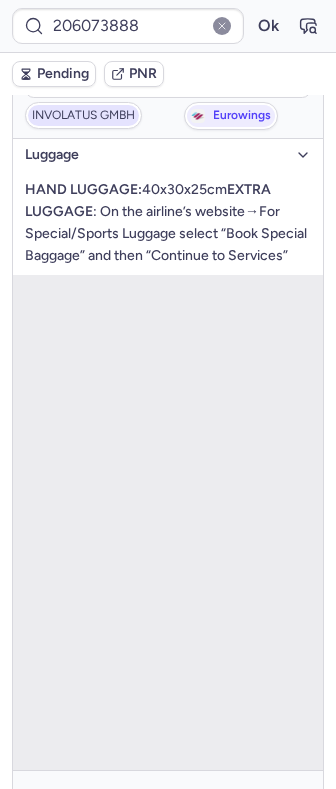 click on "INVOLATUS GMBH" at bounding box center [83, 116] 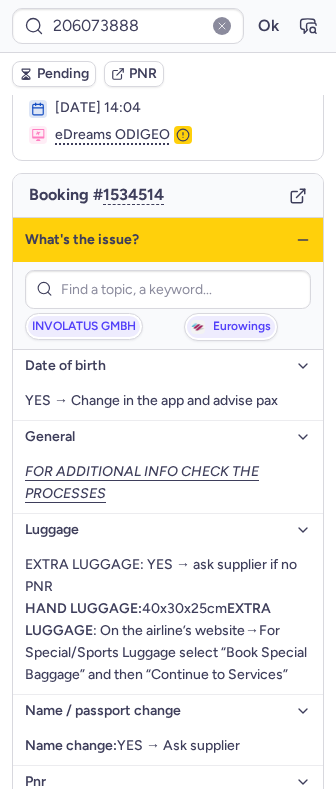 scroll, scrollTop: 0, scrollLeft: 0, axis: both 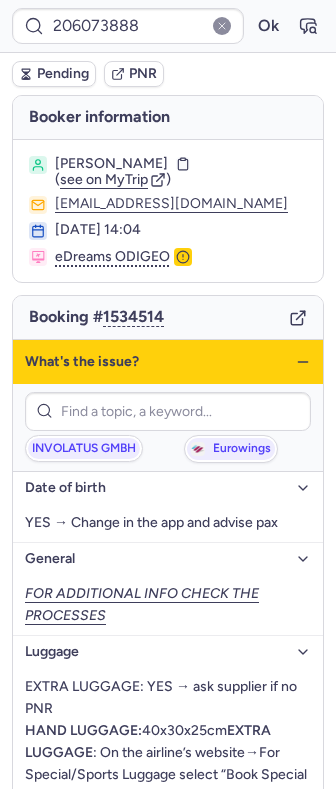 click 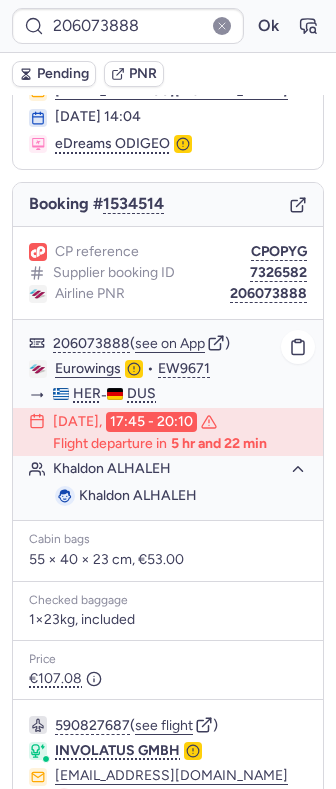 scroll, scrollTop: 133, scrollLeft: 0, axis: vertical 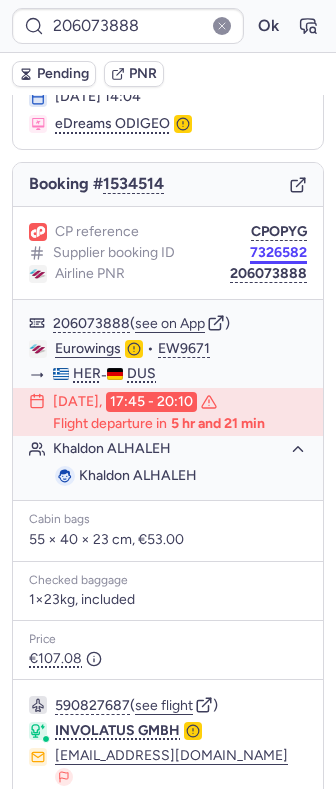 click on "7326582" at bounding box center (278, 253) 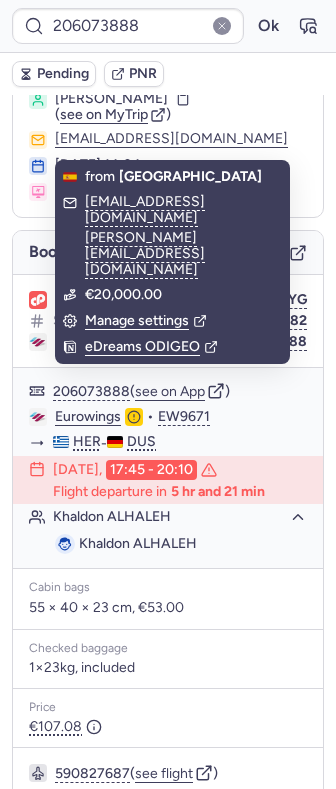 scroll, scrollTop: 0, scrollLeft: 0, axis: both 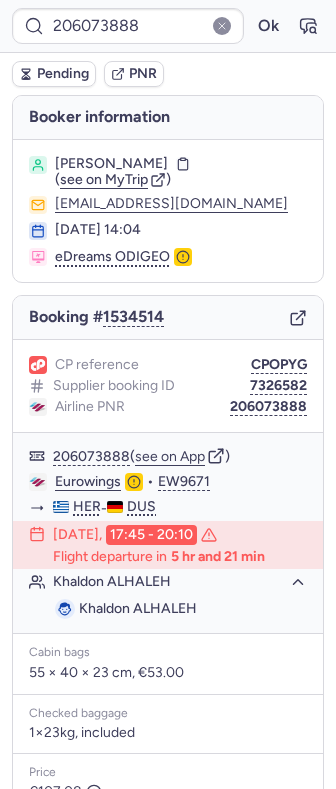 click on "Richard KHALDON ALHALEH" at bounding box center (111, 164) 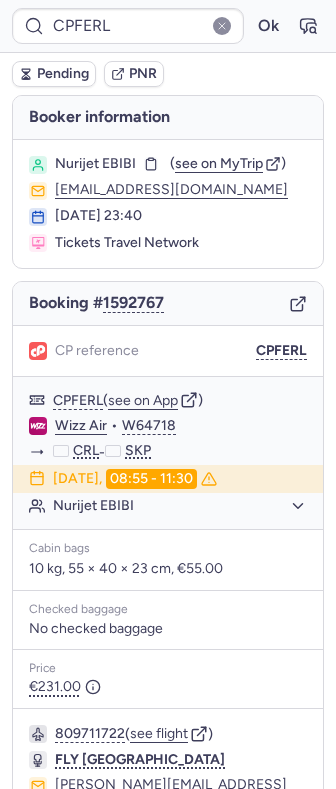 scroll, scrollTop: 136, scrollLeft: 0, axis: vertical 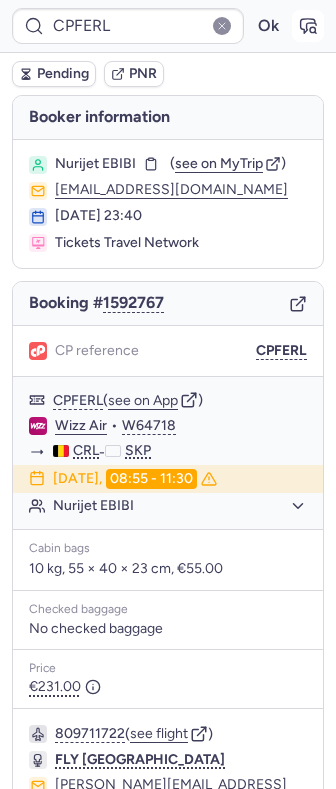 click 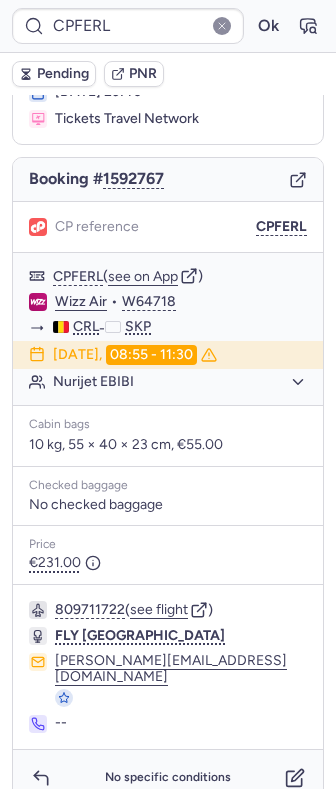 scroll, scrollTop: 136, scrollLeft: 0, axis: vertical 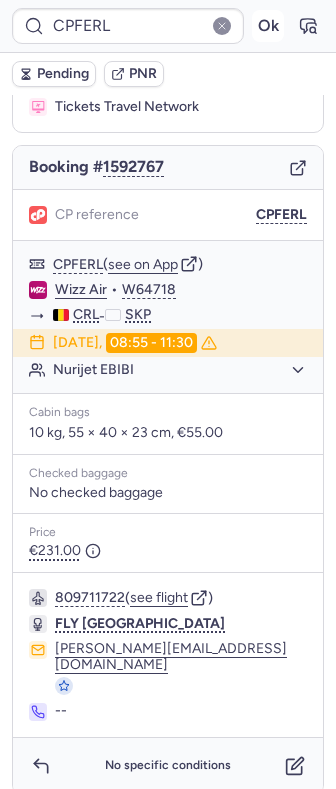 click on "Ok" at bounding box center (268, 26) 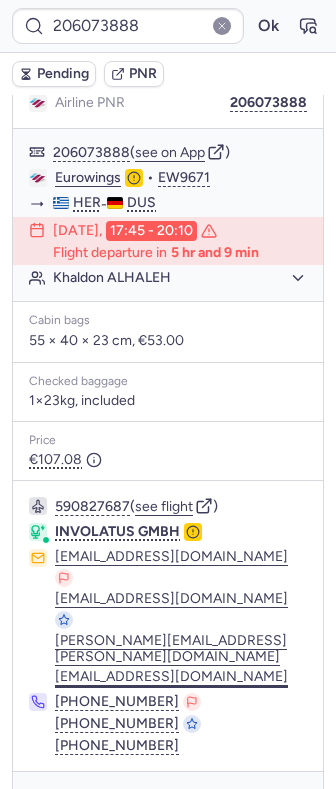 scroll, scrollTop: 305, scrollLeft: 0, axis: vertical 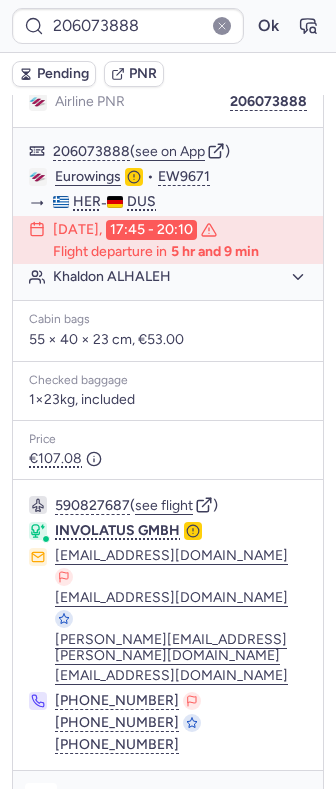 click 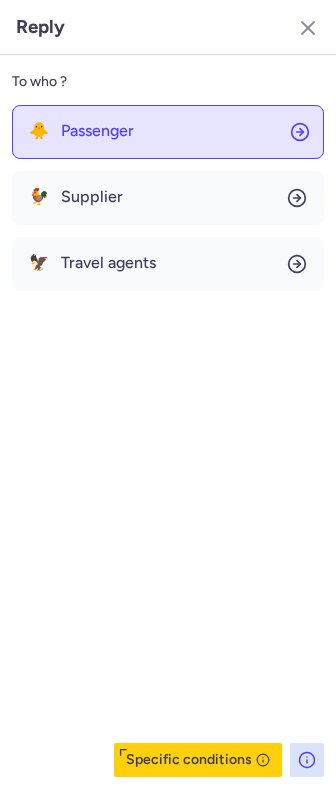 click on "🐥 Passenger" 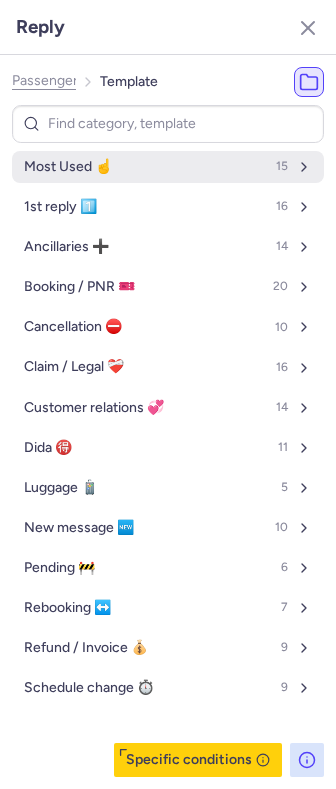 click on "Most Used ☝️ 15" at bounding box center [168, 167] 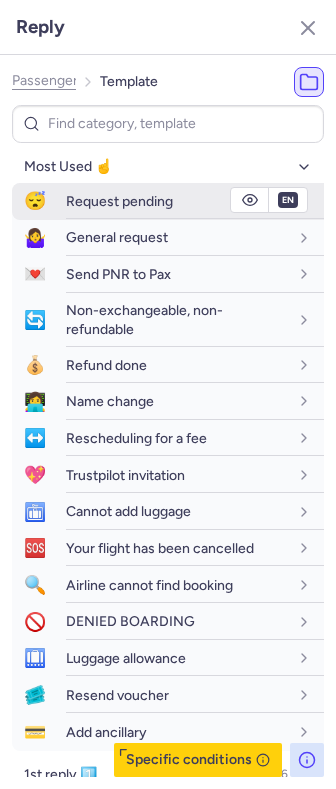 click on "Request pending" at bounding box center (119, 201) 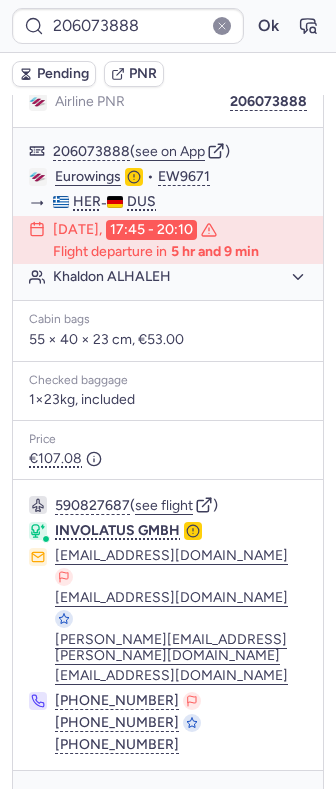 click on "Pending" at bounding box center (63, 74) 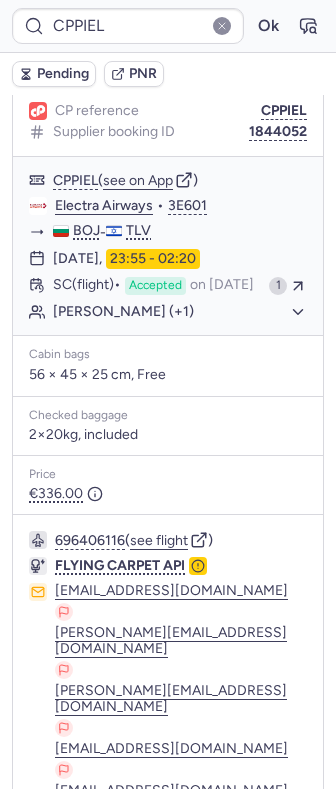 scroll, scrollTop: 0, scrollLeft: 0, axis: both 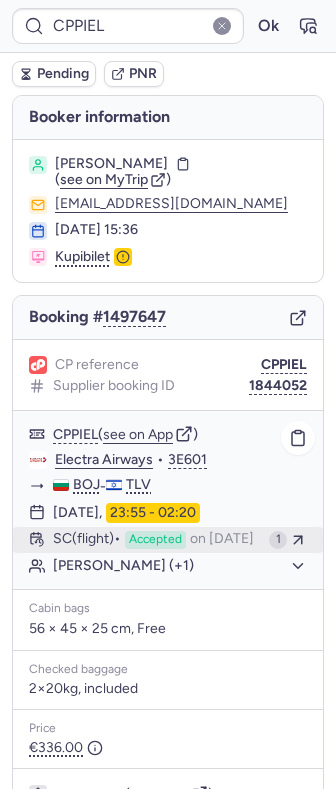 click on "on [DATE]" at bounding box center [222, 540] 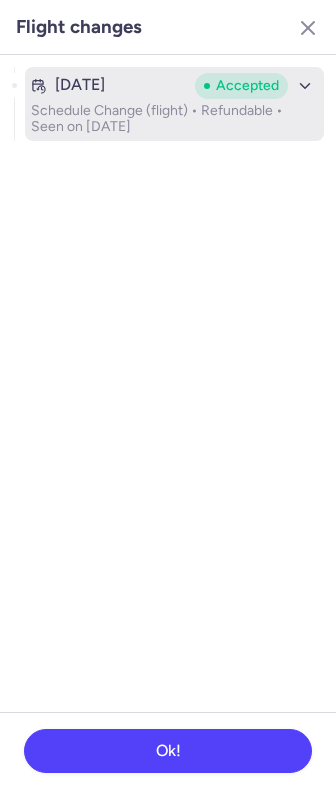 click on "Schedule Change (flight) • Refundable • Seen on [DATE]" at bounding box center (174, 119) 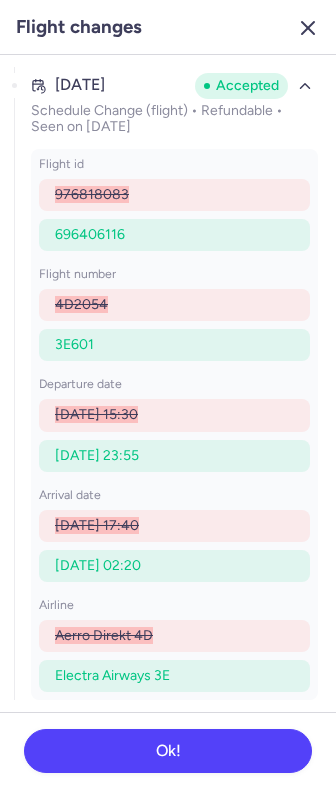 click 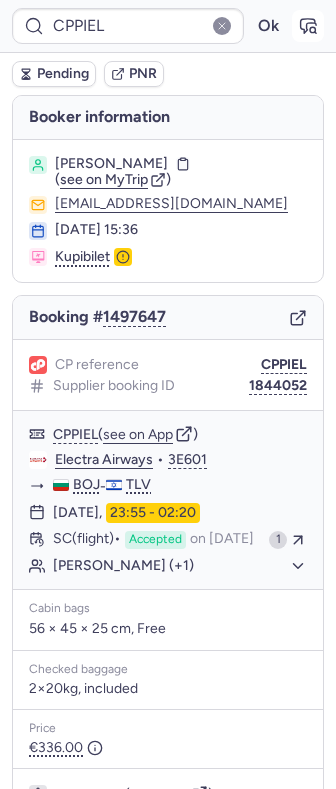 click at bounding box center [308, 26] 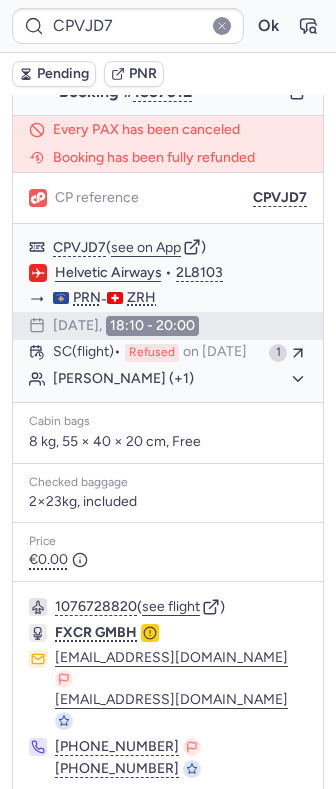 scroll, scrollTop: 1136, scrollLeft: 0, axis: vertical 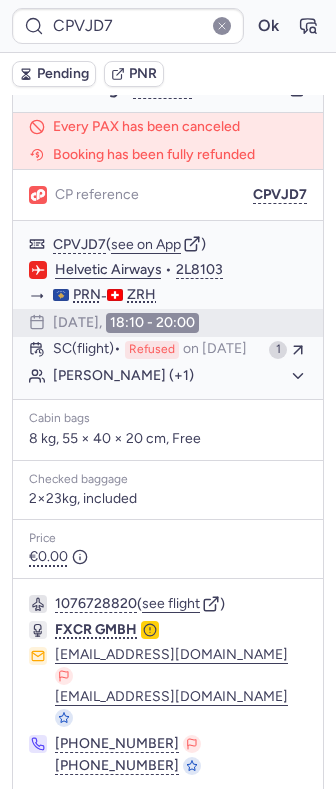 click at bounding box center (41, 820) 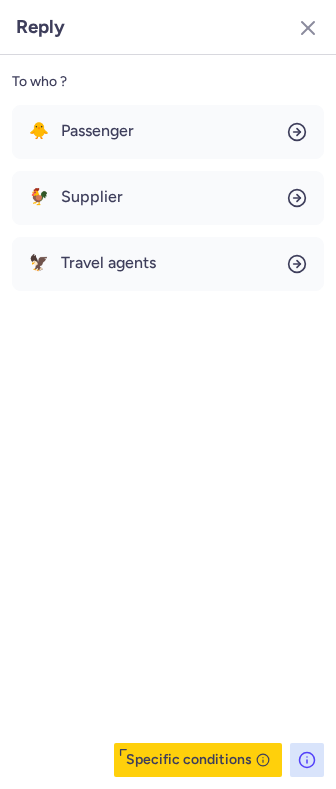 click on "🐥 Passenger 🐓 Supplier 🦅 Travel agents" at bounding box center (168, 198) 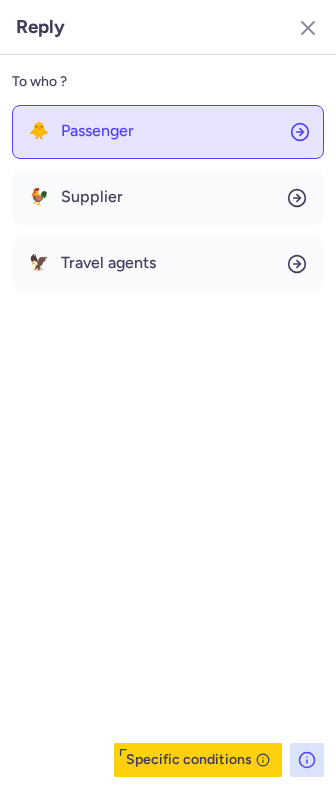 click on "🐥 Passenger" 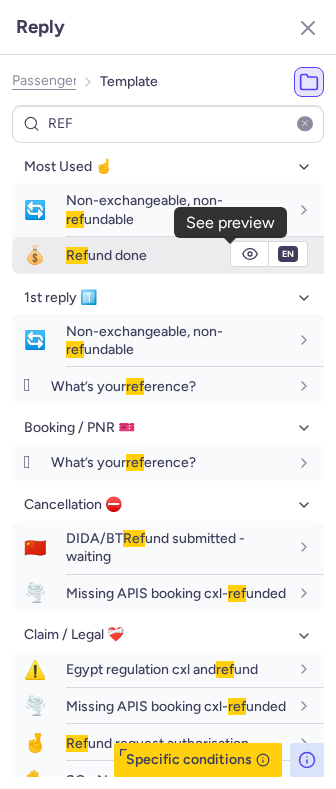 click 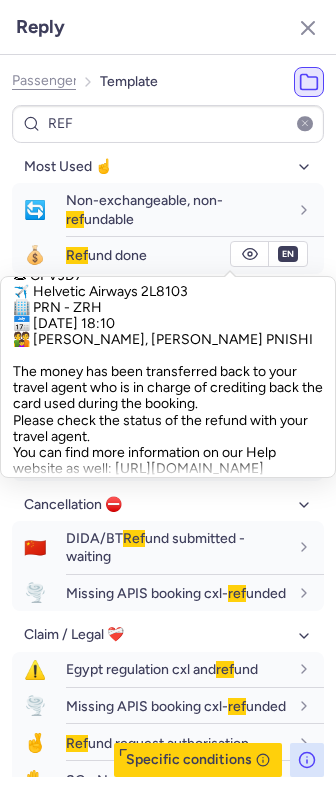 scroll, scrollTop: 93, scrollLeft: 0, axis: vertical 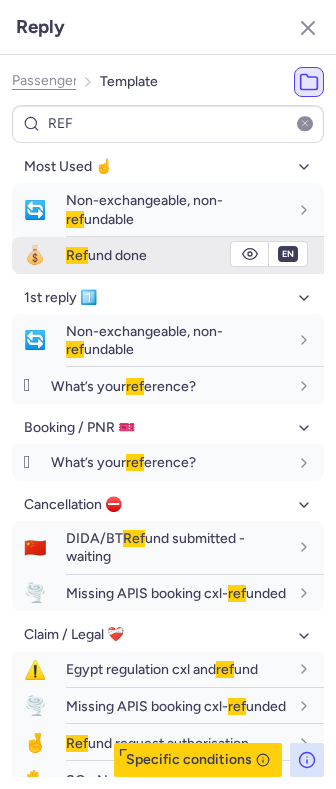 click on "Ref und done" at bounding box center (177, 255) 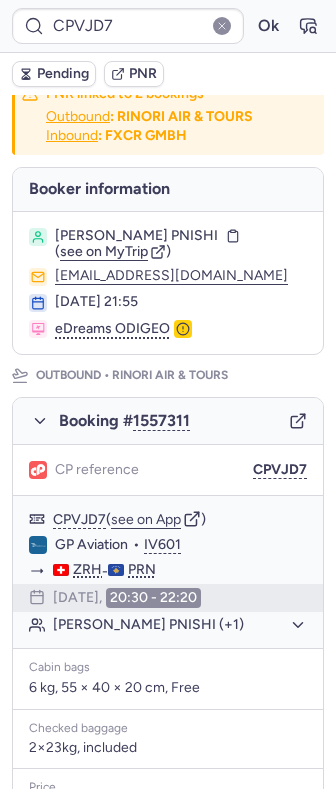 scroll, scrollTop: 0, scrollLeft: 0, axis: both 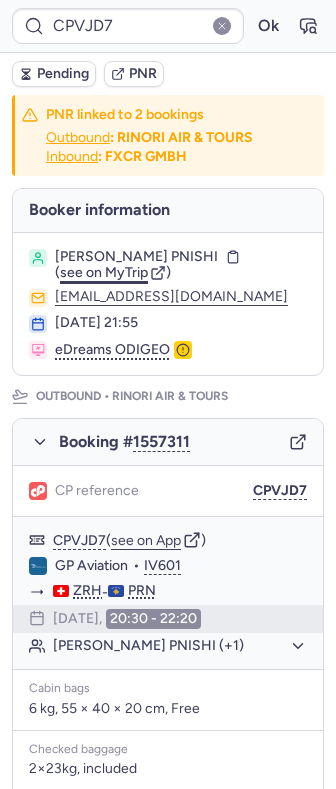 click on "see on MyTrip" at bounding box center [104, 272] 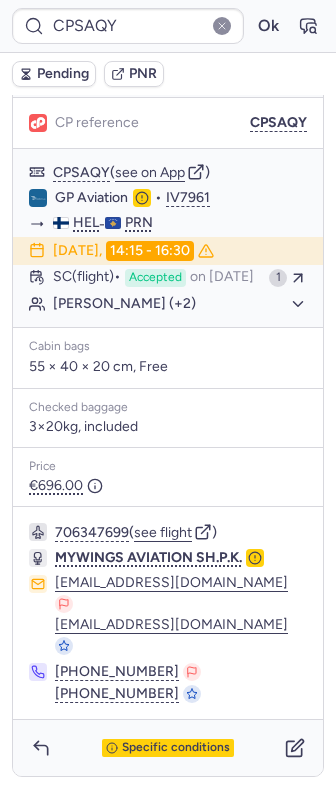 scroll, scrollTop: 0, scrollLeft: 0, axis: both 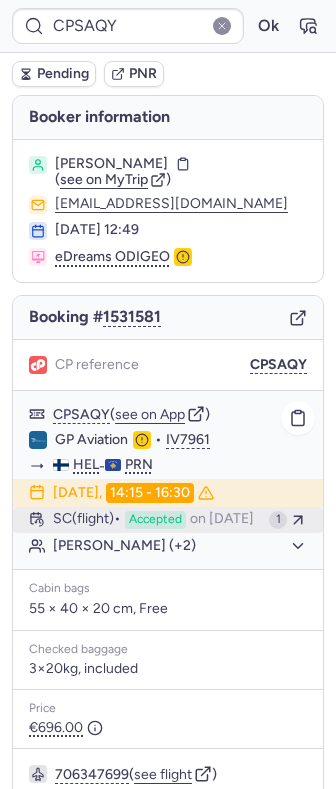 click on "SC   (flight)  Accepted  on Jun 29, 2025" at bounding box center [157, 520] 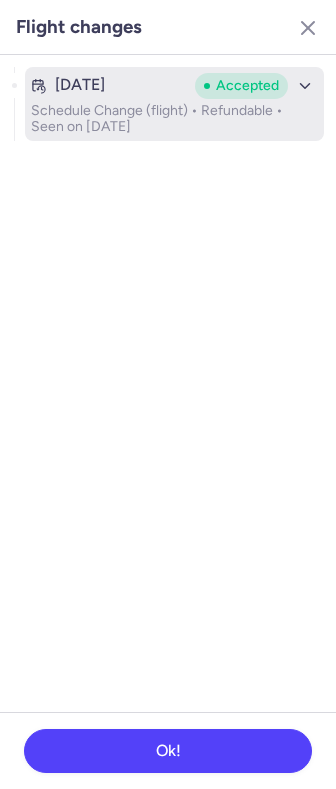 click on "Accepted" at bounding box center [241, 86] 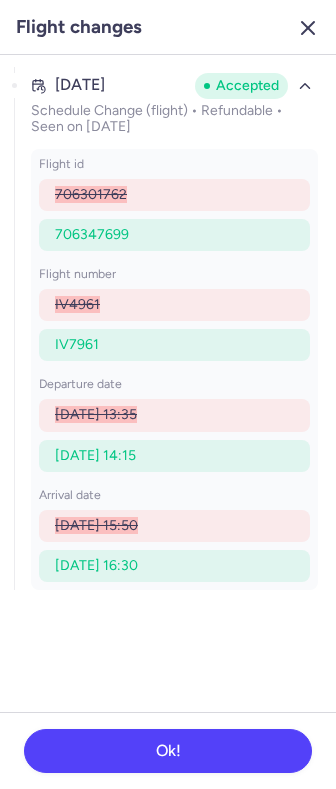 click 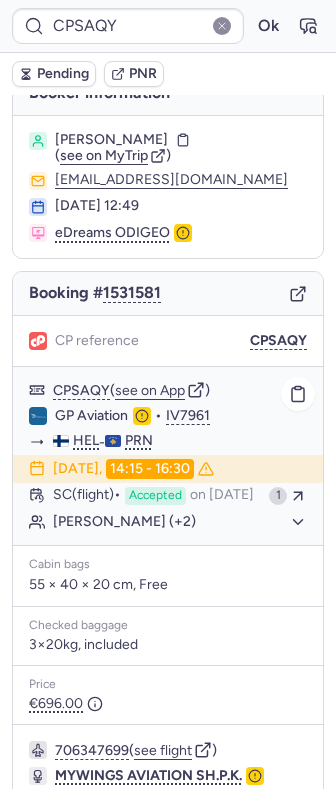 scroll, scrollTop: 0, scrollLeft: 0, axis: both 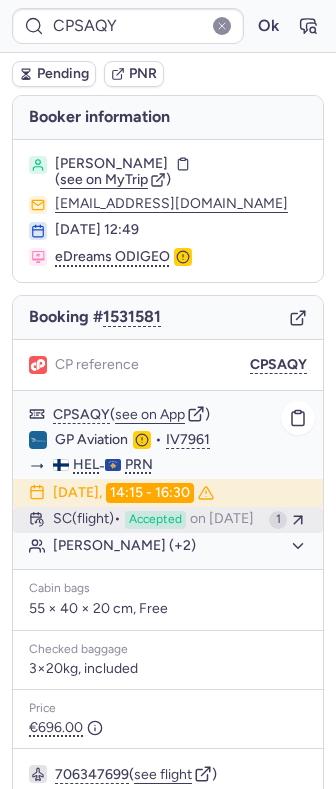 click on "on Jun 29, 2025" at bounding box center (222, 520) 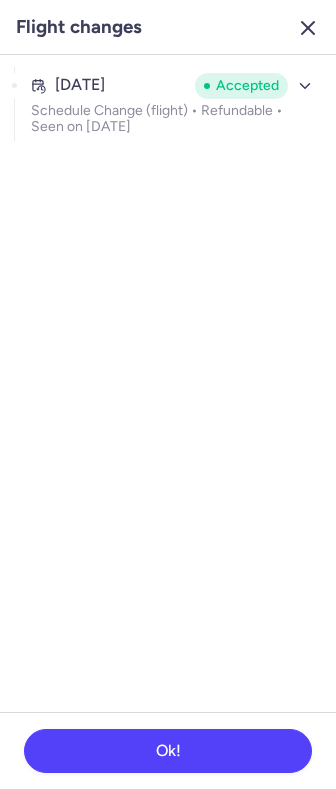 click 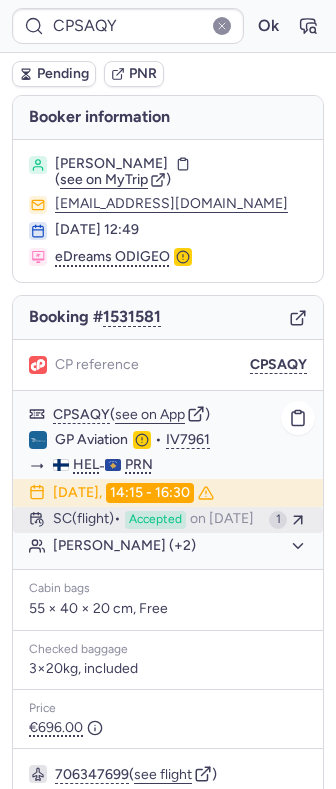 click on "on Jun 29, 2025" at bounding box center (222, 520) 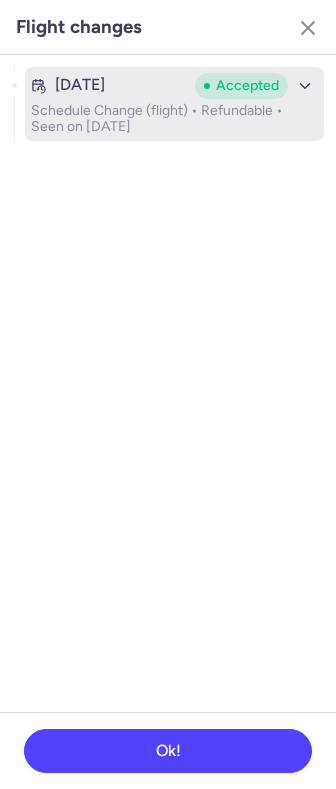 click on "Jun 27, 2025 Accepted Schedule Change (flight) • Refundable • Seen on Jun 29, 2025" at bounding box center [174, 104] 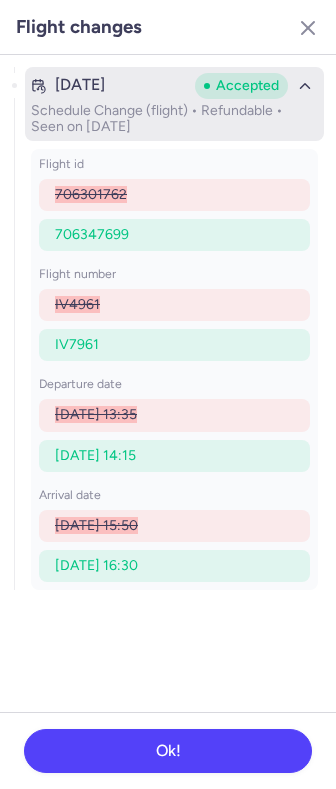 click on "Schedule Change (flight) • Refundable • Seen on Jun 29, 2025" at bounding box center (174, 119) 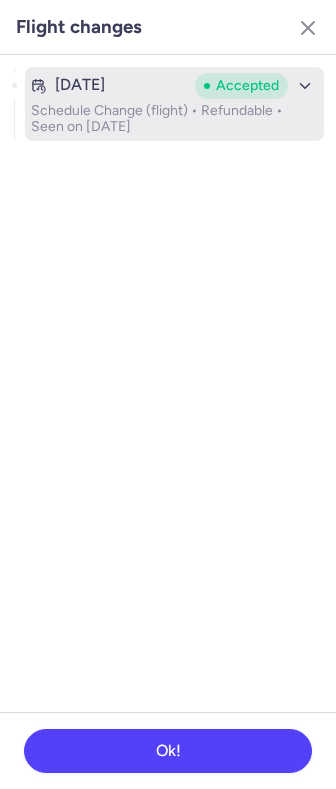 click on "Schedule Change (flight) • Refundable • Seen on Jun 29, 2025" at bounding box center (174, 119) 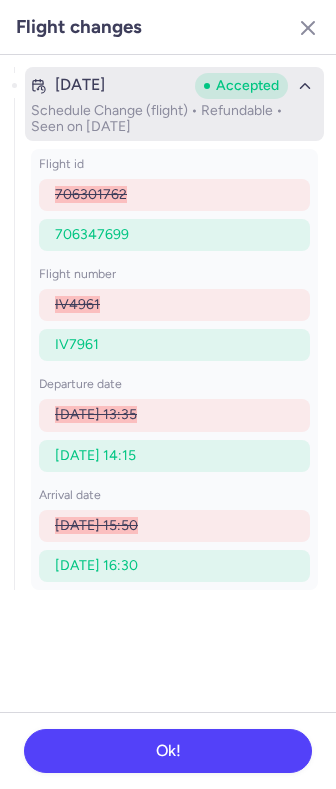 click on "Schedule Change (flight) • Refundable • Seen on Jun 29, 2025" at bounding box center [174, 119] 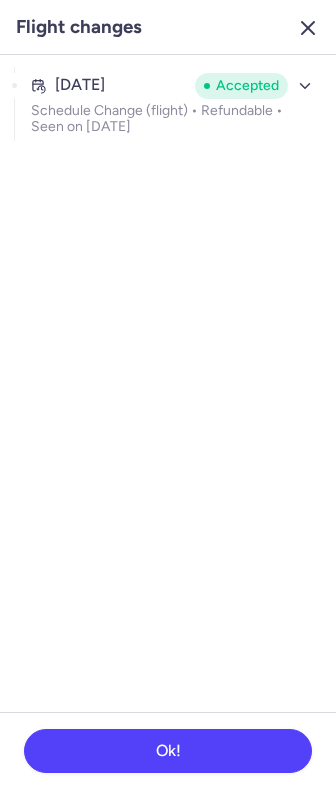 click 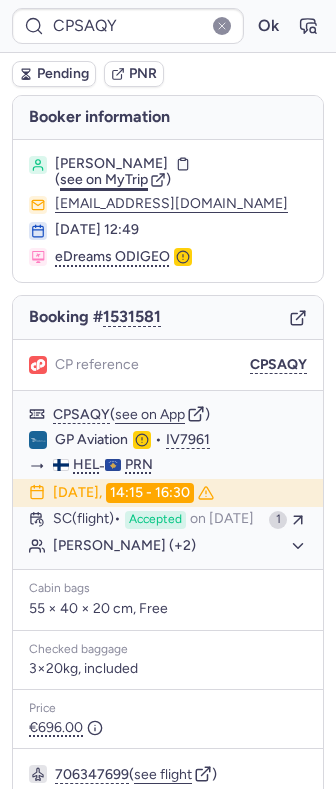 click on "see on MyTrip" at bounding box center (104, 179) 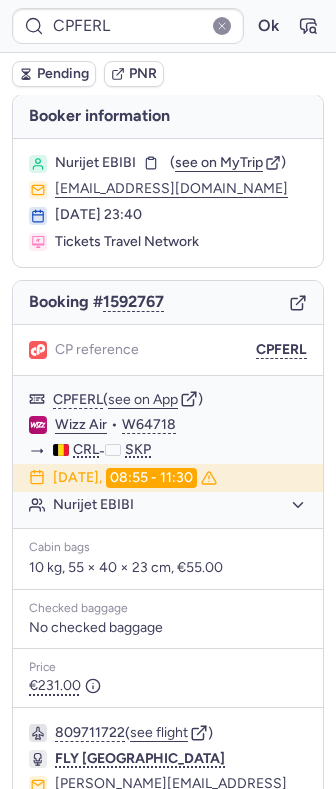 scroll, scrollTop: 0, scrollLeft: 0, axis: both 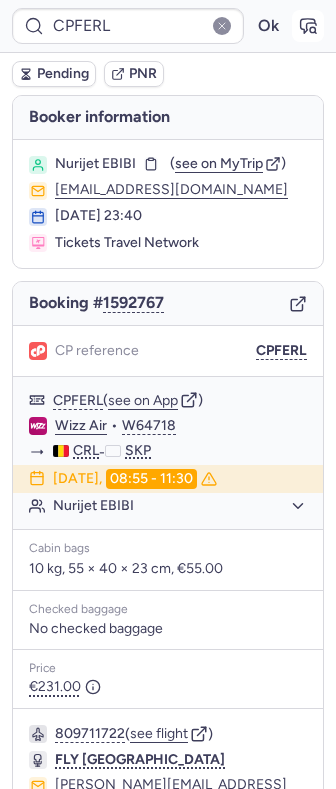 click at bounding box center [308, 26] 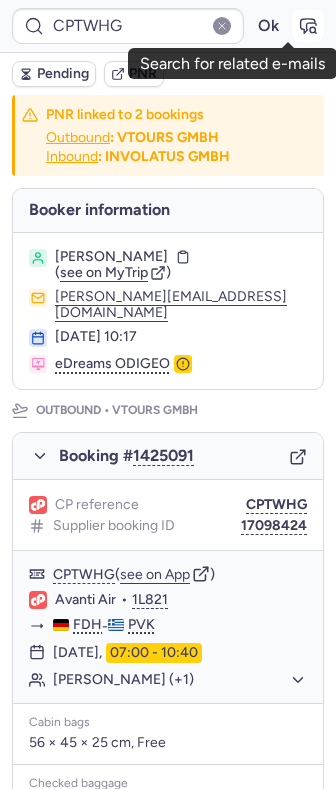 click 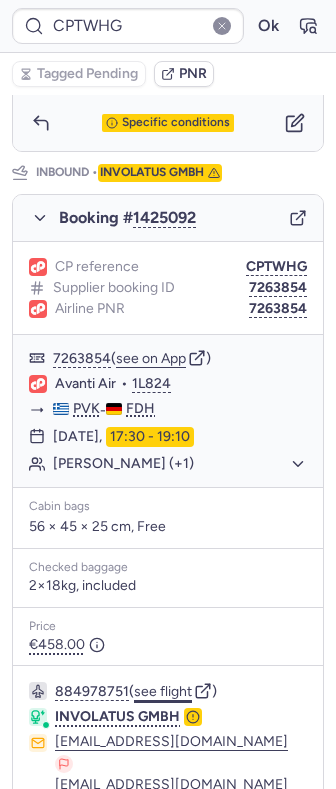 scroll, scrollTop: 1092, scrollLeft: 0, axis: vertical 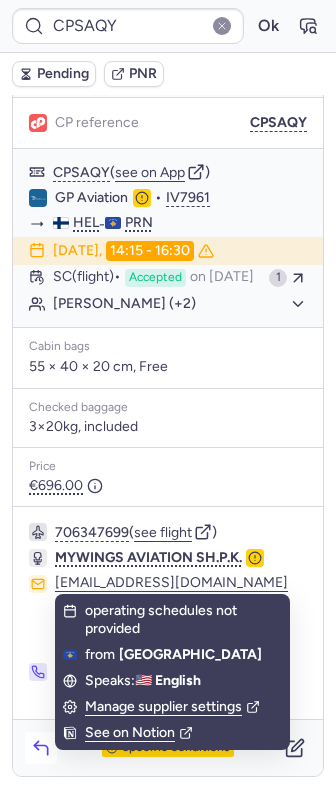 click 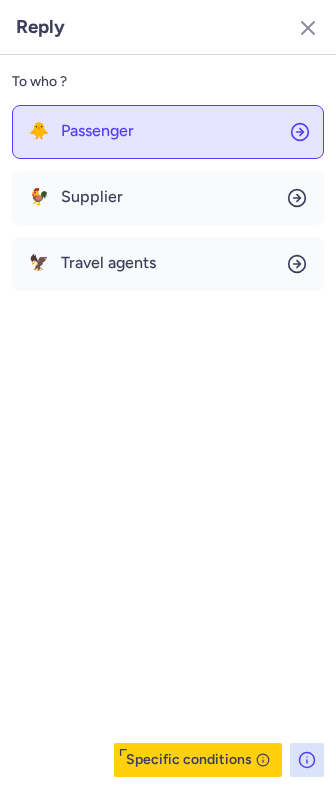click on "🐥 Passenger" 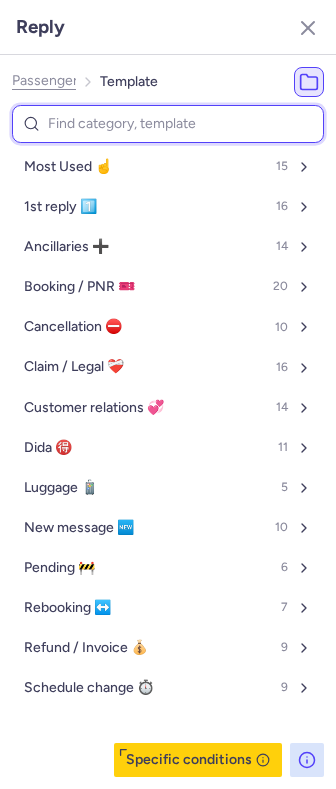 click at bounding box center [168, 124] 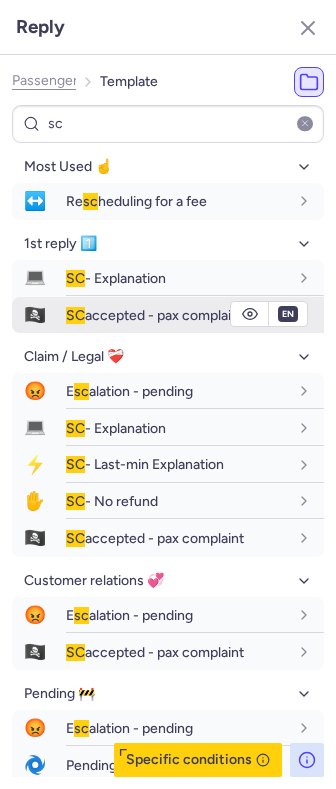 click on "SC  accepted - pax complaint" at bounding box center [155, 315] 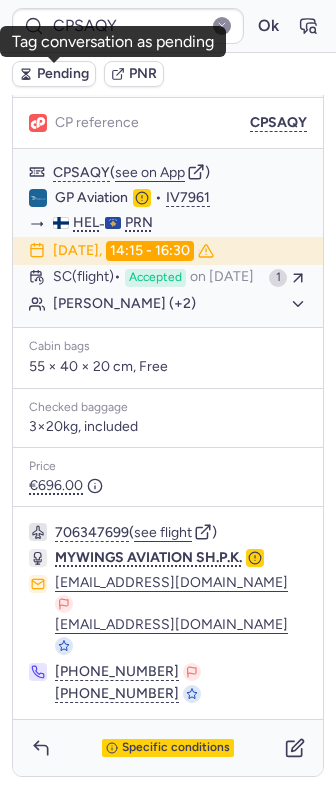 click on "Pending" at bounding box center [63, 74] 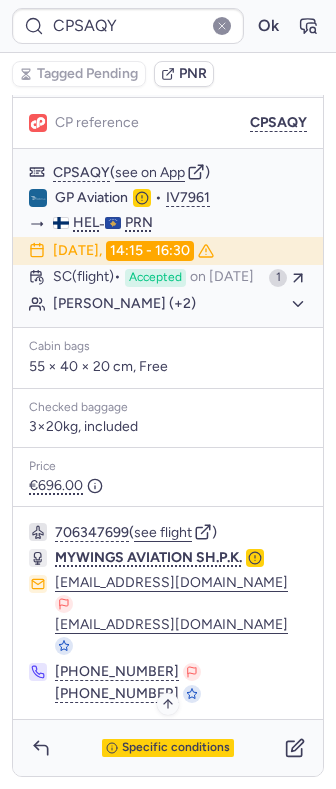 click on "Specific conditions" at bounding box center [176, 748] 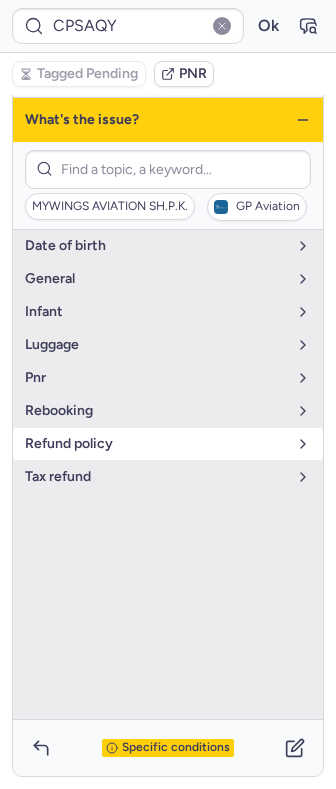 click on "refund policy" at bounding box center [156, 444] 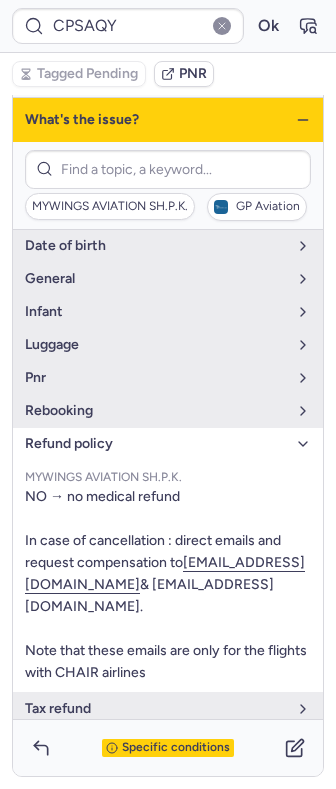 click on "refund policy" at bounding box center [156, 444] 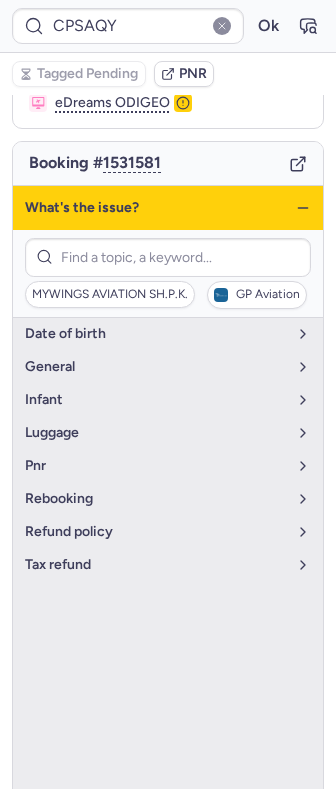 scroll, scrollTop: 113, scrollLeft: 0, axis: vertical 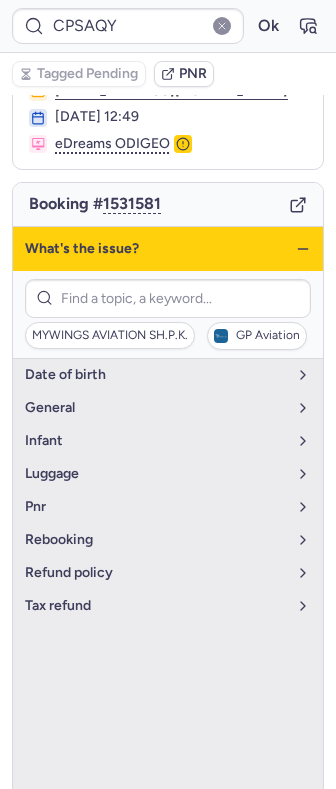 click 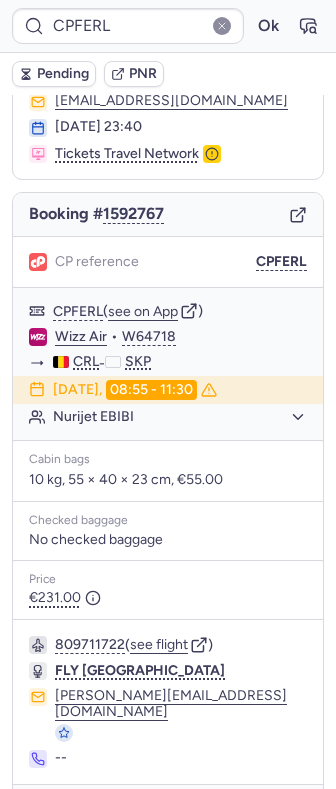 scroll, scrollTop: 136, scrollLeft: 0, axis: vertical 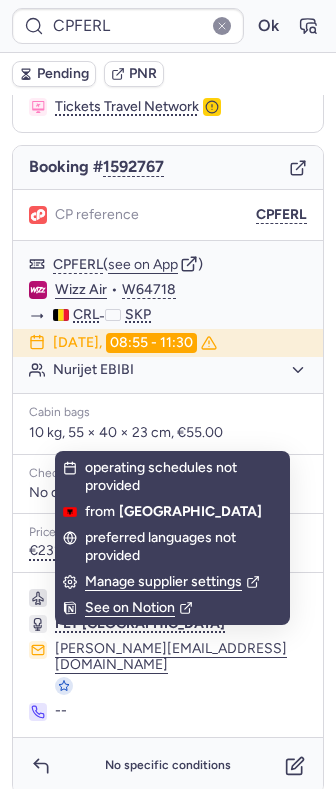 click on "No specific conditions" at bounding box center [168, 766] 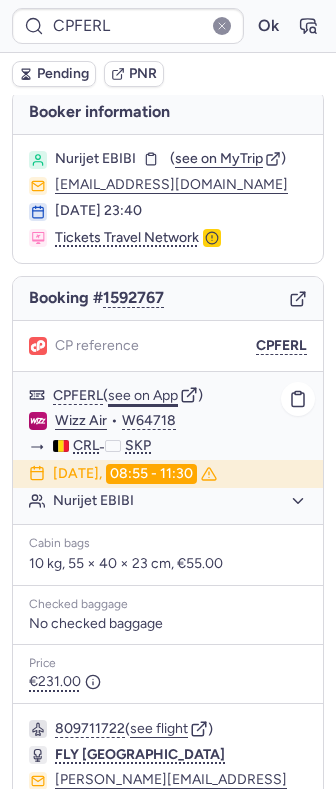 scroll, scrollTop: 0, scrollLeft: 0, axis: both 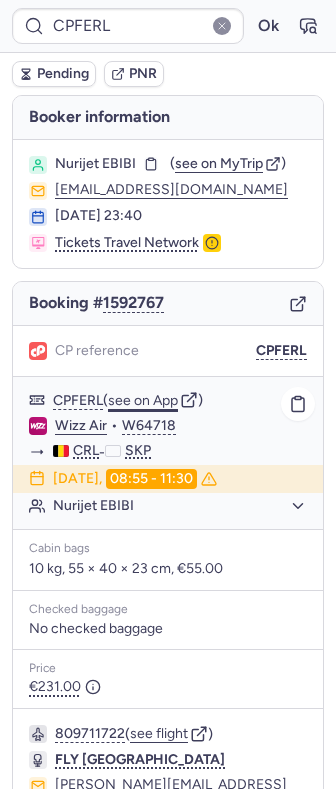 click on "see on App" 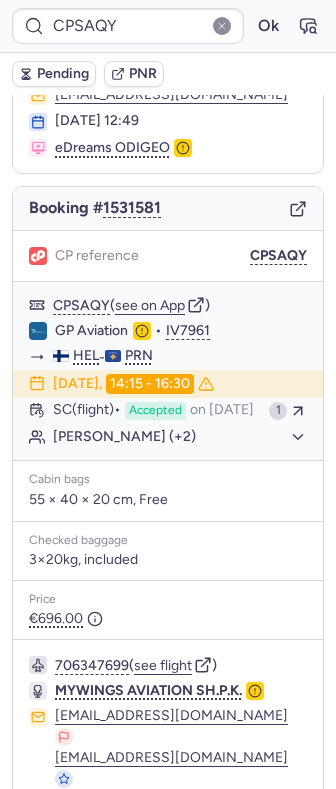 scroll, scrollTop: 246, scrollLeft: 0, axis: vertical 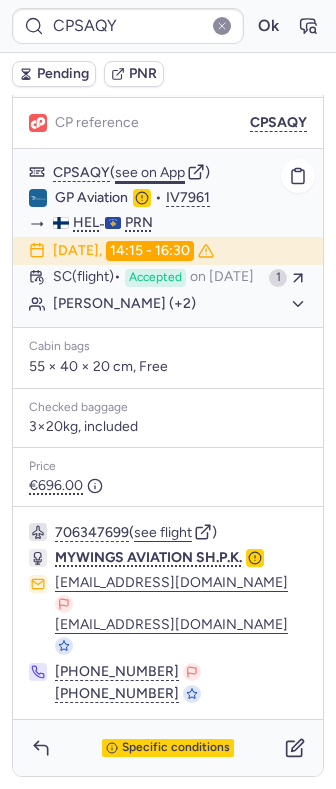 click on "see on App" 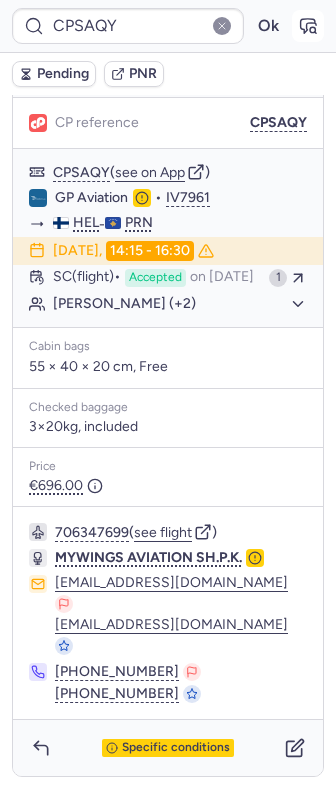 click at bounding box center (308, 26) 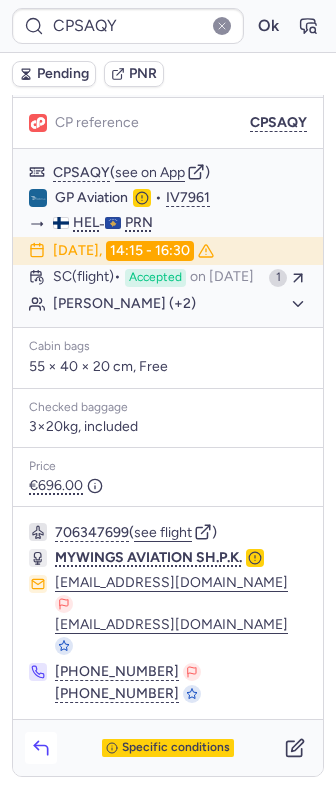 click 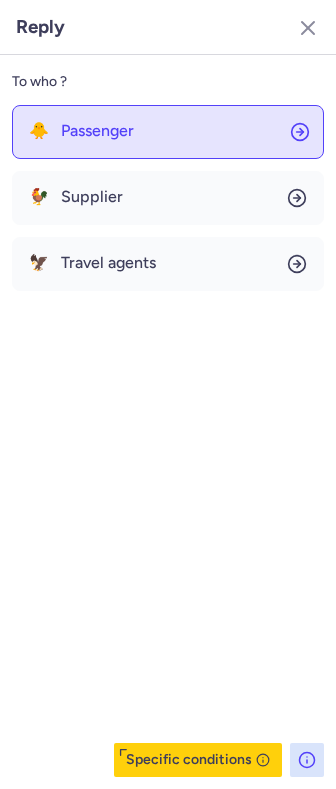 click on "🐥 Passenger" 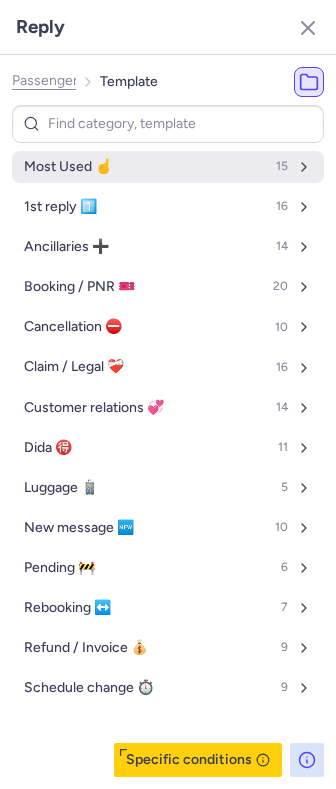 click on "Most Used ☝️ 15" at bounding box center (168, 167) 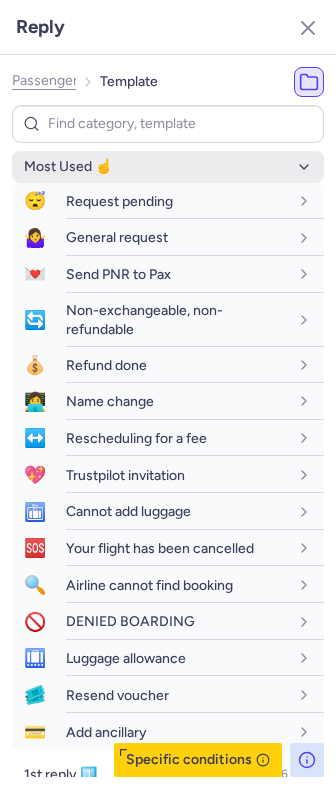 click on "Most Used ☝️" at bounding box center [168, 167] 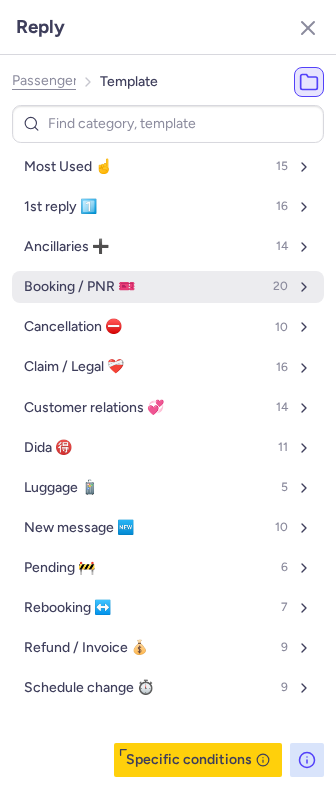 click on "Booking / PNR 🎫 20" at bounding box center (168, 287) 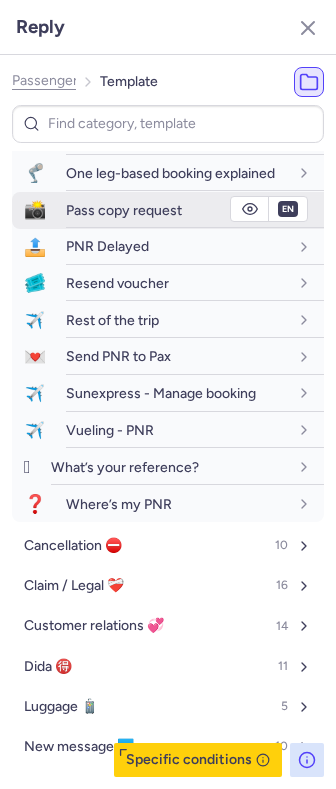 scroll, scrollTop: 533, scrollLeft: 0, axis: vertical 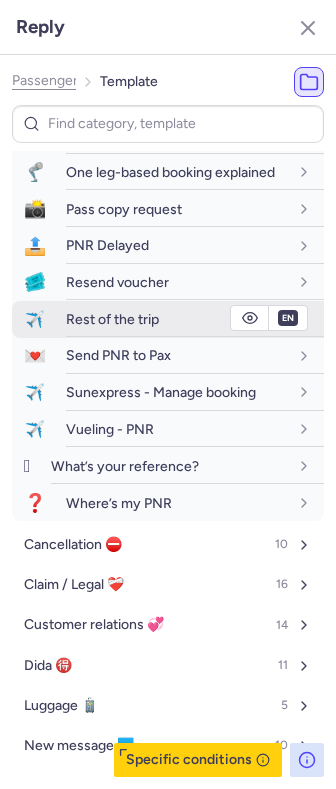 click 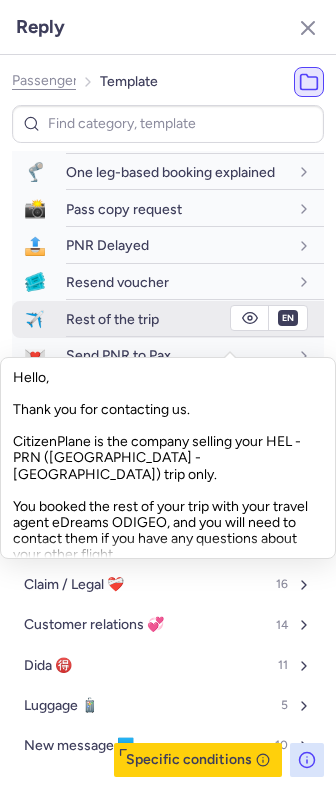 click 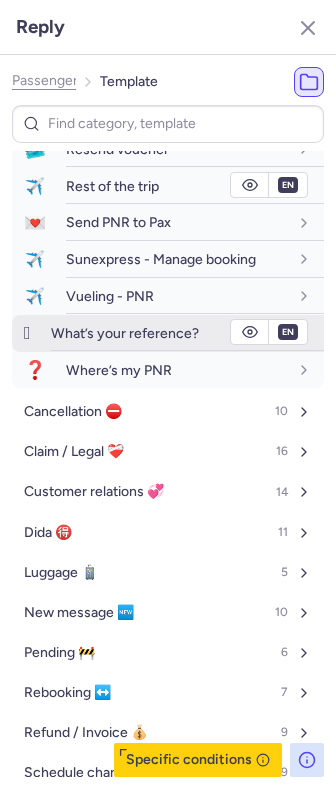 scroll, scrollTop: 738, scrollLeft: 0, axis: vertical 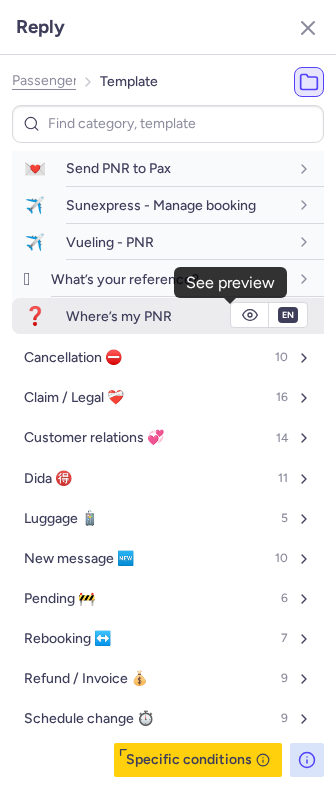 click 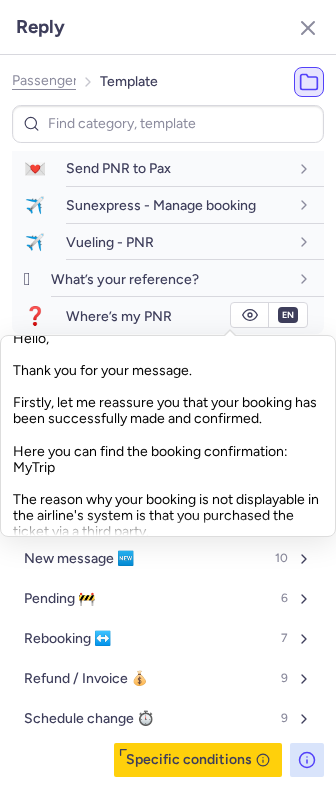 scroll, scrollTop: 0, scrollLeft: 0, axis: both 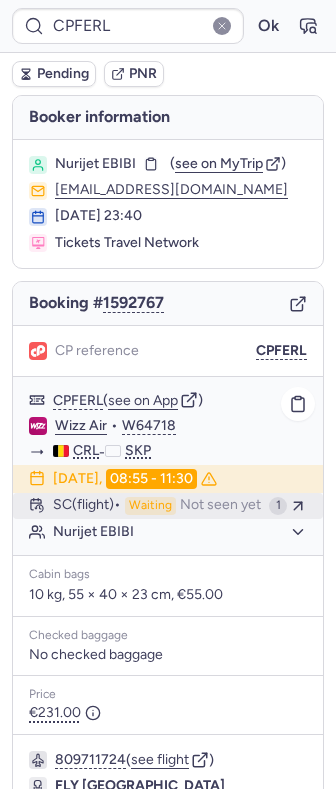 click on "SC   (flight)" at bounding box center (87, 506) 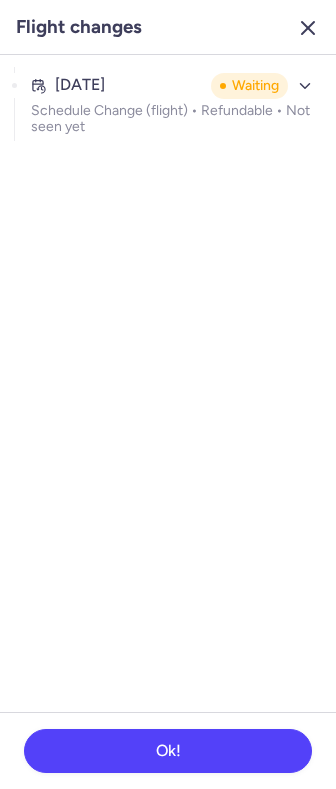 click 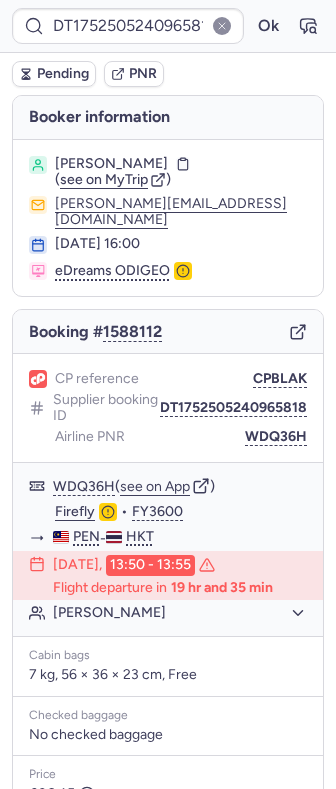 scroll, scrollTop: 214, scrollLeft: 0, axis: vertical 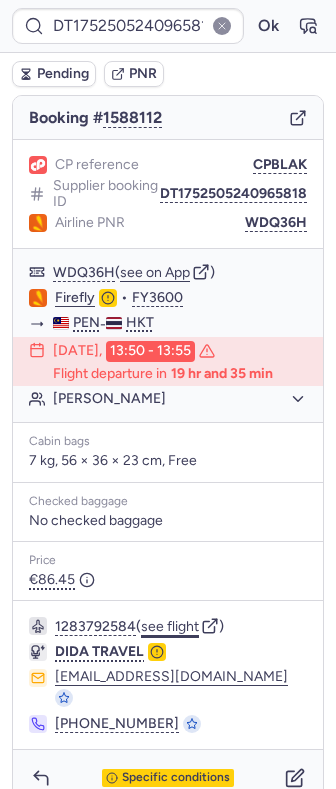 click on "see flight" 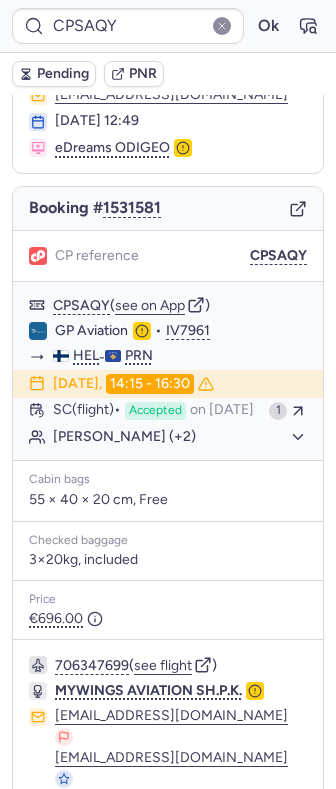 scroll, scrollTop: 246, scrollLeft: 0, axis: vertical 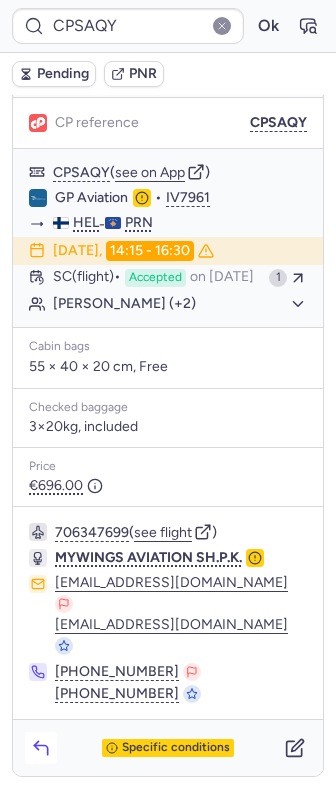 click 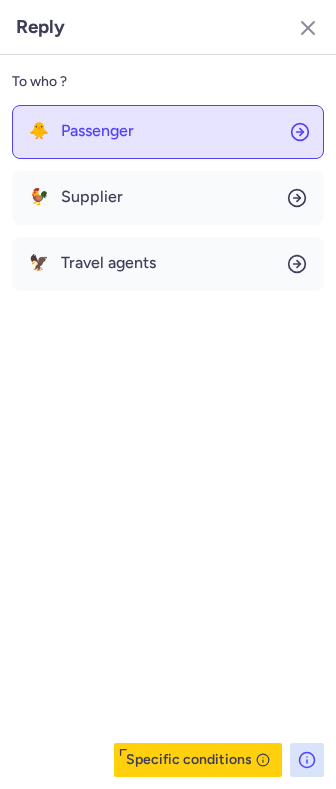 click on "🐥 Passenger" 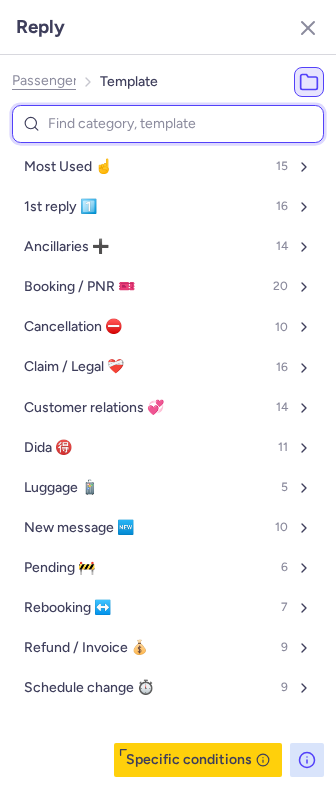 click at bounding box center [168, 124] 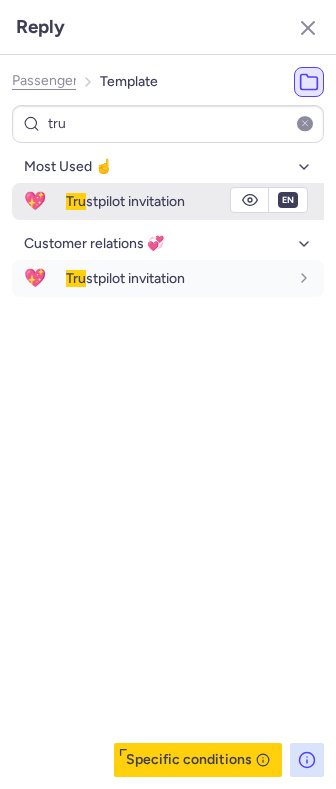 click on "Tru stpilot invitation" at bounding box center (125, 201) 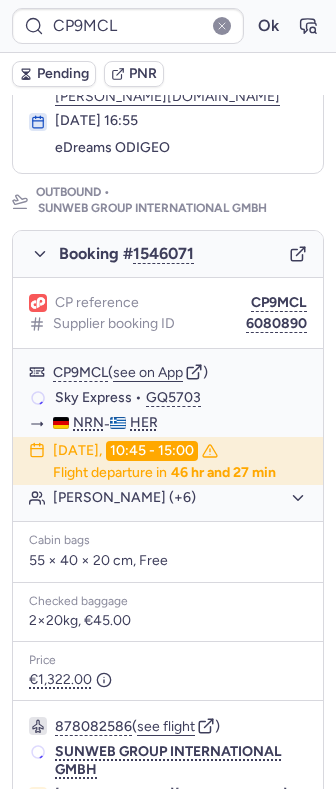 scroll, scrollTop: 345, scrollLeft: 0, axis: vertical 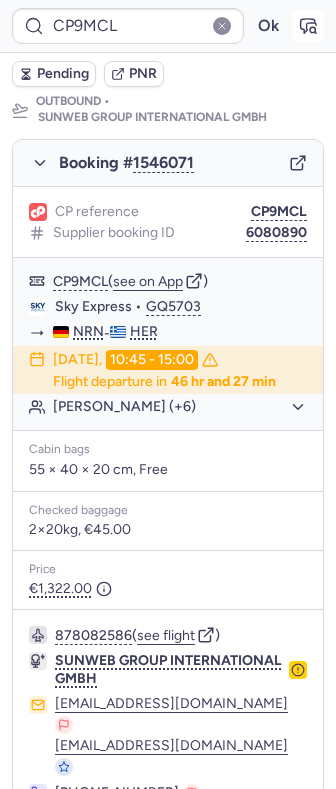 click 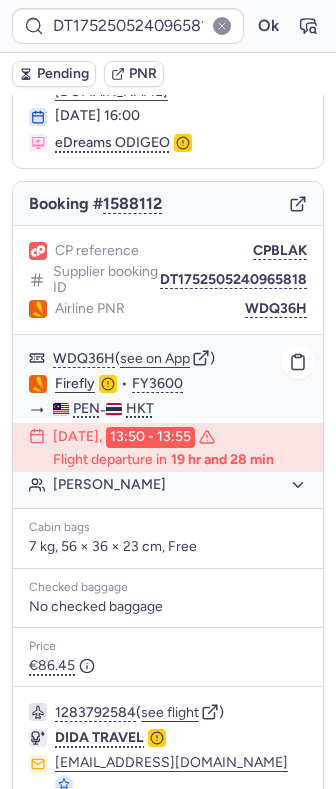 scroll, scrollTop: 214, scrollLeft: 0, axis: vertical 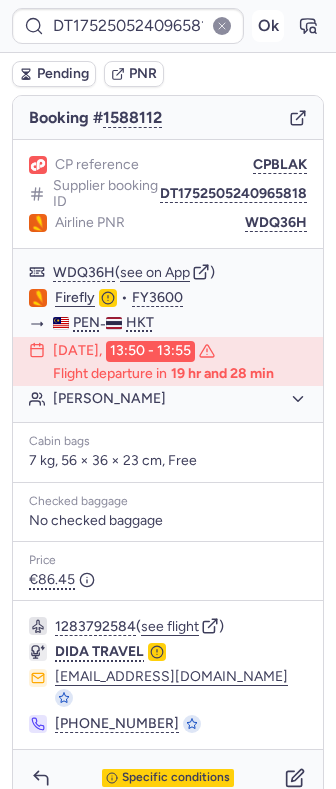 click on "Ok" at bounding box center (268, 26) 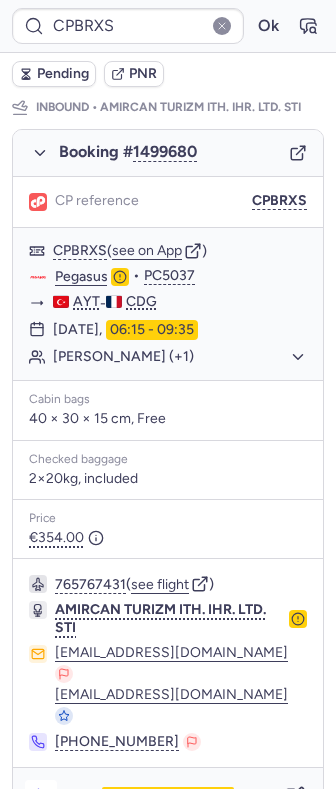 scroll, scrollTop: 1069, scrollLeft: 0, axis: vertical 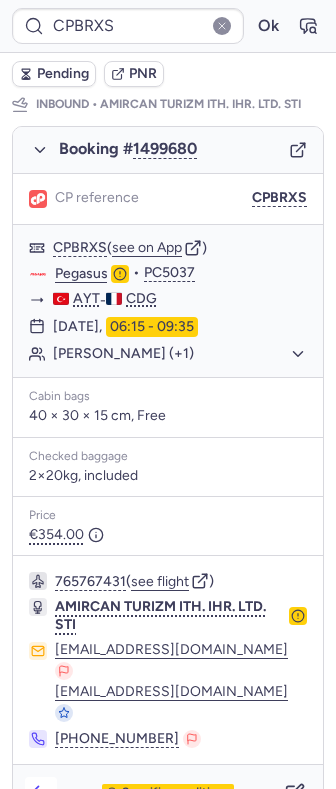 click 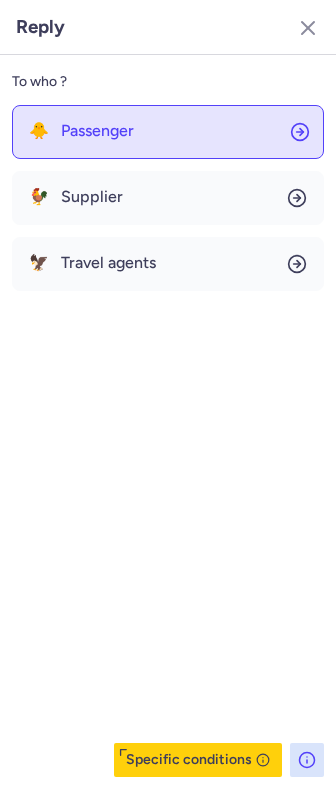 click on "🐥 Passenger" 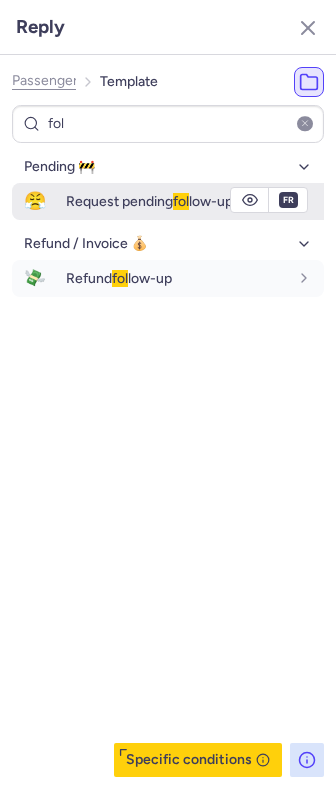 click on "Request pending   fol low-up" at bounding box center [149, 201] 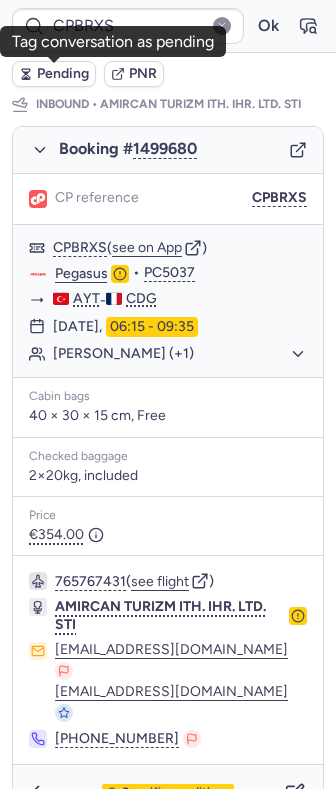 click on "Pending" at bounding box center [54, 74] 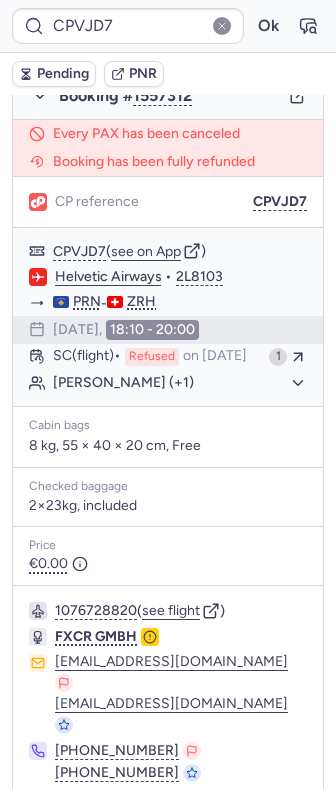 scroll, scrollTop: 1136, scrollLeft: 0, axis: vertical 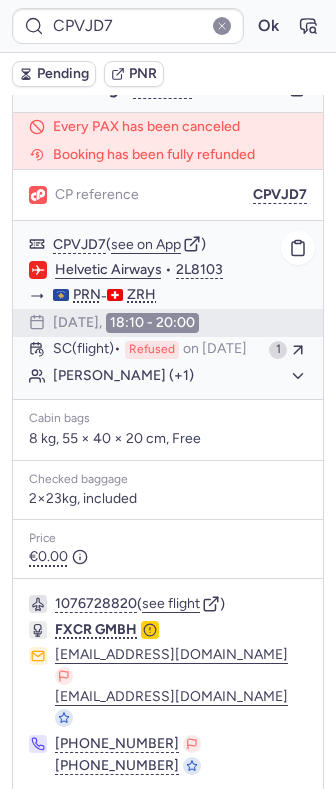 click on "Leya GASHI (+1)" 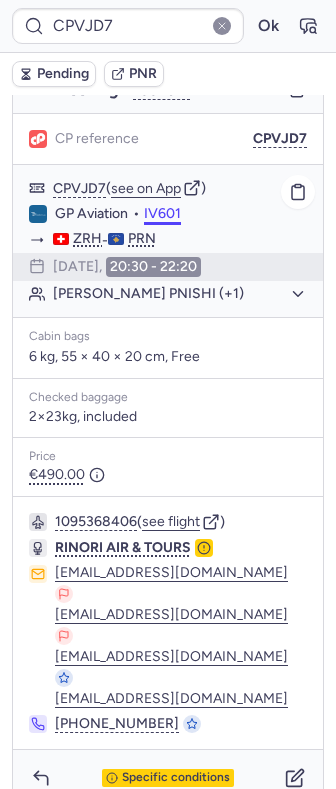 scroll, scrollTop: 202, scrollLeft: 0, axis: vertical 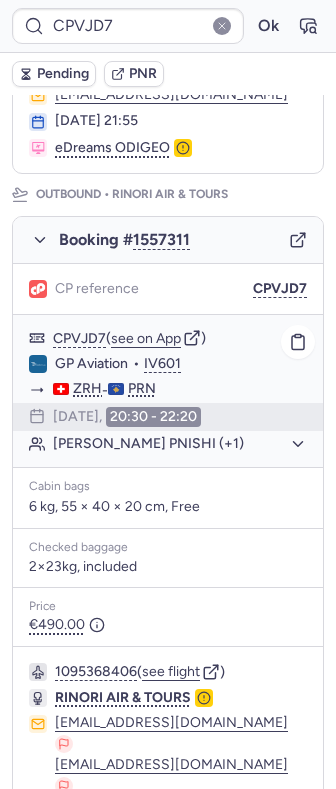 click on "Albana GASHI PNISHI (+1)" 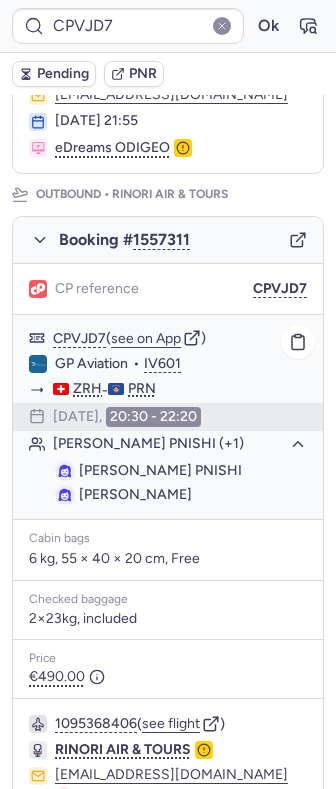 click on "Albana GASHI PNISHI (+1)" 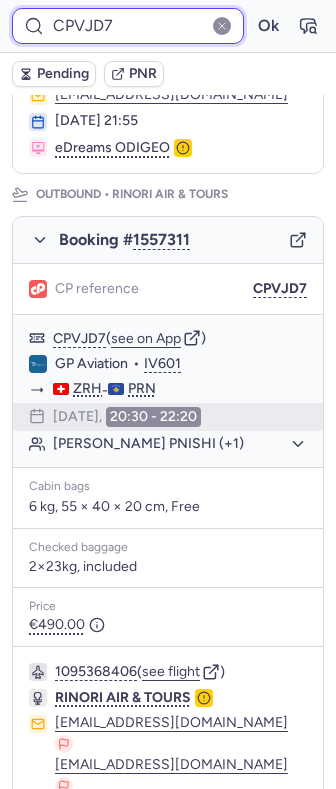 click on "CPVJD7" at bounding box center (128, 26) 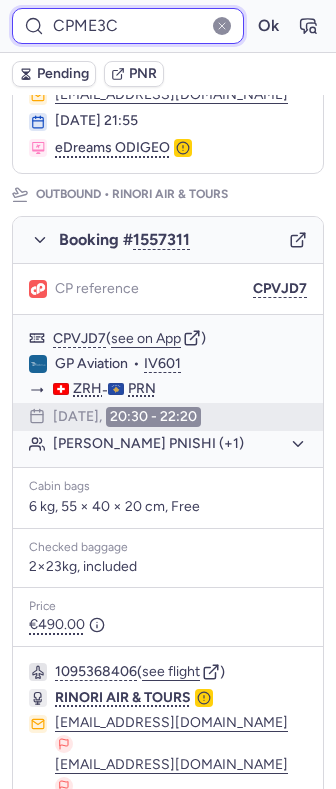 click on "Ok" at bounding box center [268, 26] 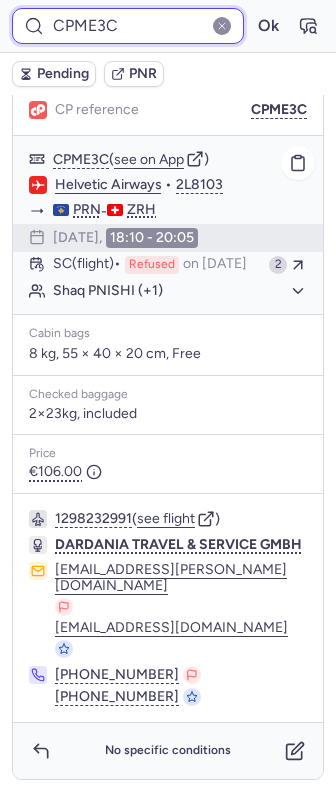 scroll, scrollTop: 244, scrollLeft: 0, axis: vertical 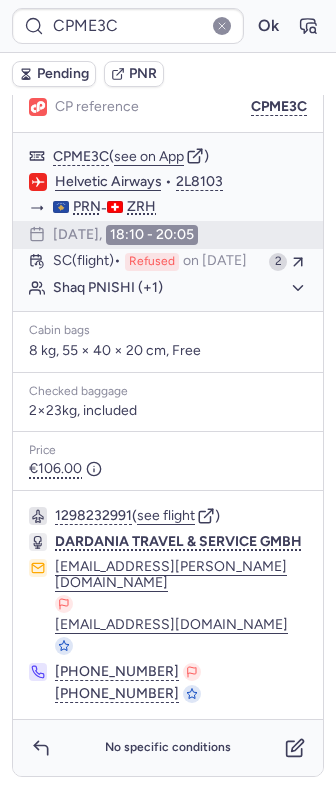 click at bounding box center (222, 26) 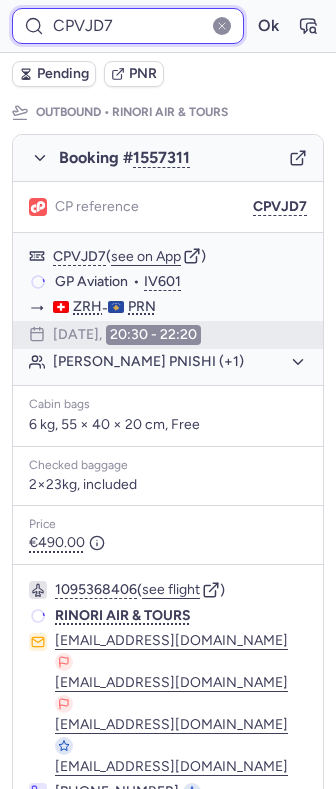 paste on "CPVJD7" 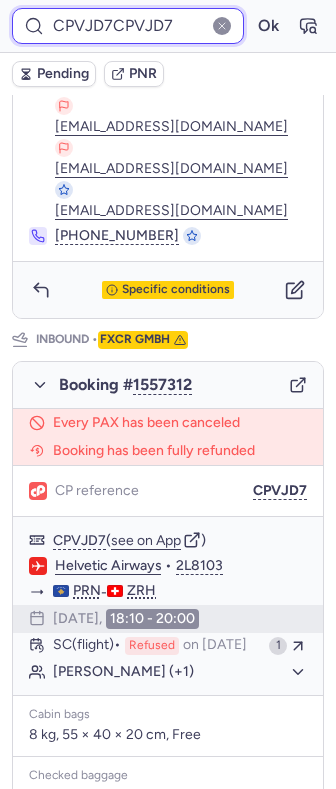 scroll, scrollTop: 602, scrollLeft: 0, axis: vertical 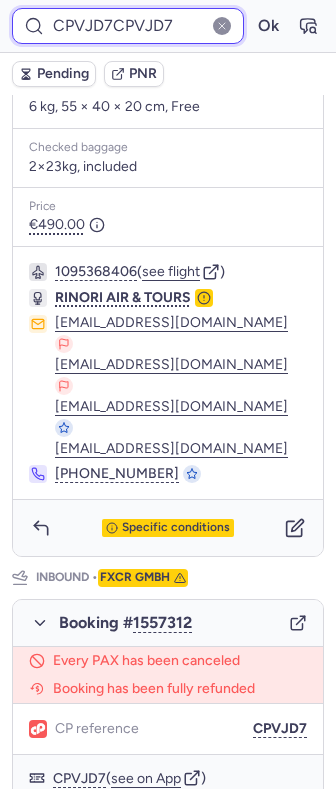 click on "CPVJD7CPVJD7" at bounding box center (128, 26) 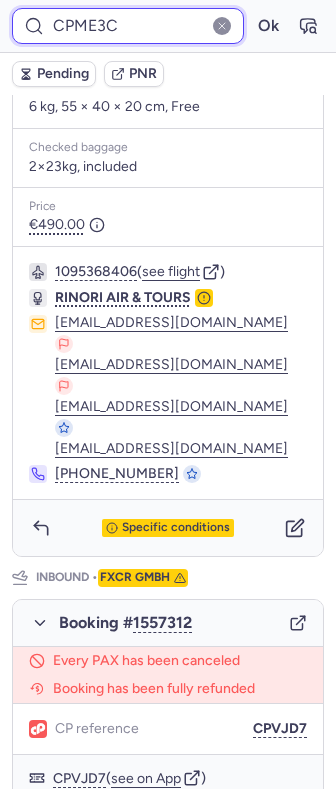 click on "Ok" at bounding box center (268, 26) 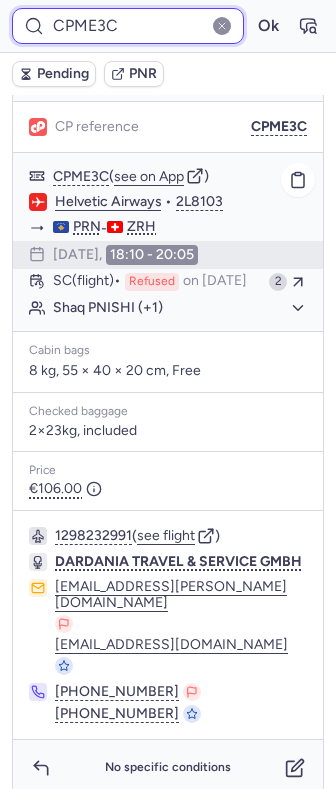 scroll, scrollTop: 244, scrollLeft: 0, axis: vertical 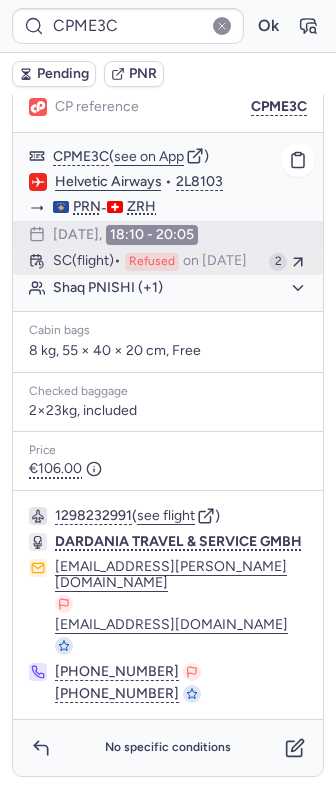 click on "Refused" at bounding box center [152, 262] 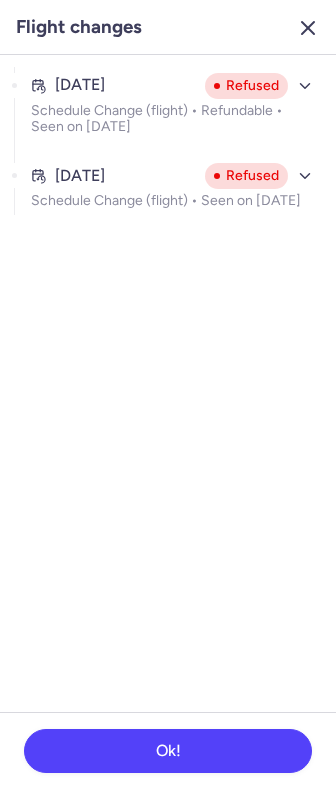 click 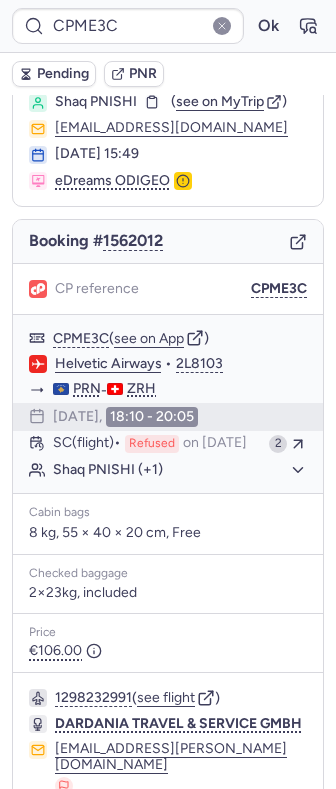 scroll, scrollTop: 0, scrollLeft: 0, axis: both 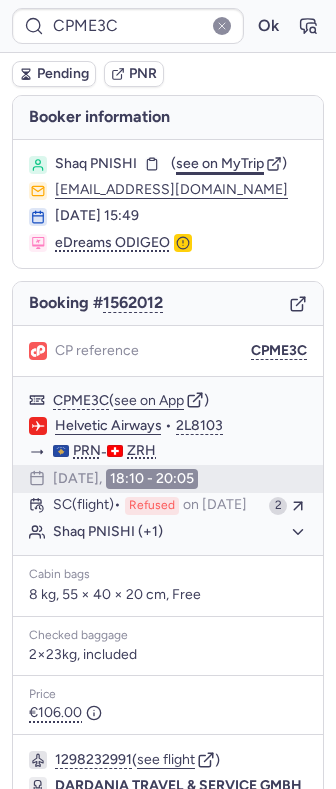 click on "see on MyTrip" at bounding box center [220, 163] 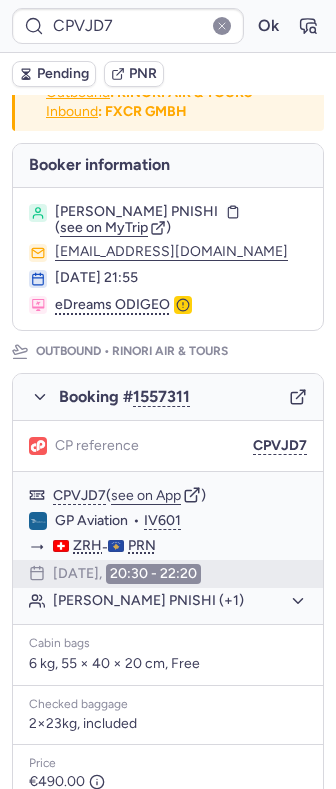 scroll, scrollTop: 0, scrollLeft: 0, axis: both 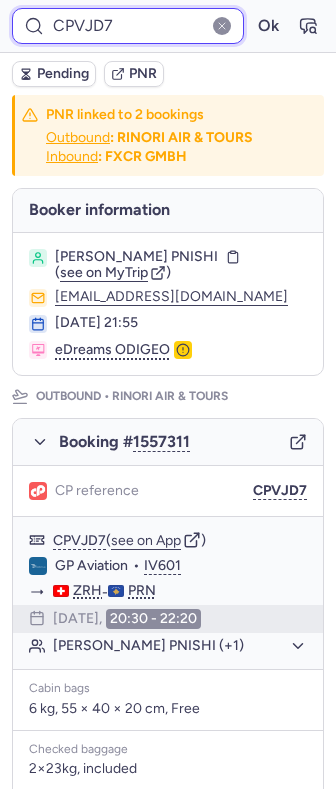 click on "CPVJD7" at bounding box center (128, 26) 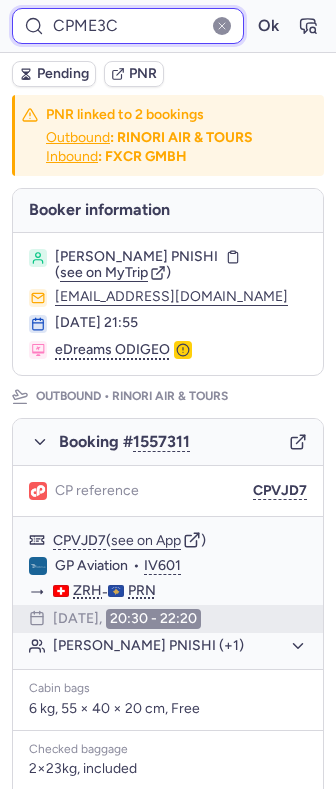 click on "Ok" at bounding box center (268, 26) 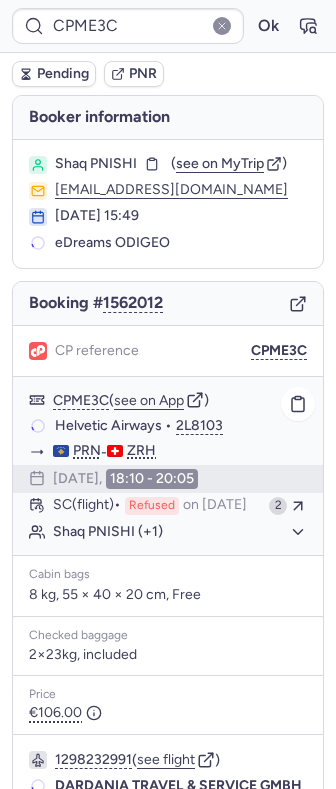 click on "Shaq PNISHI (+1)" 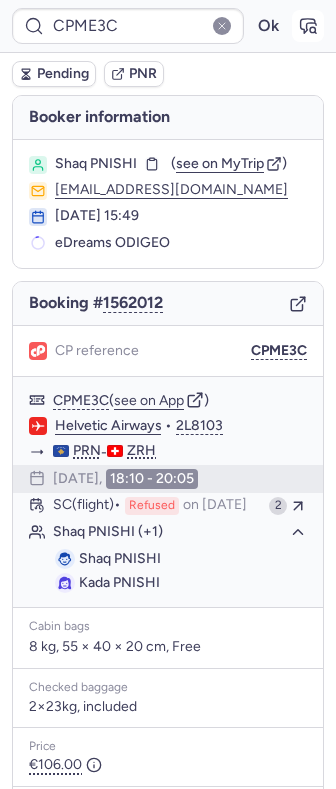 click 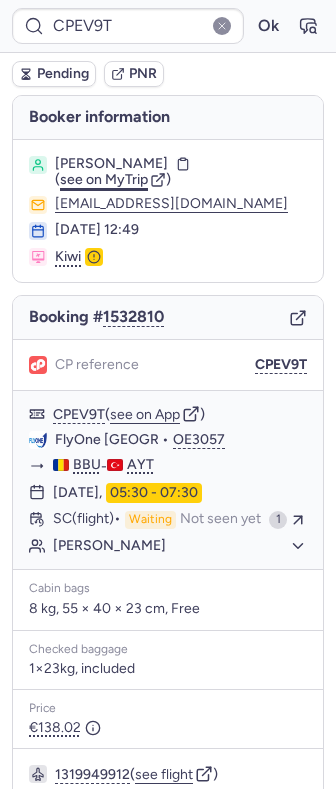 click on "see on MyTrip" at bounding box center (104, 179) 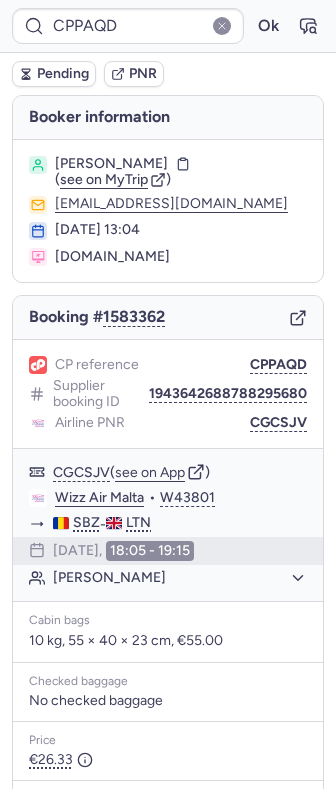 scroll, scrollTop: 216, scrollLeft: 0, axis: vertical 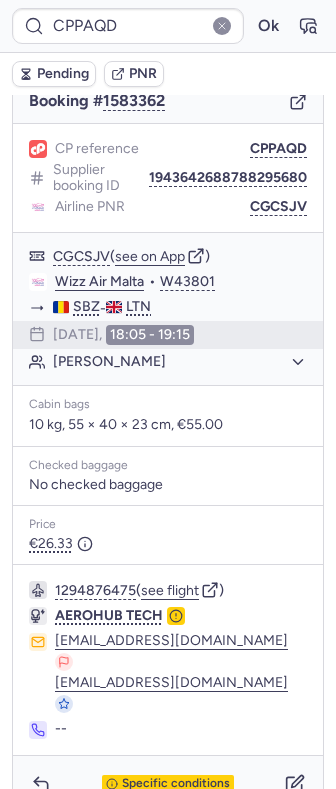 click on "Specific conditions" at bounding box center (168, 784) 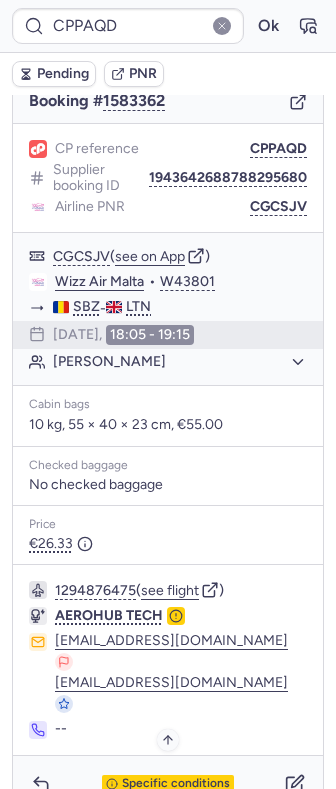 click on "Specific conditions" at bounding box center [176, 784] 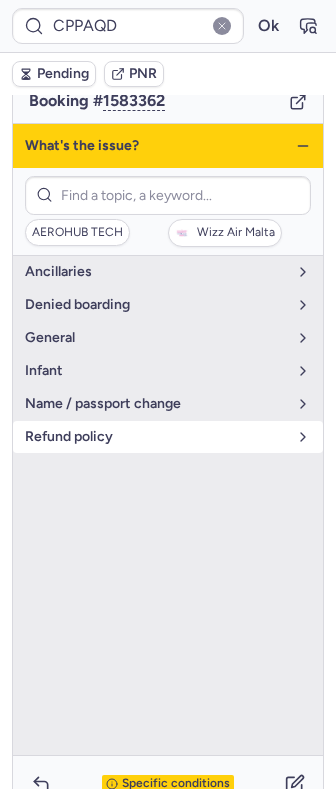 click on "refund policy" at bounding box center (156, 437) 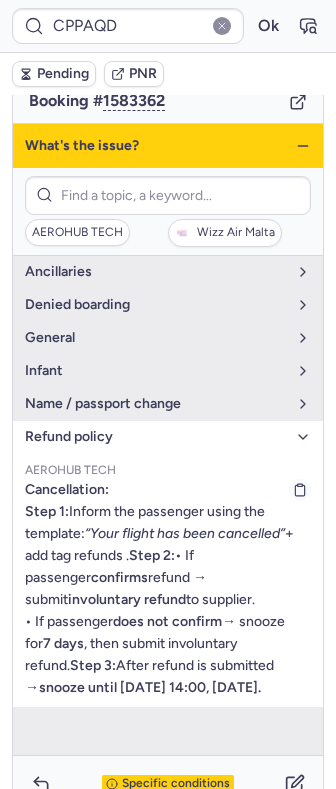 scroll, scrollTop: 81, scrollLeft: 0, axis: vertical 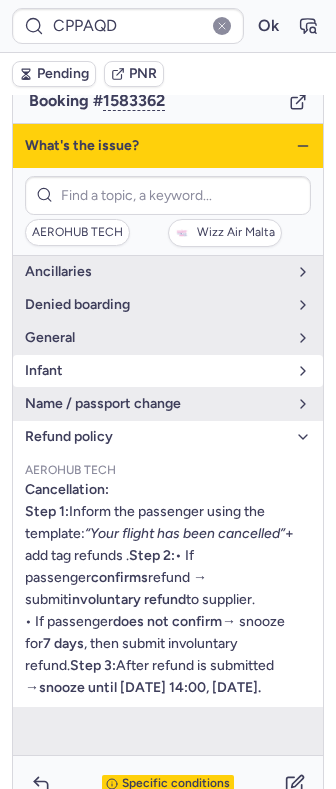 click on "refund policy" at bounding box center (156, 437) 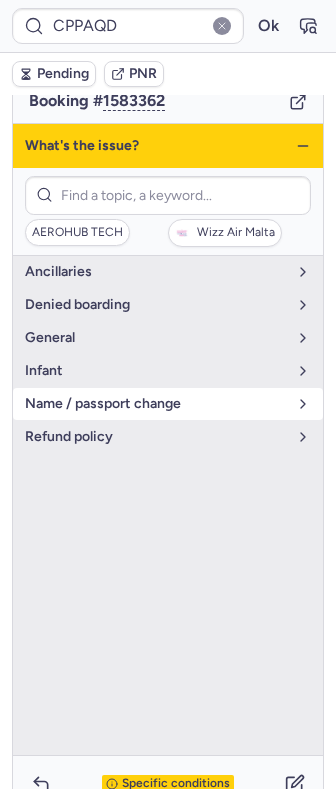 scroll, scrollTop: 0, scrollLeft: 0, axis: both 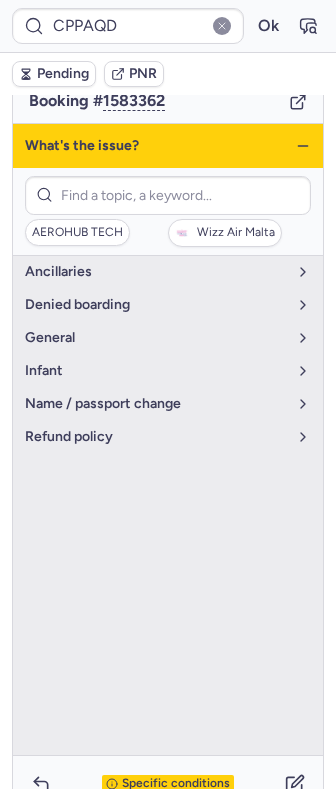 click 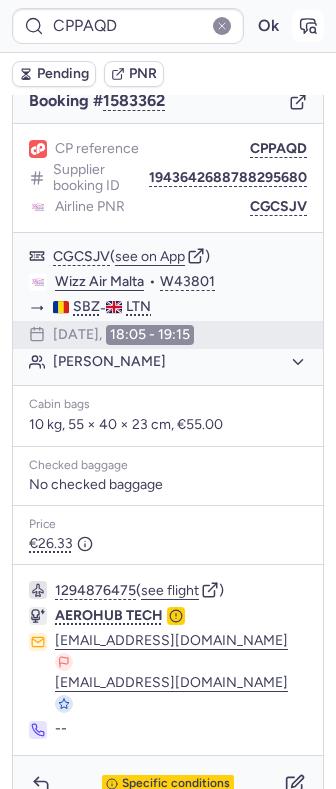 click 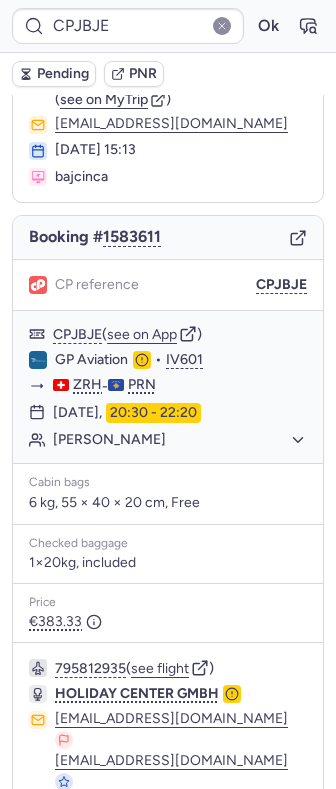 scroll, scrollTop: 0, scrollLeft: 0, axis: both 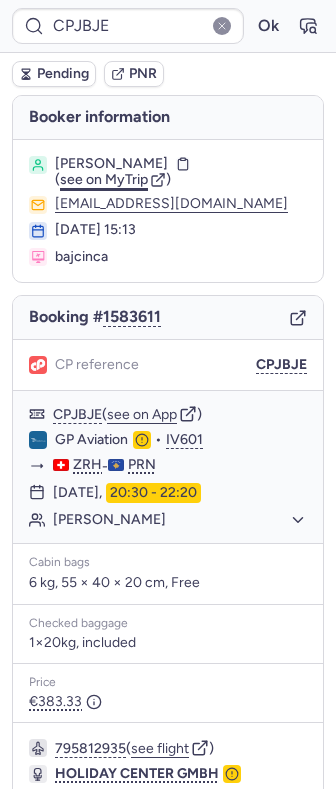click on "see on MyTrip" at bounding box center (104, 179) 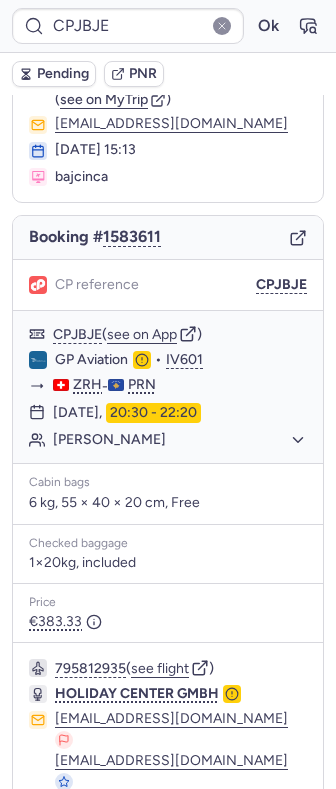 scroll, scrollTop: 158, scrollLeft: 0, axis: vertical 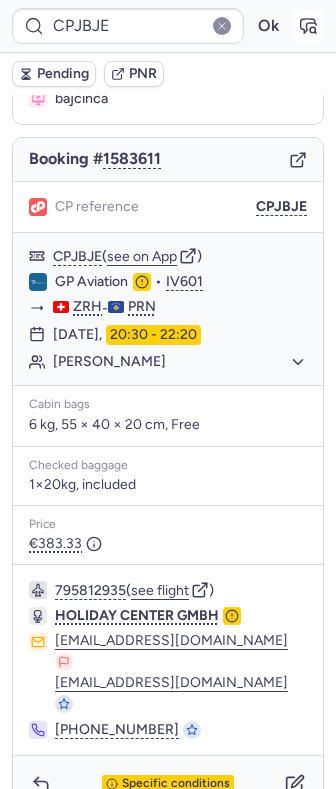 click 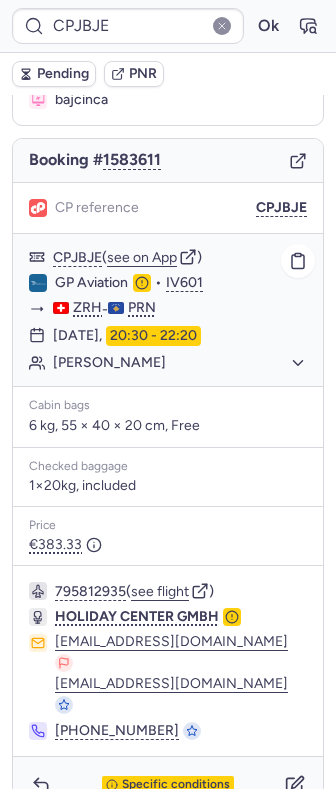 scroll, scrollTop: 158, scrollLeft: 0, axis: vertical 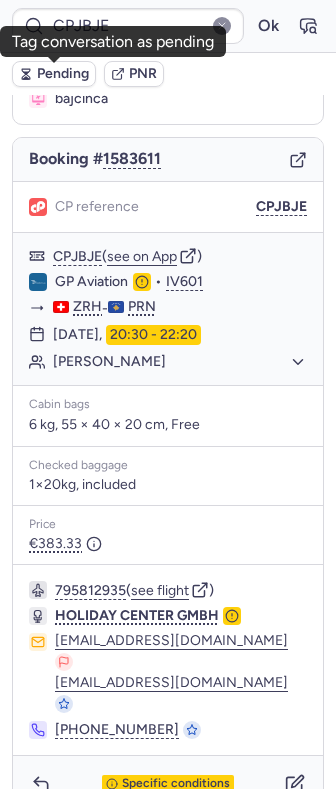 click on "Pending" at bounding box center (54, 74) 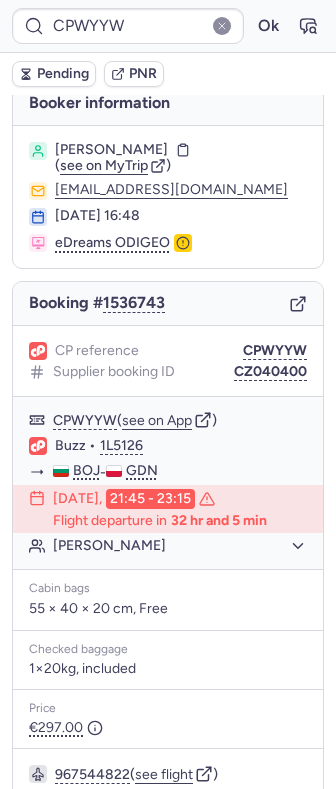 scroll, scrollTop: 0, scrollLeft: 0, axis: both 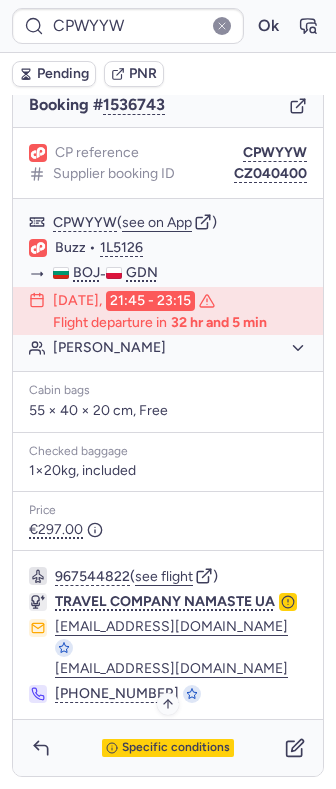 click on "Specific conditions" at bounding box center (176, 748) 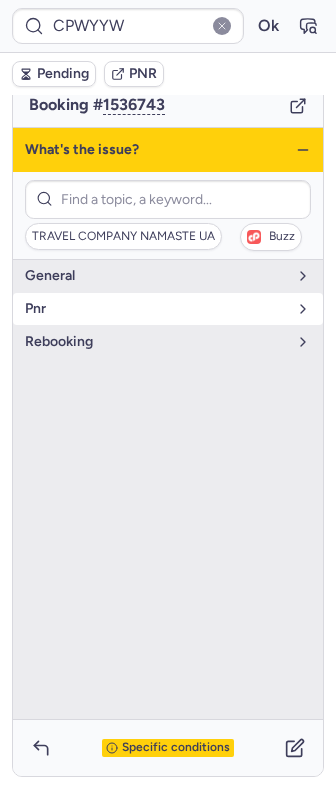 click on "pnr" at bounding box center (168, 309) 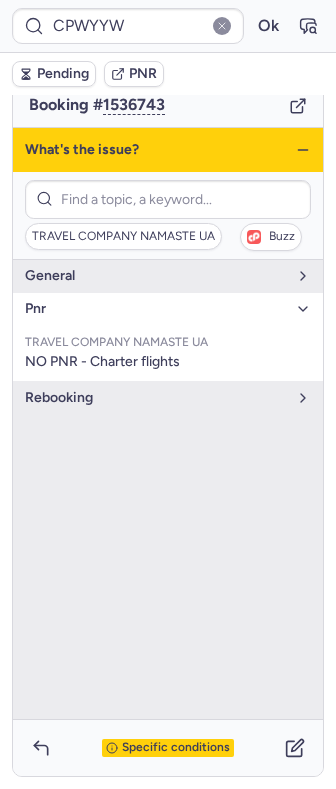 click on "pnr" at bounding box center [156, 309] 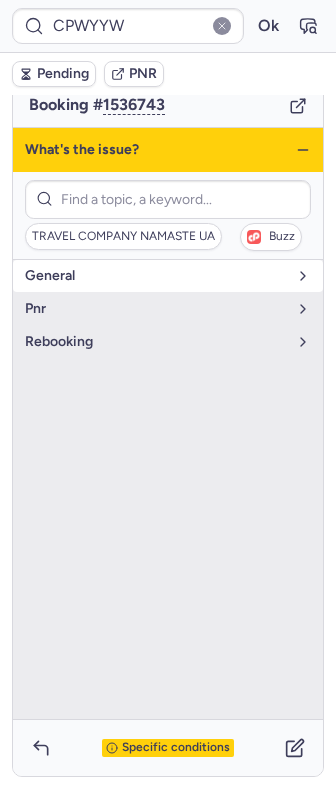 click on "general" at bounding box center [156, 276] 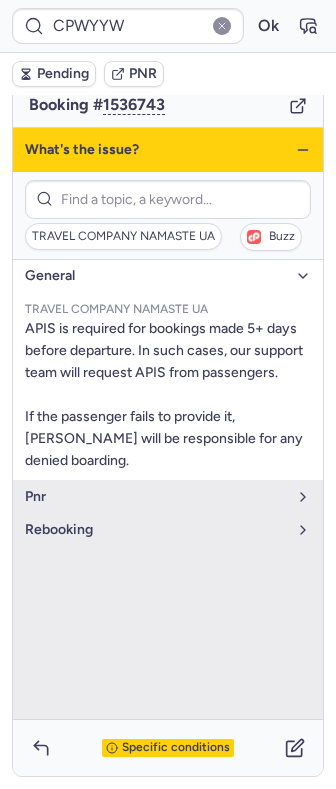 click on "general" at bounding box center [156, 276] 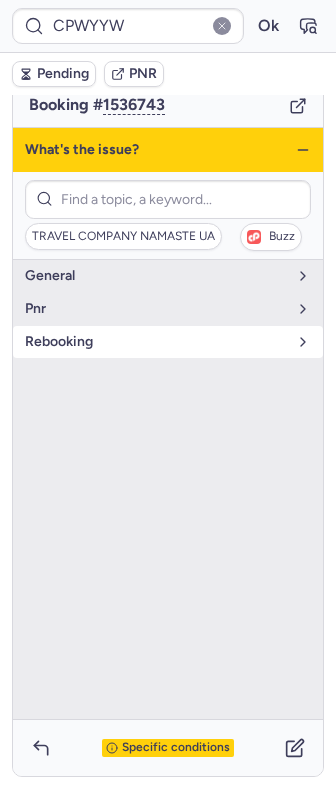 click on "rebooking" at bounding box center (156, 342) 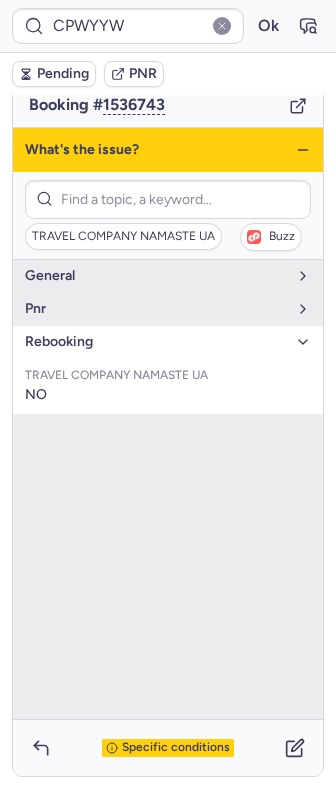 click on "rebooking" at bounding box center [156, 342] 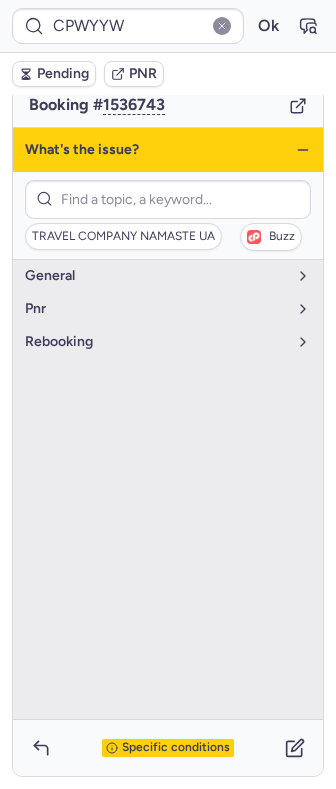 click 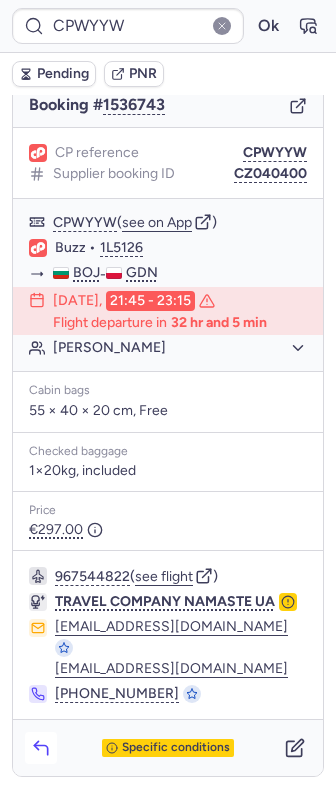 click 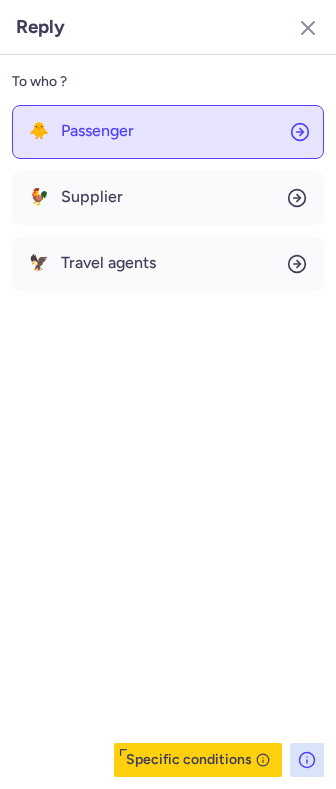 click on "🐥 Passenger" 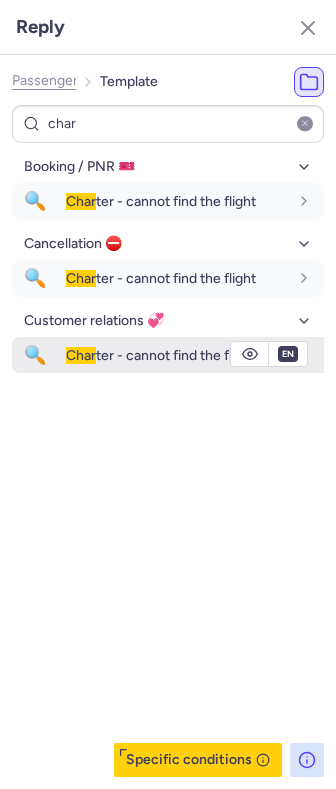 click 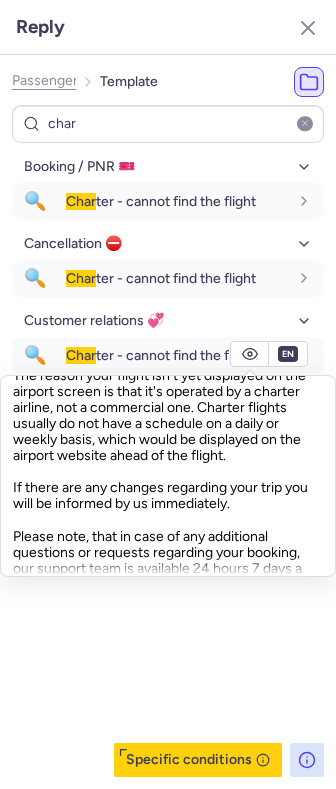 scroll, scrollTop: 210, scrollLeft: 0, axis: vertical 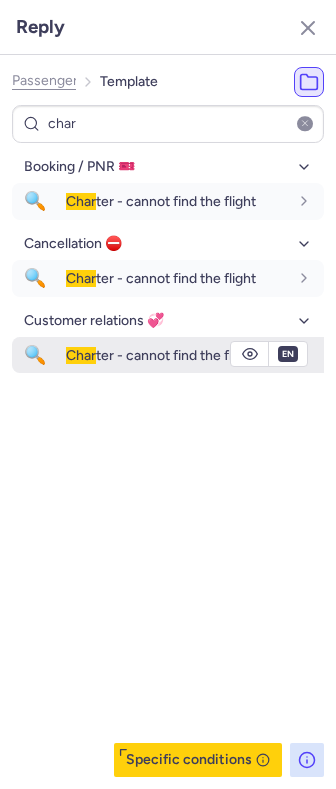 click on "Char ter - cannot find the flight" at bounding box center [161, 355] 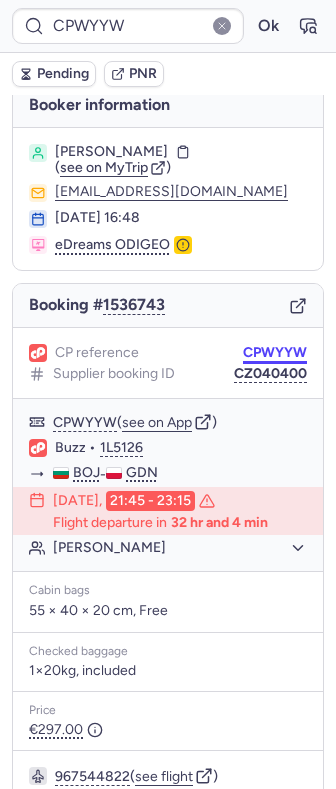 scroll, scrollTop: 0, scrollLeft: 0, axis: both 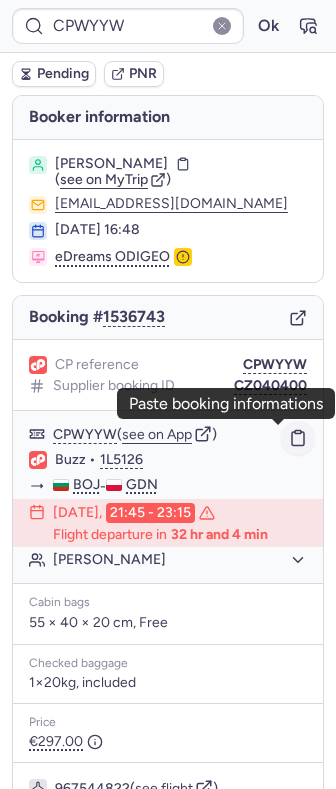 click 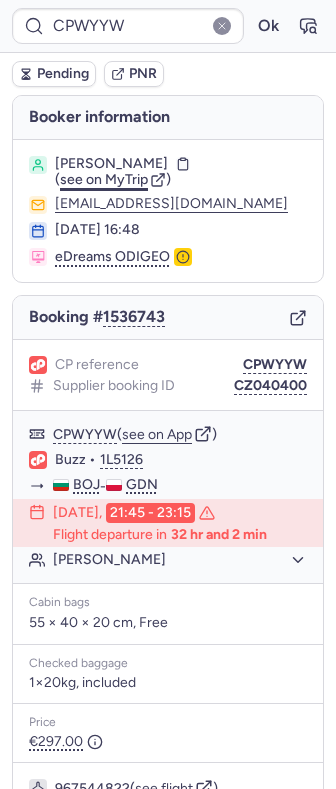 click on "see on MyTrip" at bounding box center (104, 179) 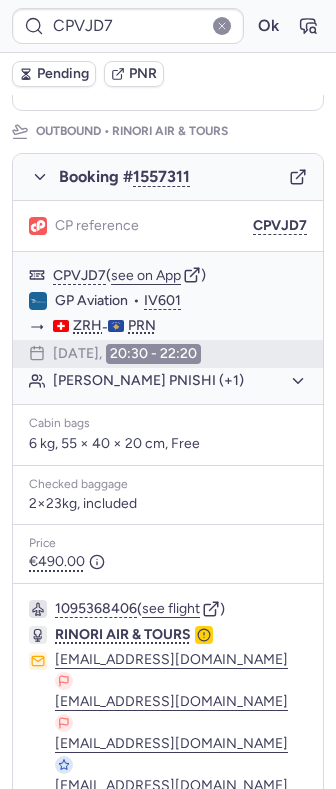 scroll, scrollTop: 266, scrollLeft: 0, axis: vertical 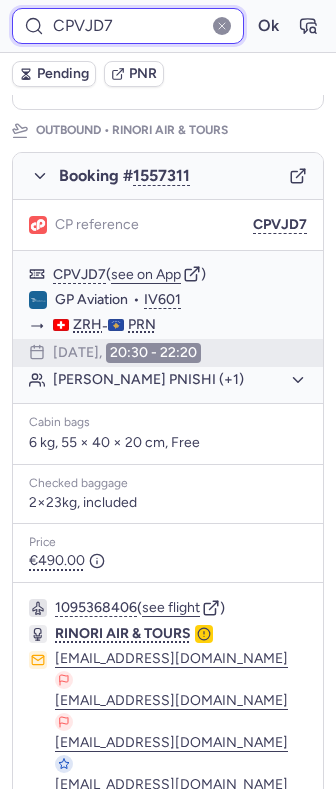 click on "CPVJD7" at bounding box center [128, 26] 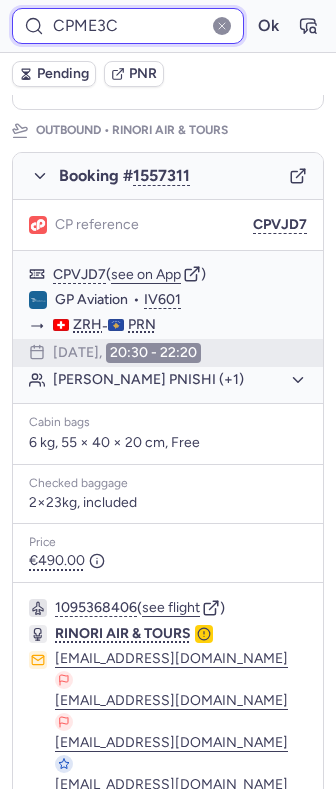 click on "Ok" at bounding box center [268, 26] 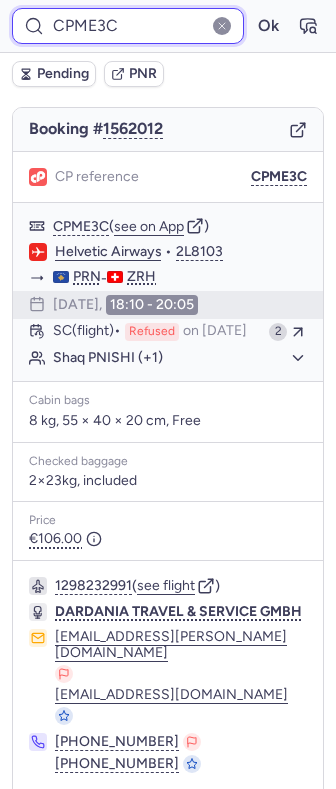 scroll, scrollTop: 110, scrollLeft: 0, axis: vertical 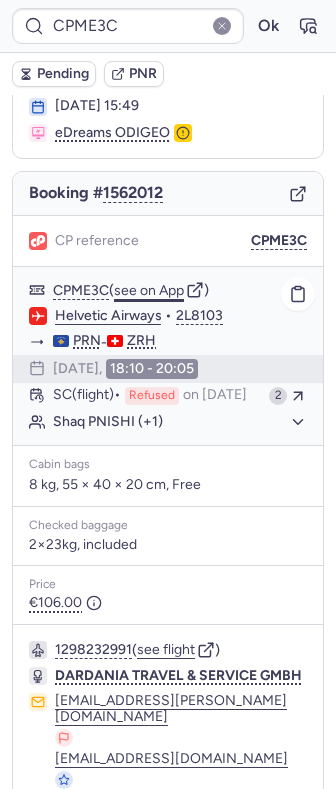click on "see on App" 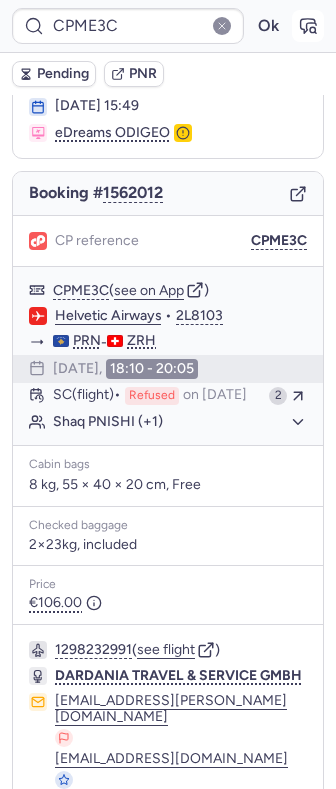 click 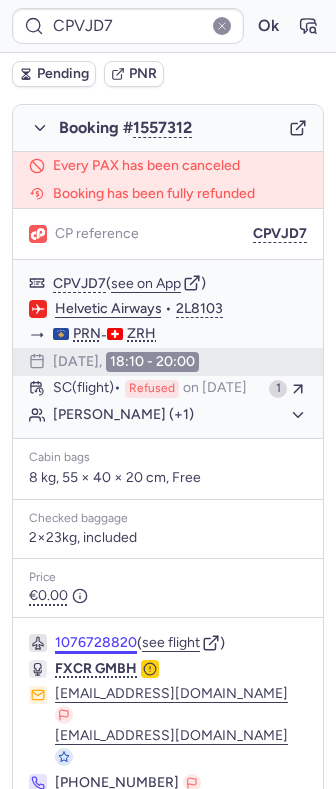 scroll, scrollTop: 1136, scrollLeft: 0, axis: vertical 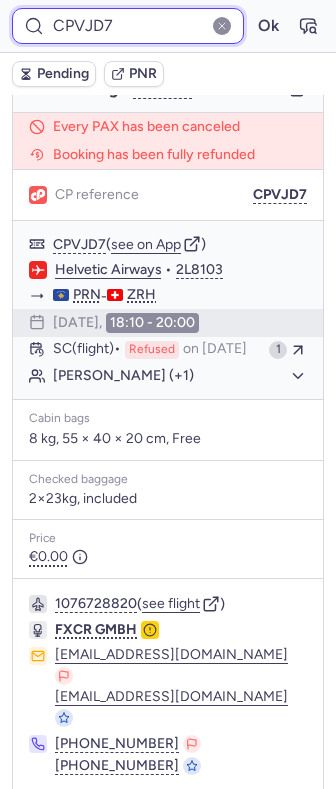 click on "CPVJD7" at bounding box center [128, 26] 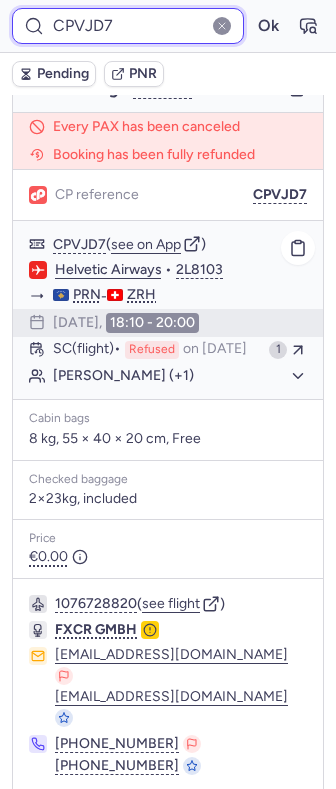 paste on "https://app.frontapp.com/open/cnv_eywqgxu?key=MTp9UxvszuK9JxWY7YlU7LwoUQ0QEURs" 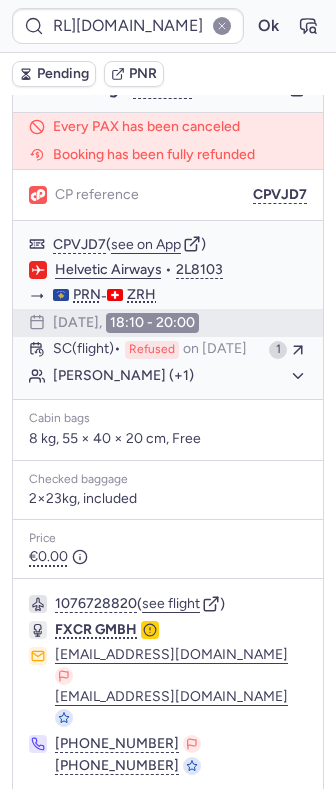 scroll, scrollTop: 0, scrollLeft: 0, axis: both 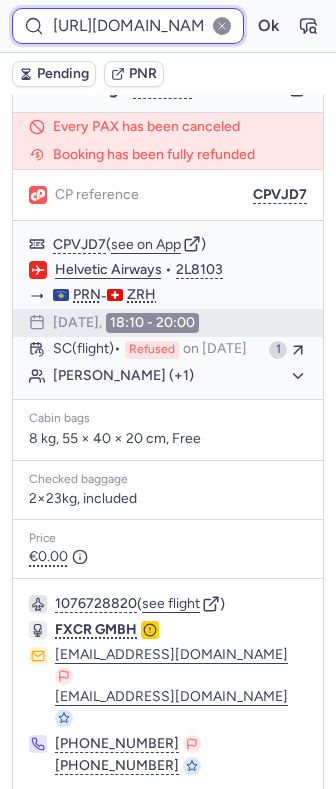 click on "https://app.frontapp.com/open/cnv_eywqgxu?key=MTp9UxvszuK9JxWY7YlU7LwoUQ0QEURs" at bounding box center (128, 26) 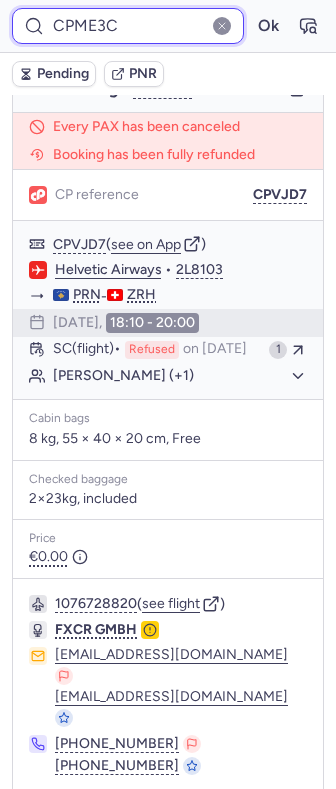 click on "Ok" at bounding box center [268, 26] 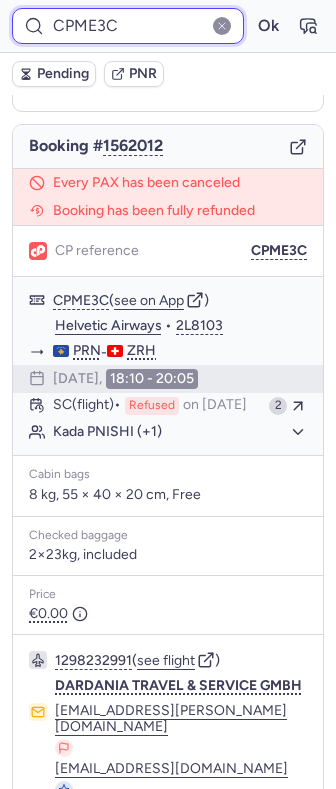 scroll, scrollTop: 301, scrollLeft: 0, axis: vertical 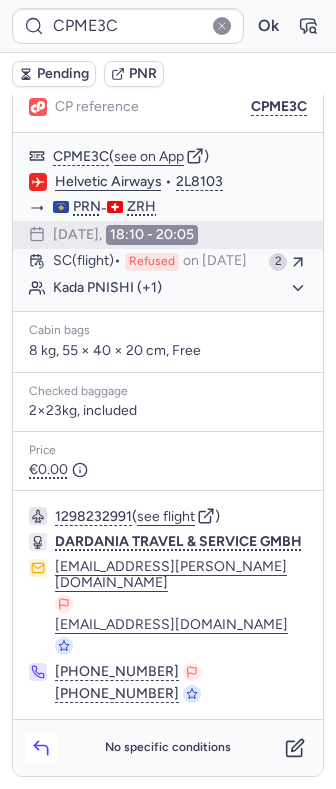 click 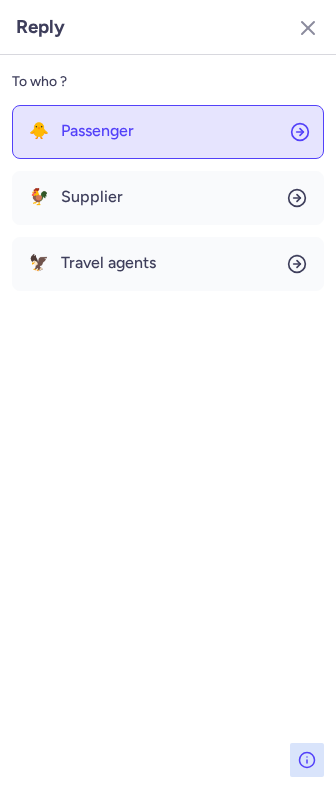 click on "🐥 Passenger" 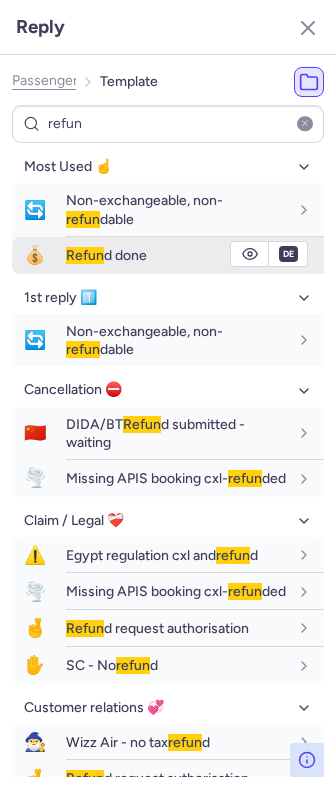 click on "Refun d done" at bounding box center [106, 255] 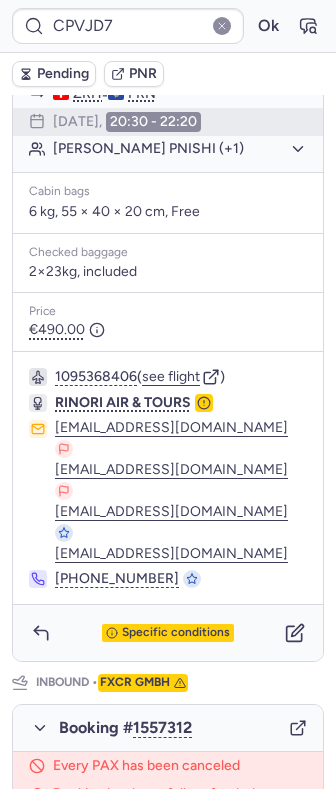 scroll, scrollTop: 336, scrollLeft: 0, axis: vertical 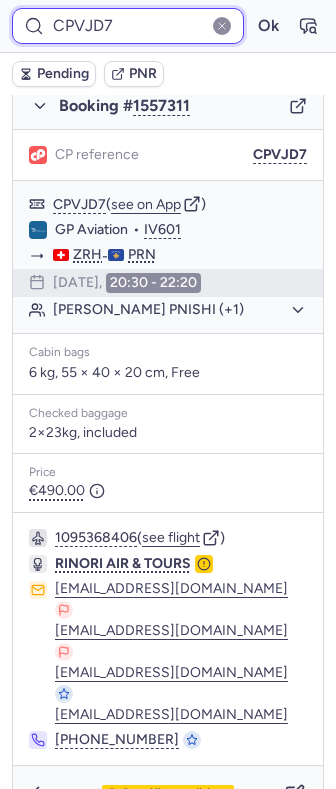 click on "CPVJD7" at bounding box center [128, 26] 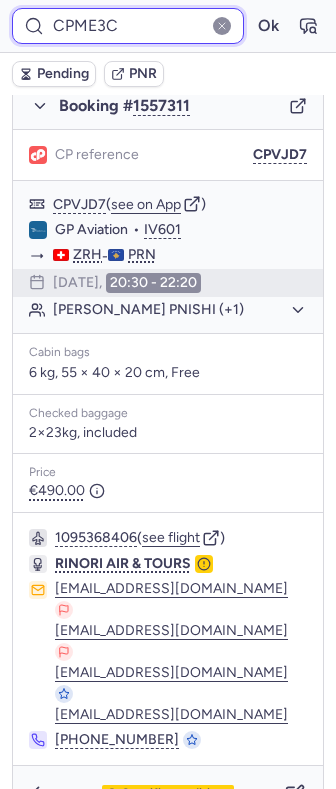 click on "Ok" at bounding box center (268, 26) 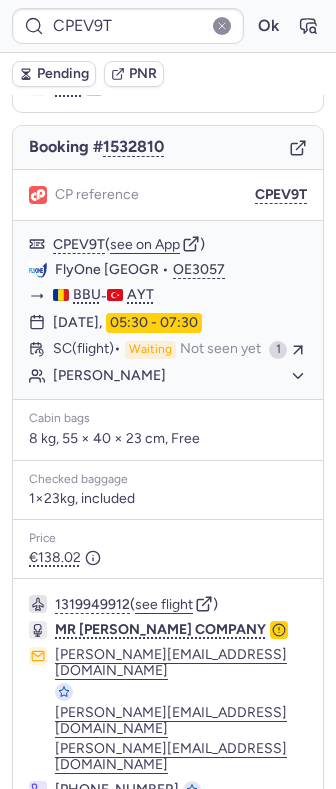 scroll, scrollTop: 266, scrollLeft: 0, axis: vertical 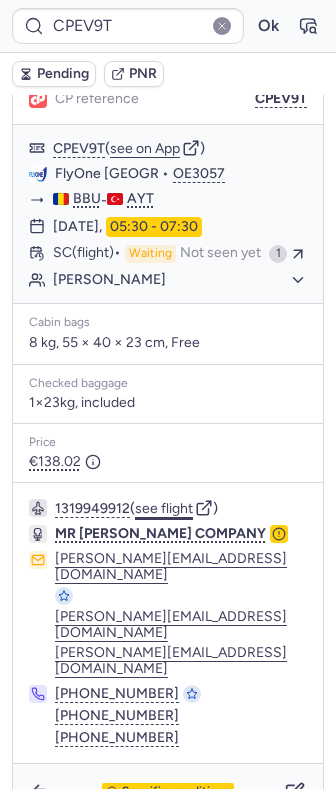 click on "see flight" 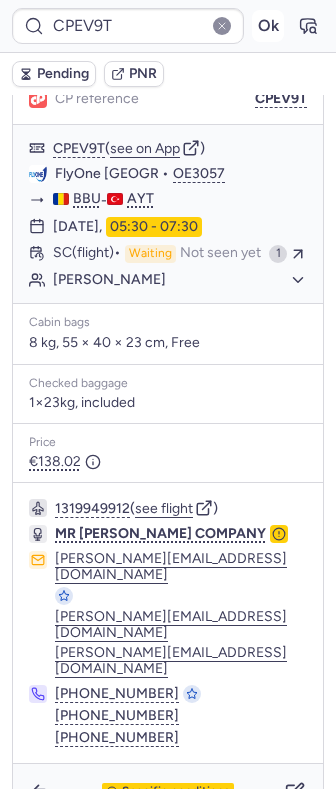 click on "Ok" at bounding box center (268, 26) 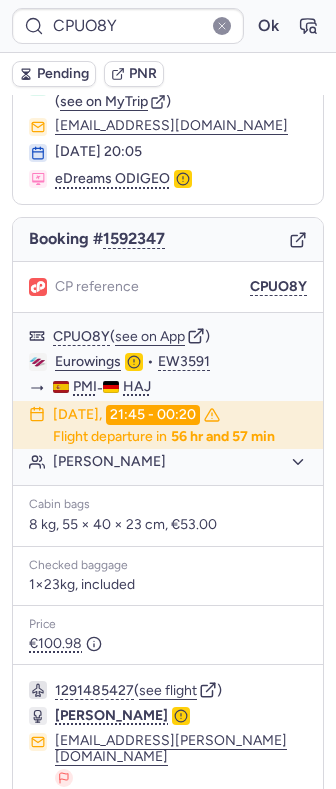 scroll, scrollTop: 200, scrollLeft: 0, axis: vertical 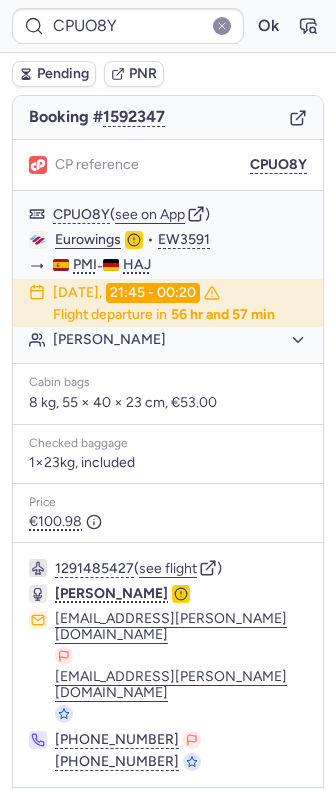 click 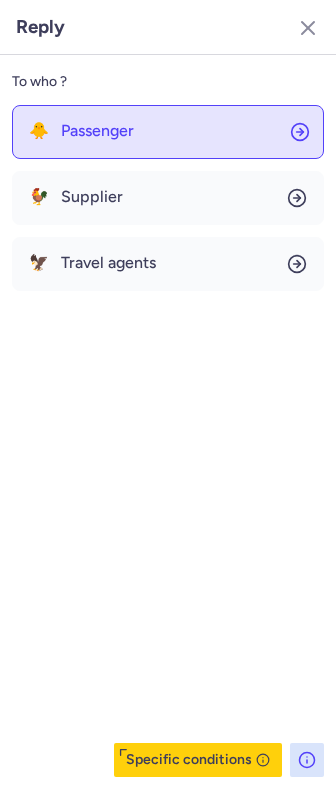 click on "🐥 Passenger" 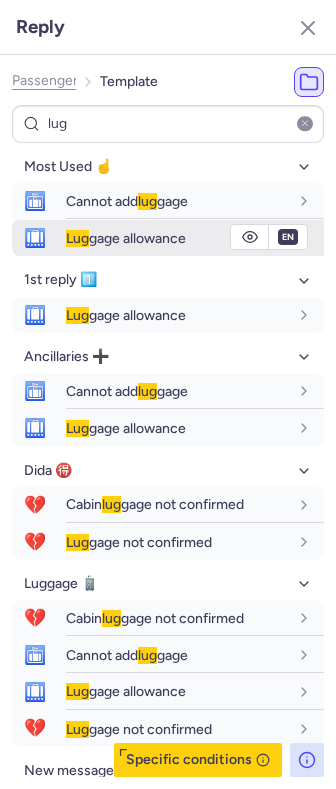 click on "Lug gage allowance" at bounding box center [126, 238] 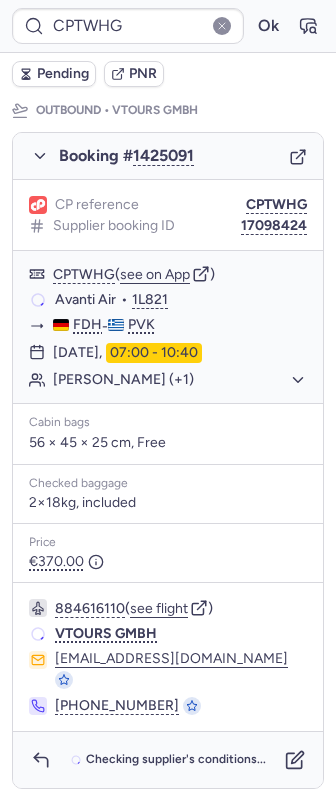 scroll, scrollTop: 293, scrollLeft: 0, axis: vertical 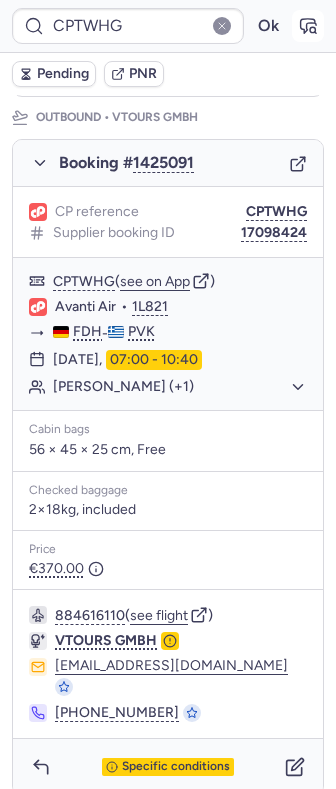 click 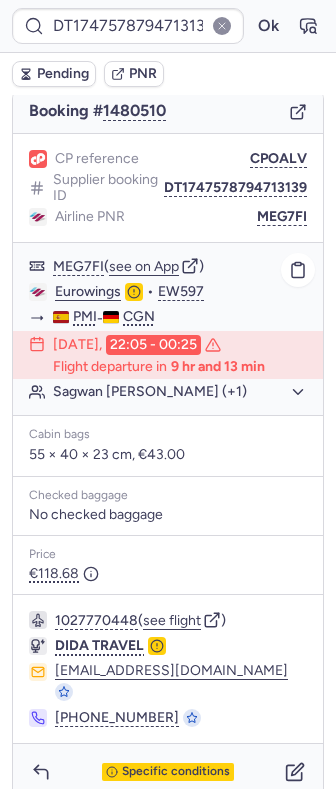 scroll, scrollTop: 214, scrollLeft: 0, axis: vertical 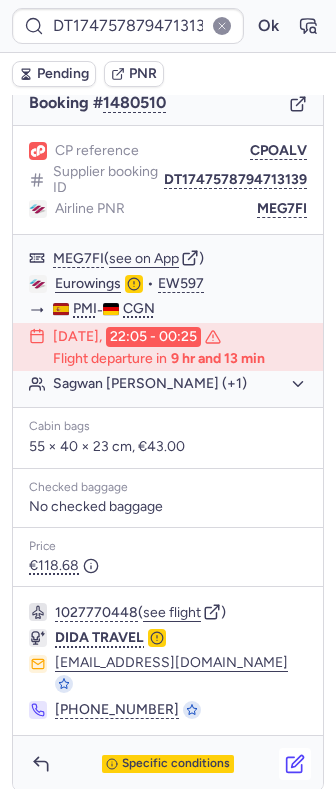 click 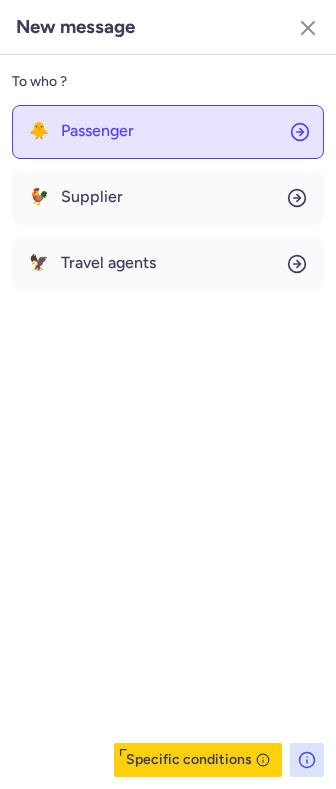 click on "🐥 Passenger" 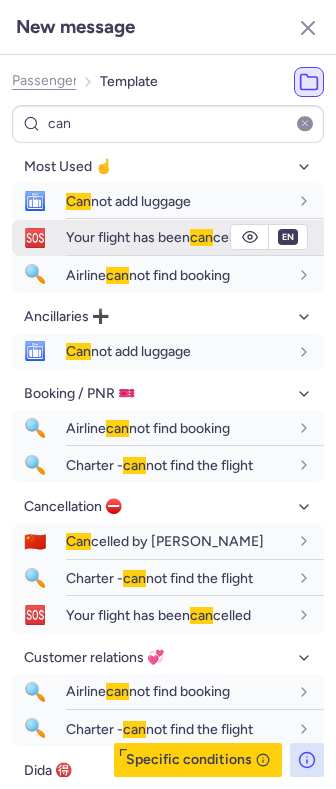 click on "Your flight has been  can celled" at bounding box center [195, 237] 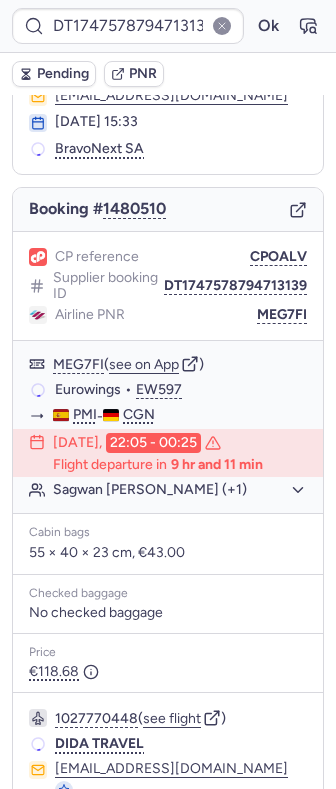 scroll, scrollTop: 214, scrollLeft: 0, axis: vertical 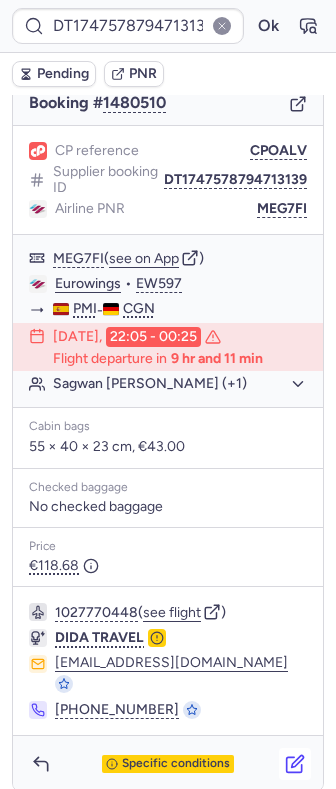 click at bounding box center (295, 764) 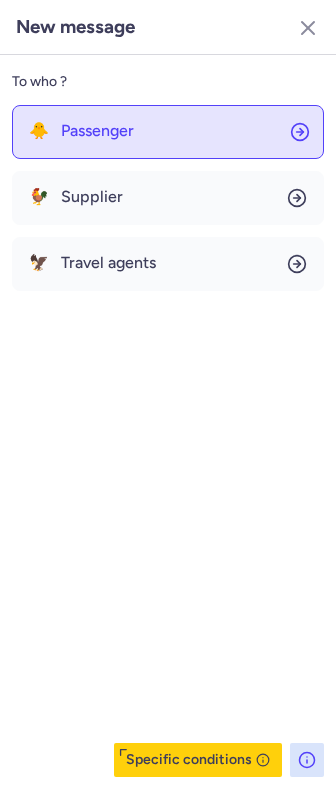 click on "🐥 Passenger" 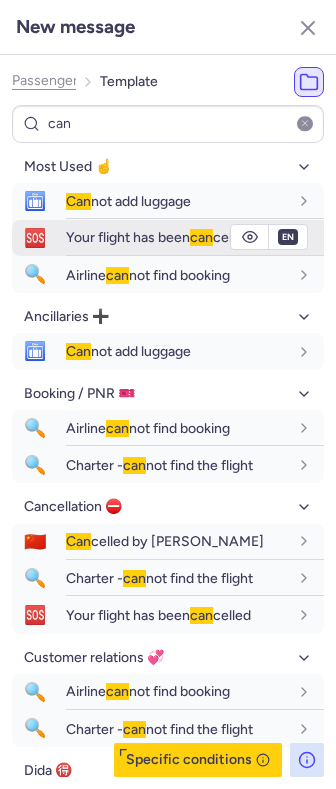 click on "Your flight has been  can celled" at bounding box center (158, 237) 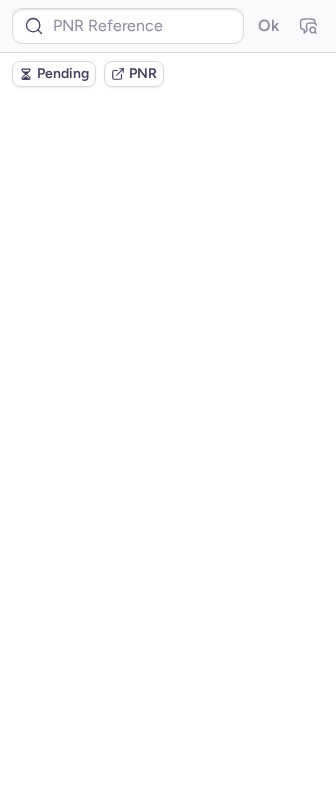scroll, scrollTop: 0, scrollLeft: 0, axis: both 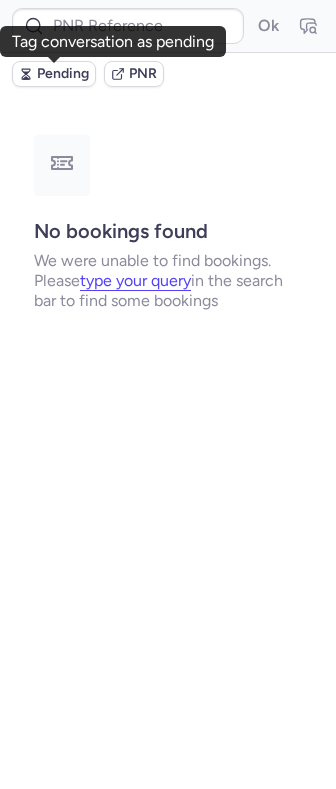 click 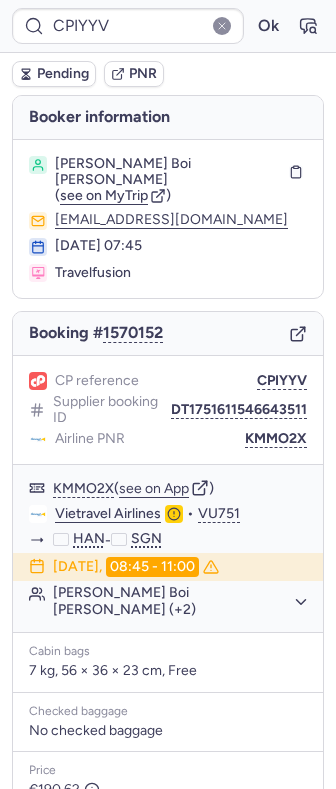 click on "Pending" at bounding box center (63, 74) 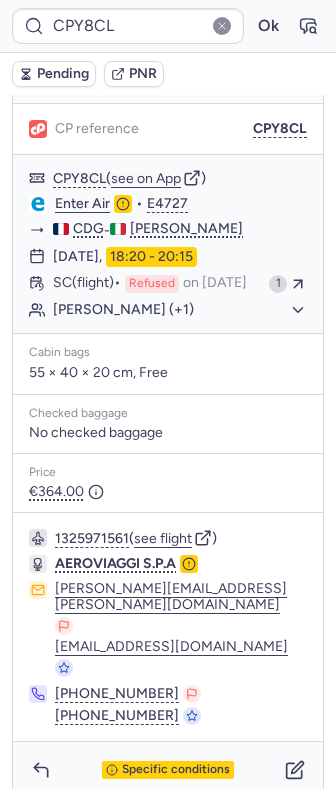 scroll, scrollTop: 246, scrollLeft: 0, axis: vertical 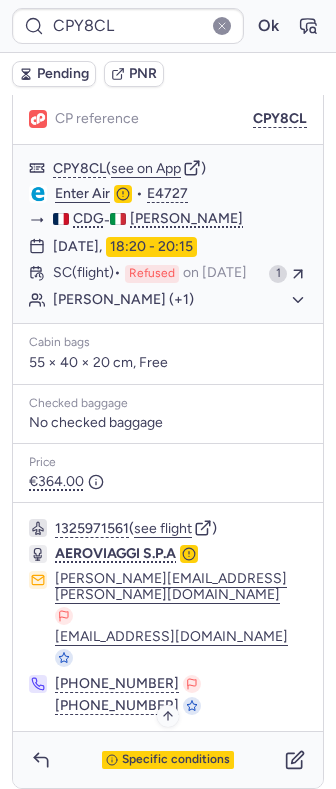 click on "Specific conditions" at bounding box center [176, 760] 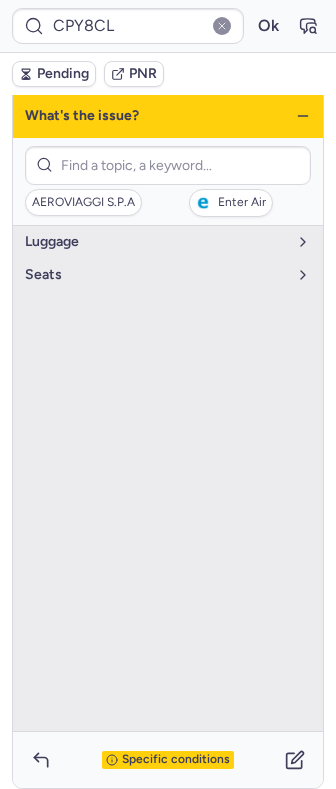 click on "Specific conditions" at bounding box center (176, 760) 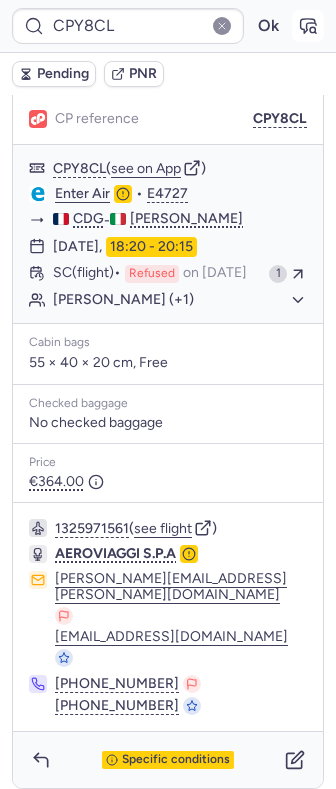 click at bounding box center [308, 26] 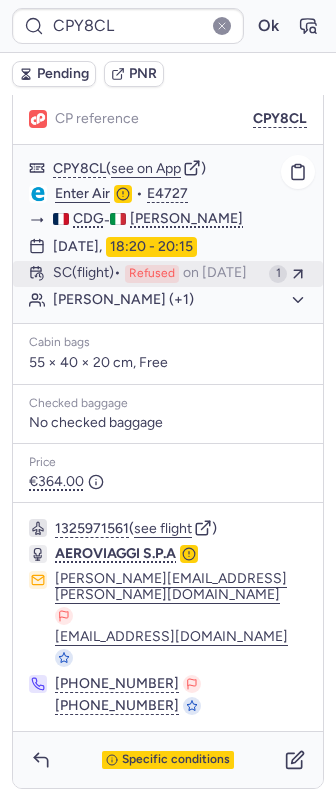 click on "SC   (flight)  Refused  on Jul 17, 2025" at bounding box center [157, 274] 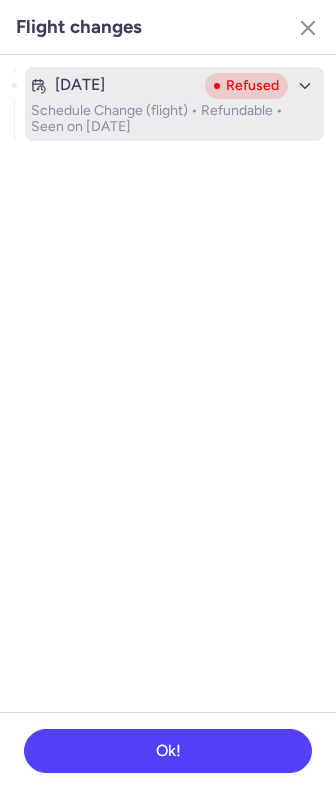click on "Schedule Change (flight) • Refundable • Seen on Jul 17, 2025" at bounding box center [174, 119] 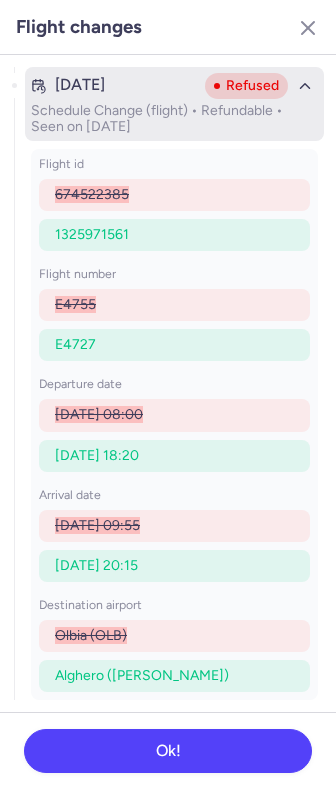 click at bounding box center (305, 86) 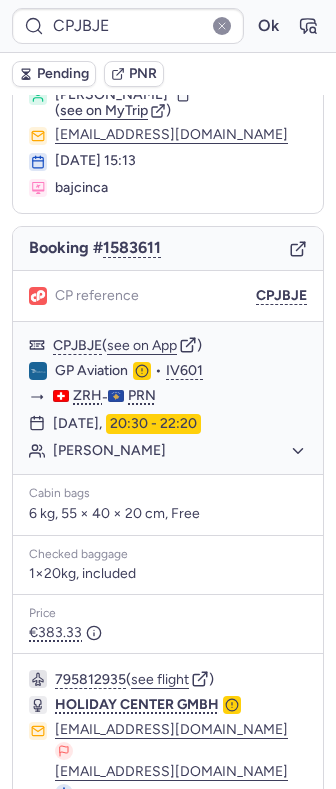 scroll, scrollTop: 25, scrollLeft: 0, axis: vertical 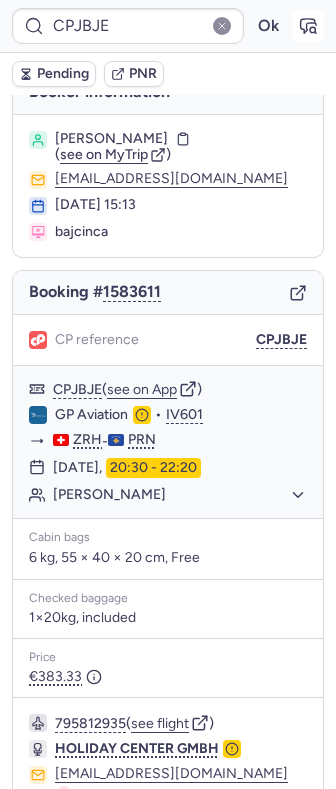 click 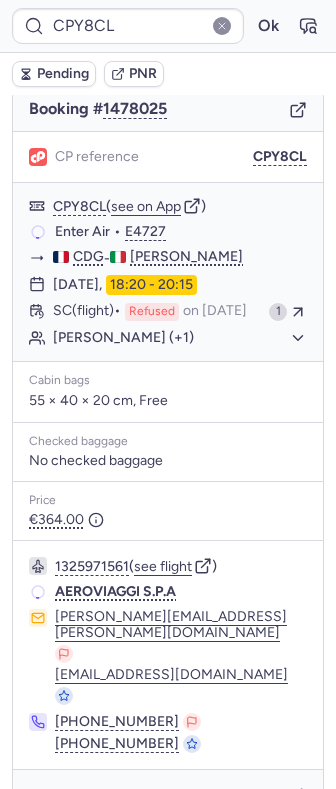 scroll, scrollTop: 168, scrollLeft: 0, axis: vertical 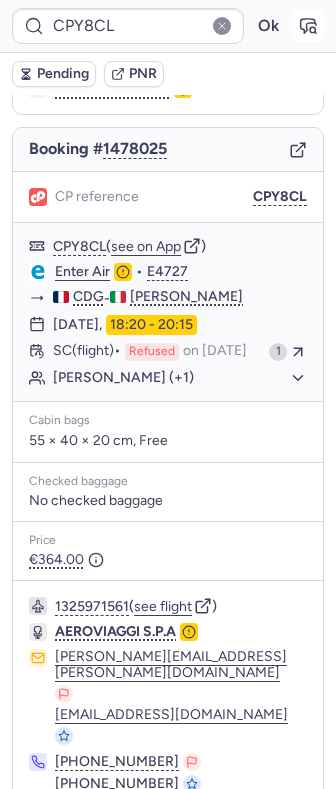 click at bounding box center (308, 26) 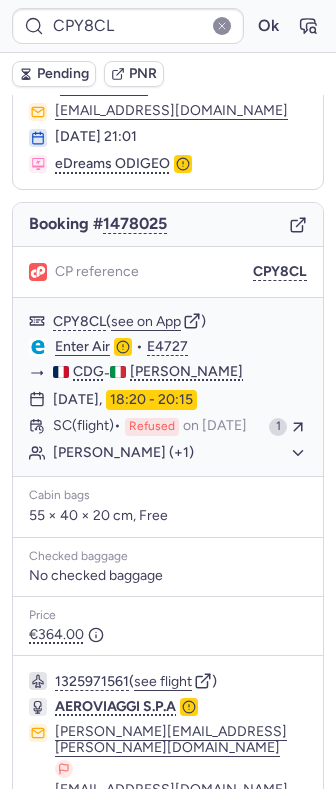 scroll, scrollTop: 246, scrollLeft: 0, axis: vertical 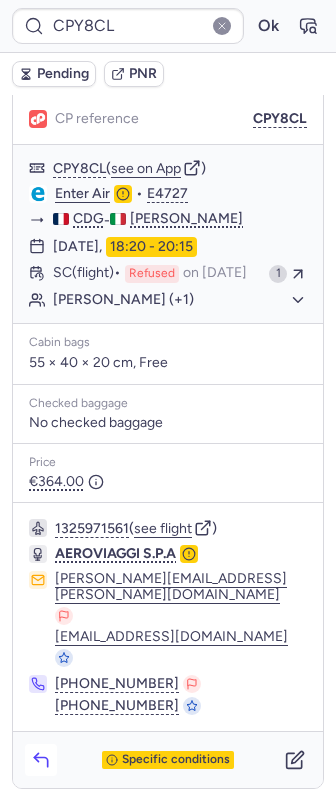 click 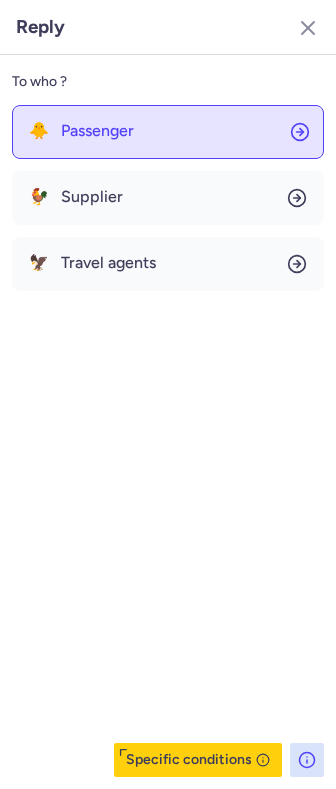 click on "Passenger" at bounding box center (97, 131) 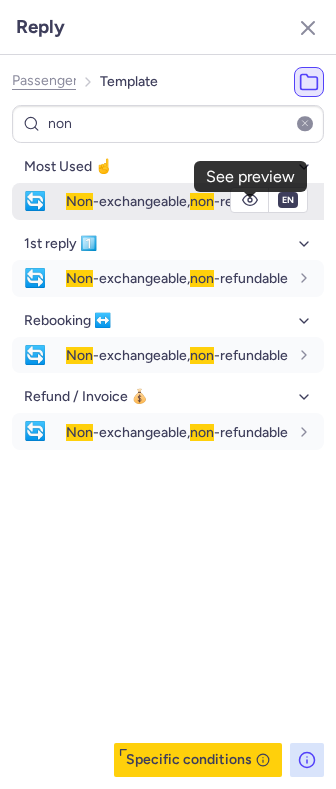 click 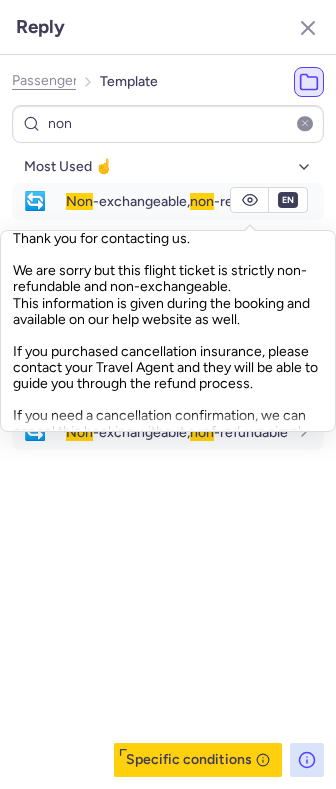 scroll, scrollTop: 0, scrollLeft: 0, axis: both 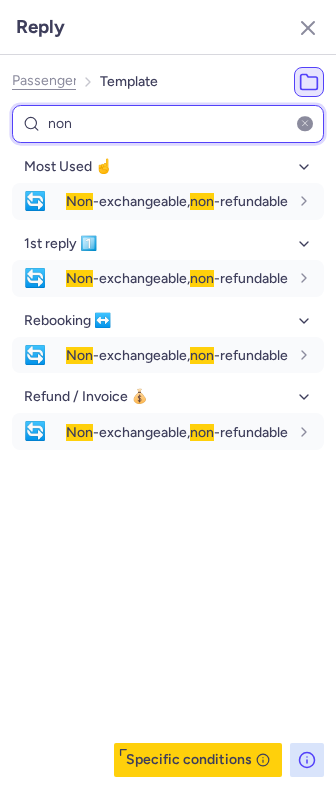 click on "non" at bounding box center (168, 124) 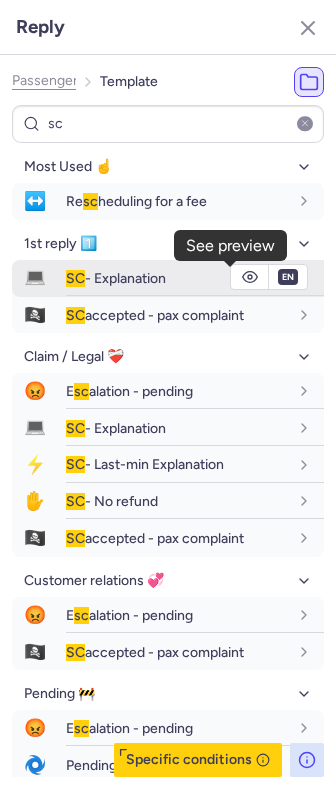 click 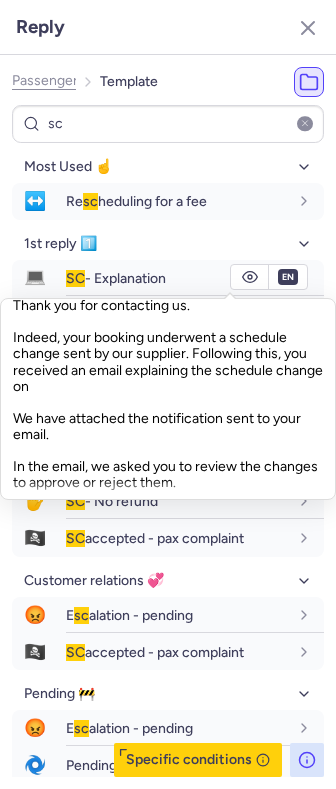 scroll, scrollTop: 0, scrollLeft: 0, axis: both 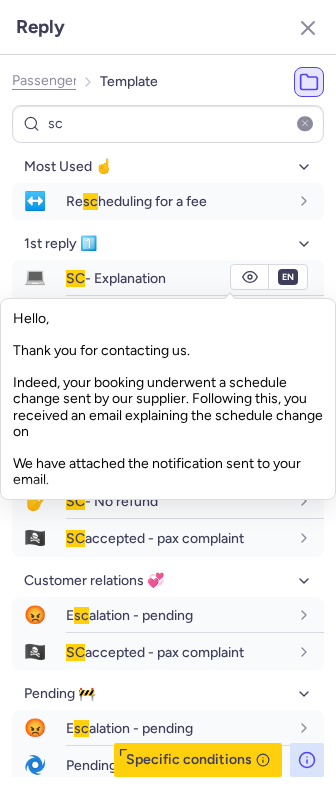 click on "Hello,
Thank you for contacting us.
Indeed, your booking underwent a schedule change sent by our supplier. Following this, you received an email explaining the schedule change on
We have attached the notification sent to your email.
In the email, we asked you to review the changes to approve or reject them.
As we did not hear from you within the delay detailed in the email and in the terms&conditions of your booking, these changes were confirmed, and the ticket is now non-refundable and non-exchangeable.
This information is reflected on your booking page: [URL][DOMAIN_NAME]
Please note that your flight is now confirmed, we can no longer change it:
🎟 CPY8CL
✈️ Enter Air E4727
🏢 CDG - [PERSON_NAME]
📅 [DATE] 18:20
👪 [PERSON_NAME], [PERSON_NAME]
Let us know if you have any further questions.
Kind regards," 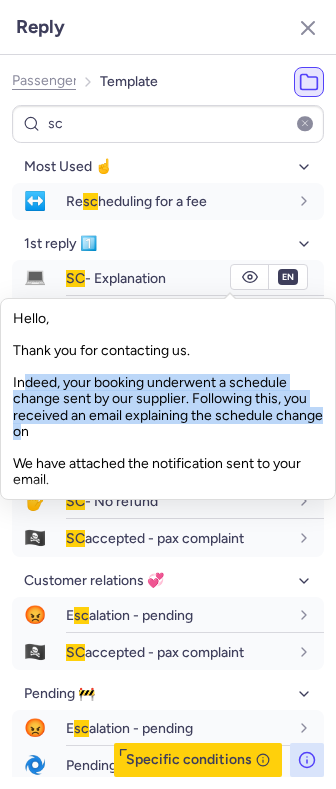 drag, startPoint x: 35, startPoint y: 381, endPoint x: 49, endPoint y: 428, distance: 49.0408 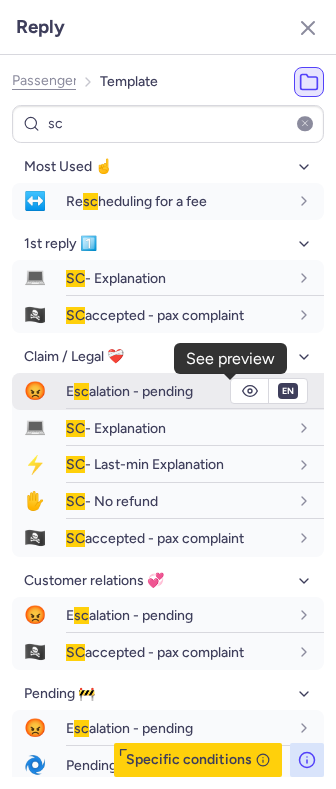 click 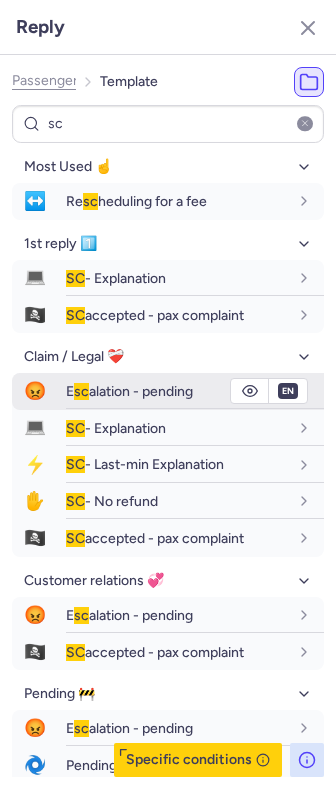 click 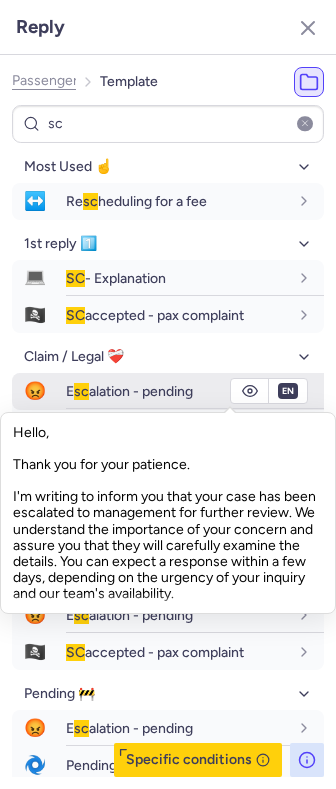 click 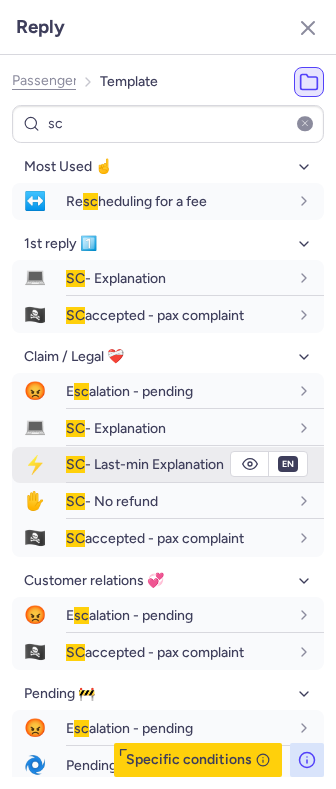 click 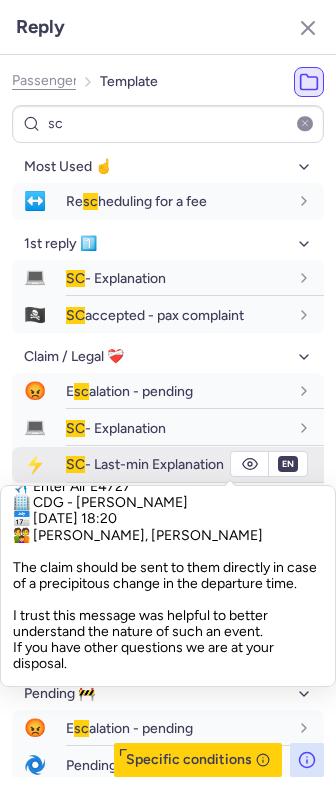 scroll, scrollTop: 266, scrollLeft: 0, axis: vertical 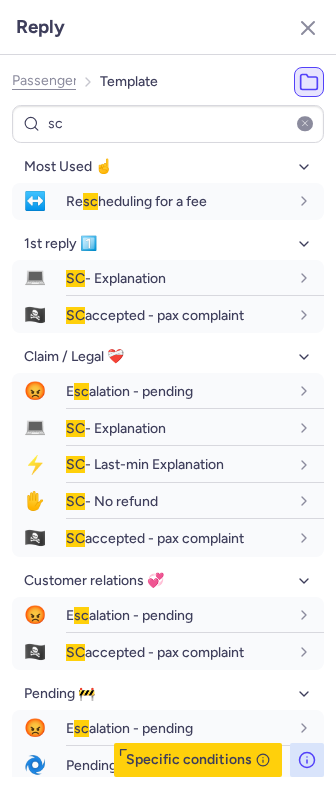 select on "en" 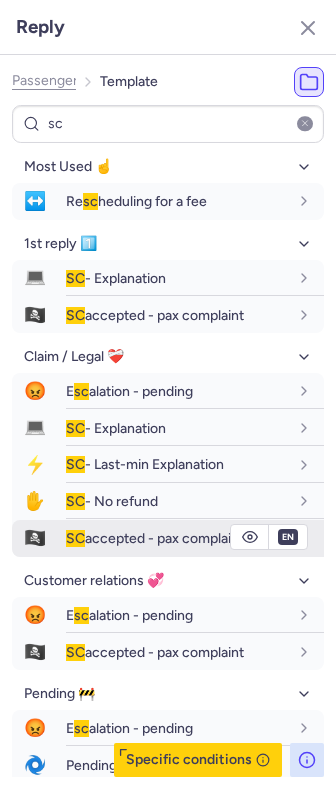 scroll, scrollTop: 0, scrollLeft: 0, axis: both 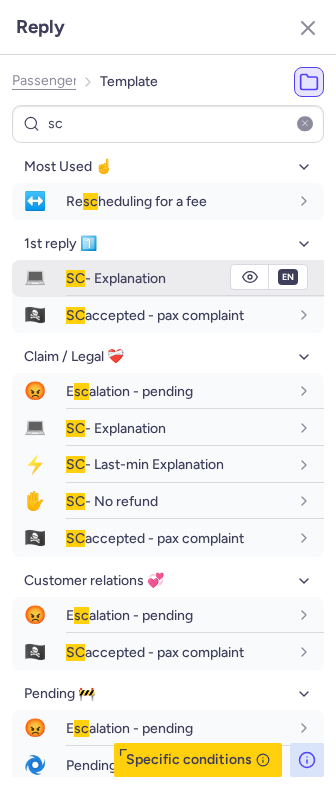 click 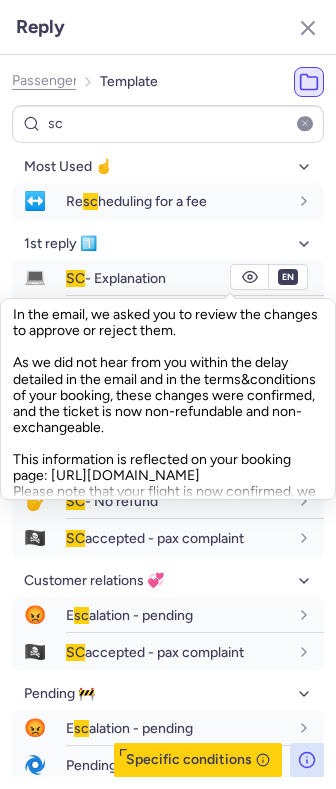 scroll, scrollTop: 152, scrollLeft: 0, axis: vertical 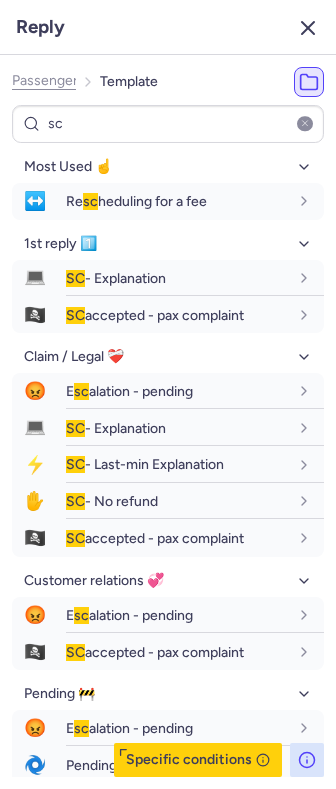 click 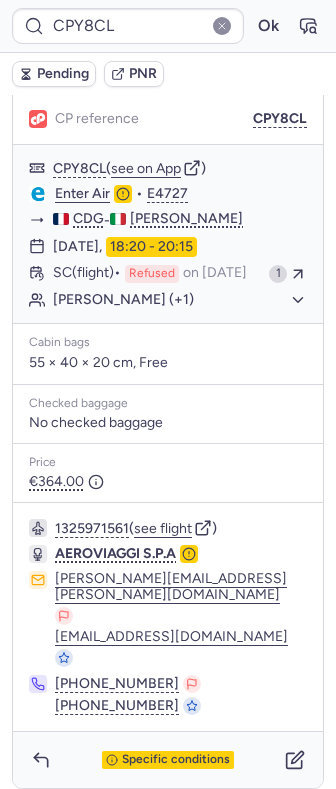 click on "Pending" at bounding box center (63, 74) 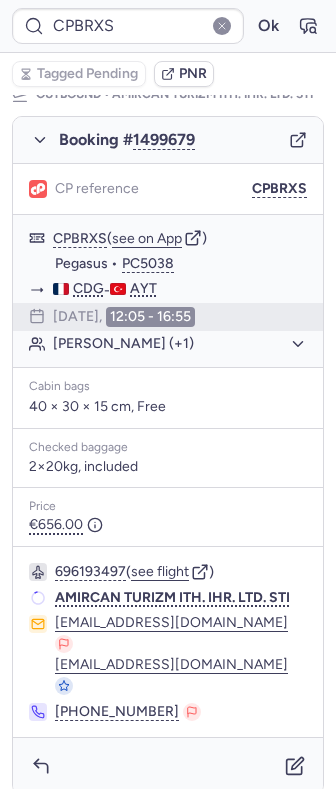 scroll, scrollTop: 332, scrollLeft: 0, axis: vertical 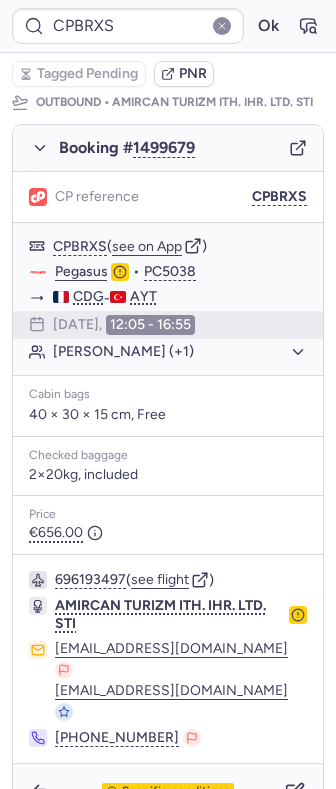 type on "CPYIRC" 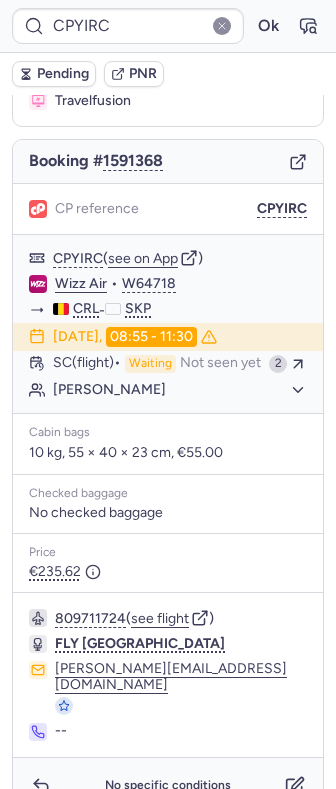 scroll, scrollTop: 168, scrollLeft: 0, axis: vertical 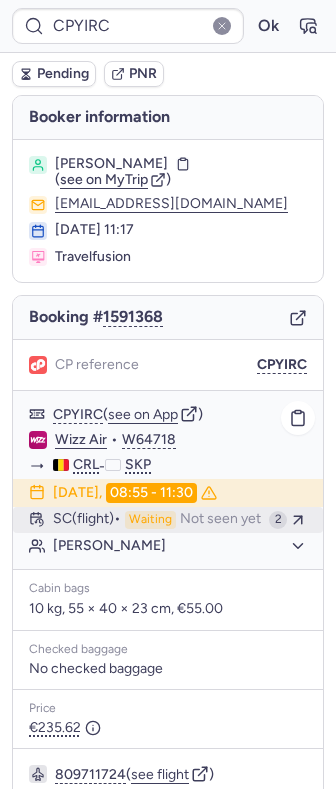click on "SC   (flight)  Waiting Not seen yet" at bounding box center [157, 520] 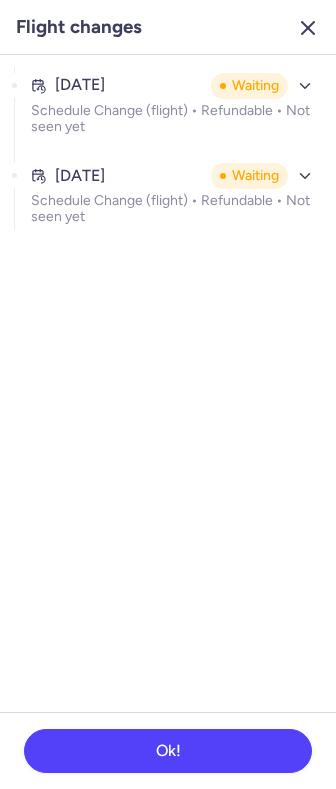 click 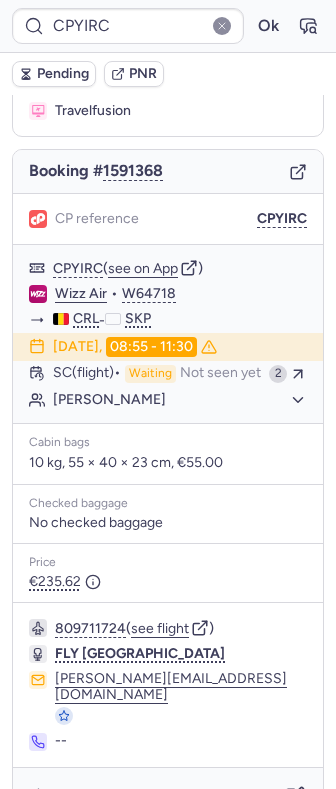 scroll, scrollTop: 168, scrollLeft: 0, axis: vertical 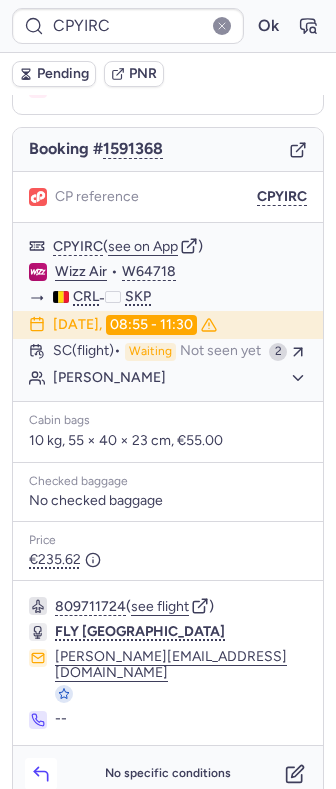 click 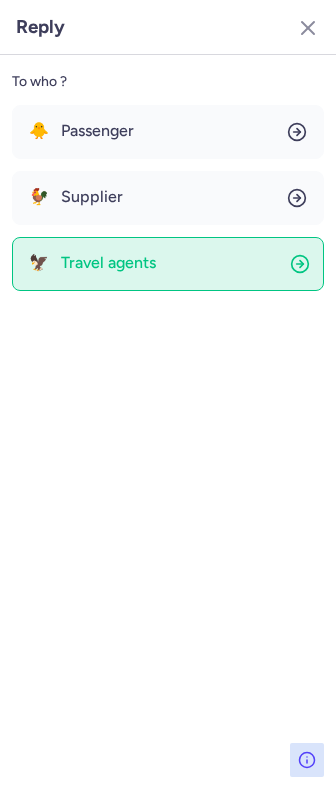 click on "🦅 Travel agents" 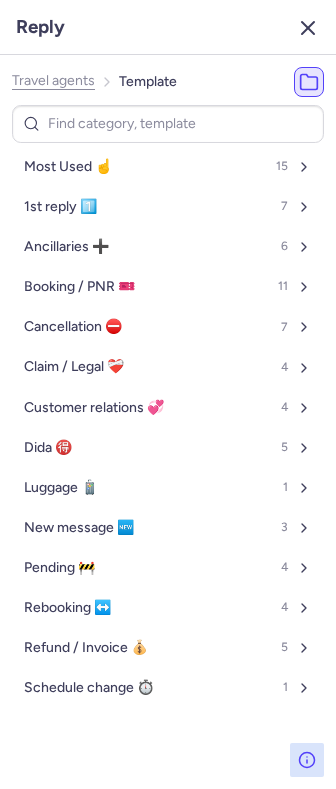 click 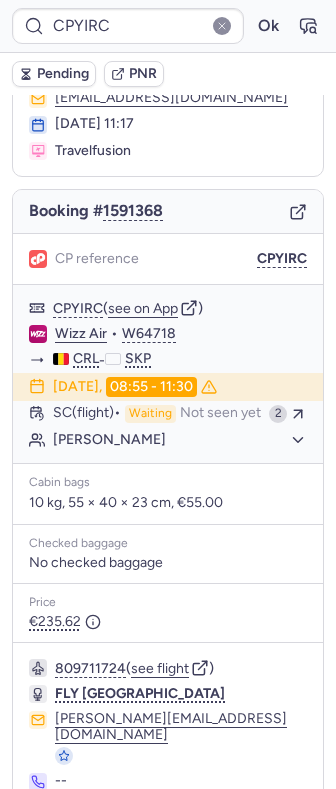 scroll, scrollTop: 168, scrollLeft: 0, axis: vertical 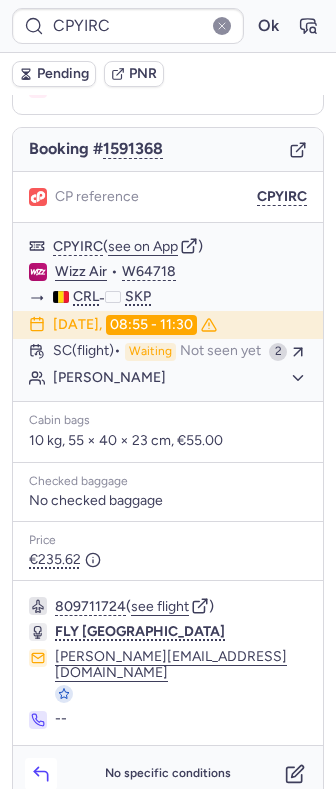 click at bounding box center (41, 774) 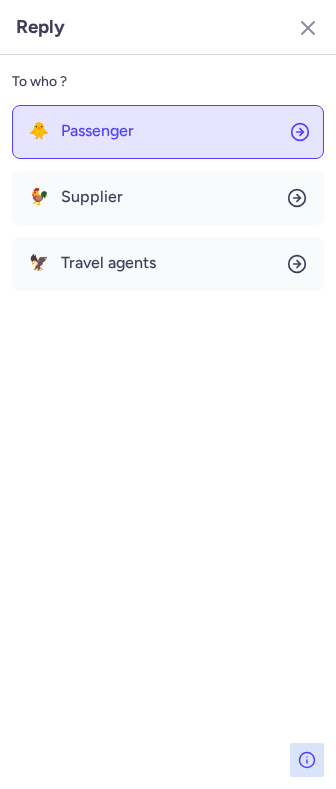 click on "Passenger" at bounding box center (97, 131) 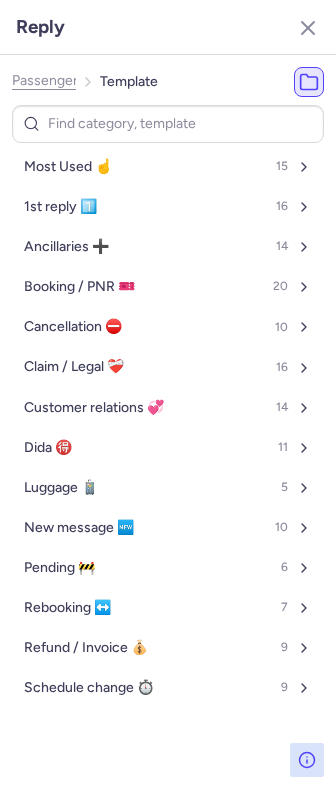 click on "Passenger" 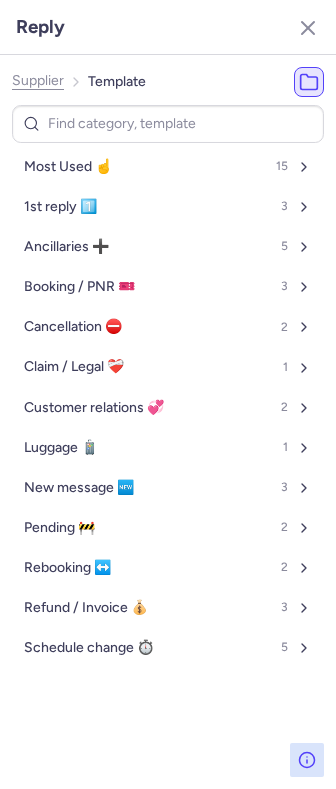 click on "Supplier" 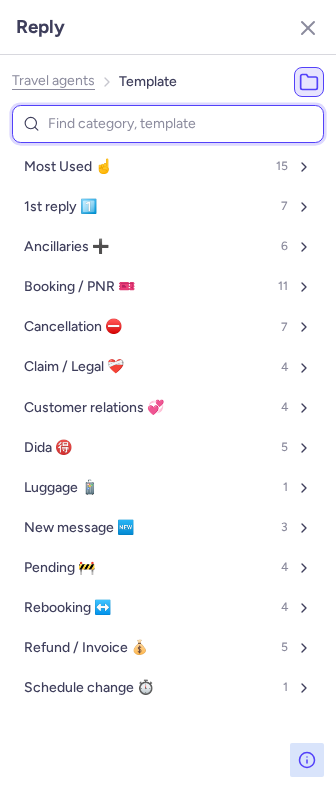 click at bounding box center (168, 124) 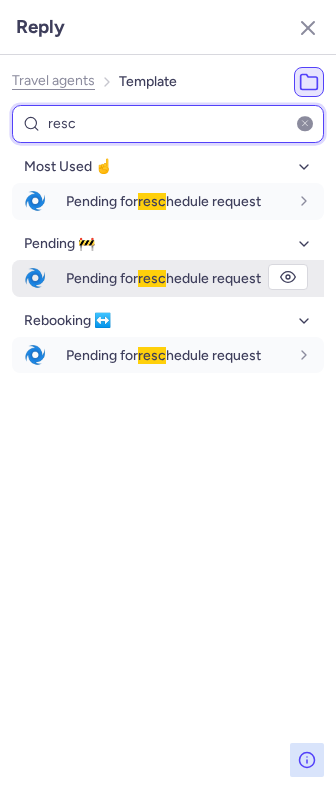 type on "resc" 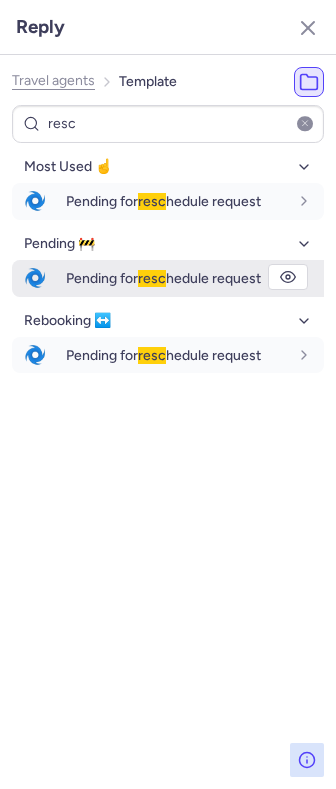 click on "Pending for  resc hedule request" at bounding box center (163, 278) 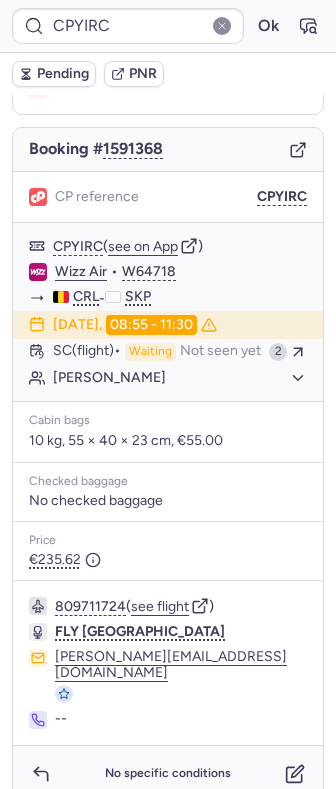 click on "Pending" at bounding box center [63, 74] 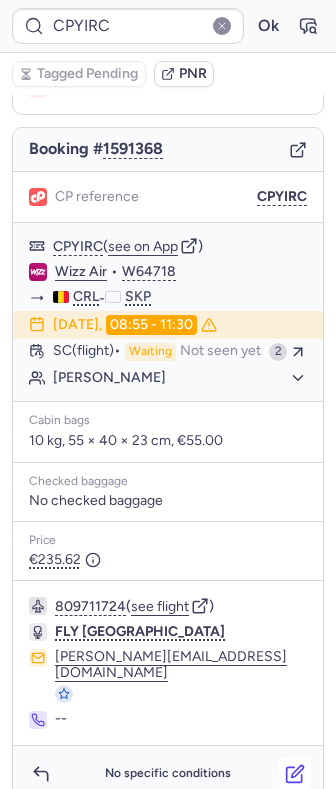 click 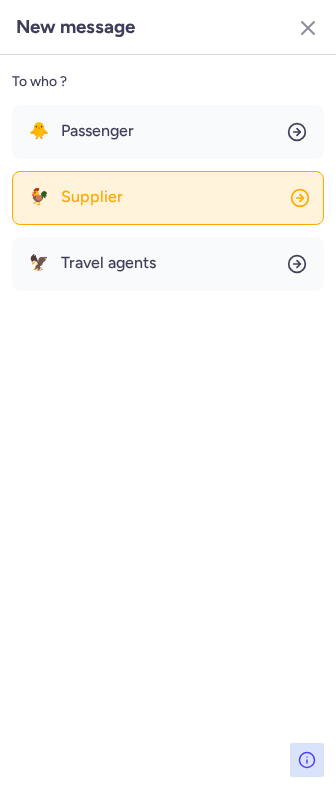click on "🐓 Supplier" 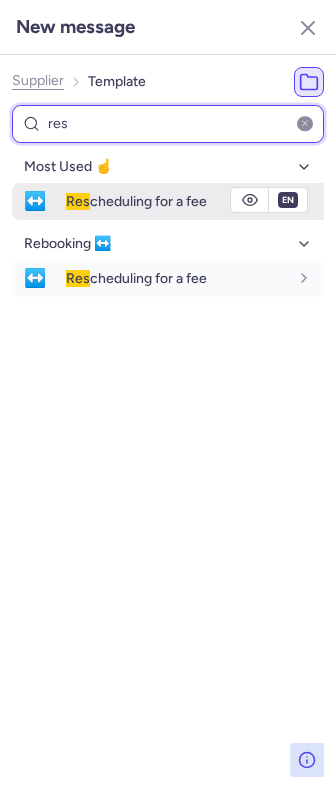 type on "res" 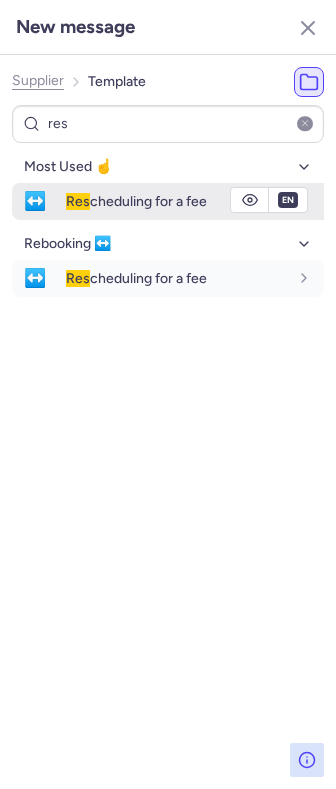 click on "Res cheduling for a fee" at bounding box center (136, 201) 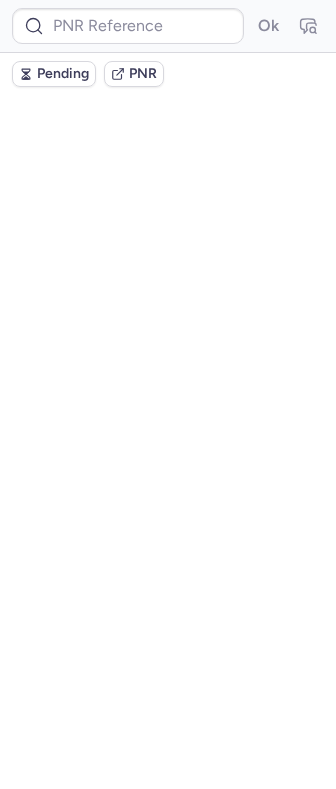 scroll, scrollTop: 0, scrollLeft: 0, axis: both 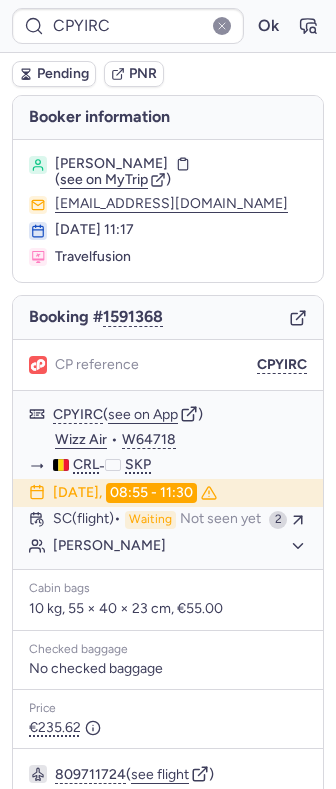 type on "CPX956" 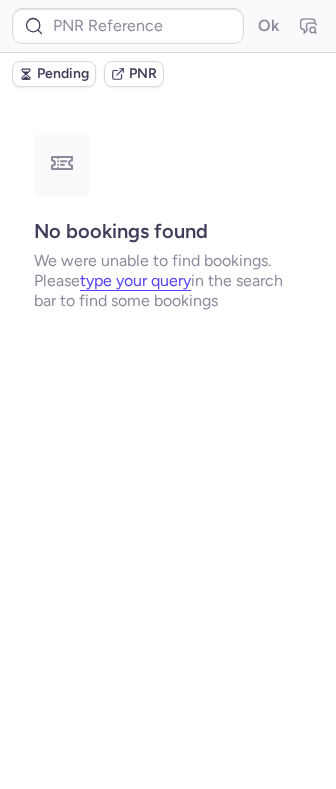 type on "CPYIRC" 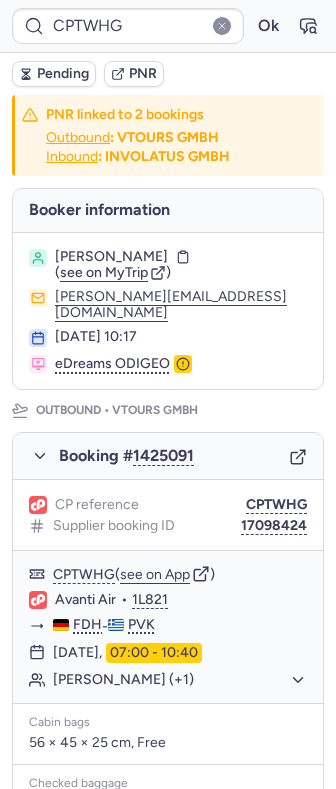 type on "CPJ4LS" 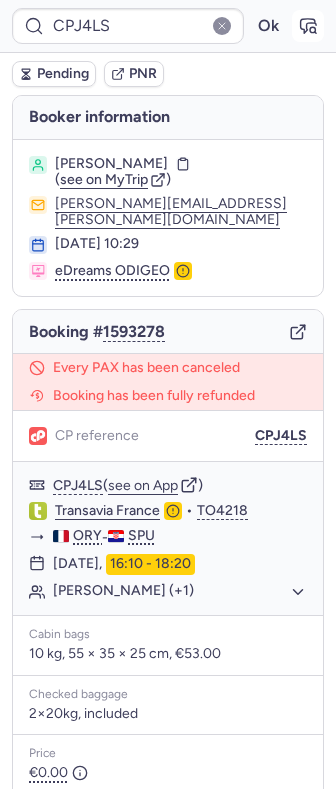 click 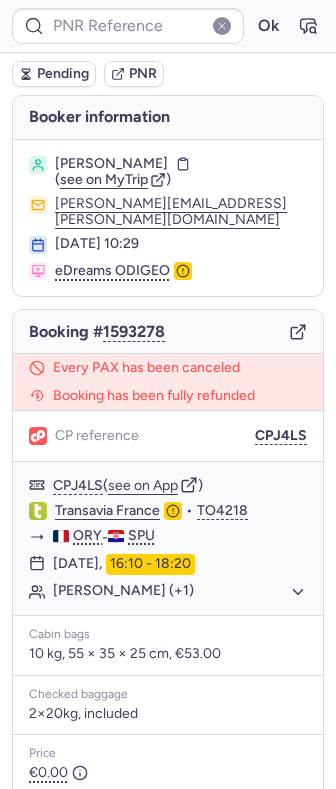 type on "CPJ4LS" 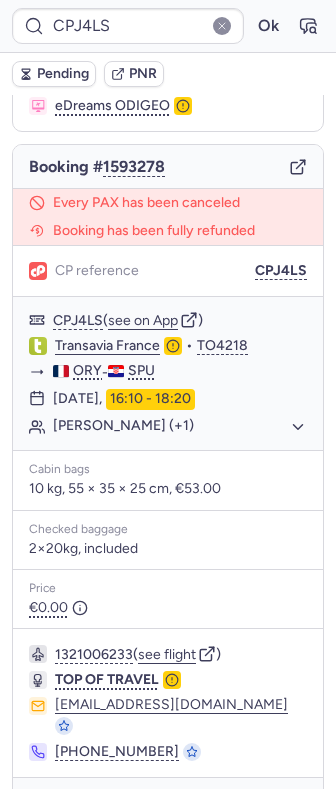 scroll, scrollTop: 193, scrollLeft: 0, axis: vertical 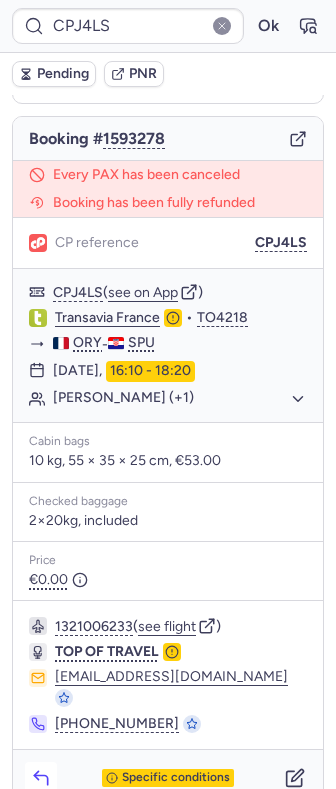 click at bounding box center [41, 778] 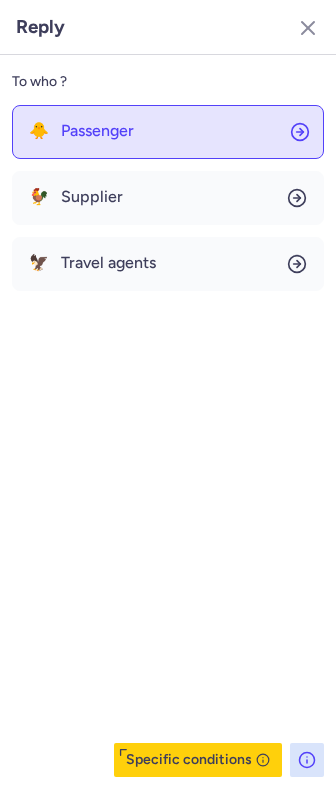 click on "🐥 Passenger" 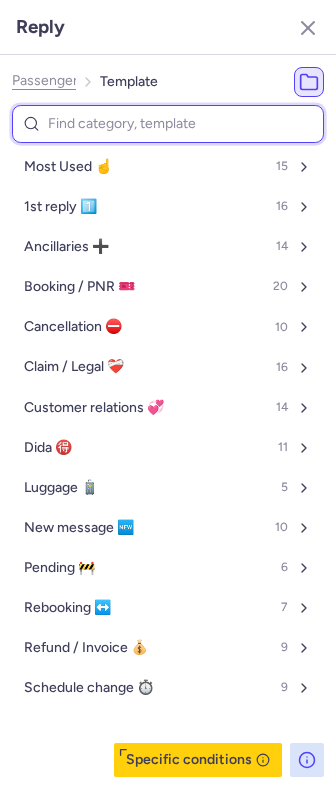 type on "c" 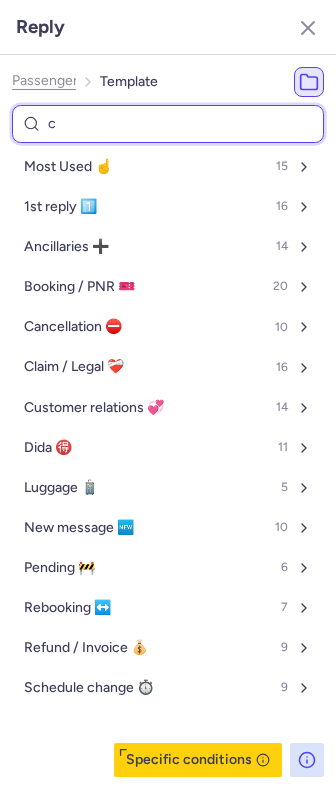 select on "en" 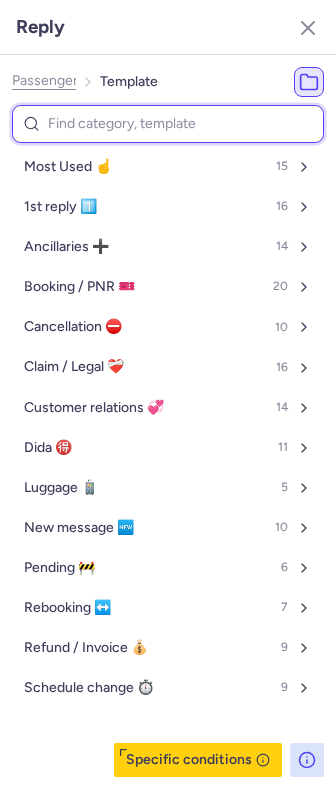 type on "b" 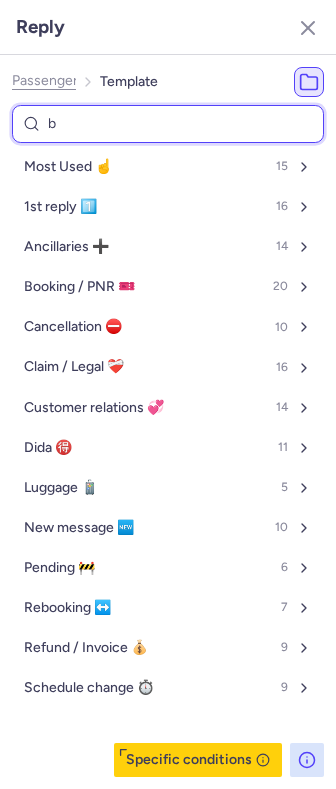 select on "en" 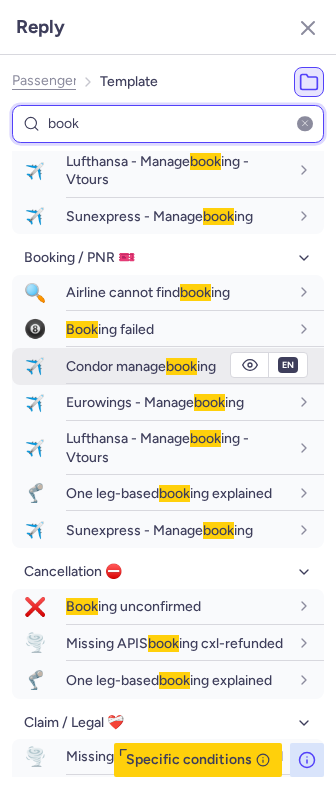 scroll, scrollTop: 266, scrollLeft: 0, axis: vertical 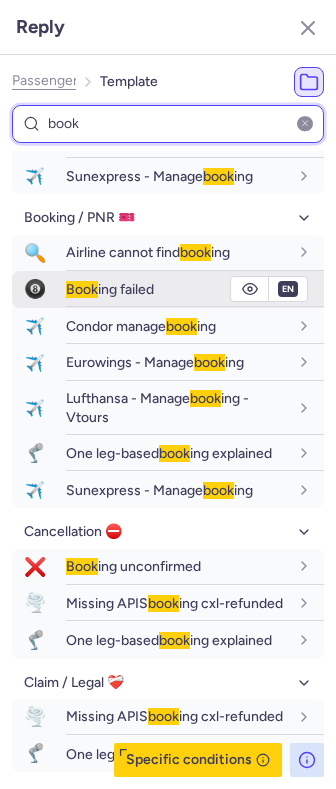 type on "book" 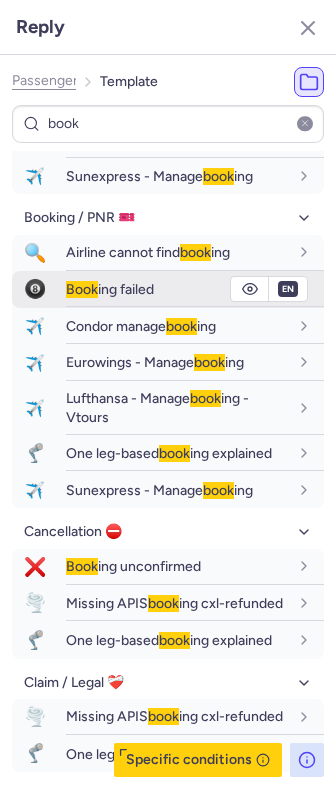 click on "Book ing failed" at bounding box center (177, 289) 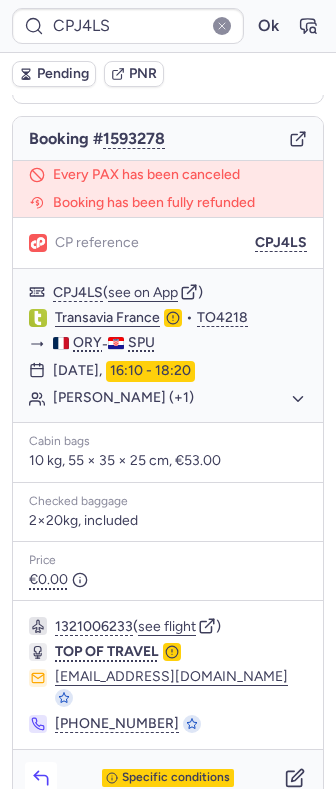 click 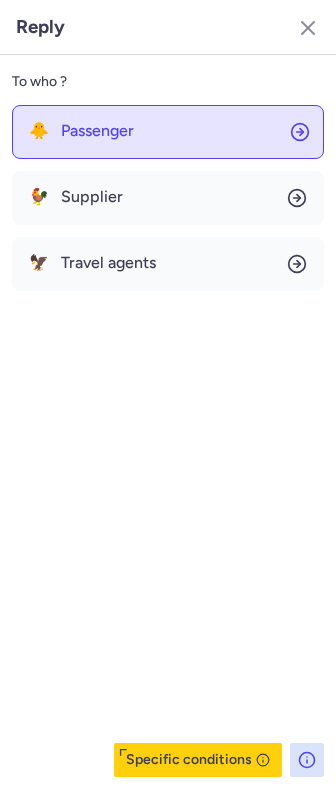 click on "Passenger" at bounding box center (97, 131) 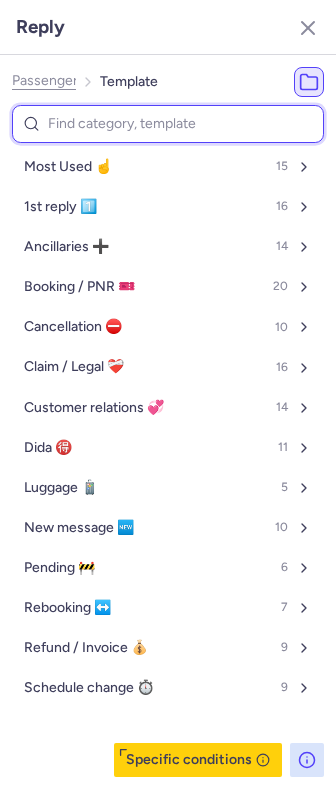 type on "b" 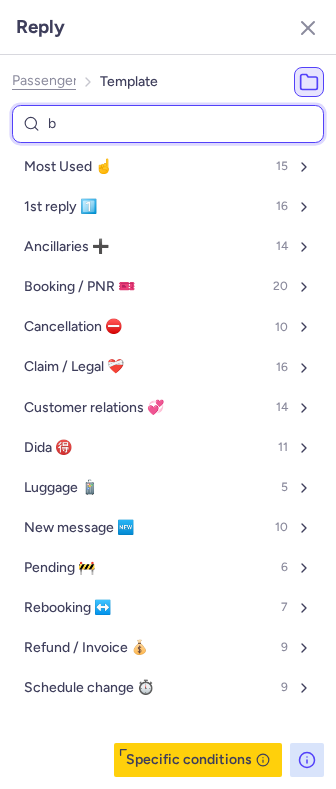 select on "en" 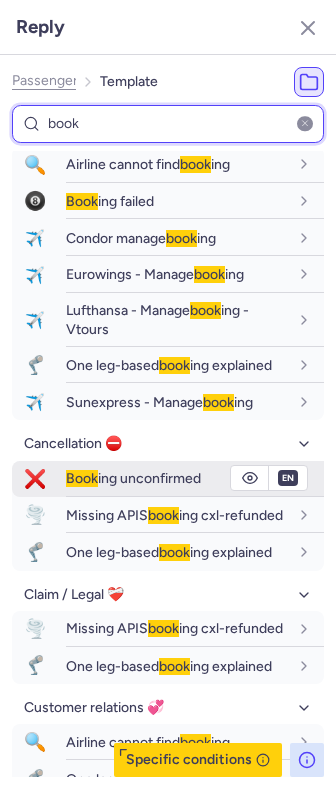 scroll, scrollTop: 400, scrollLeft: 0, axis: vertical 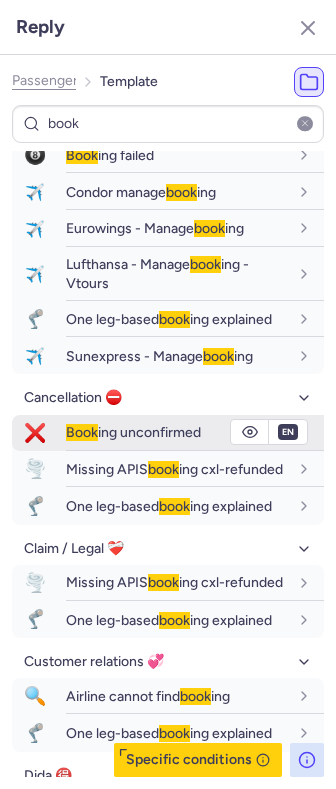 click 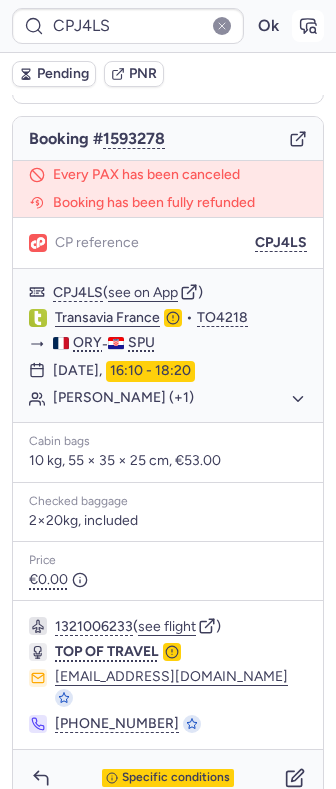 click 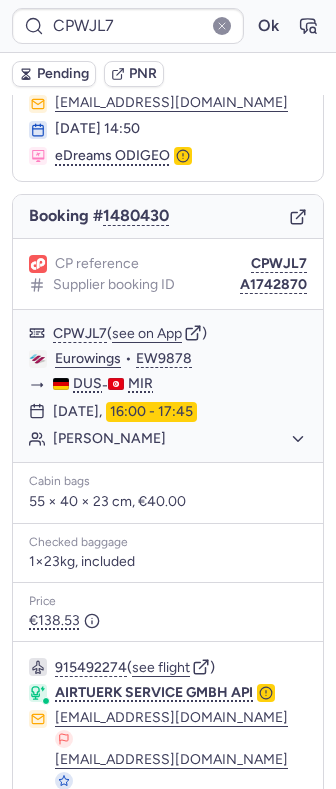 scroll, scrollTop: 200, scrollLeft: 0, axis: vertical 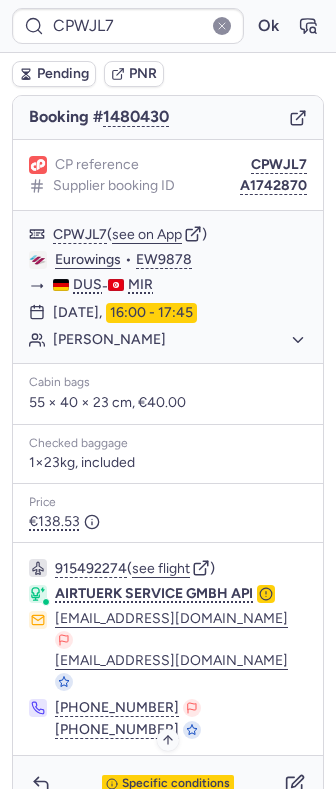 click on "Specific conditions" at bounding box center (176, 784) 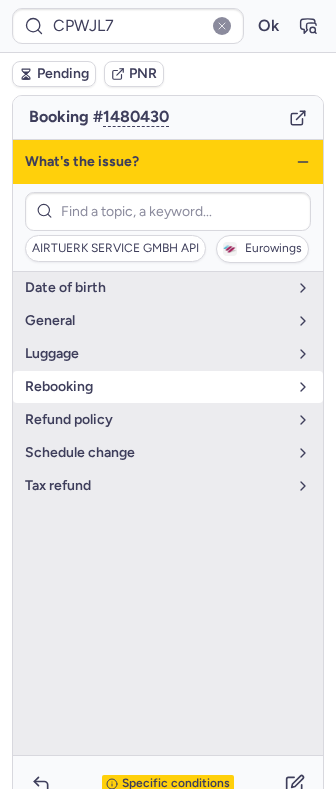 click on "rebooking" at bounding box center [156, 387] 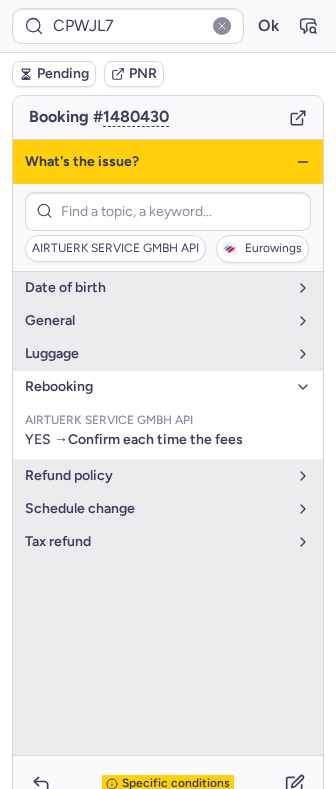 click on "rebooking" at bounding box center [156, 387] 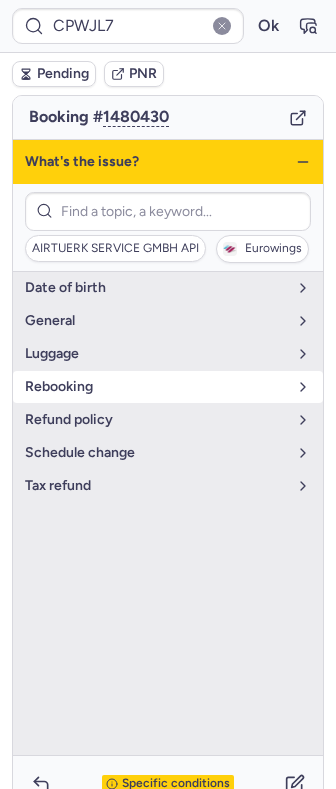 click on "rebooking" at bounding box center [156, 387] 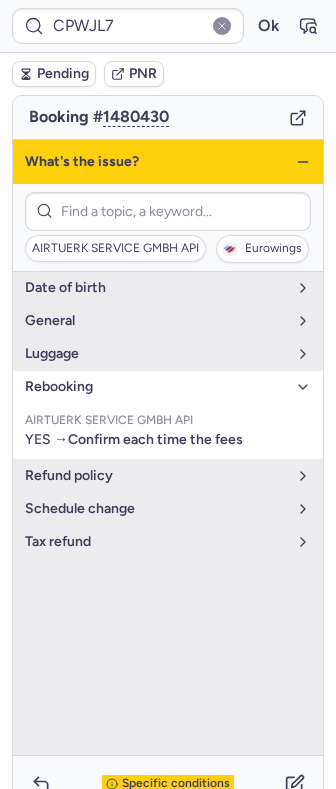 click on "rebooking" at bounding box center [156, 387] 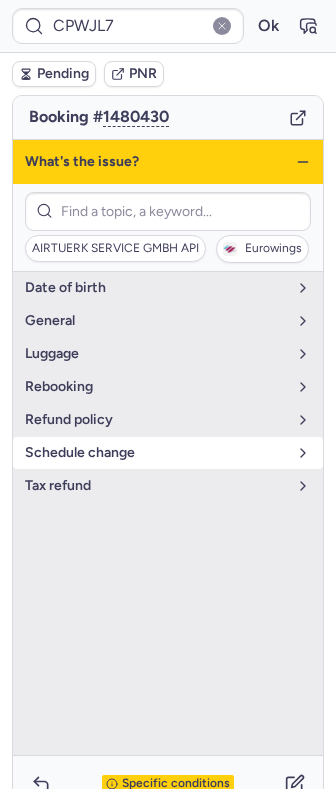 click on "schedule change" at bounding box center [156, 453] 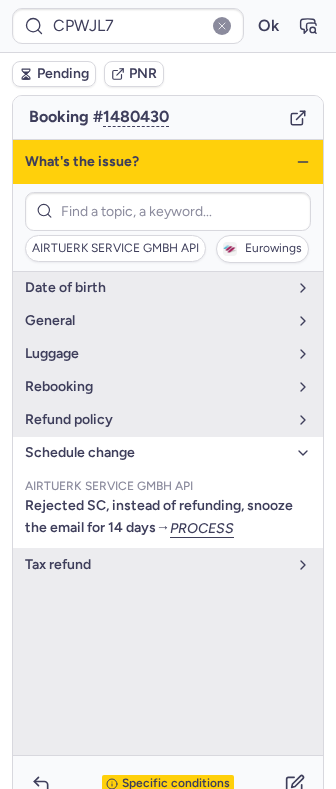click on "schedule change" at bounding box center [168, 453] 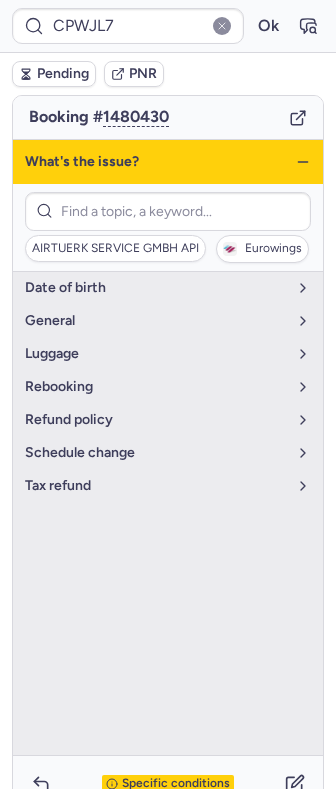 click on "What's the issue?" at bounding box center [168, 162] 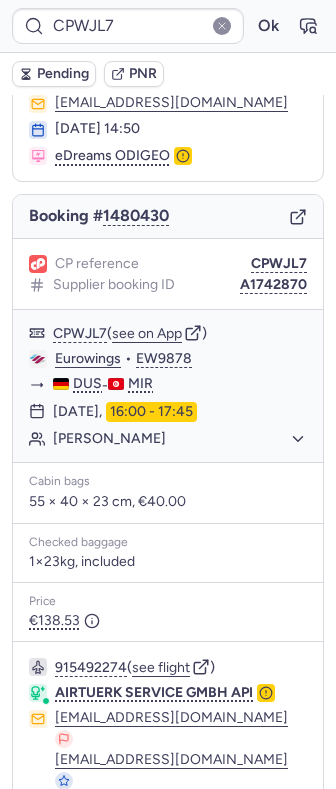 scroll, scrollTop: 200, scrollLeft: 0, axis: vertical 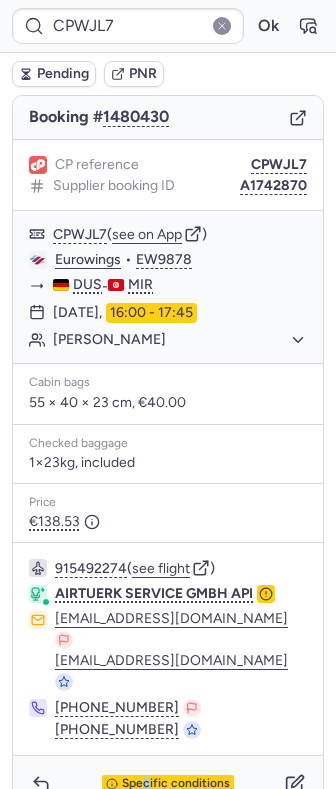 click on "Specific conditions" at bounding box center [168, 784] 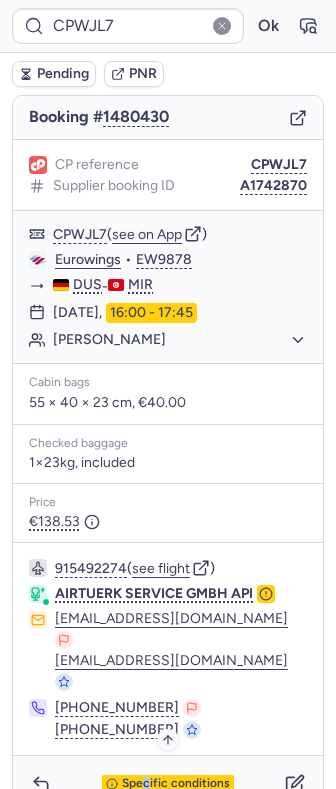 click on "Specific conditions" at bounding box center [176, 784] 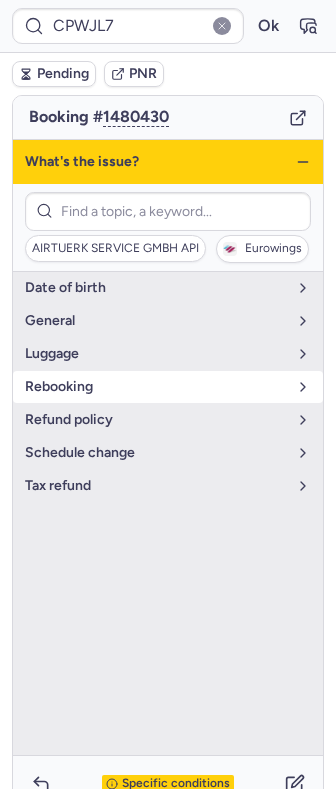 click on "rebooking" at bounding box center (156, 387) 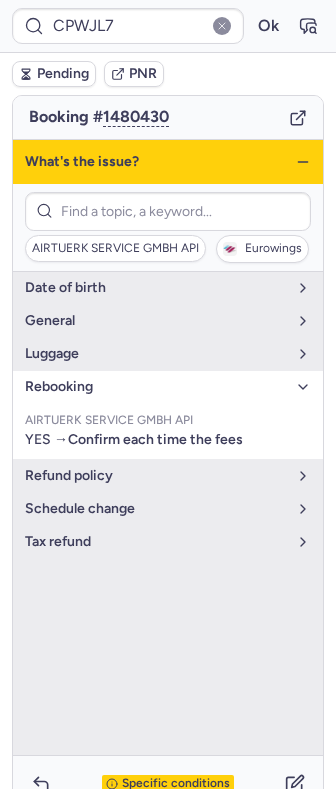 click on "rebooking" at bounding box center (156, 387) 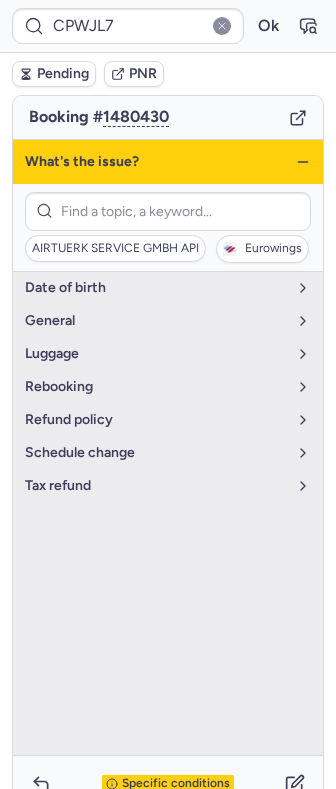 click on "What's the issue?" at bounding box center (168, 162) 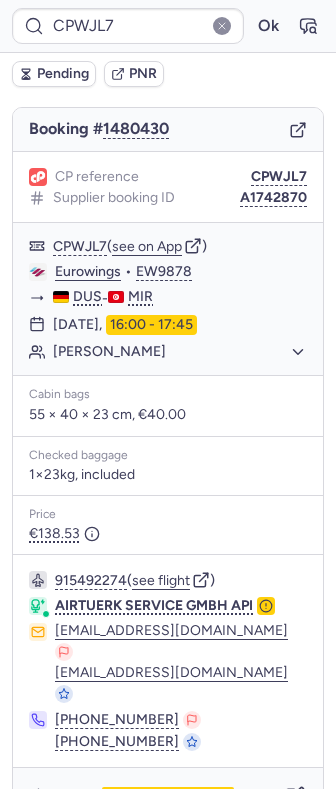 scroll, scrollTop: 200, scrollLeft: 0, axis: vertical 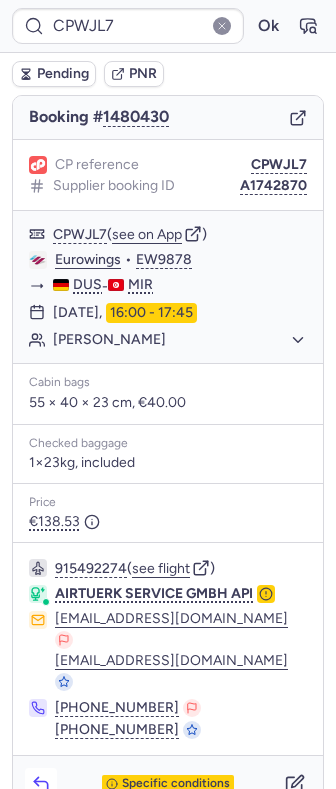 click 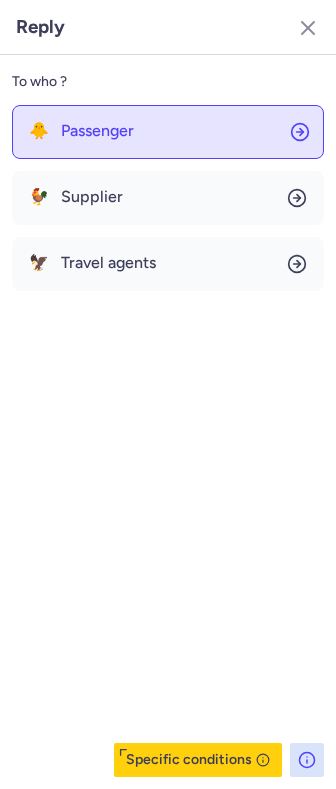 click on "Passenger" at bounding box center (97, 131) 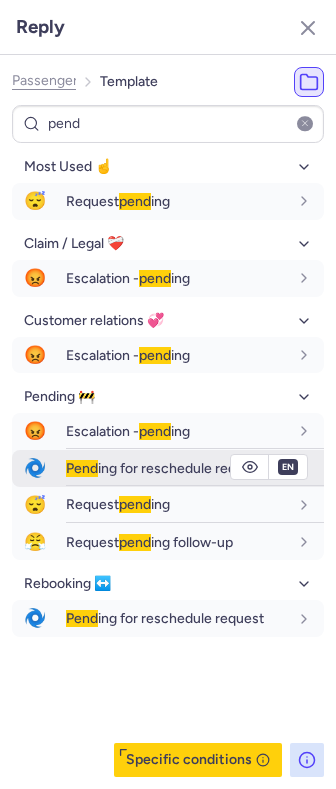 click on "Pend ing for reschedule request" at bounding box center [165, 468] 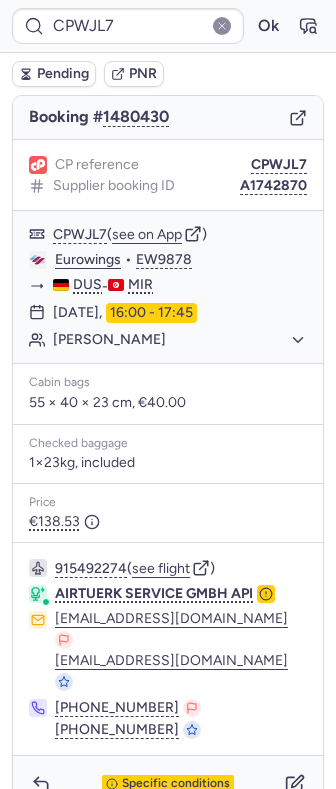 click on "Pending" at bounding box center (54, 74) 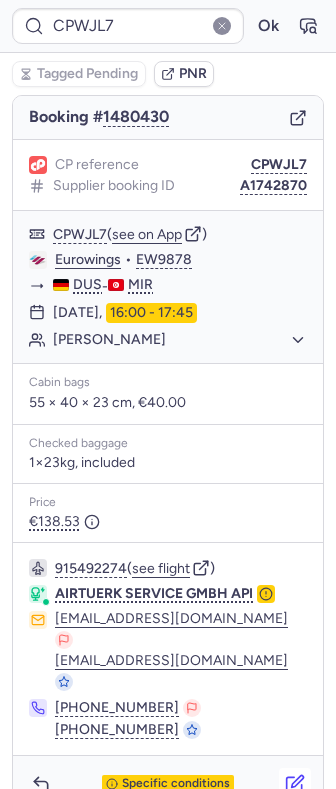 click at bounding box center (295, 784) 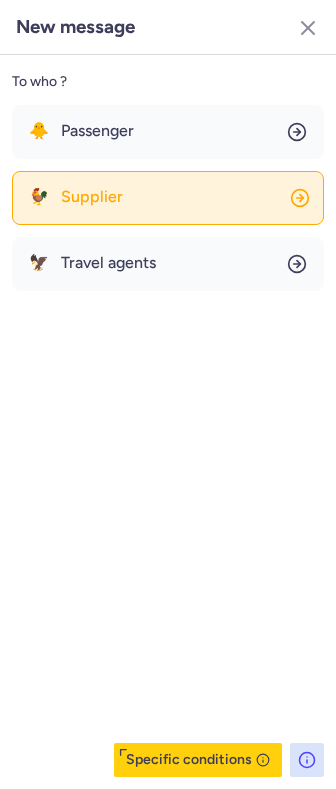 click on "🐓 Supplier" 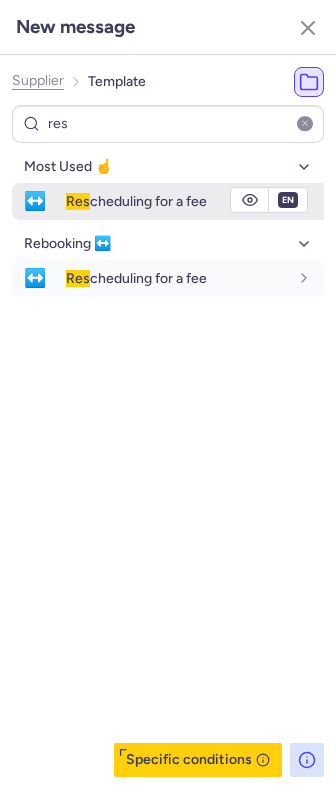 click on "Res cheduling for a fee" at bounding box center (136, 201) 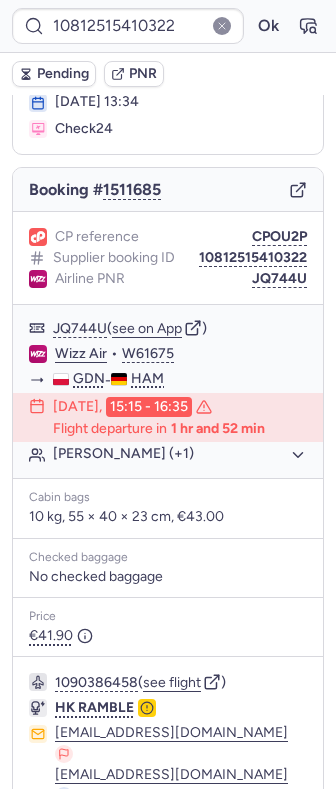 scroll, scrollTop: 262, scrollLeft: 0, axis: vertical 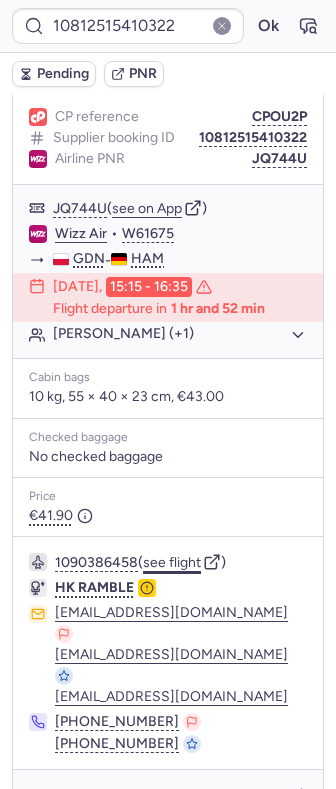 click on "see flight" 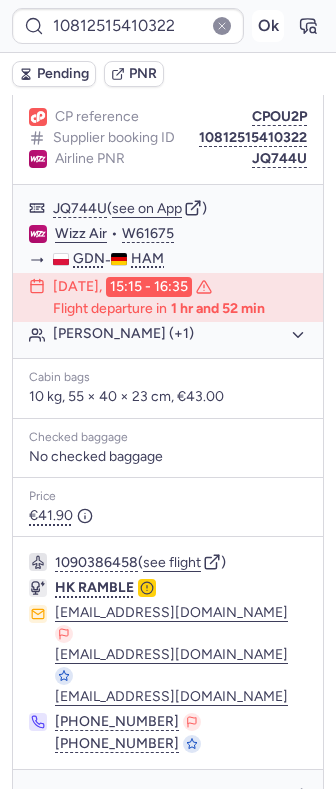 click on "Ok" at bounding box center (268, 26) 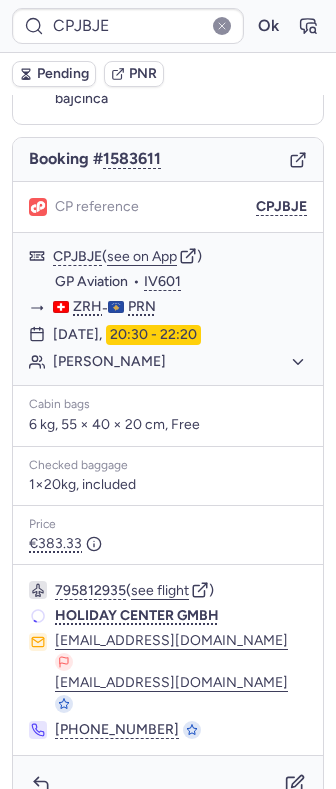 scroll, scrollTop: 158, scrollLeft: 0, axis: vertical 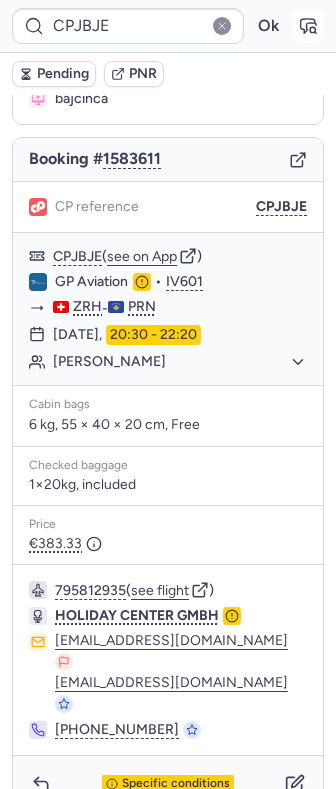 click 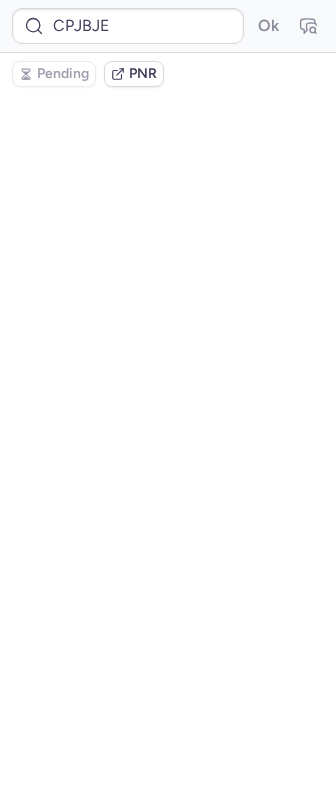 scroll, scrollTop: 0, scrollLeft: 0, axis: both 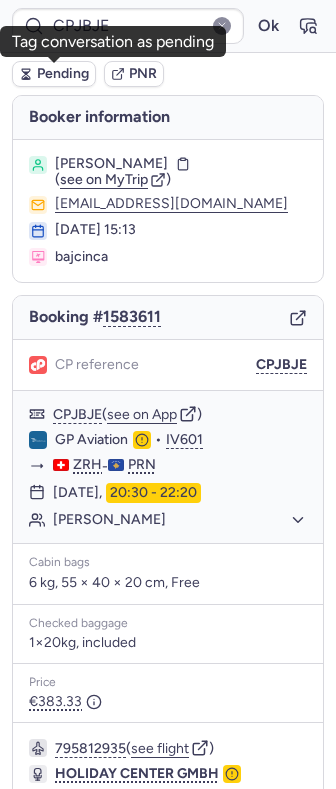 click on "Pending" at bounding box center (63, 74) 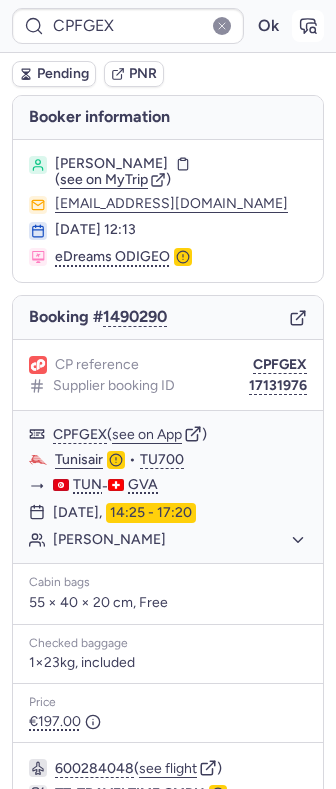 click 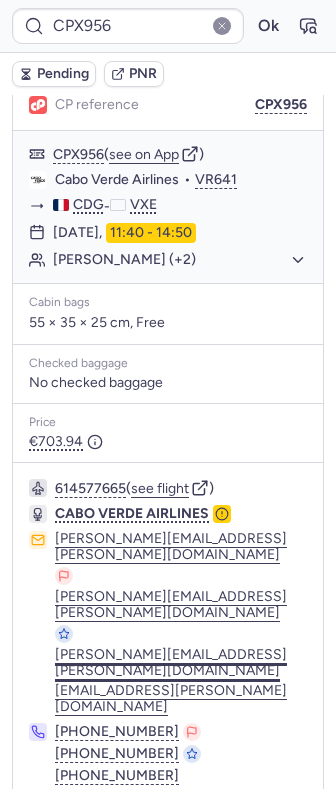 scroll, scrollTop: 268, scrollLeft: 0, axis: vertical 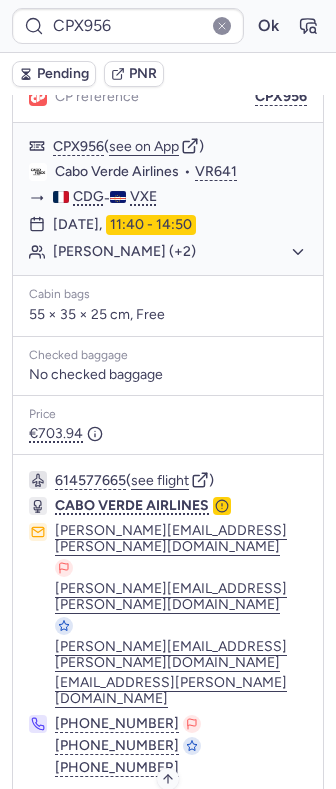 click on "Specific conditions" at bounding box center (176, 823) 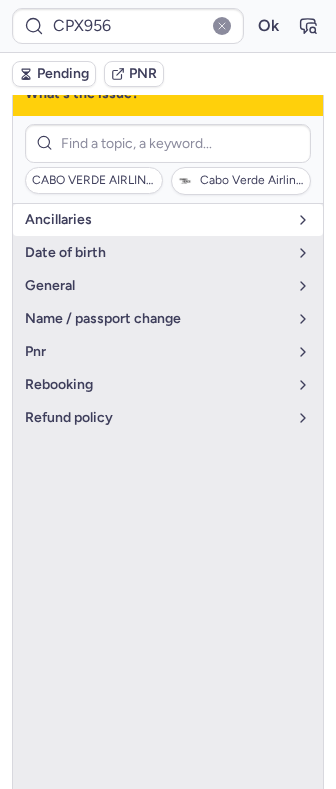 click on "Ancillaries" at bounding box center [168, 220] 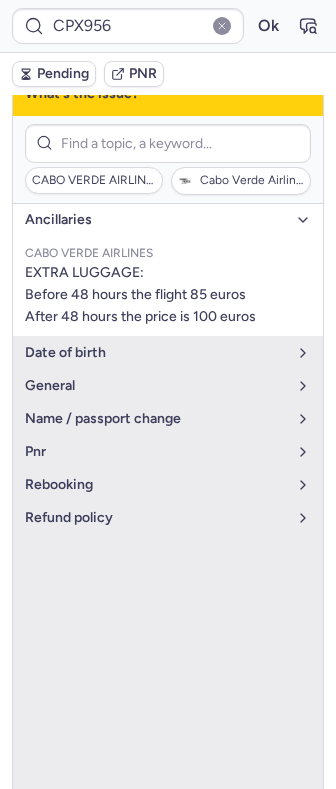 click on "Ancillaries" at bounding box center (168, 220) 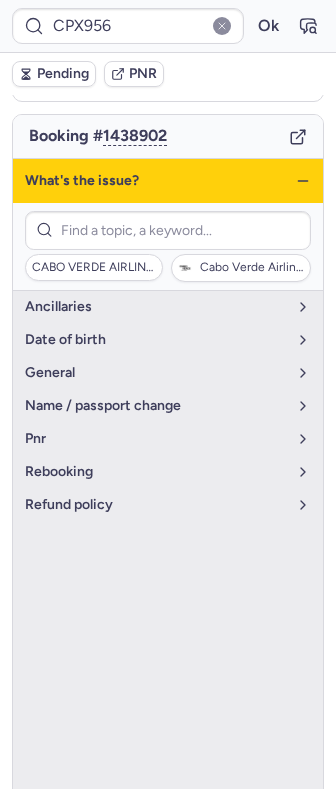 scroll, scrollTop: 1, scrollLeft: 0, axis: vertical 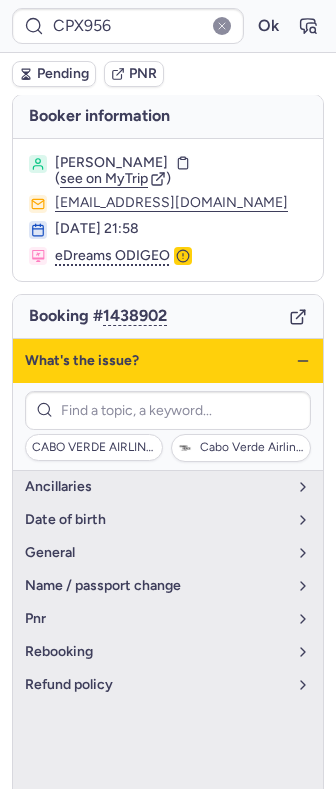 click 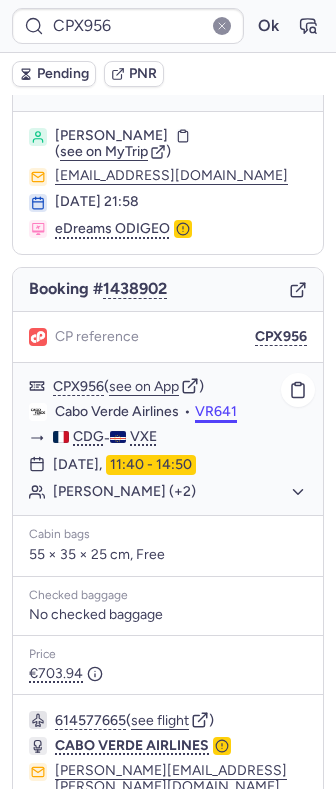 scroll, scrollTop: 0, scrollLeft: 0, axis: both 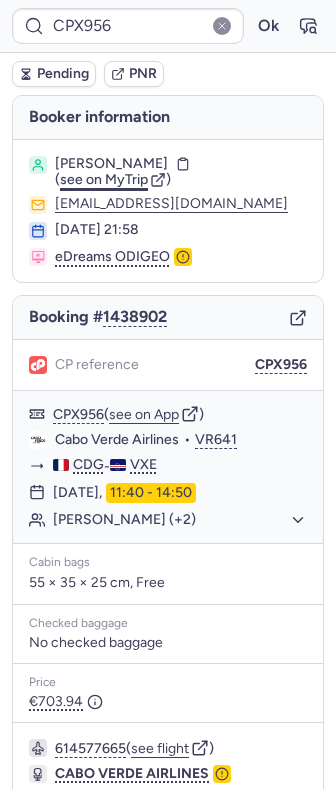 click on "see on MyTrip" at bounding box center [104, 179] 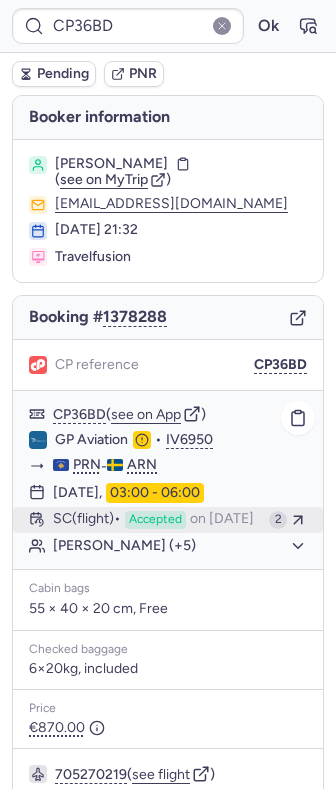 click on "on [DATE]" at bounding box center [222, 520] 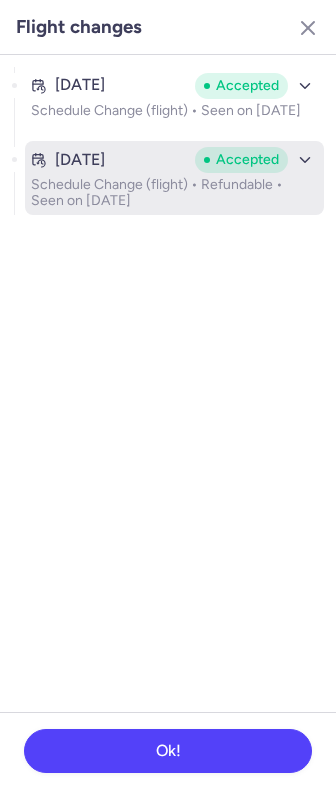 click on "[DATE] Accepted Schedule Change (flight) • Refundable • Seen on [DATE]" at bounding box center [174, 178] 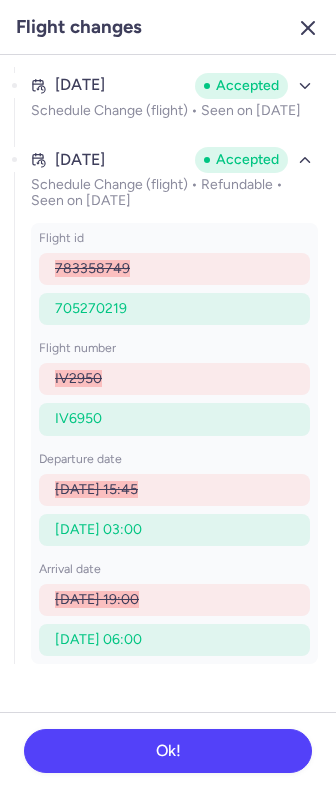 click 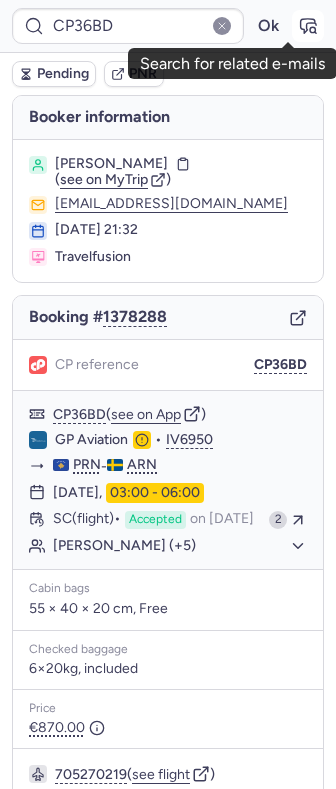 click 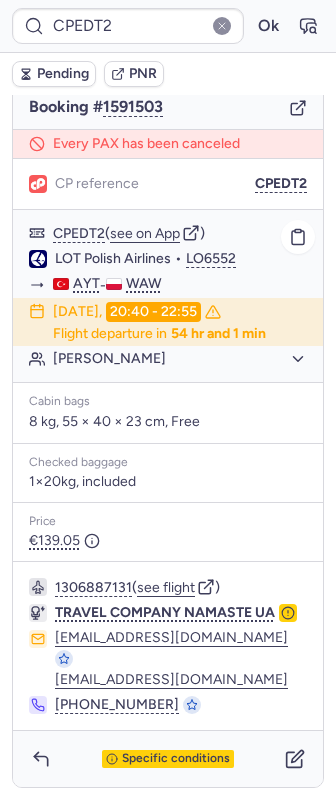 scroll, scrollTop: 224, scrollLeft: 0, axis: vertical 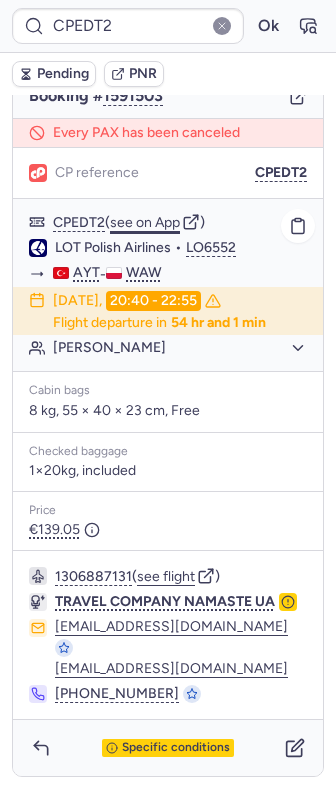 click on "see on App" 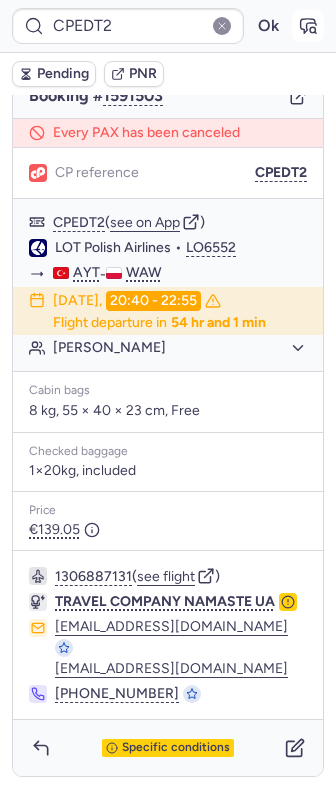 click at bounding box center [308, 26] 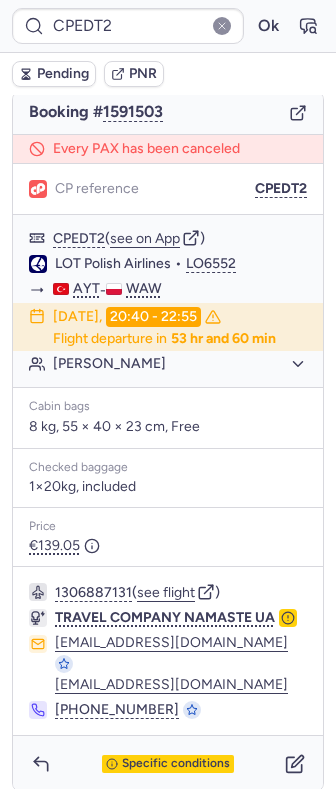 scroll, scrollTop: 224, scrollLeft: 0, axis: vertical 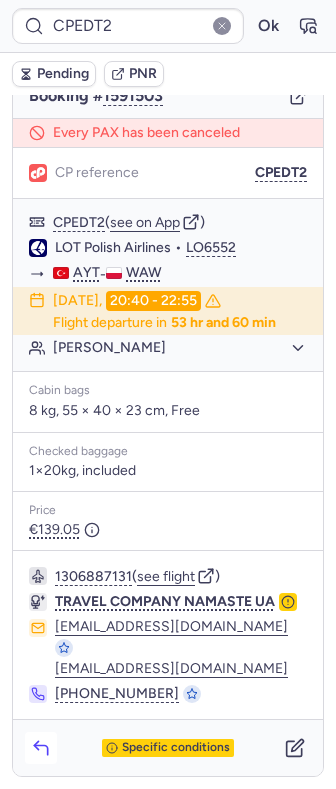 click at bounding box center [41, 748] 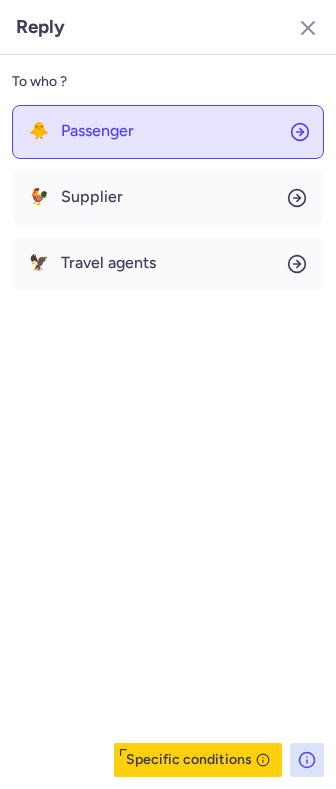 click on "Passenger" at bounding box center [97, 131] 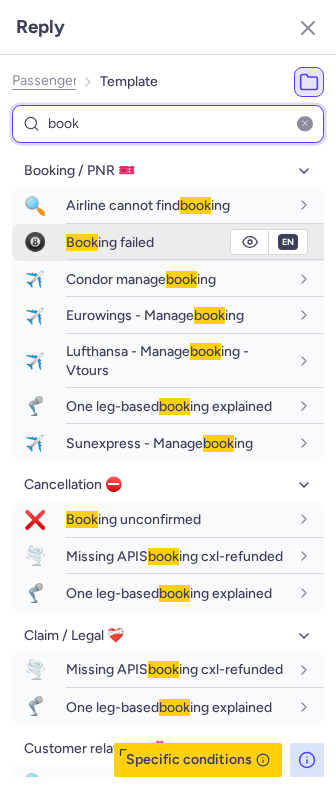 scroll, scrollTop: 266, scrollLeft: 0, axis: vertical 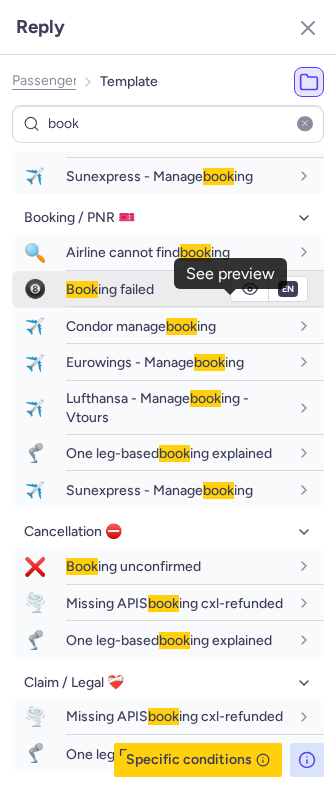 click 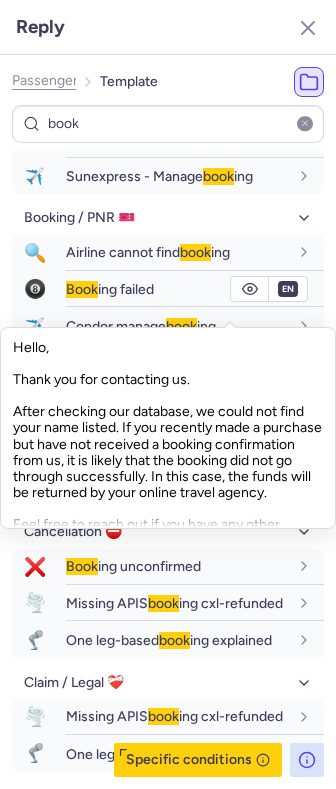 scroll, scrollTop: 81, scrollLeft: 0, axis: vertical 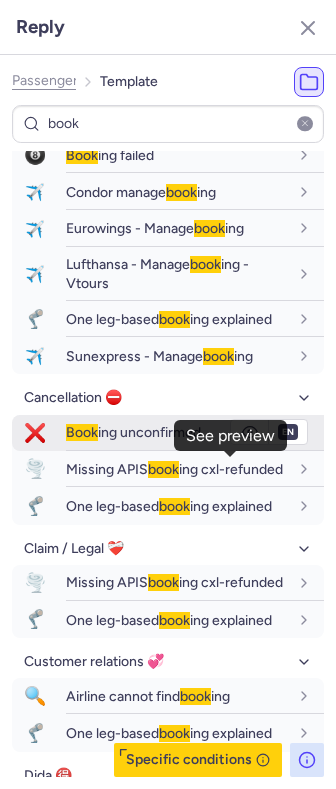 click 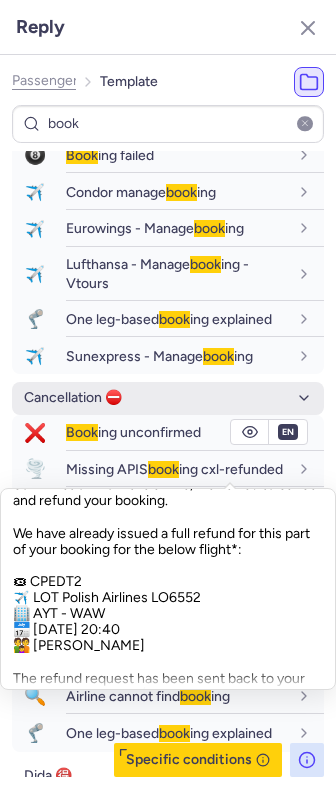 scroll, scrollTop: 133, scrollLeft: 0, axis: vertical 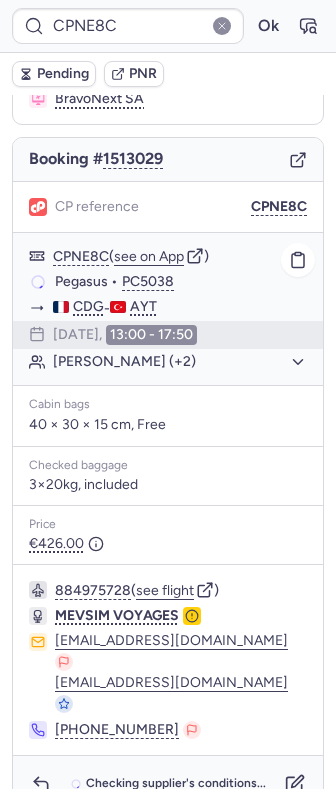 click on "[PERSON_NAME] (+2)" 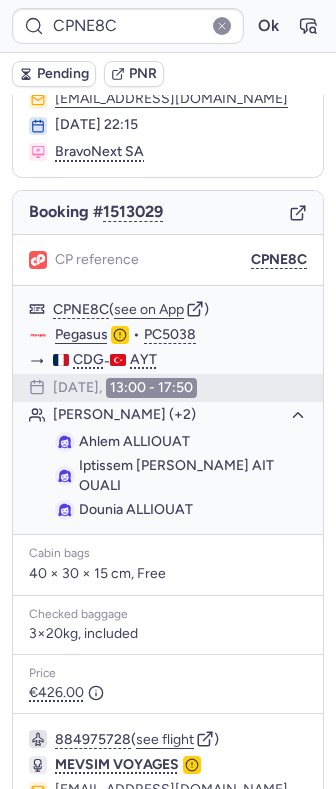 scroll, scrollTop: 234, scrollLeft: 0, axis: vertical 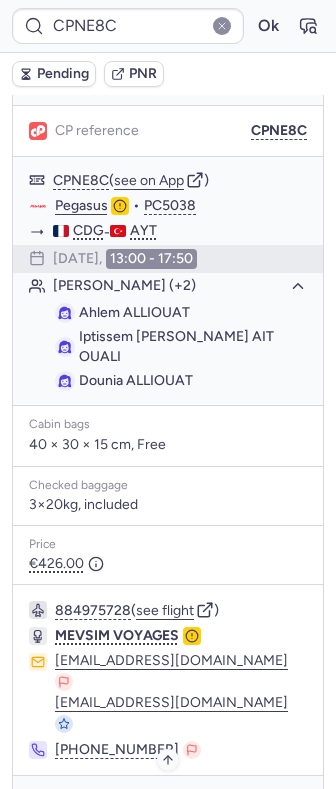 click on "Specific conditions" at bounding box center [176, 804] 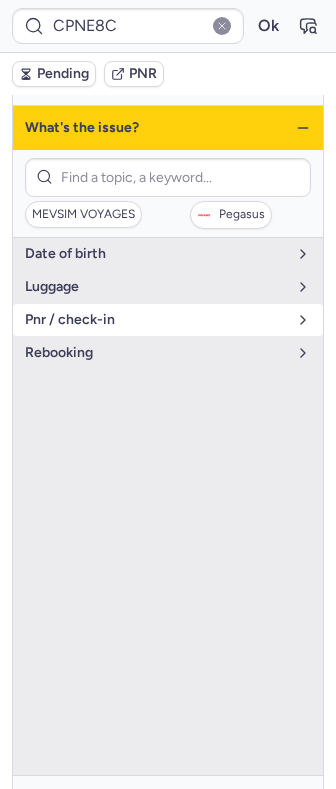 click on "pnr / check-in" at bounding box center [168, 320] 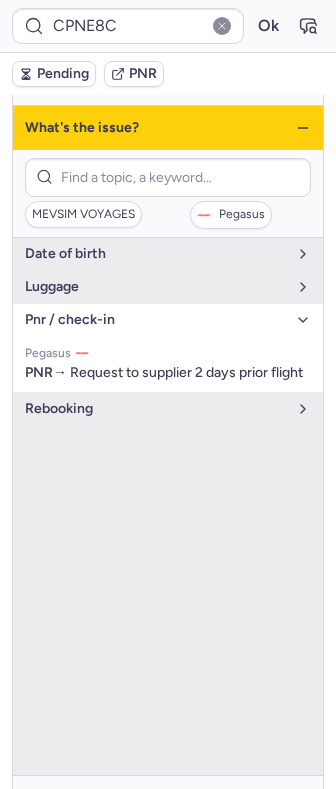 click on "pnr / check-in" at bounding box center [156, 320] 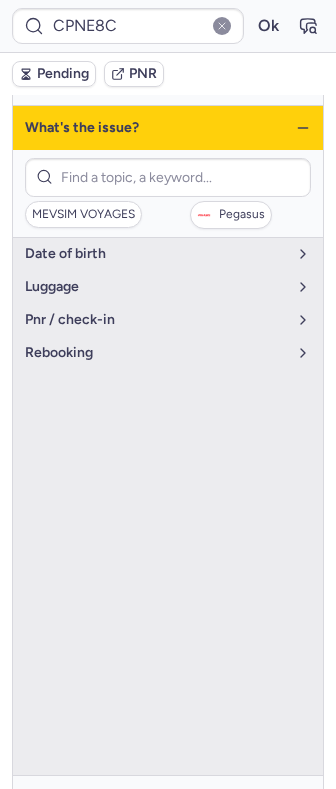 click 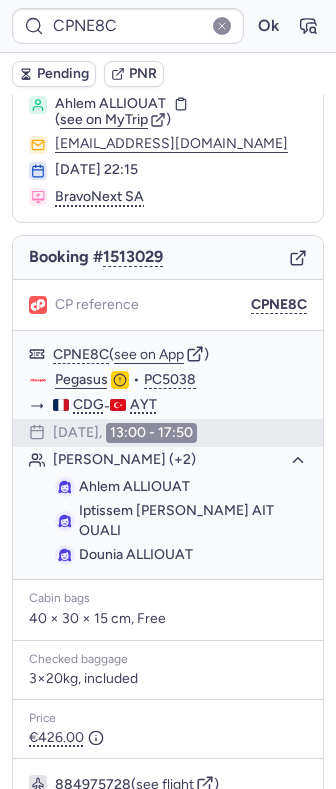 scroll, scrollTop: 0, scrollLeft: 0, axis: both 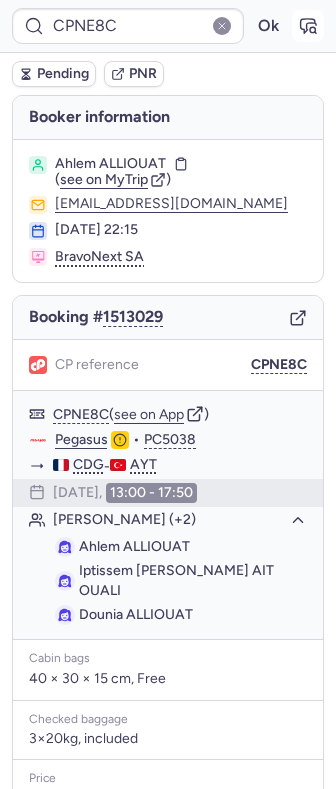 click 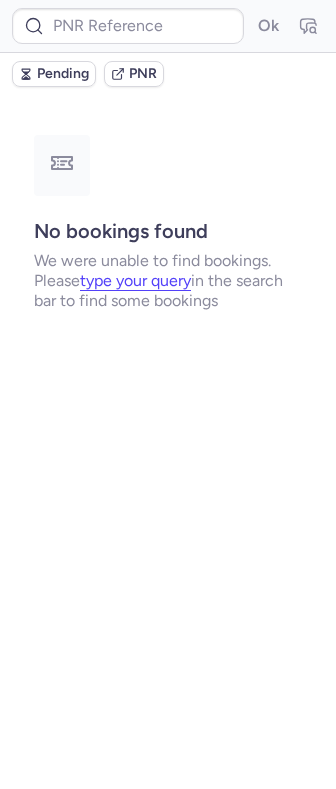 scroll, scrollTop: 0, scrollLeft: 0, axis: both 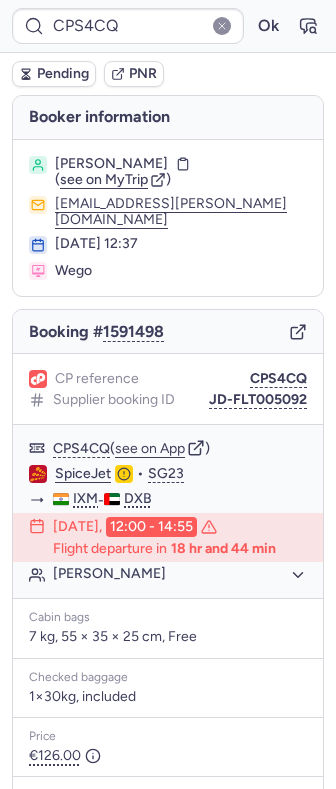click on "CPS4CQ  Ok" at bounding box center (168, 26) 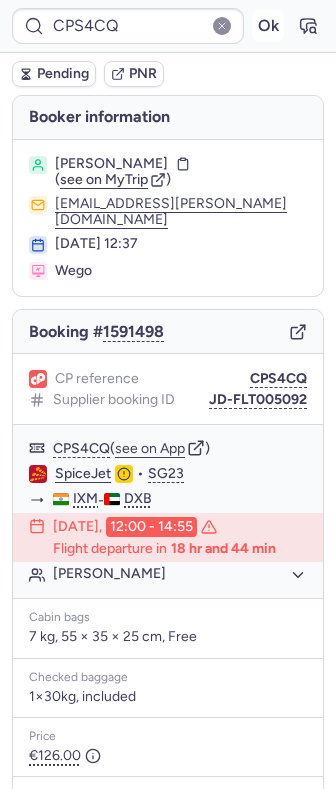 click on "Ok" at bounding box center (268, 26) 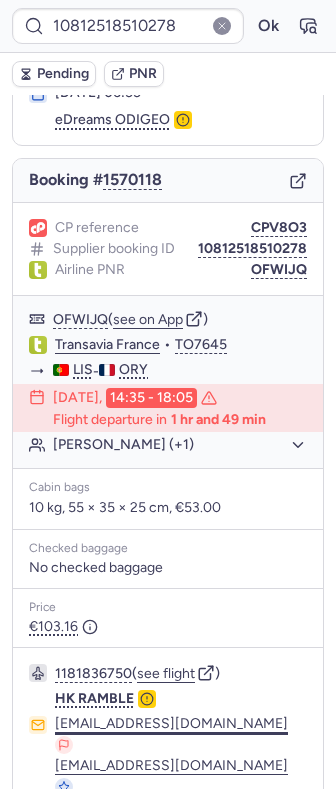 scroll, scrollTop: 262, scrollLeft: 0, axis: vertical 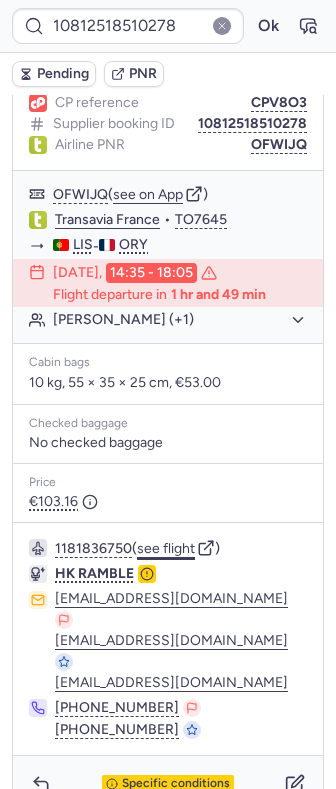 click on "see flight" 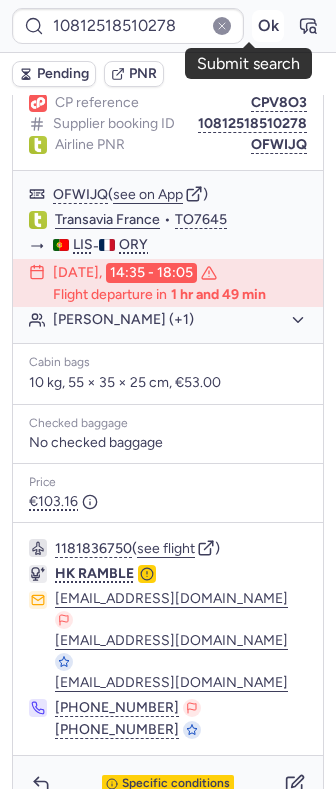 click on "Ok" at bounding box center [268, 26] 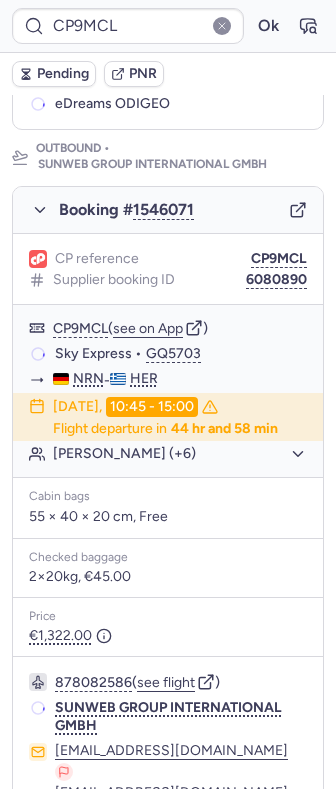 scroll, scrollTop: 289, scrollLeft: 0, axis: vertical 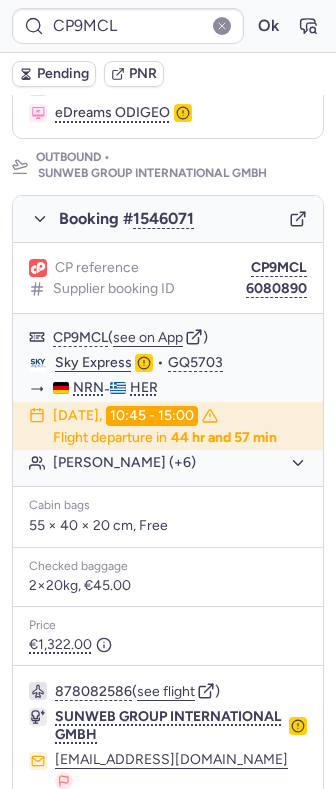 click on "Pending" at bounding box center (63, 74) 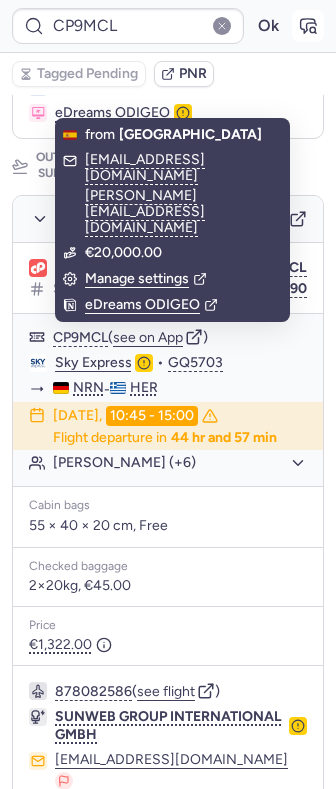 click 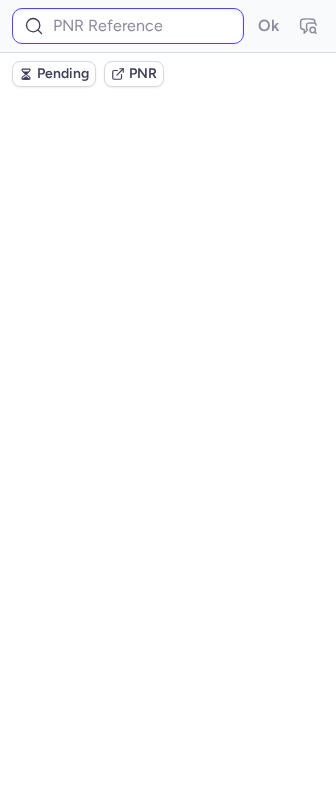 scroll, scrollTop: 0, scrollLeft: 0, axis: both 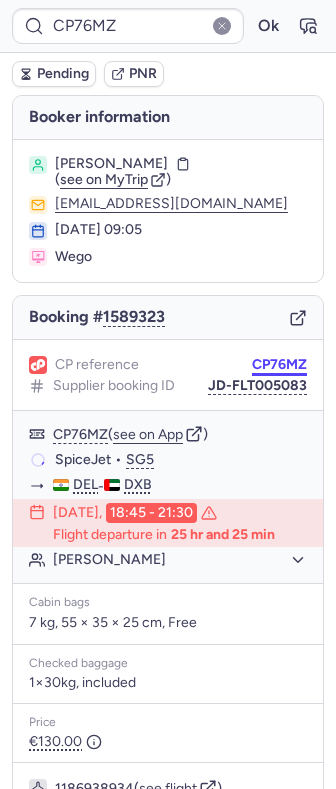 click on "CP76MZ" at bounding box center (279, 365) 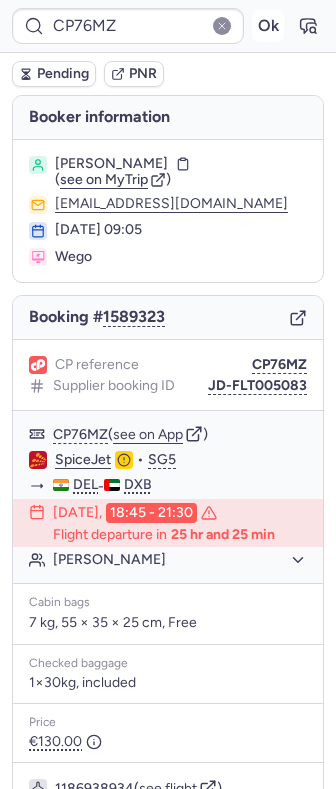 click on "Ok" at bounding box center (268, 26) 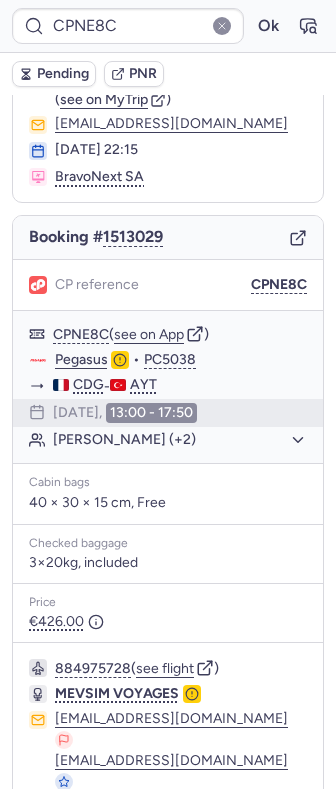 scroll, scrollTop: 158, scrollLeft: 0, axis: vertical 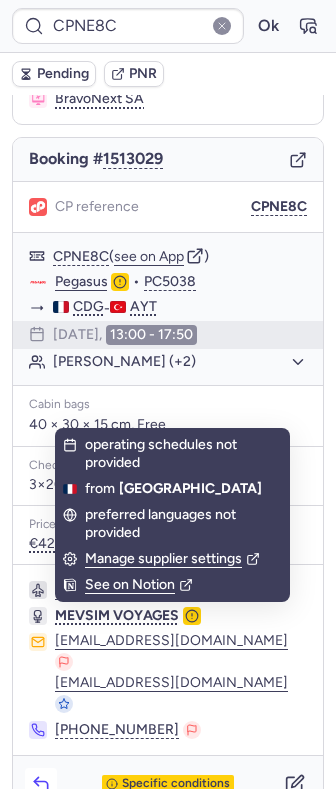 click 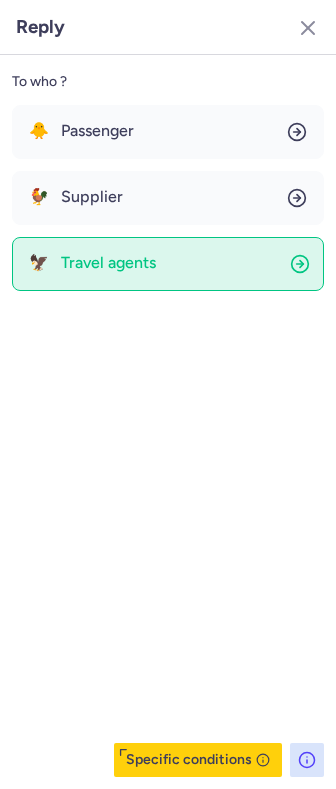 click on "🦅 Travel agents" 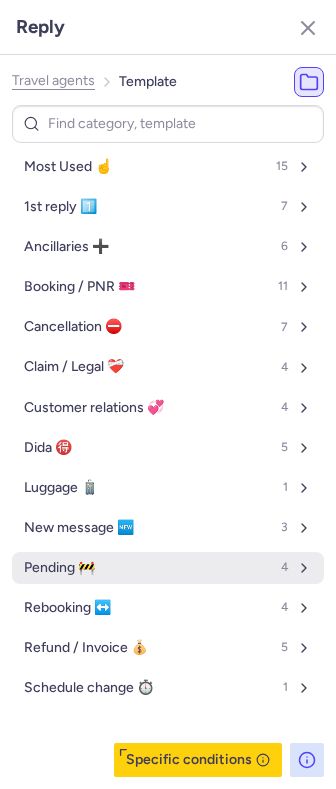 click on "Pending 🚧 4" at bounding box center (168, 568) 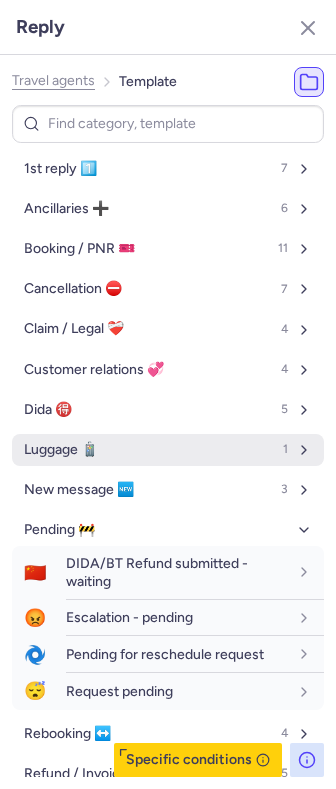 scroll, scrollTop: 0, scrollLeft: 0, axis: both 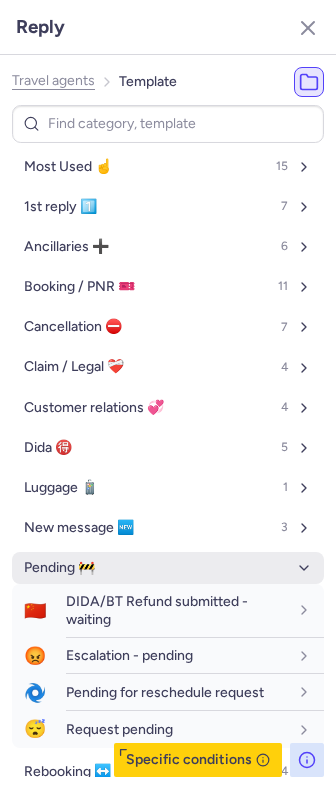 click on "Pending 🚧" at bounding box center [168, 568] 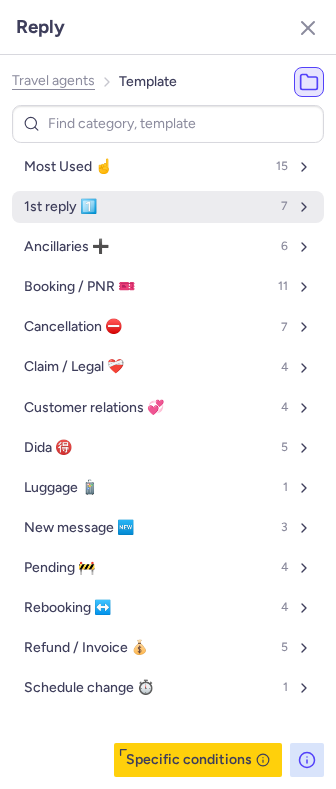 click on "1st reply 1️⃣ 7" at bounding box center [168, 207] 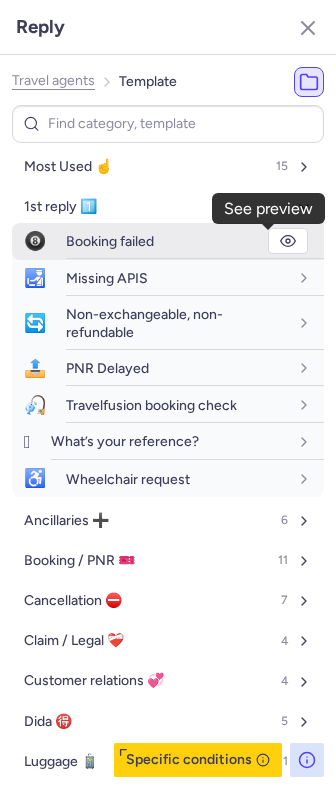 click 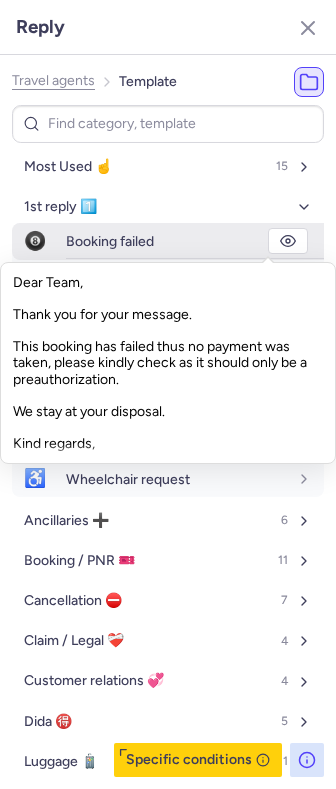 click 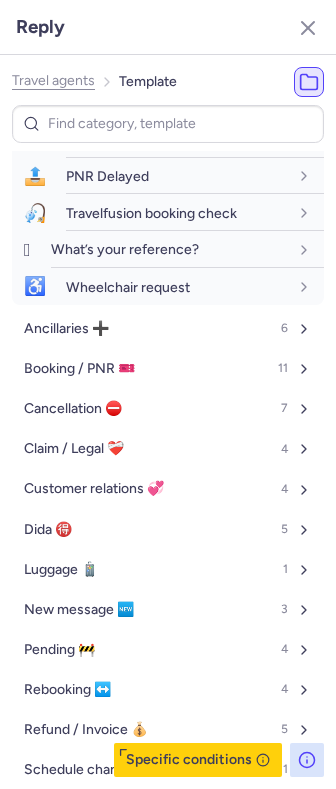 scroll, scrollTop: 244, scrollLeft: 0, axis: vertical 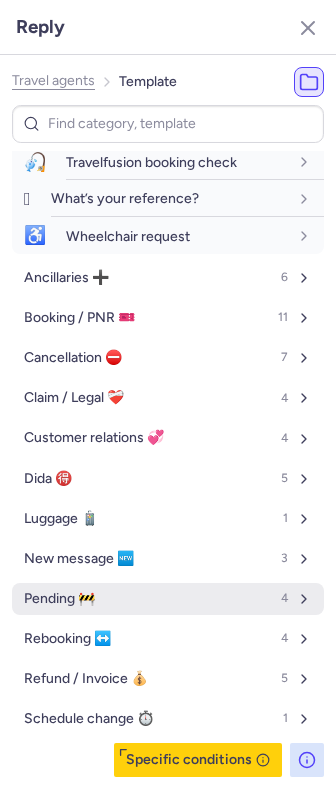 click on "Pending 🚧 4" at bounding box center (168, 599) 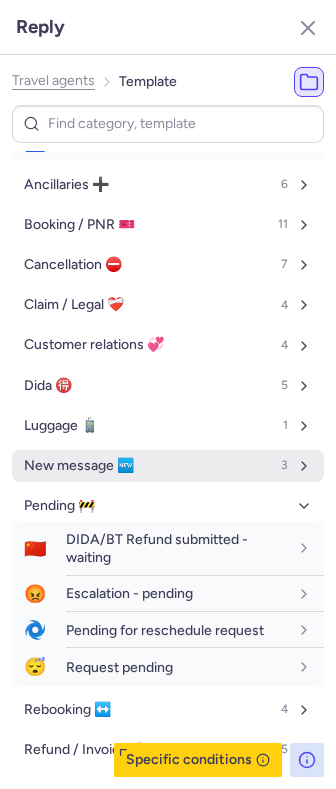 scroll, scrollTop: 377, scrollLeft: 0, axis: vertical 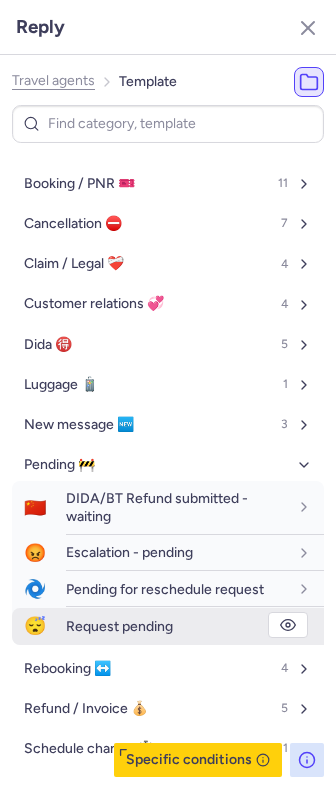 click on "Request pending" at bounding box center (119, 626) 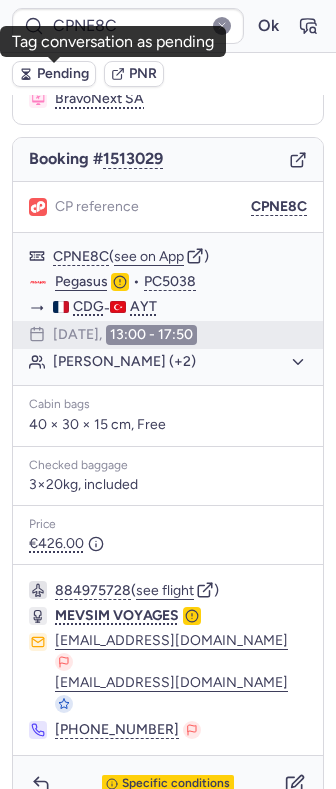 click on "Pending" at bounding box center (54, 74) 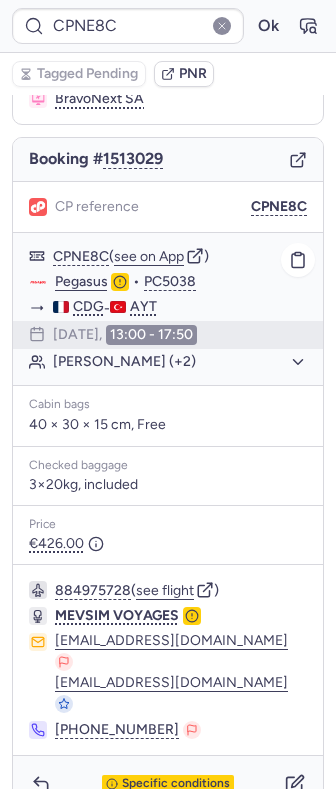click on "[PERSON_NAME] (+2)" 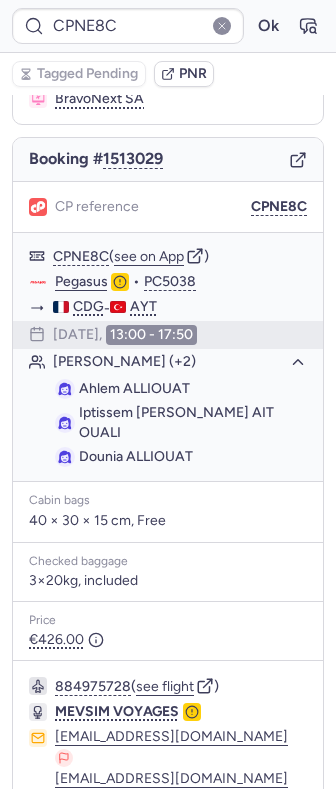 scroll, scrollTop: 234, scrollLeft: 0, axis: vertical 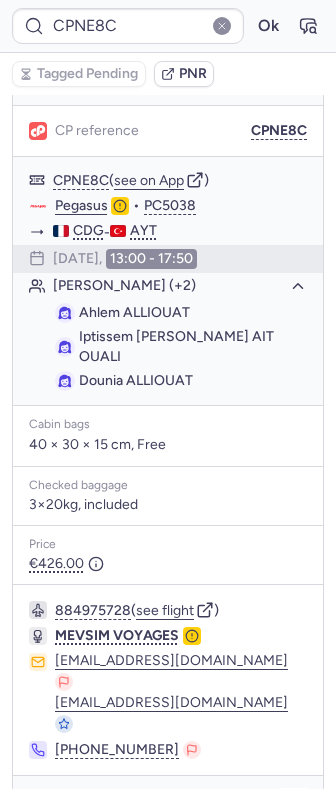 click 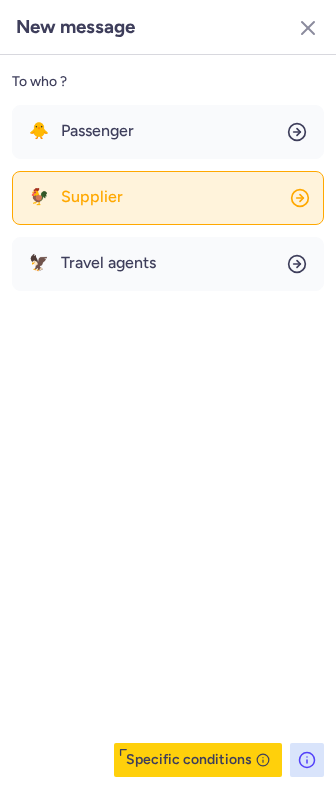 click on "🐓 Supplier" 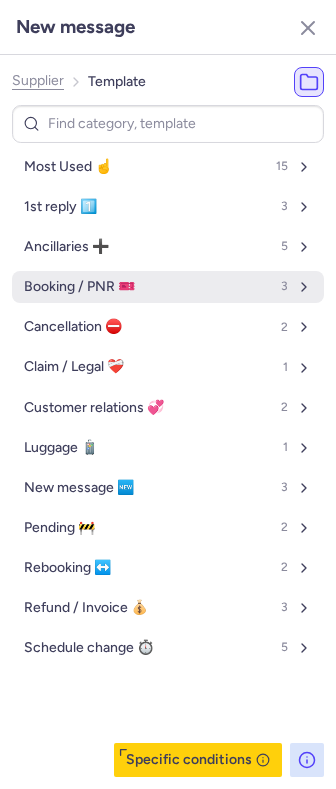 click on "Booking / PNR 🎫 3" at bounding box center (168, 287) 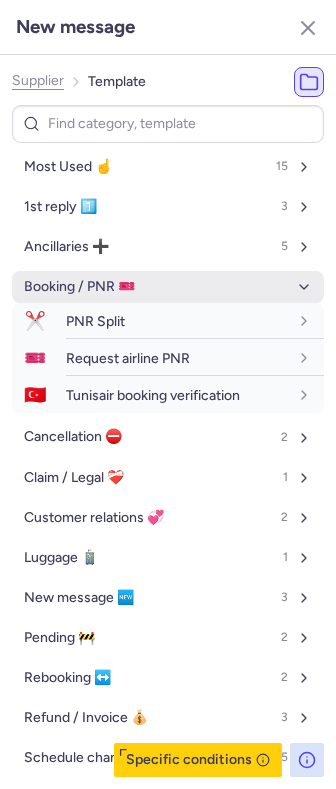 click on "Booking / PNR 🎫" at bounding box center (168, 287) 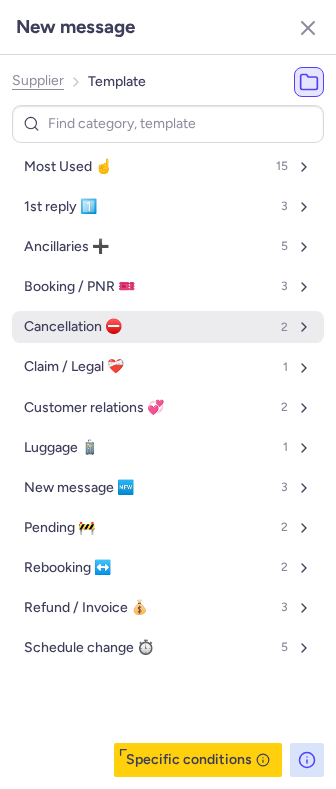 click on "Cancellation ⛔️ 2" at bounding box center [168, 327] 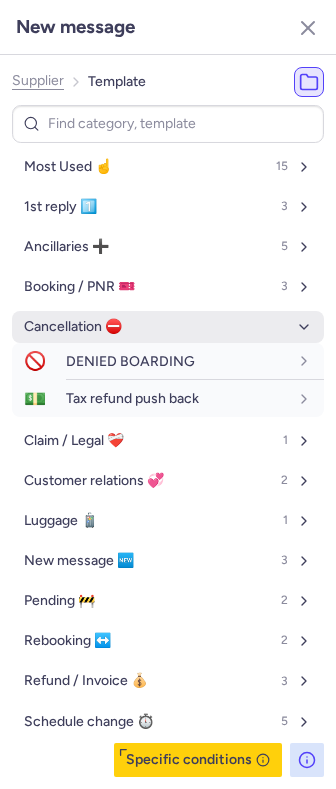 click on "Cancellation ⛔️" at bounding box center (168, 327) 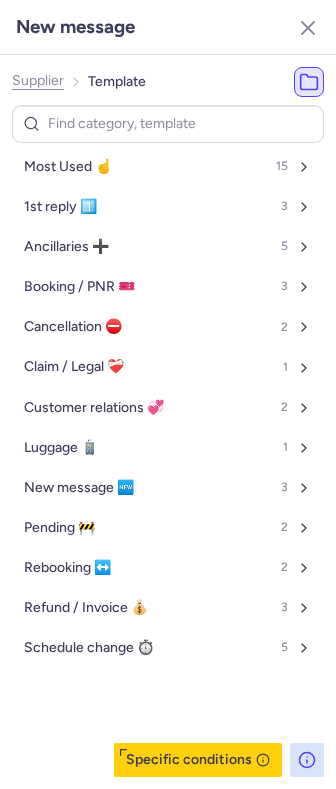 click on "Most Used ☝️ 15 1st reply 1️⃣ 3 Ancillaries ➕ 5 Booking / PNR 🎫 3 Cancellation ⛔️ 2 Claim / Legal ❤️‍🩹 1 Customer relations 💞 2 Luggage 🧳 1 New message 🆕 3 Pending 🚧 2 Rebooking ↔️ 2 Refund / Invoice 💰 3 Schedule change ⏱️ 5" at bounding box center [168, 407] 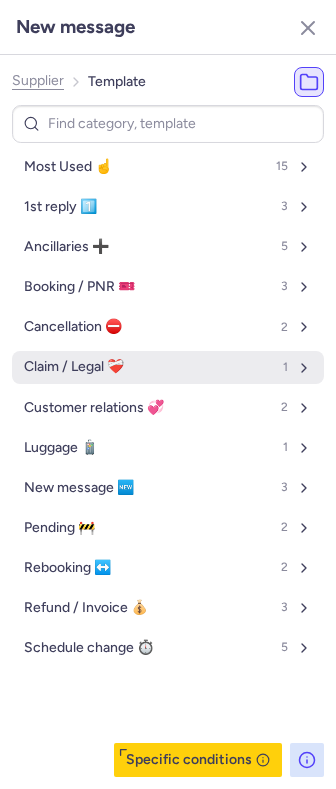 click on "Claim / Legal ❤️‍🩹 1" at bounding box center [168, 367] 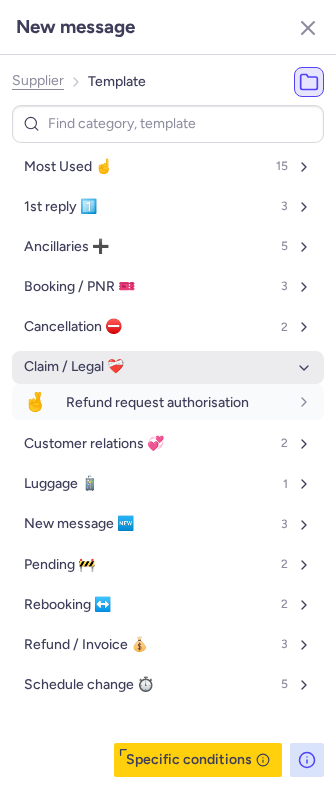 click on "Claim / Legal ❤️‍🩹" at bounding box center (168, 367) 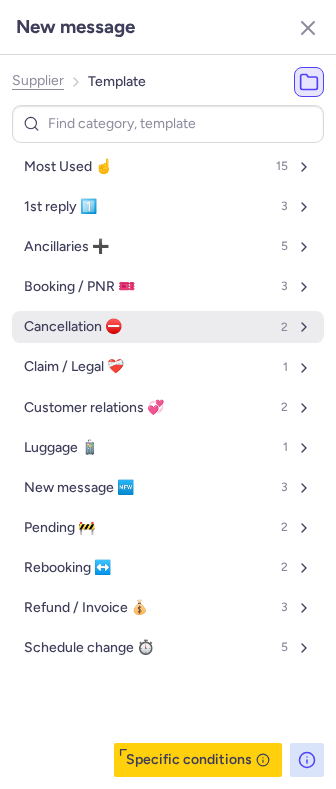 click on "Cancellation ⛔️ 2" at bounding box center [168, 327] 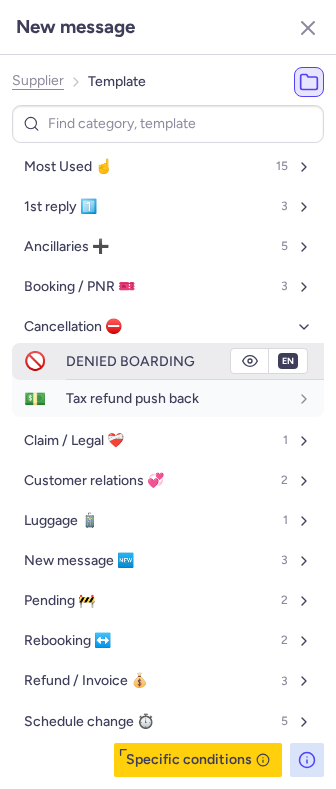 click on "DENIED BOARDING" at bounding box center (130, 361) 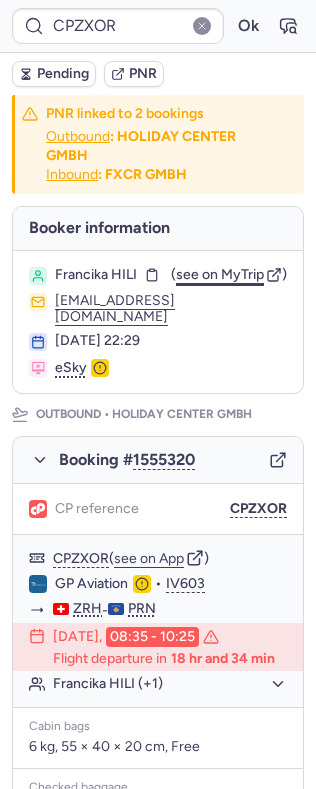 scroll, scrollTop: 0, scrollLeft: 0, axis: both 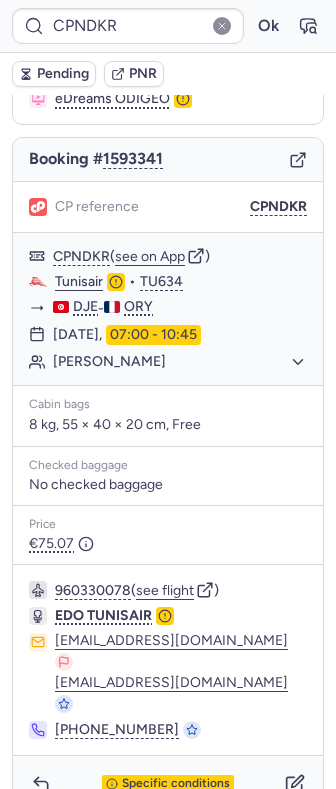 click on "Specific conditions" at bounding box center [168, 784] 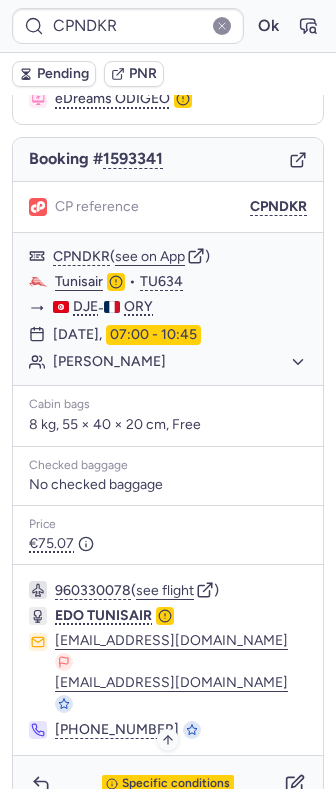click on "Specific conditions" at bounding box center (176, 784) 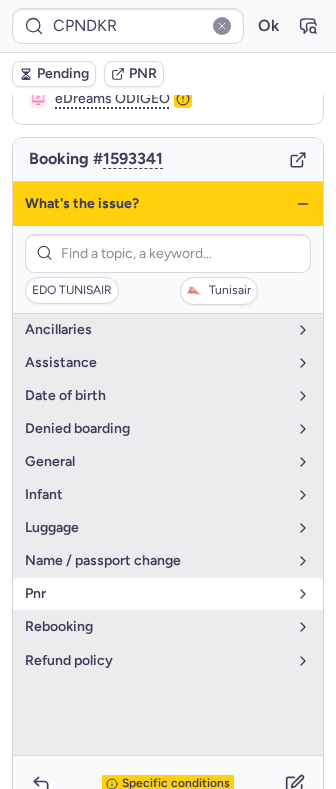 click on "pnr" at bounding box center [156, 594] 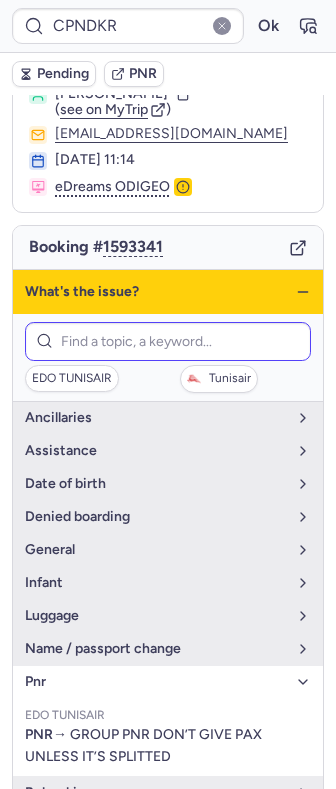 scroll, scrollTop: 25, scrollLeft: 0, axis: vertical 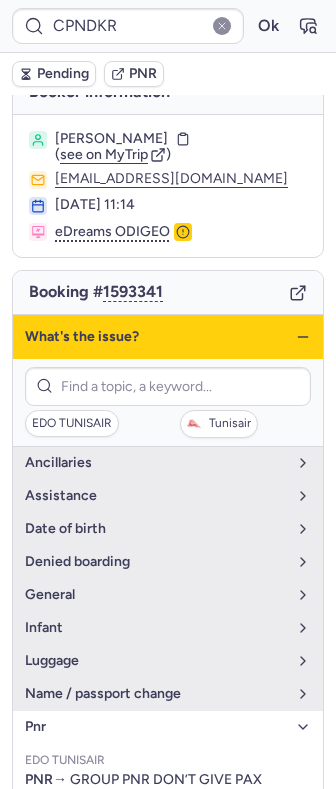 click 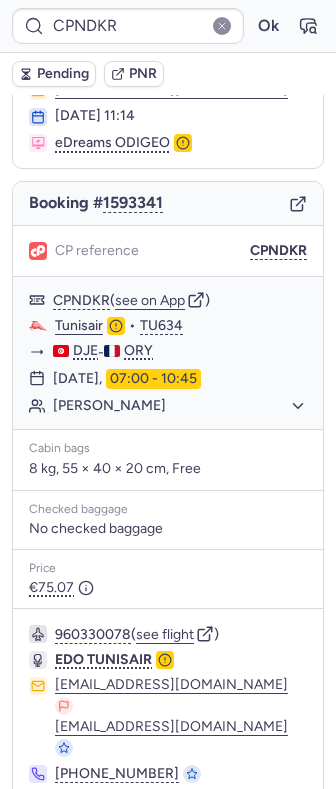 scroll, scrollTop: 158, scrollLeft: 0, axis: vertical 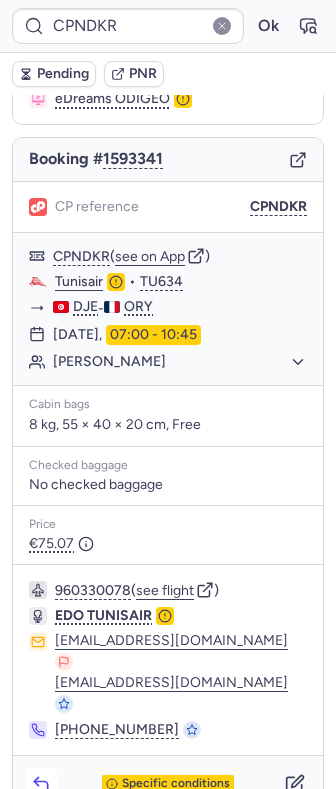 click 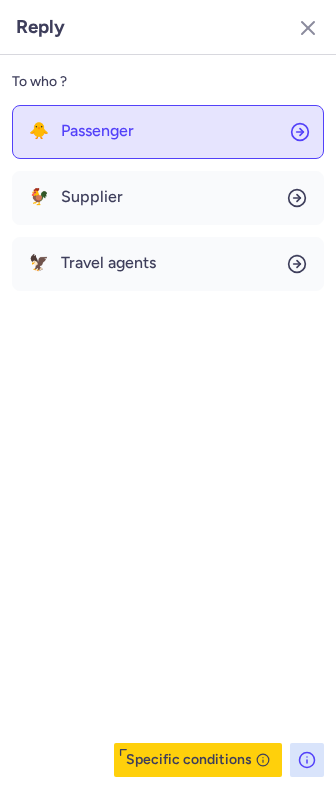 click on "🐥 Passenger" 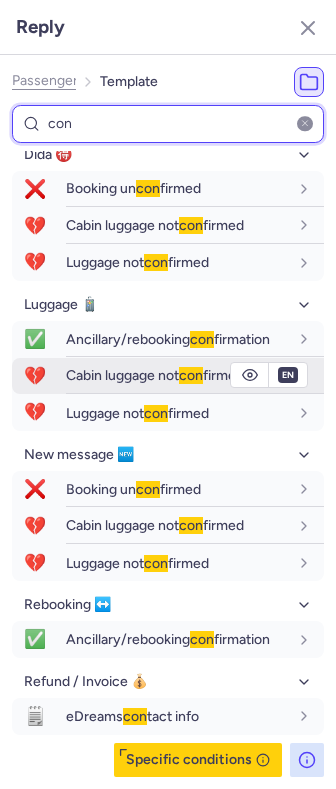scroll, scrollTop: 366, scrollLeft: 0, axis: vertical 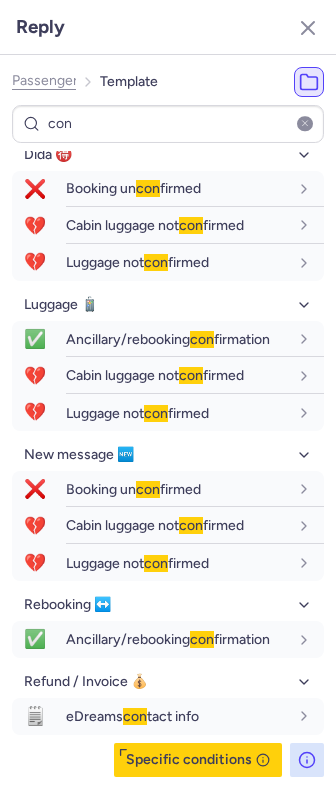 click at bounding box center (305, 124) 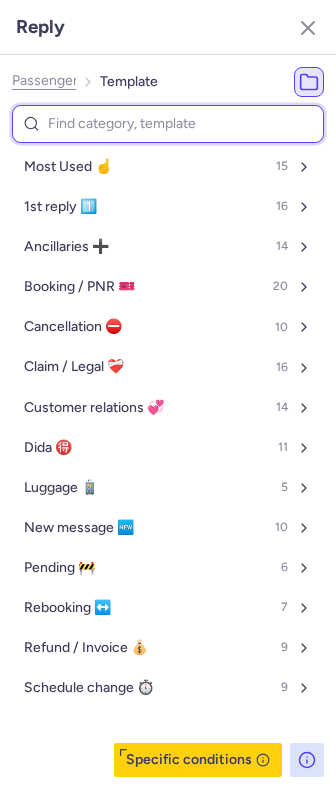 scroll, scrollTop: 0, scrollLeft: 0, axis: both 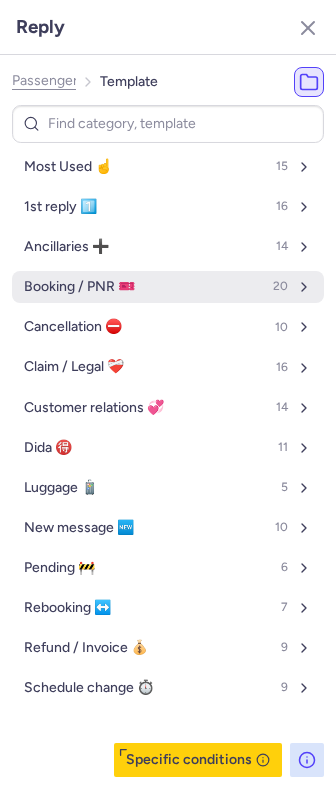 click on "Booking / PNR 🎫 20" at bounding box center [168, 287] 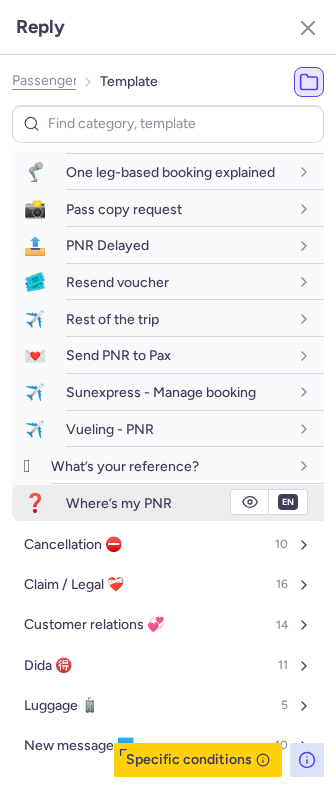 scroll, scrollTop: 666, scrollLeft: 0, axis: vertical 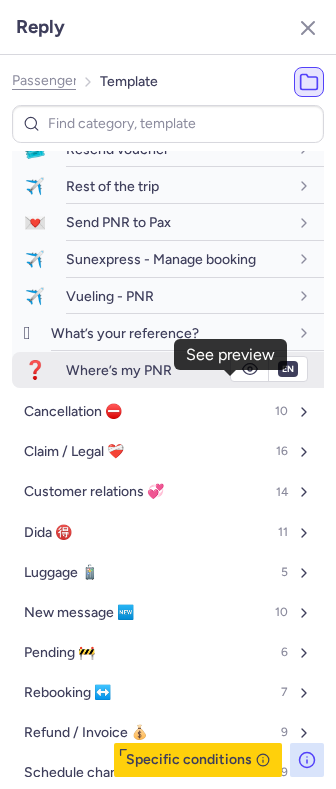 click 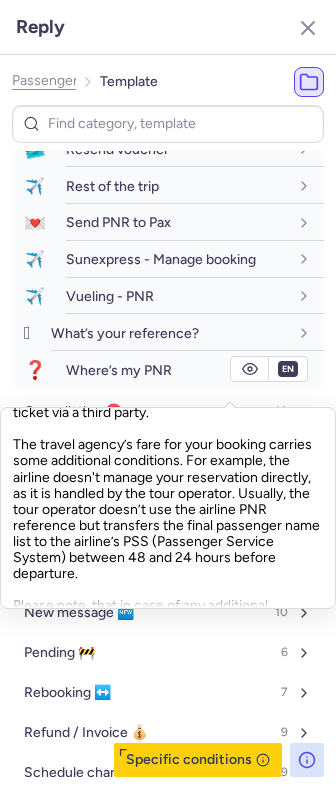 scroll, scrollTop: 266, scrollLeft: 0, axis: vertical 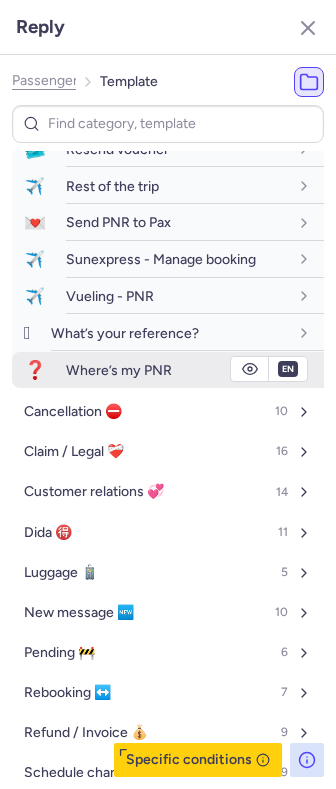 click on "Where’s my PNR" at bounding box center (119, 370) 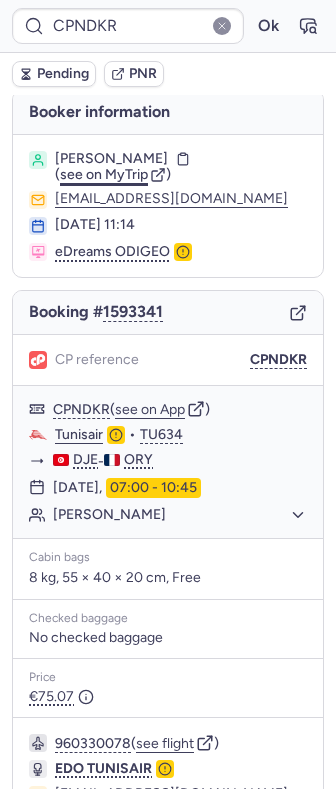 scroll, scrollTop: 0, scrollLeft: 0, axis: both 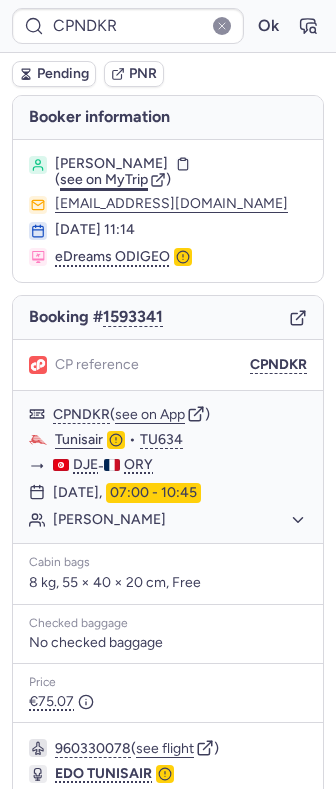 click on "see on MyTrip" at bounding box center [104, 179] 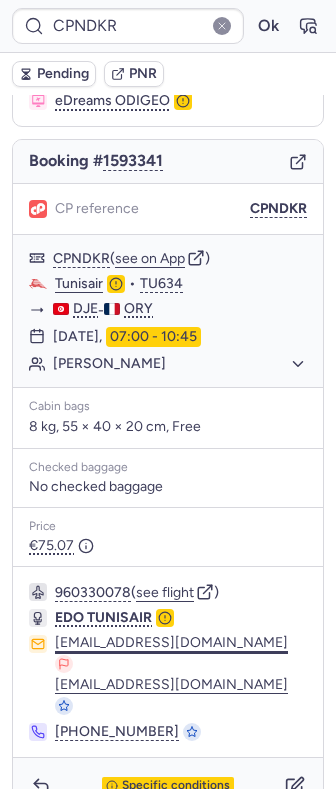 scroll, scrollTop: 158, scrollLeft: 0, axis: vertical 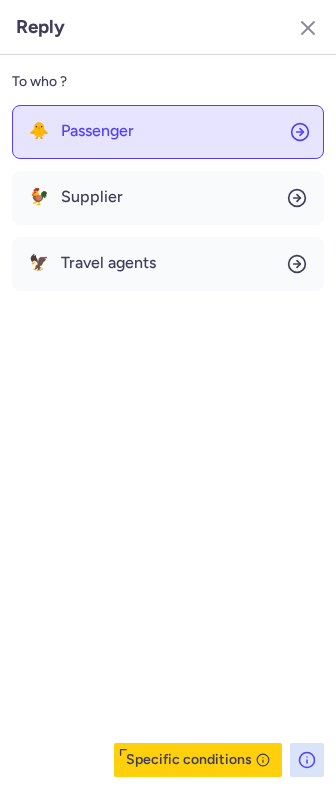 click on "🐥 Passenger" 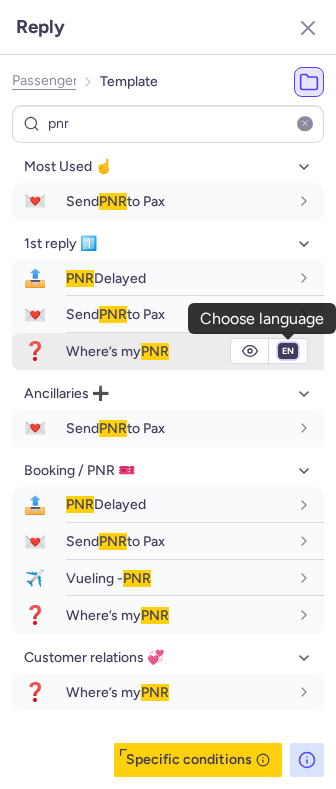 drag, startPoint x: 289, startPoint y: 348, endPoint x: 287, endPoint y: 359, distance: 11.18034 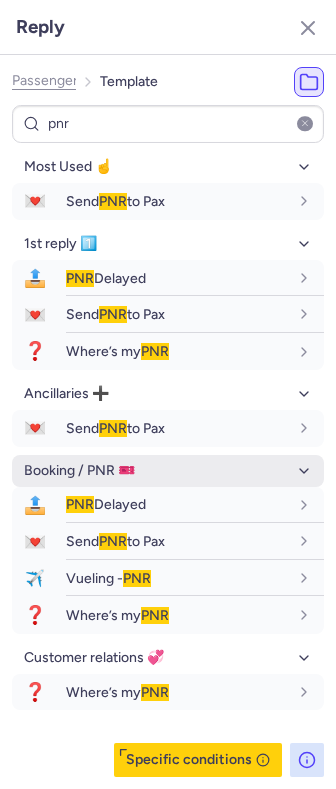 click on "fr en de nl pt es it ru" at bounding box center (288, 351) 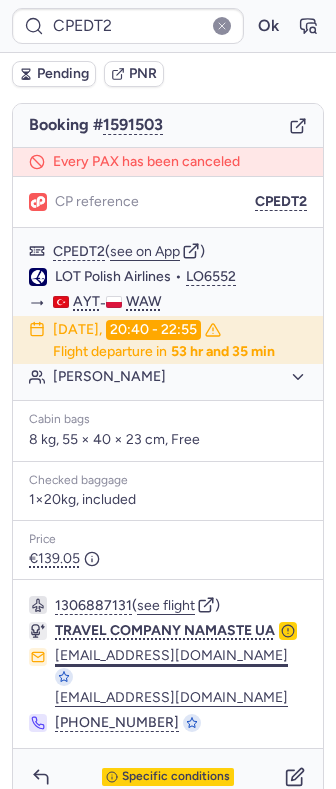 scroll, scrollTop: 224, scrollLeft: 0, axis: vertical 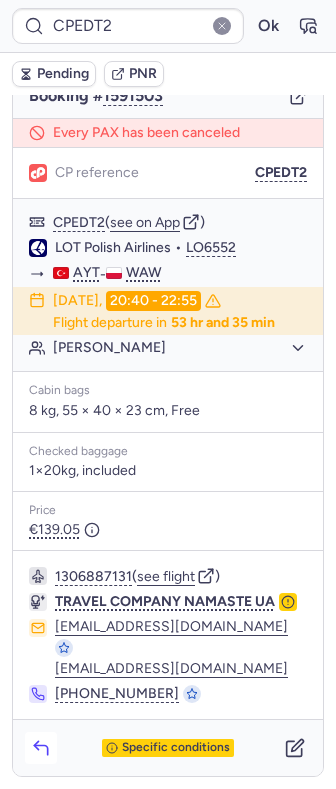 click 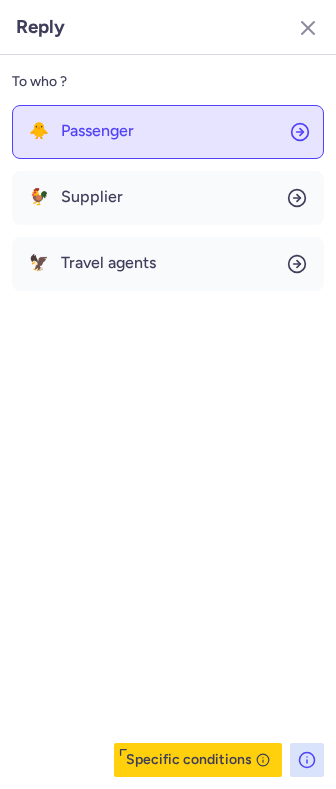 click on "🐥 Passenger" 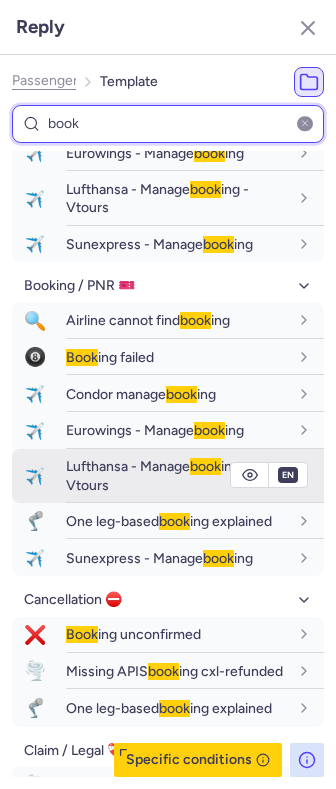 scroll, scrollTop: 266, scrollLeft: 0, axis: vertical 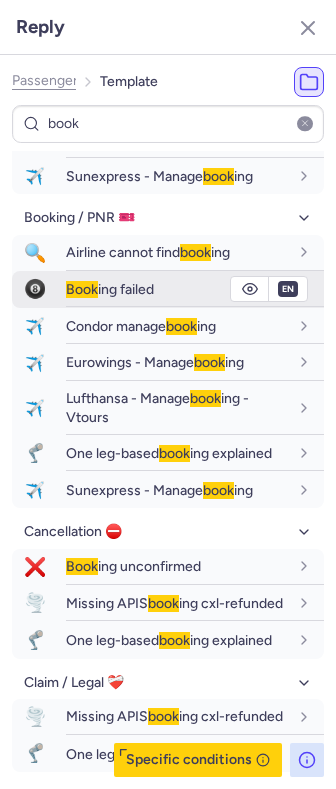 click 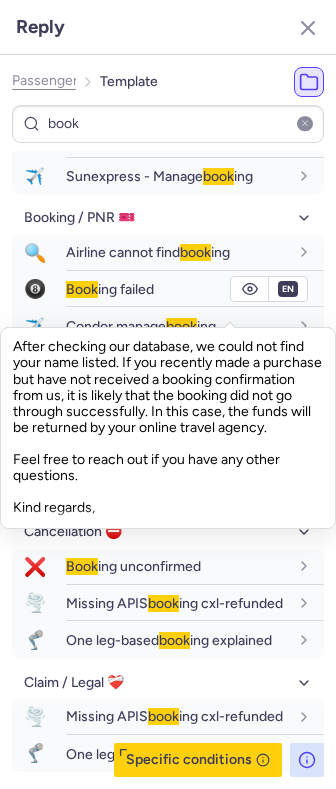 scroll, scrollTop: 0, scrollLeft: 0, axis: both 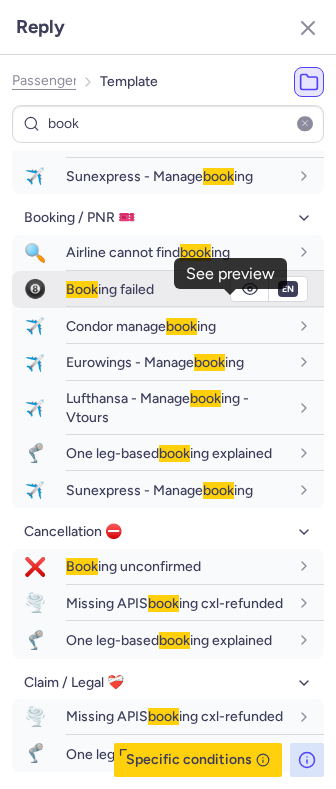 click 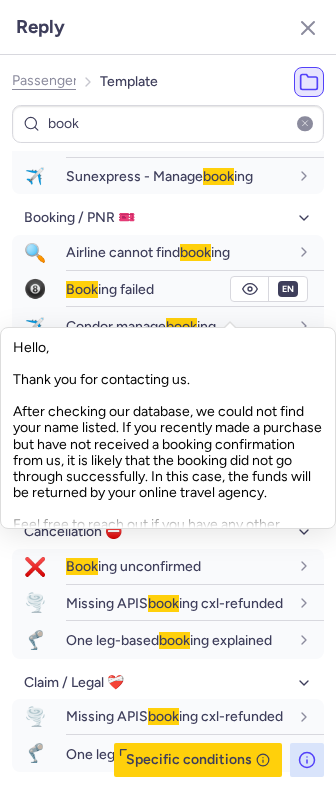 scroll, scrollTop: 81, scrollLeft: 0, axis: vertical 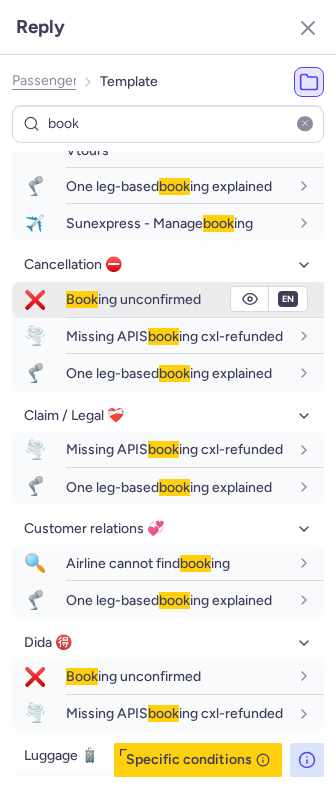 click on "Book ing unconfirmed" at bounding box center (133, 299) 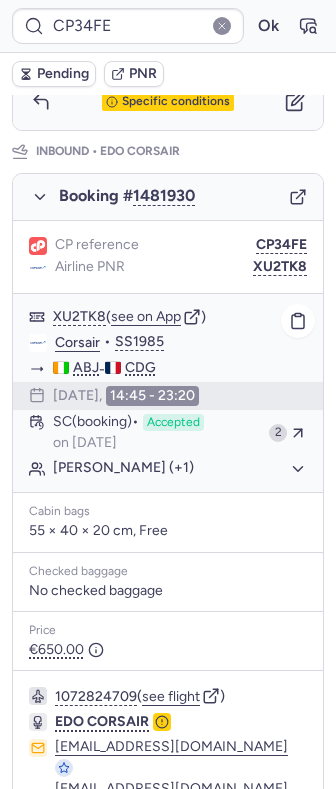 scroll, scrollTop: 1054, scrollLeft: 0, axis: vertical 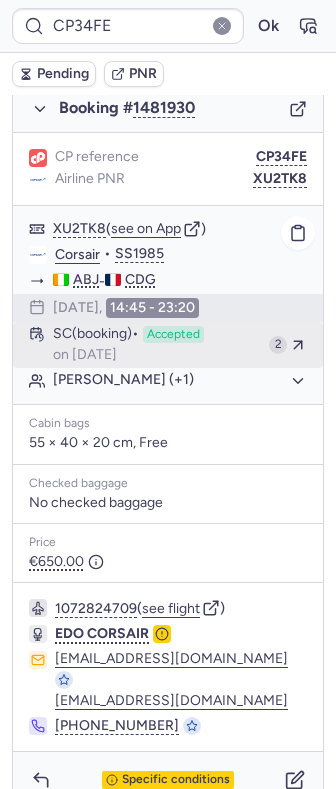 click on "SC   (booking)  Accepted  on [DATE]" at bounding box center (157, 345) 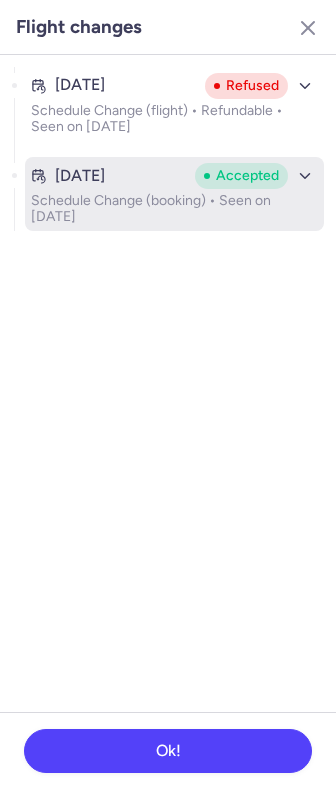 click on "Schedule Change (booking) •  Seen on [DATE]" at bounding box center [174, 209] 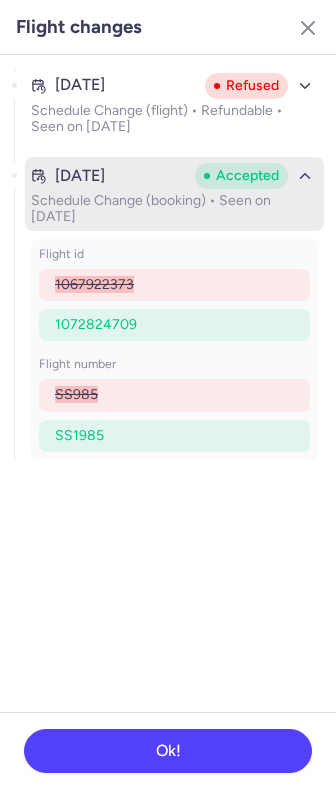 click on "Schedule Change (booking) •  Seen on [DATE]" at bounding box center (174, 209) 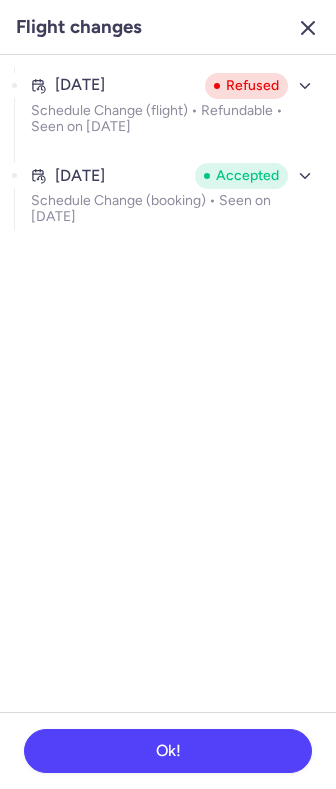 click 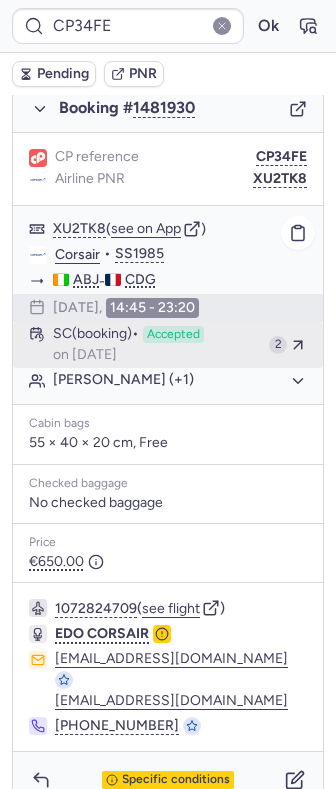 click on "SC   (booking)  Accepted  on [DATE]" at bounding box center (157, 345) 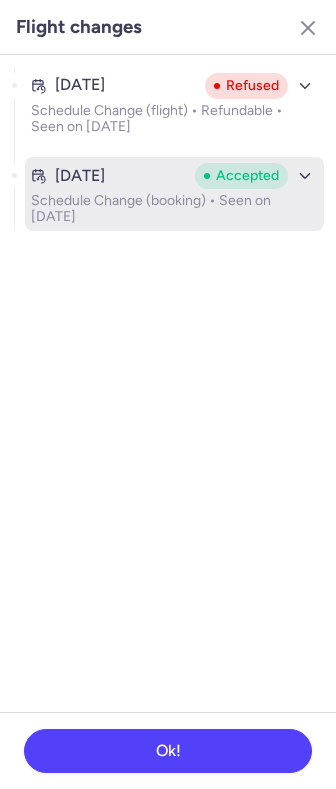 click on "Schedule Change (booking) •  Seen on [DATE]" at bounding box center [174, 209] 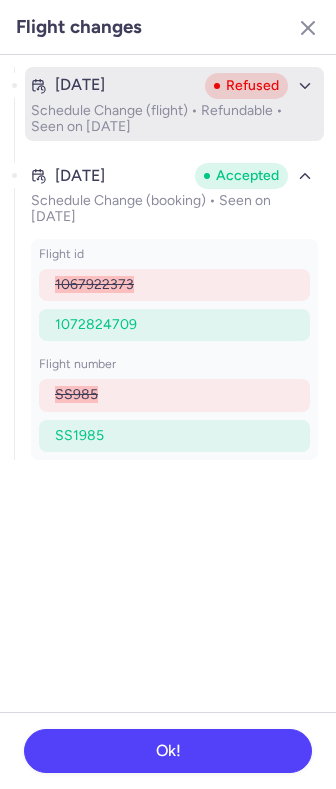 click at bounding box center (305, 86) 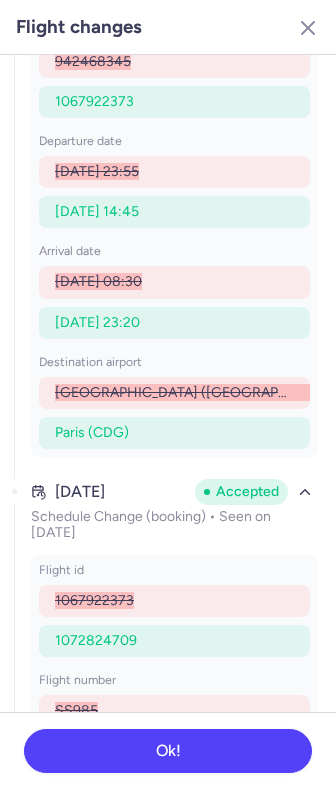 scroll, scrollTop: 0, scrollLeft: 0, axis: both 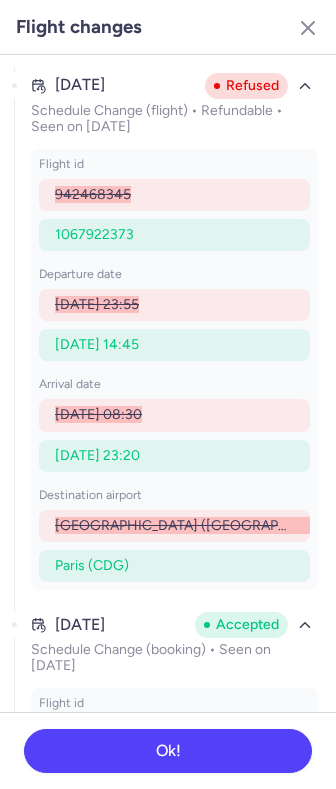 click on "Flight changes" at bounding box center [168, 27] 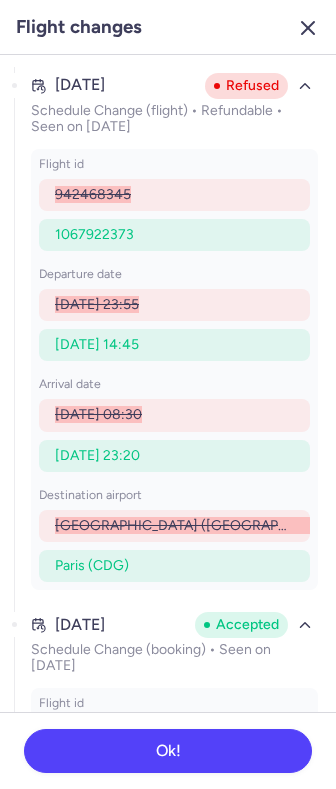 click 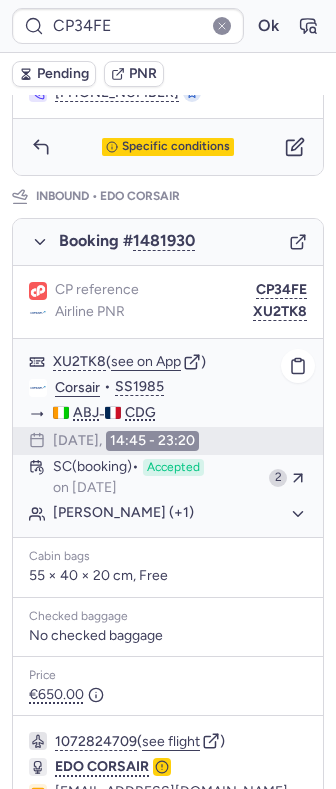 scroll, scrollTop: 1054, scrollLeft: 0, axis: vertical 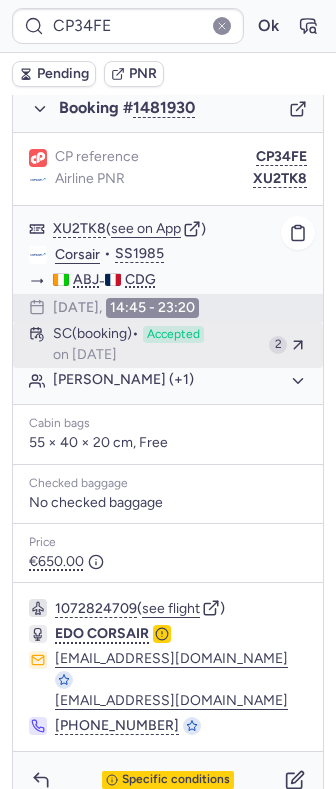 click on "SC   (booking)  Accepted  on [DATE]" at bounding box center (157, 345) 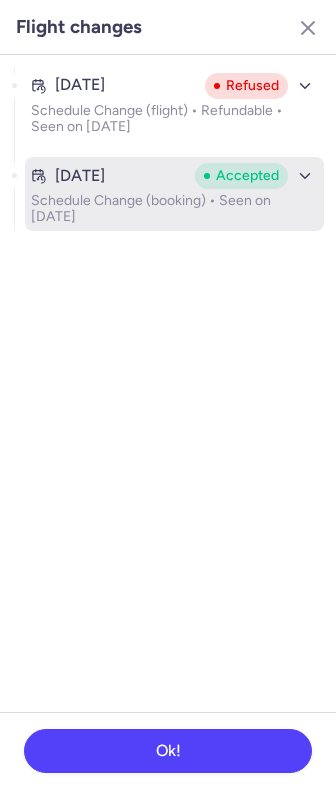 click on "Schedule Change (booking) •  Seen on [DATE]" at bounding box center [174, 209] 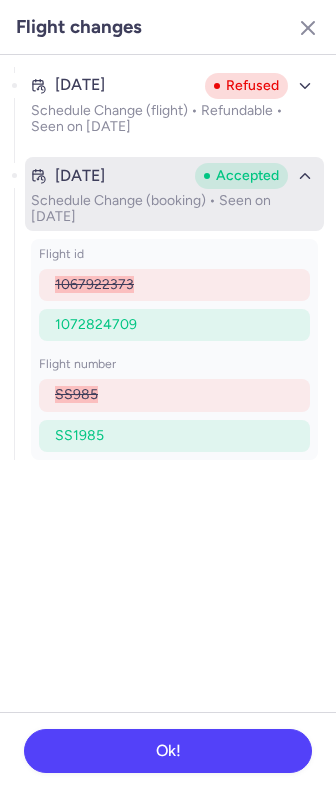 click on "Schedule Change (booking) •  Seen on [DATE]" at bounding box center (174, 209) 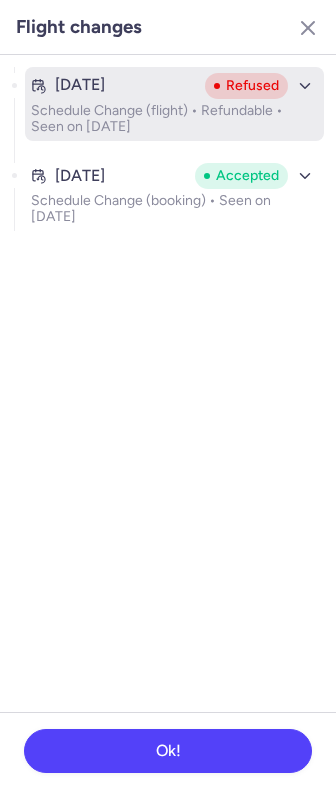 click on "Schedule Change (flight) • Refundable • Seen on [DATE]" at bounding box center [174, 119] 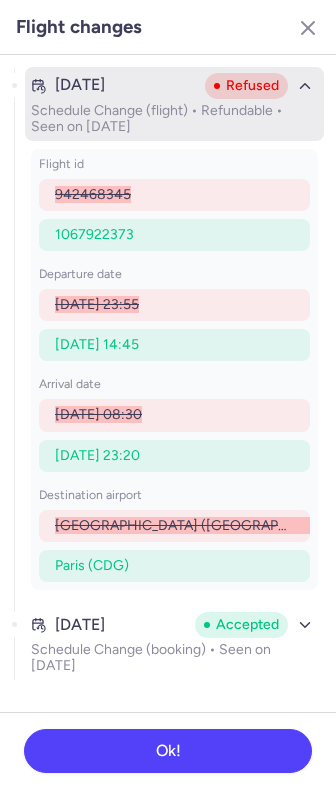 click on "[DATE] Refused Schedule Change (flight) • Refundable • Seen on [DATE]" at bounding box center (174, 104) 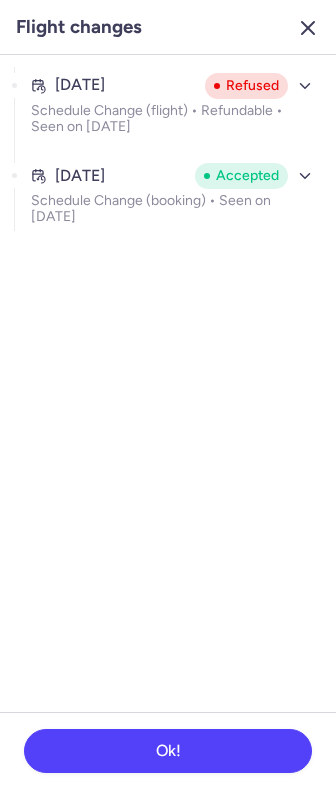 click 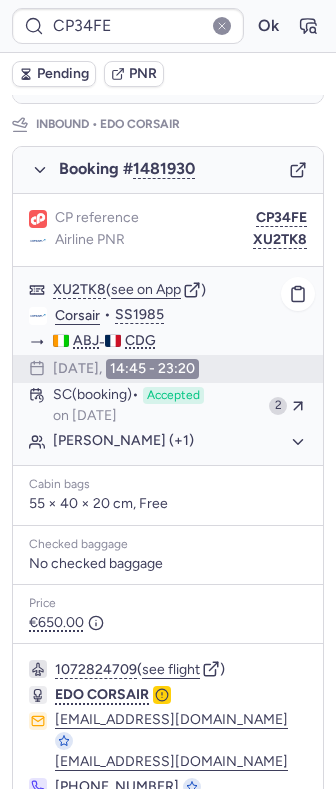 scroll, scrollTop: 1054, scrollLeft: 0, axis: vertical 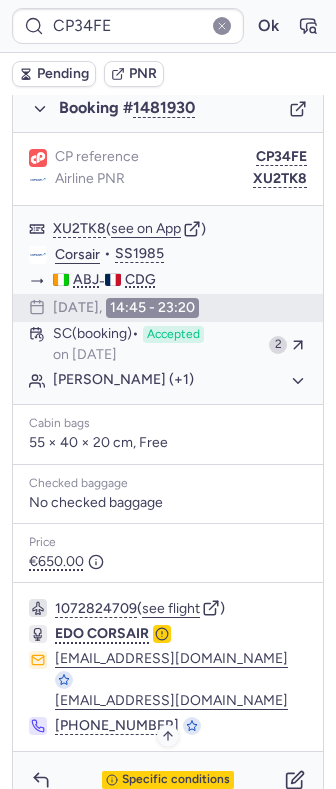 click on "Specific conditions" at bounding box center (176, 780) 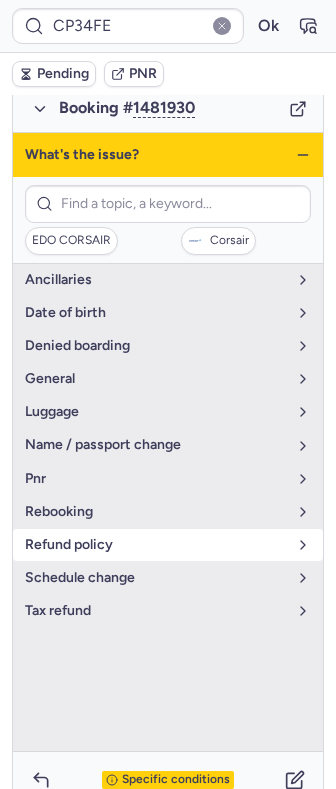 click on "refund policy" at bounding box center [156, 545] 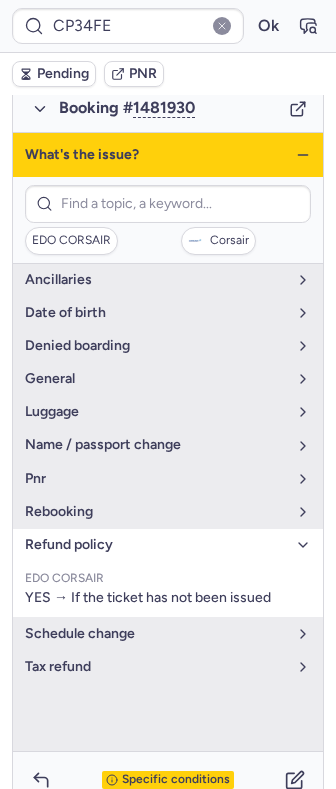 click on "refund policy" at bounding box center [156, 545] 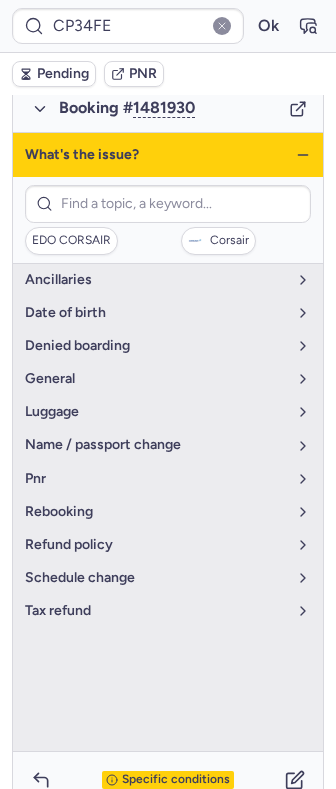 click 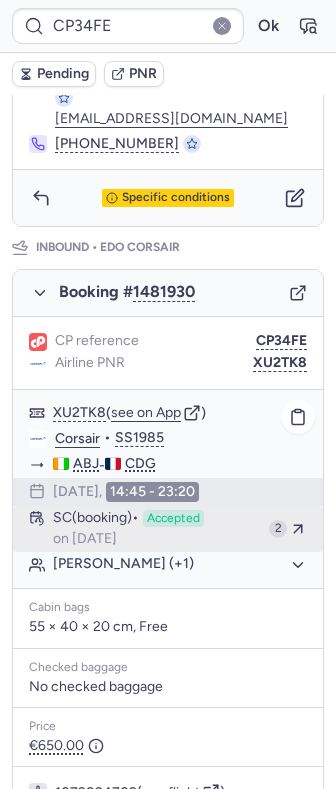 scroll, scrollTop: 1054, scrollLeft: 0, axis: vertical 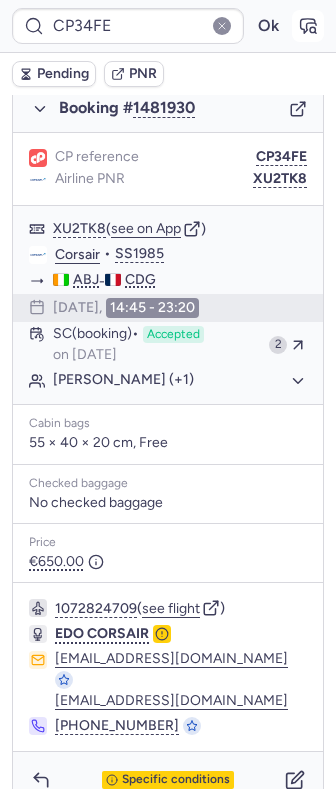 click 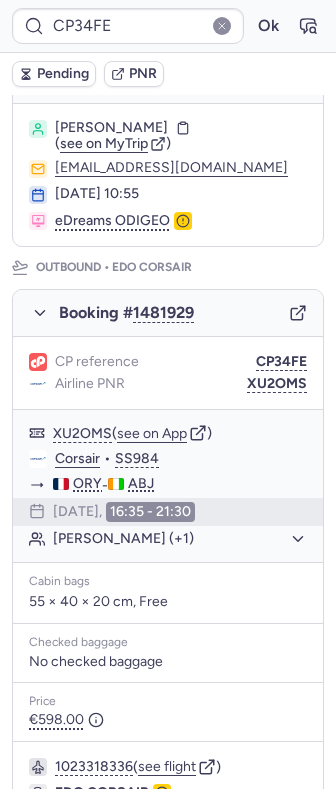 scroll, scrollTop: 0, scrollLeft: 0, axis: both 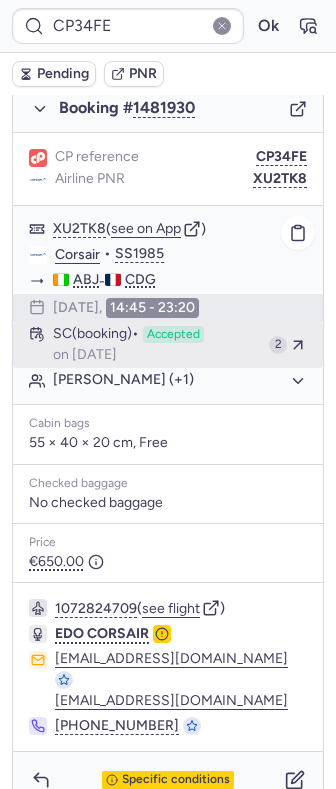click on "SC   (booking)  Accepted  on [DATE]" at bounding box center [157, 345] 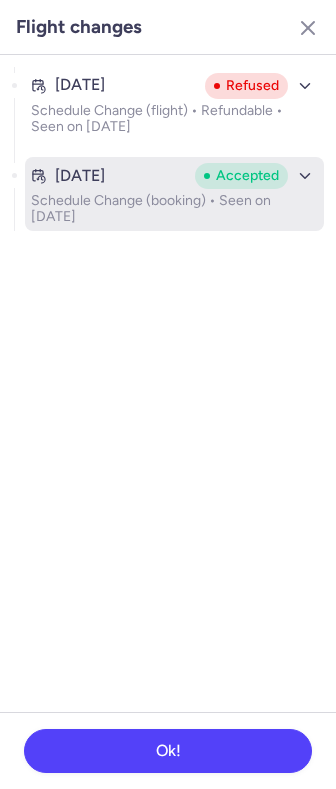 click on "Schedule Change (booking) •  Seen on [DATE]" at bounding box center (174, 209) 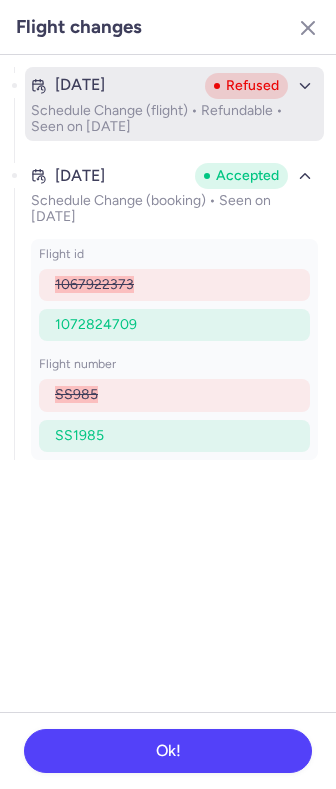 click on "[DATE] Refused" at bounding box center (174, 86) 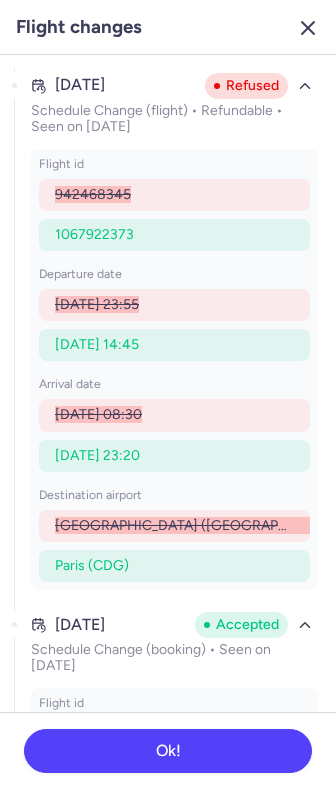 click 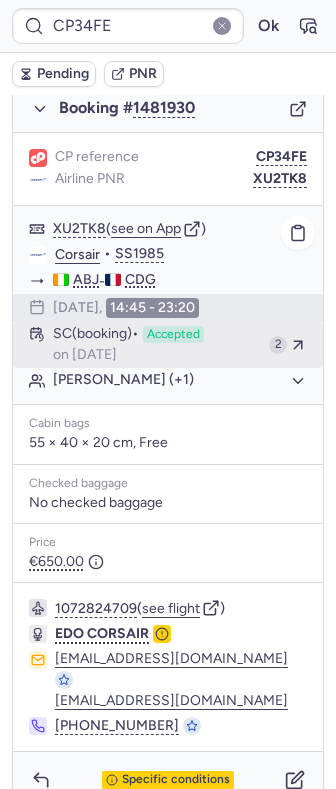 click on "SC   (booking)  Accepted  on [DATE]" at bounding box center (157, 345) 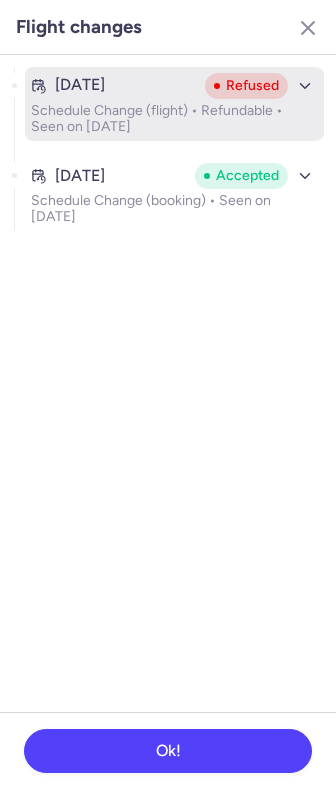 click on "Schedule Change (flight) • Refundable • Seen on [DATE]" at bounding box center [174, 119] 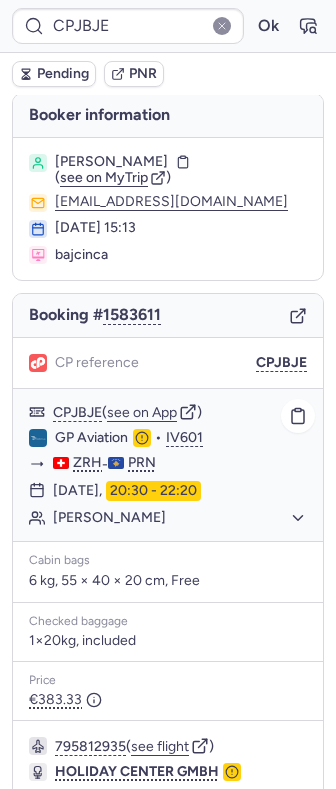 scroll, scrollTop: 0, scrollLeft: 0, axis: both 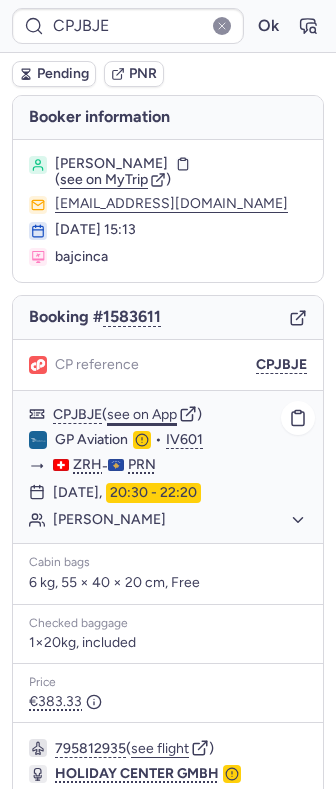 click on "see on App" 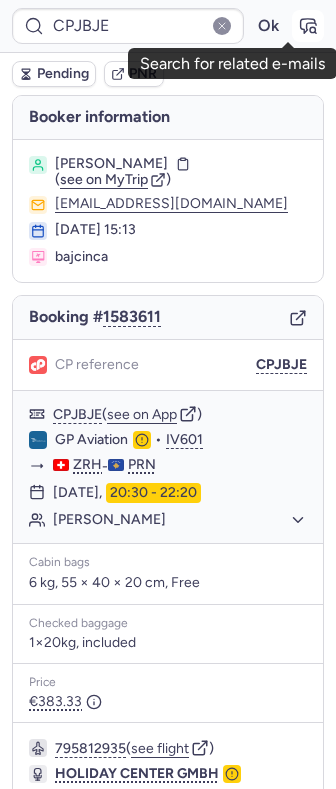 click 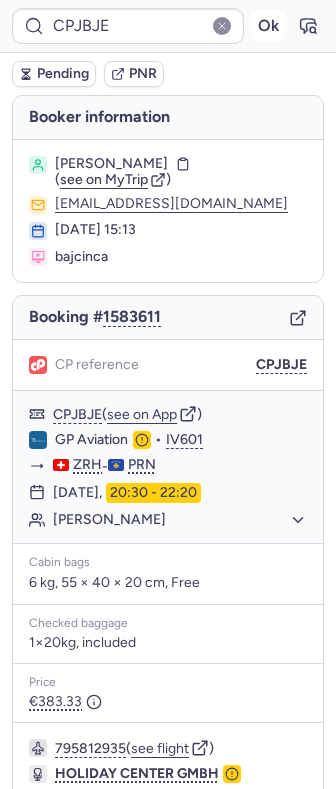 click on "Ok" at bounding box center (268, 26) 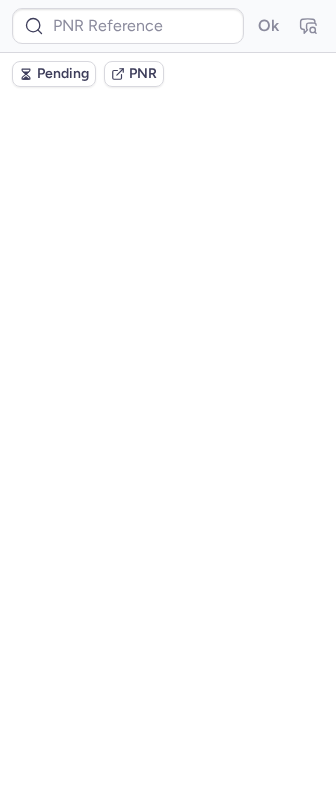 scroll, scrollTop: 0, scrollLeft: 0, axis: both 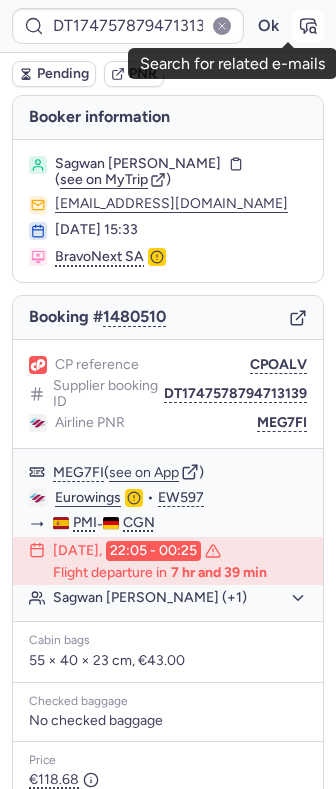 click 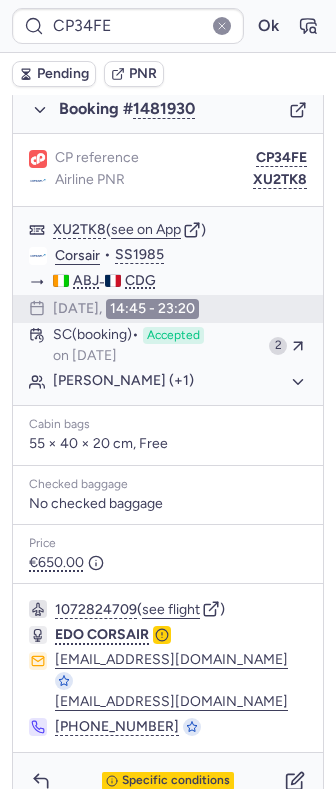 scroll, scrollTop: 1054, scrollLeft: 0, axis: vertical 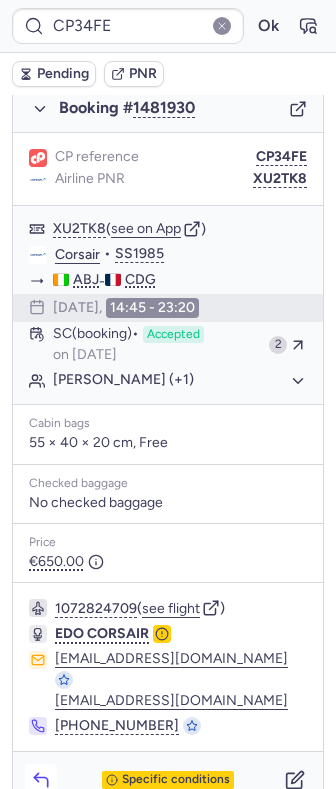click 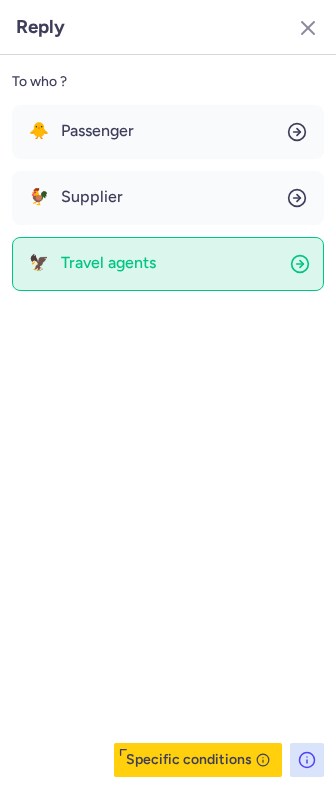 click on "🦅 Travel agents" 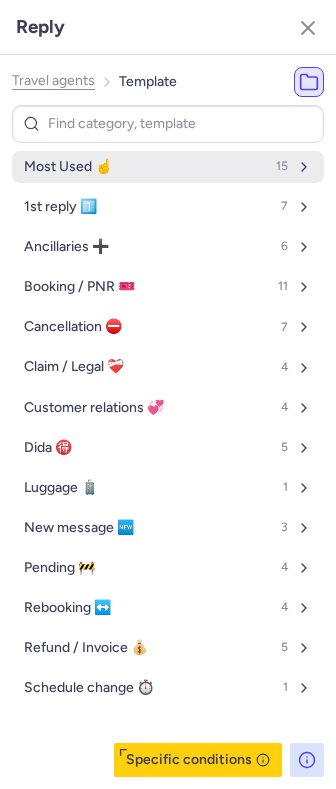click on "Most Used ☝️ 15" at bounding box center (168, 167) 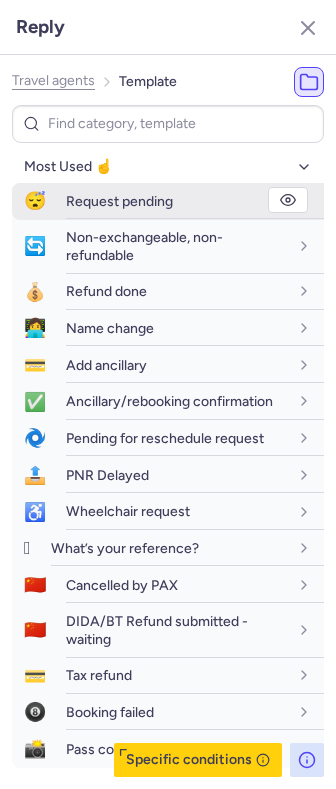 click on "Request pending" at bounding box center (119, 201) 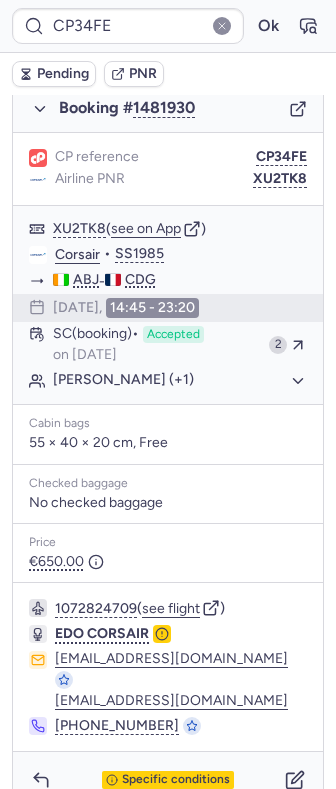 click on "Pending" at bounding box center [63, 74] 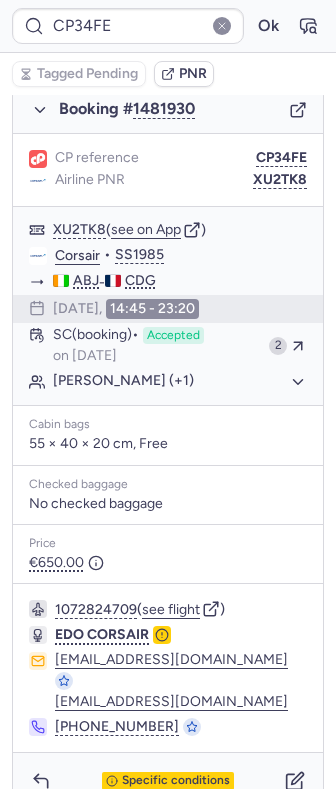 scroll, scrollTop: 1054, scrollLeft: 0, axis: vertical 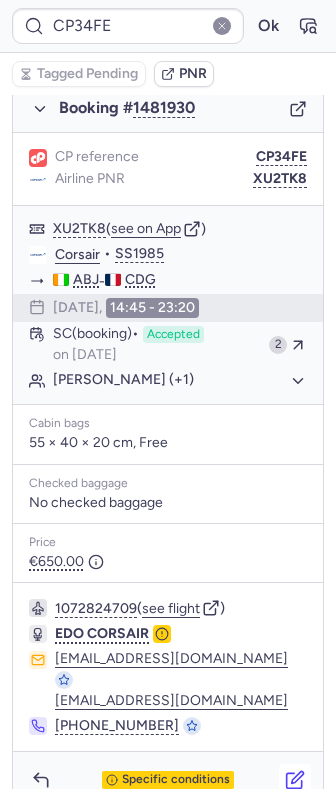 click at bounding box center [295, 780] 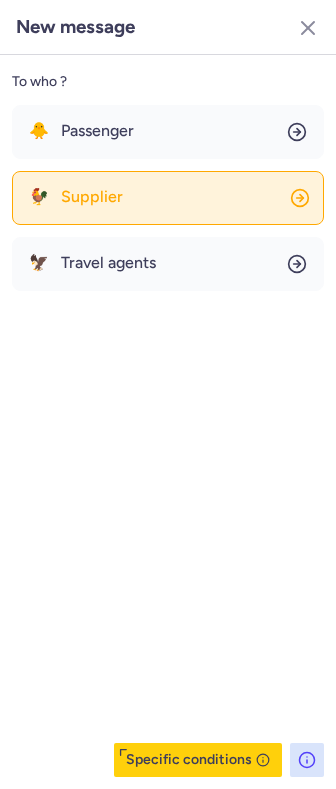 click on "🐓 Supplier" 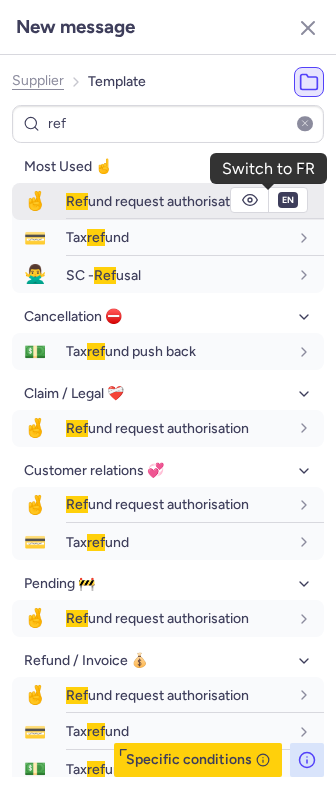 click on "en" at bounding box center [288, 200] 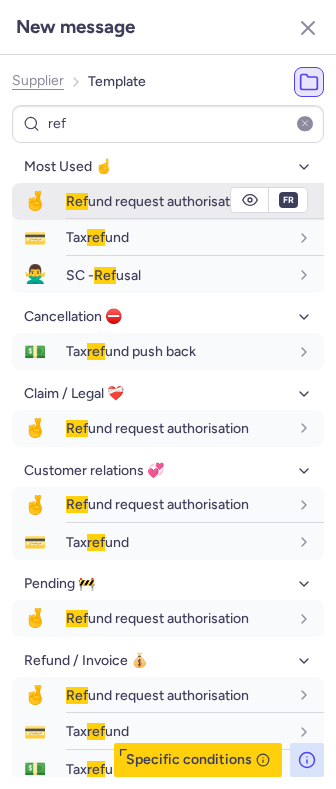 click on "fr" at bounding box center [288, 200] 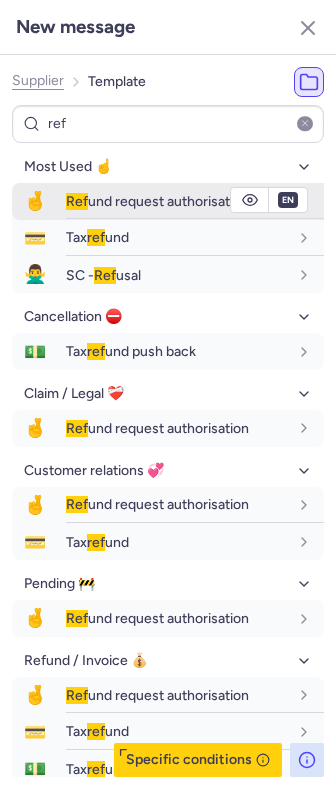 click on "en" at bounding box center [288, 200] 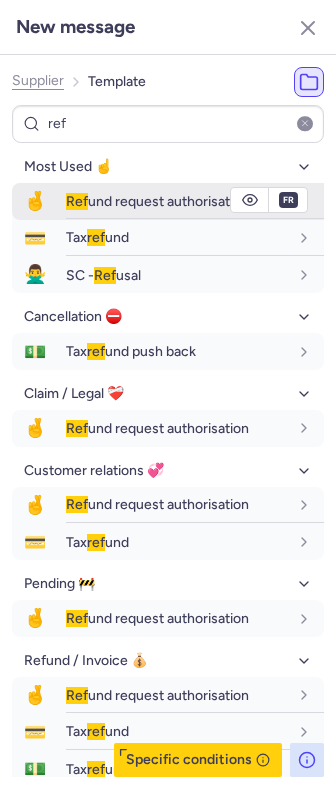 click on "fr" at bounding box center (288, 200) 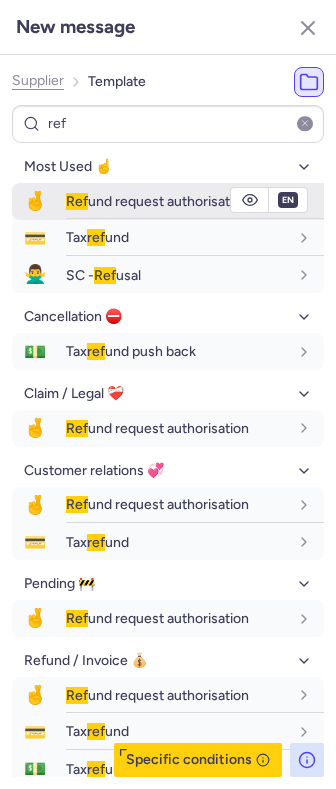 click 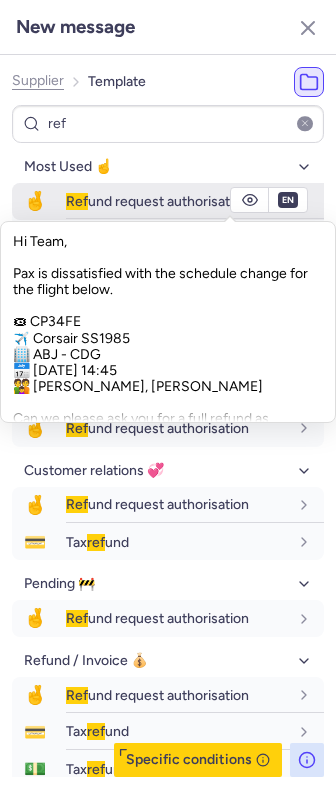 click 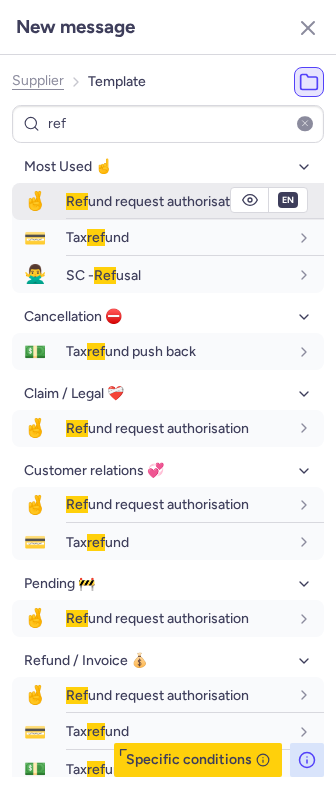click on "Ref und request authorisation" at bounding box center [157, 201] 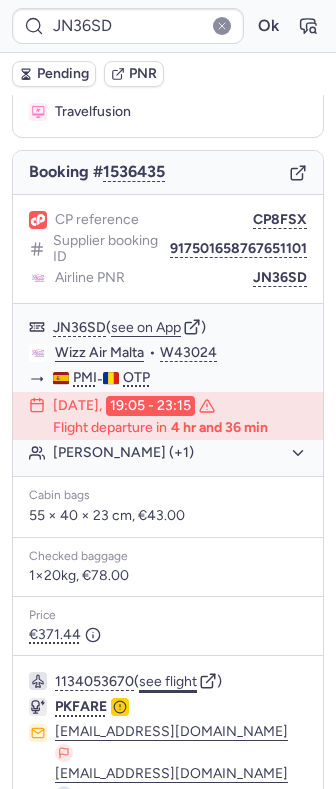 scroll, scrollTop: 257, scrollLeft: 0, axis: vertical 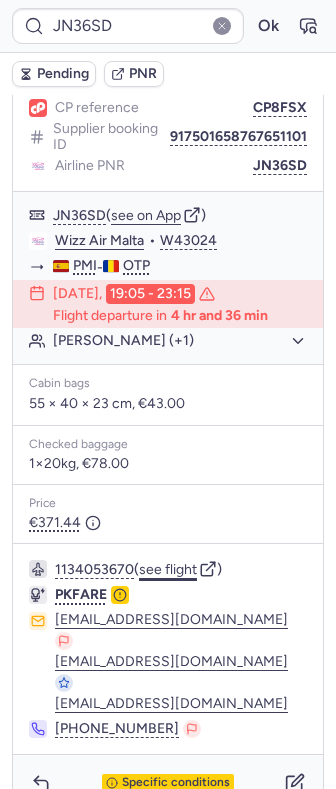 click on "see flight" 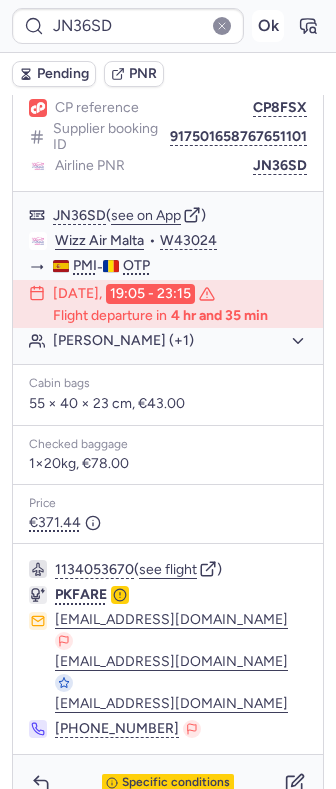 click on "Ok" at bounding box center (268, 26) 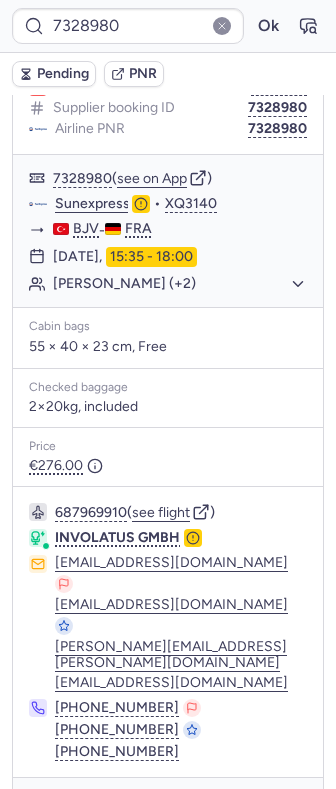scroll, scrollTop: 284, scrollLeft: 0, axis: vertical 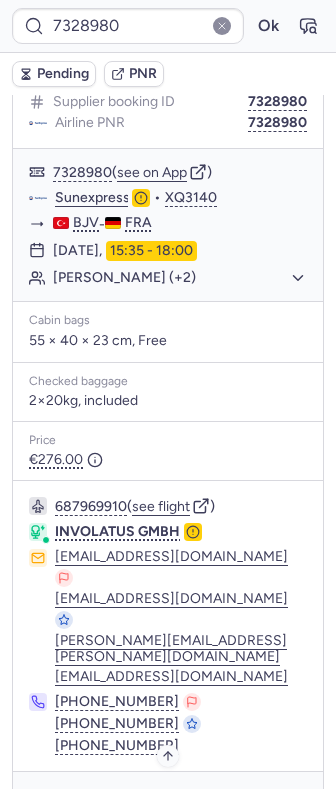 click on "Specific conditions" at bounding box center (176, 800) 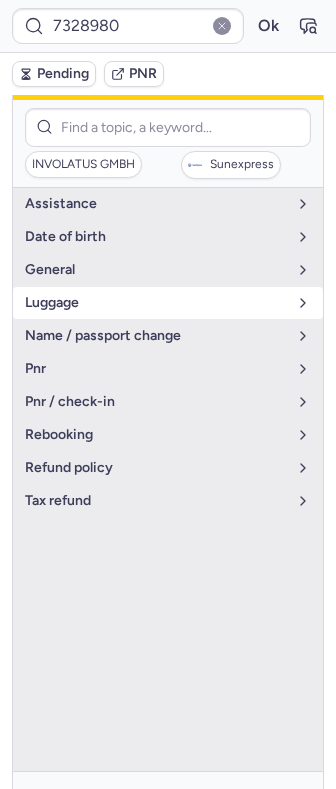 click on "luggage" at bounding box center [156, 303] 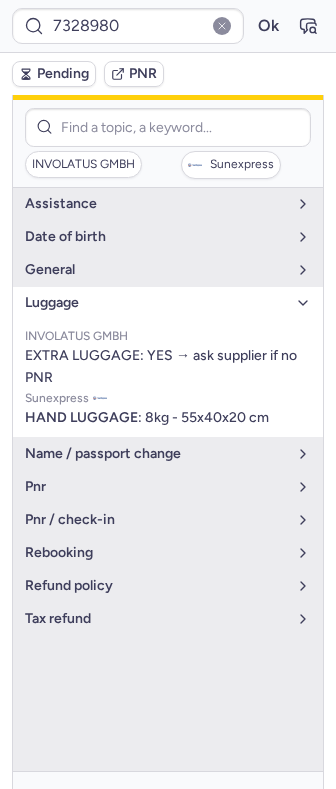 click on "luggage" at bounding box center (156, 303) 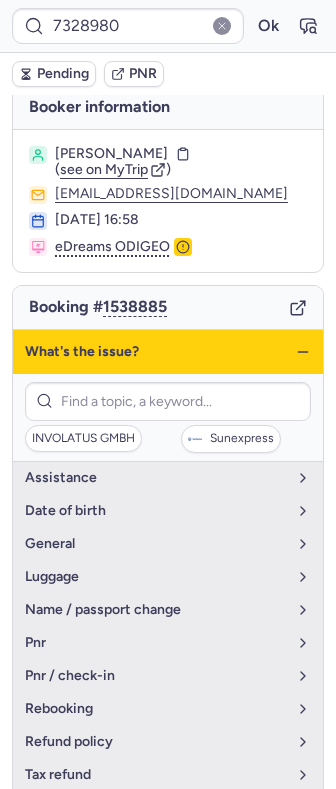 scroll, scrollTop: 0, scrollLeft: 0, axis: both 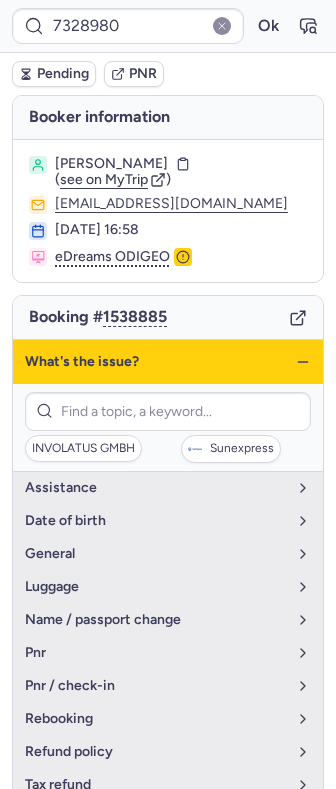 click on "What's the issue?" at bounding box center [168, 362] 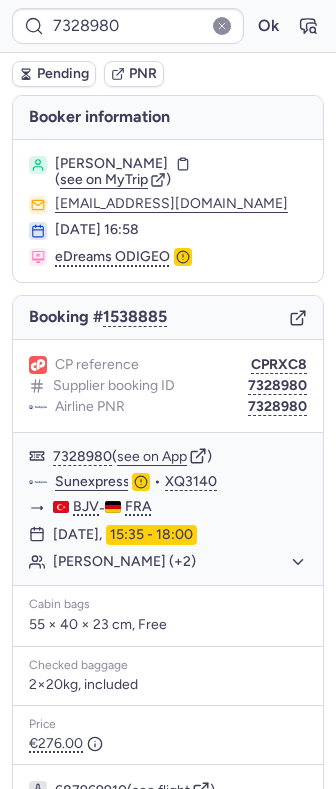 scroll, scrollTop: 133, scrollLeft: 0, axis: vertical 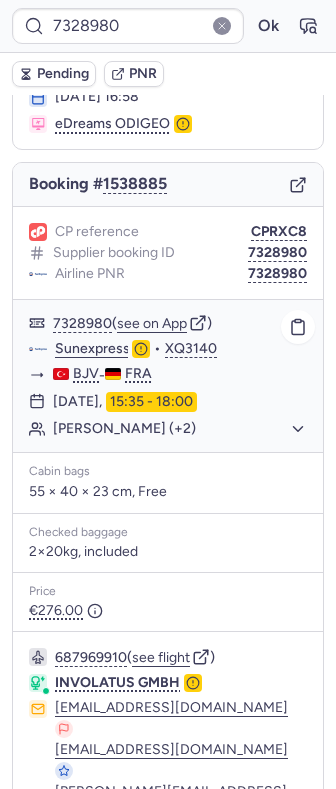 click on "[PERSON_NAME] (+2)" 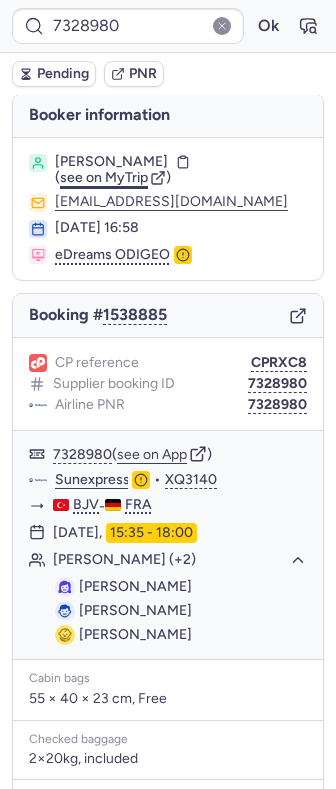 scroll, scrollTop: 0, scrollLeft: 0, axis: both 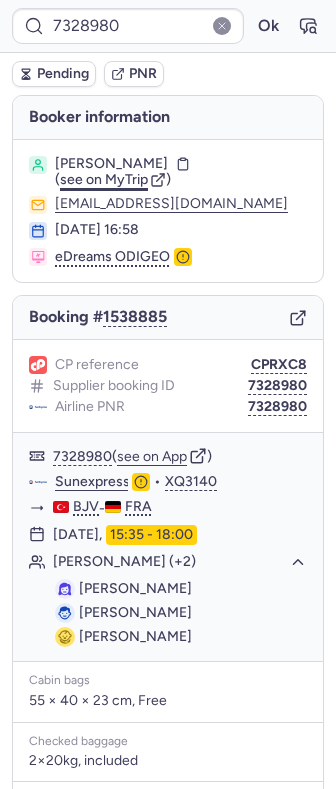 click on "see on MyTrip" at bounding box center [104, 179] 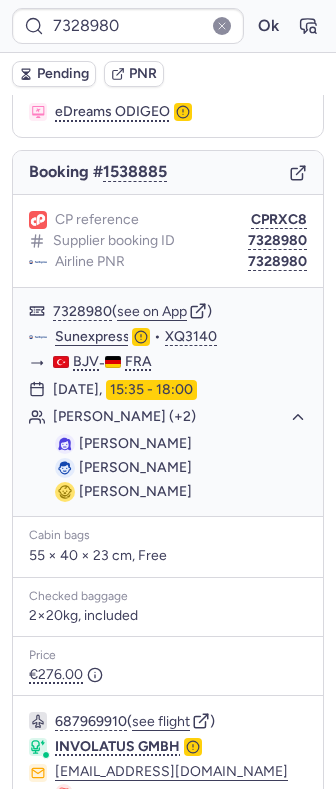 scroll, scrollTop: 360, scrollLeft: 0, axis: vertical 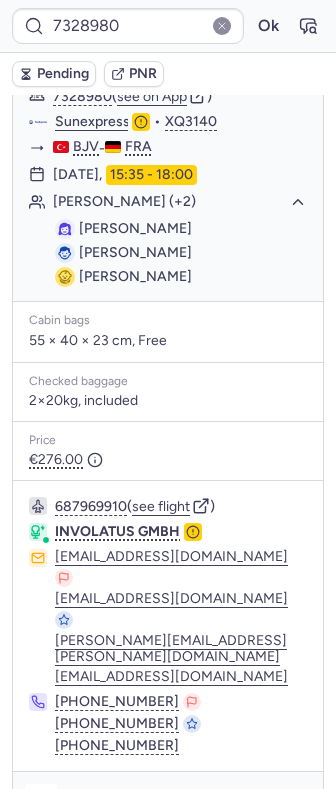 click 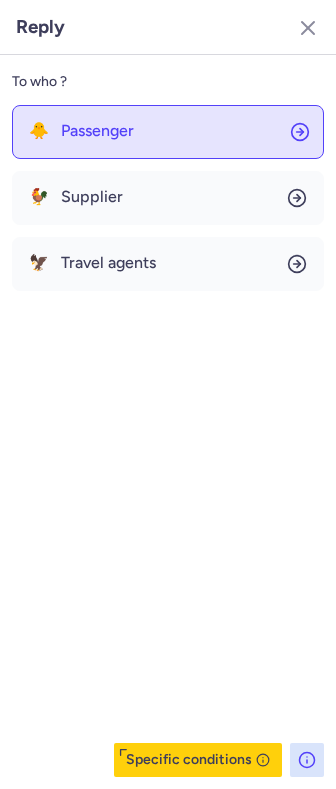 click on "🐥 Passenger" 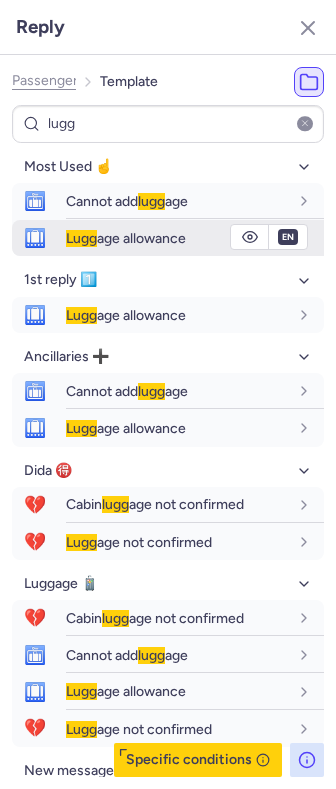 click on "[PERSON_NAME] age allowance" at bounding box center [126, 238] 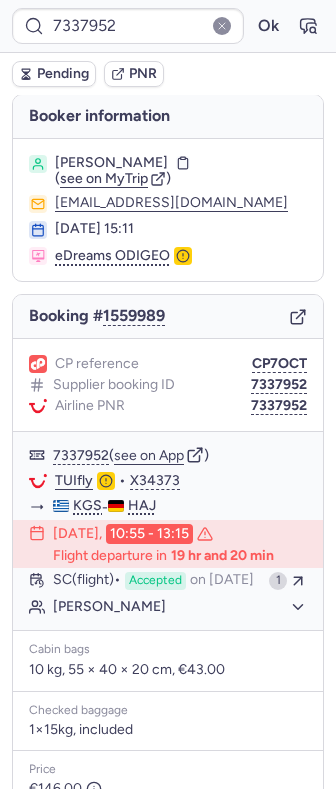 scroll, scrollTop: 0, scrollLeft: 0, axis: both 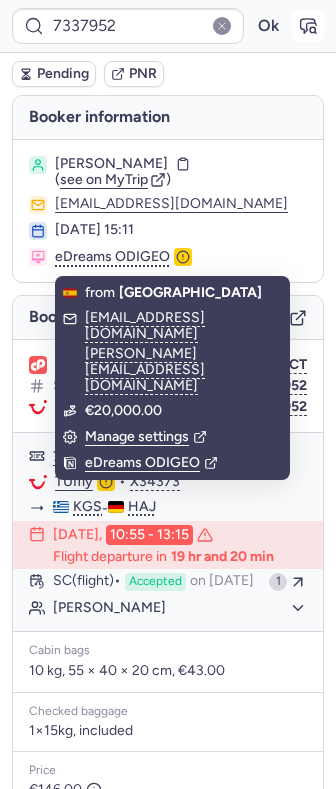 click at bounding box center (308, 26) 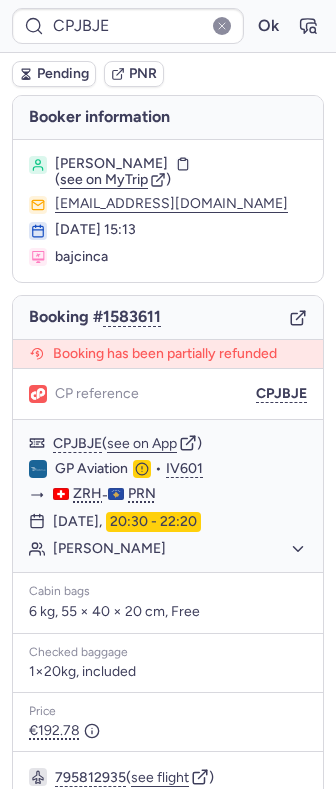 scroll, scrollTop: 188, scrollLeft: 0, axis: vertical 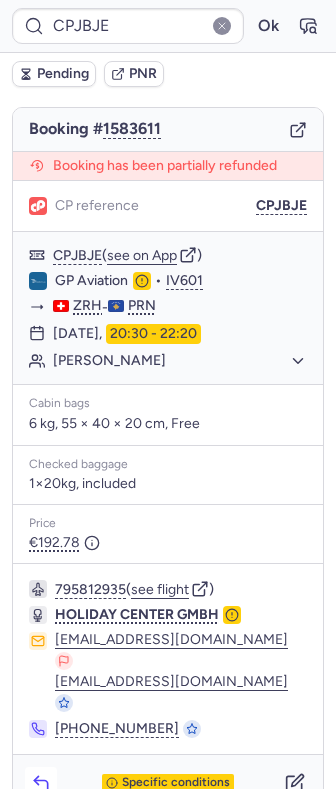 click 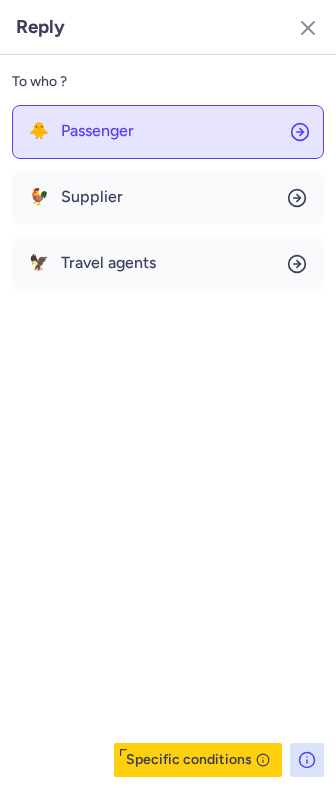 click on "🐥 Passenger" 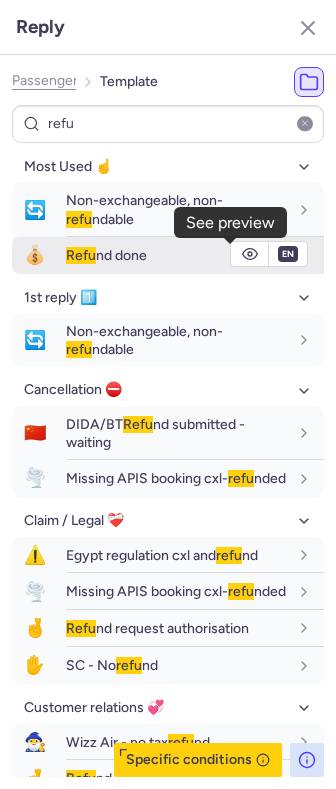click 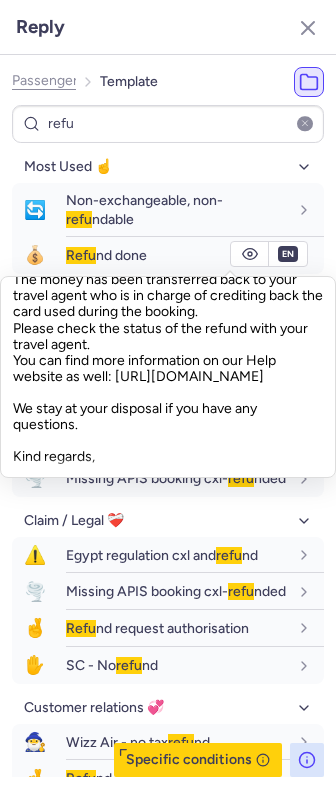 scroll, scrollTop: 0, scrollLeft: 0, axis: both 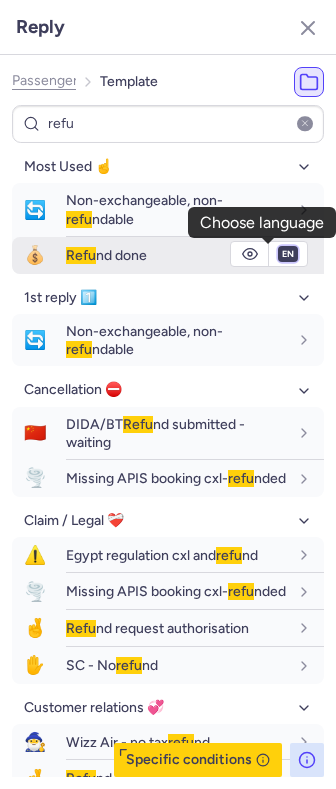 click on "fr en de nl pt es it ru" at bounding box center [288, 254] 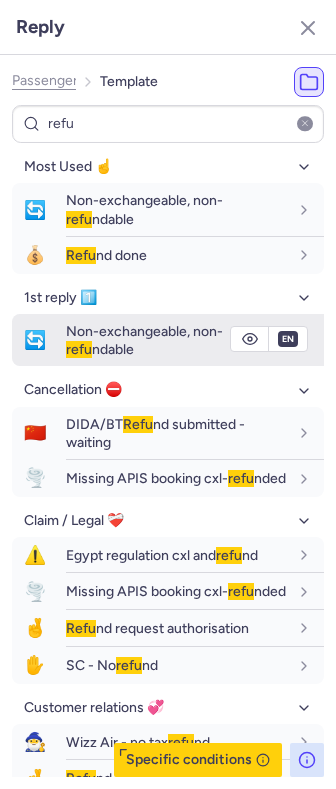 click on "fr en de nl pt es it ru" at bounding box center [288, 254] 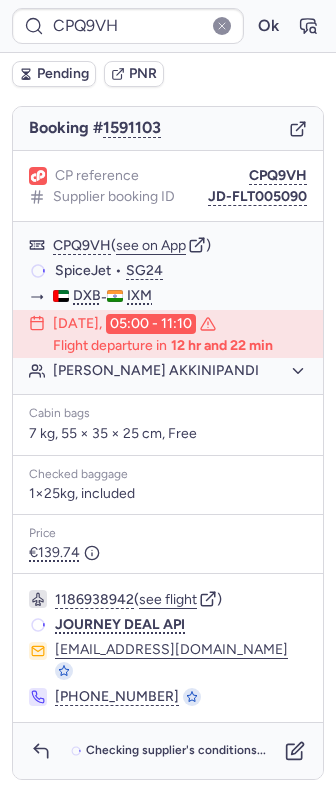 scroll, scrollTop: 176, scrollLeft: 0, axis: vertical 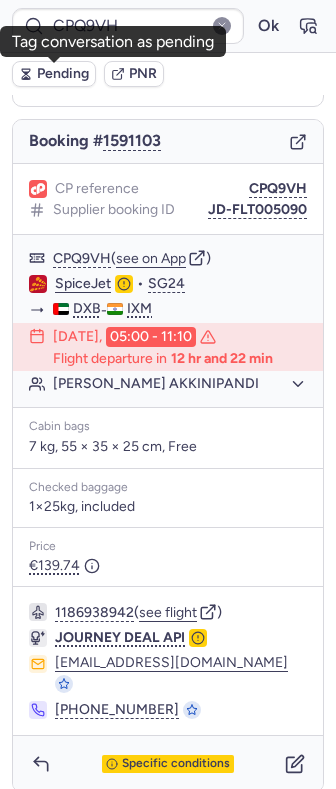 click on "Pending" at bounding box center (63, 74) 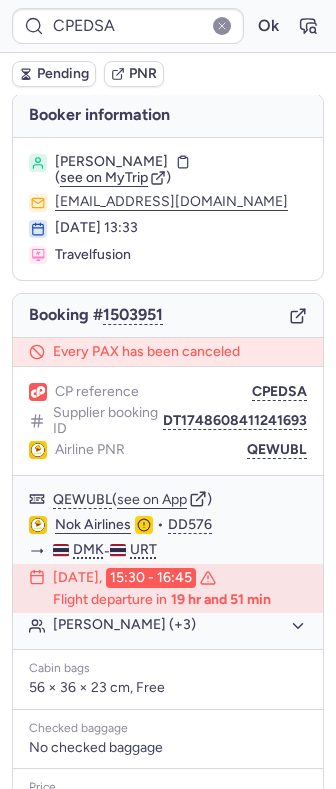 scroll, scrollTop: 0, scrollLeft: 0, axis: both 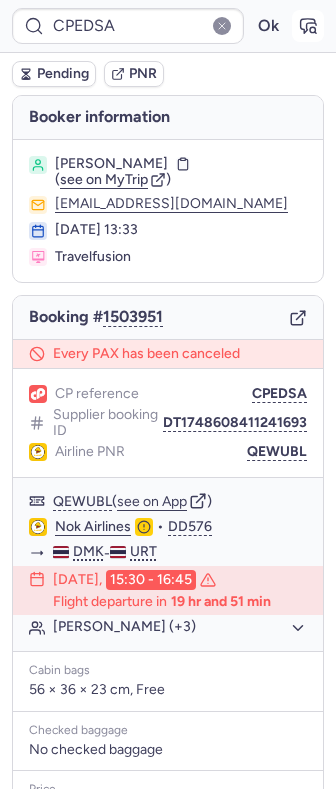 click 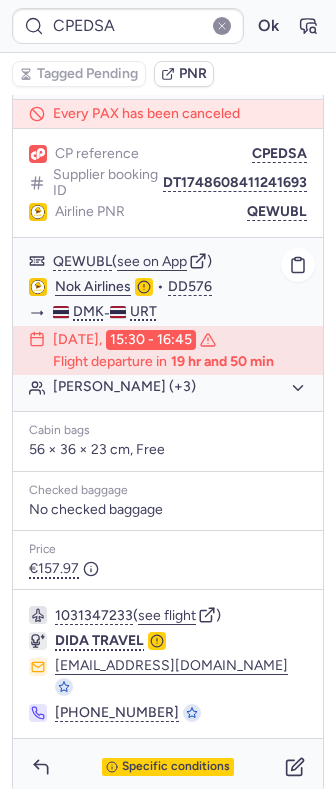 scroll, scrollTop: 244, scrollLeft: 0, axis: vertical 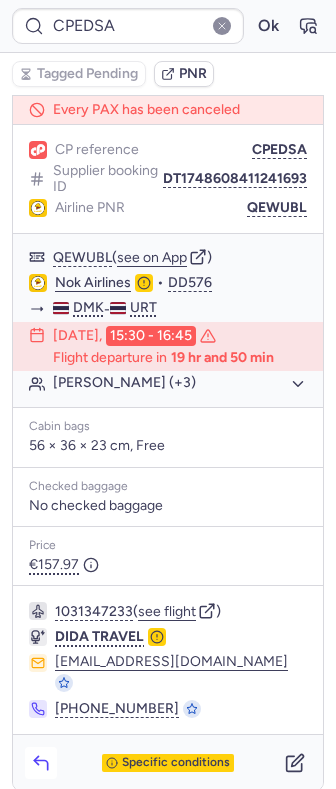 click at bounding box center (41, 763) 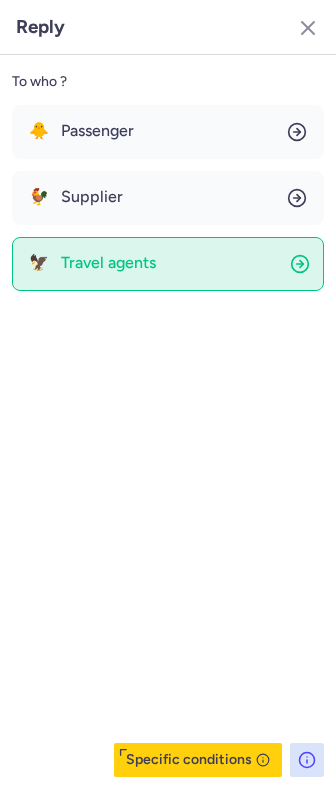 click on "Travel agents" at bounding box center [108, 263] 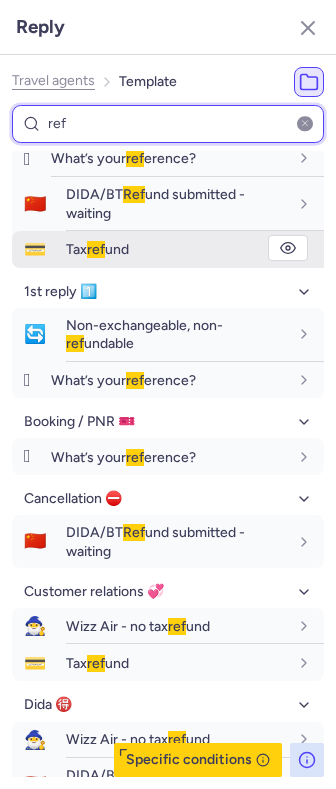 scroll, scrollTop: 0, scrollLeft: 0, axis: both 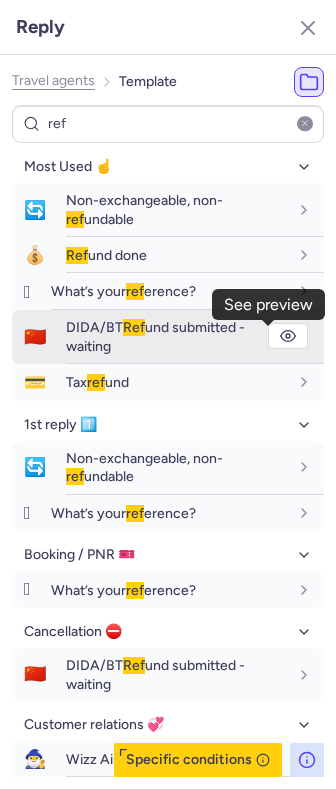 click 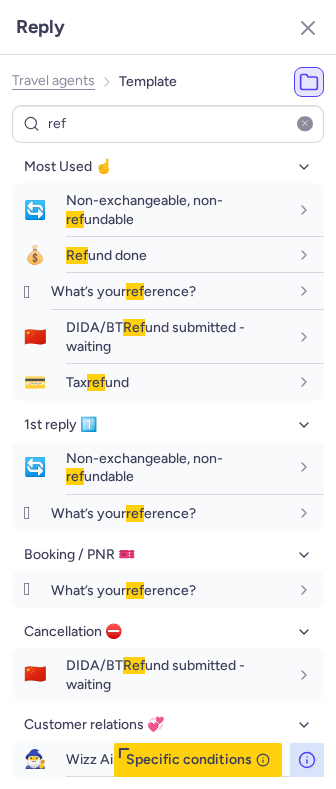 click on "Specific conditions" at bounding box center [198, 760] 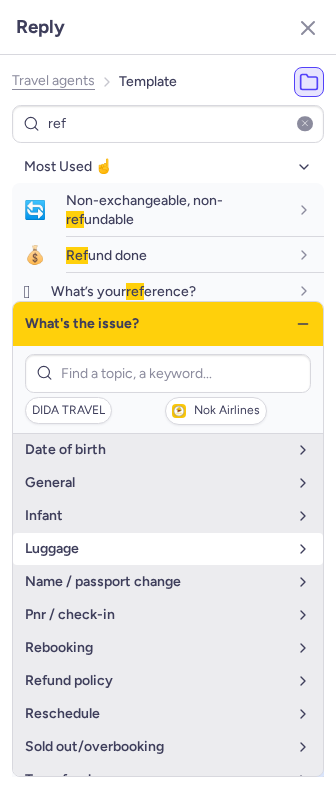 scroll, scrollTop: 25, scrollLeft: 0, axis: vertical 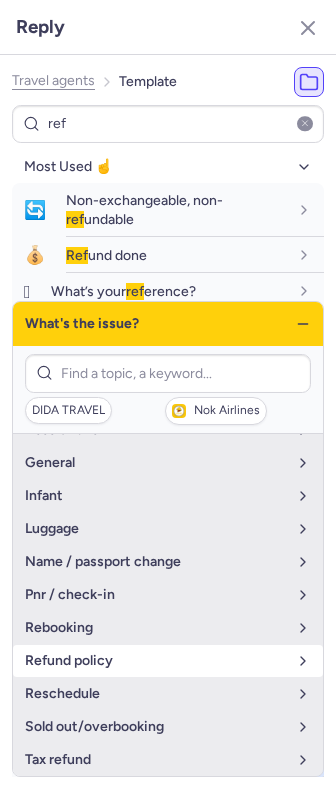 click on "refund policy" at bounding box center (156, 661) 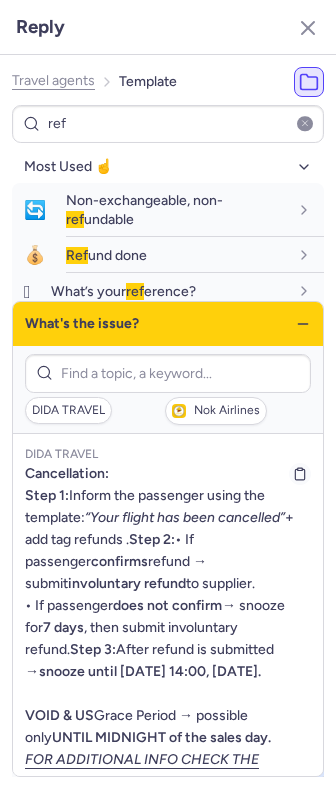 scroll, scrollTop: 266, scrollLeft: 0, axis: vertical 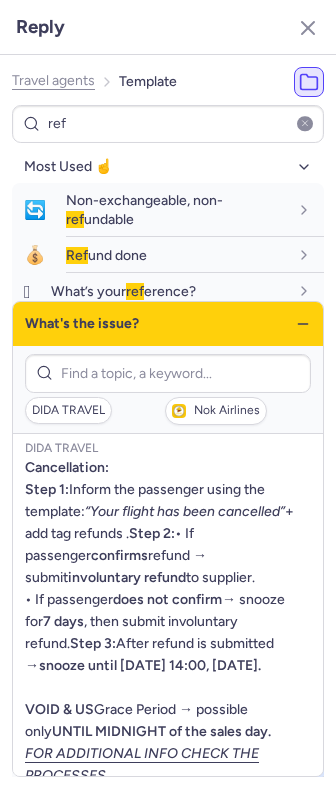 click 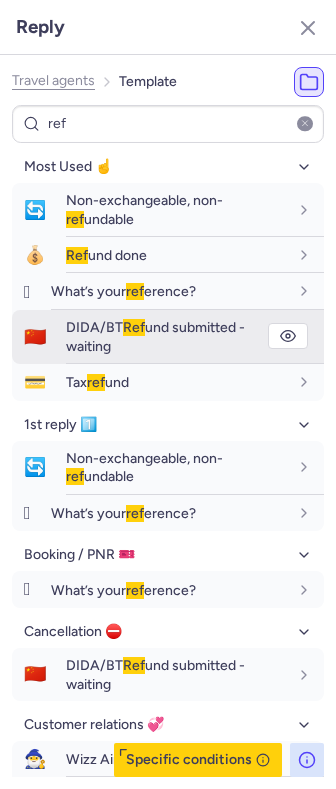 click on "DIDA/BT  Ref und submitted - waiting" at bounding box center [177, 336] 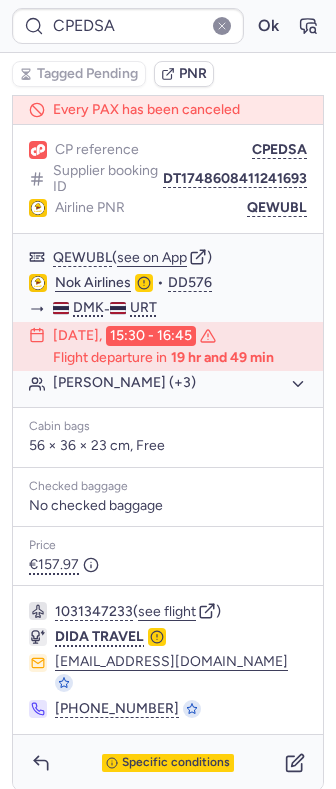 click on "Specific conditions" at bounding box center (168, 763) 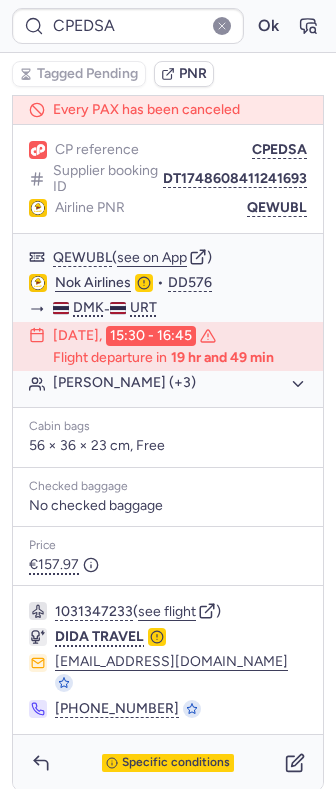 click on "Specific conditions" at bounding box center [176, 763] 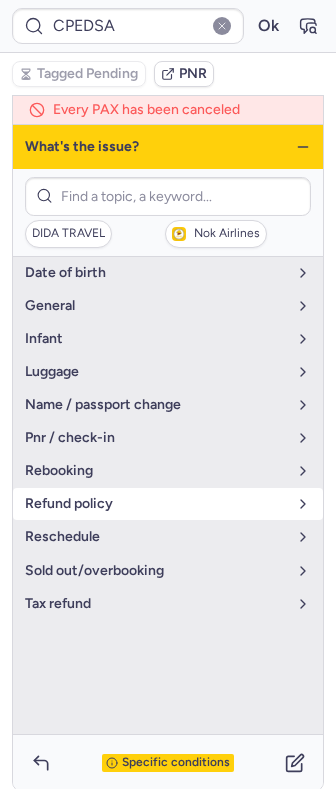 click on "refund policy" at bounding box center (156, 504) 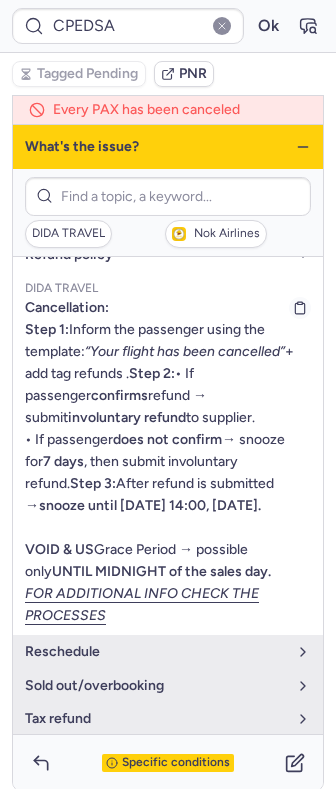 scroll, scrollTop: 292, scrollLeft: 0, axis: vertical 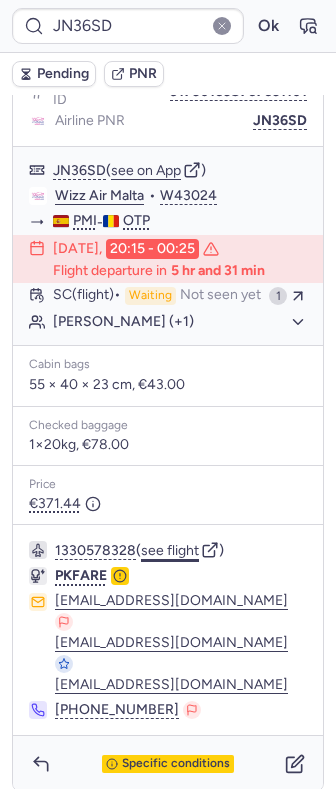 click on "see flight" 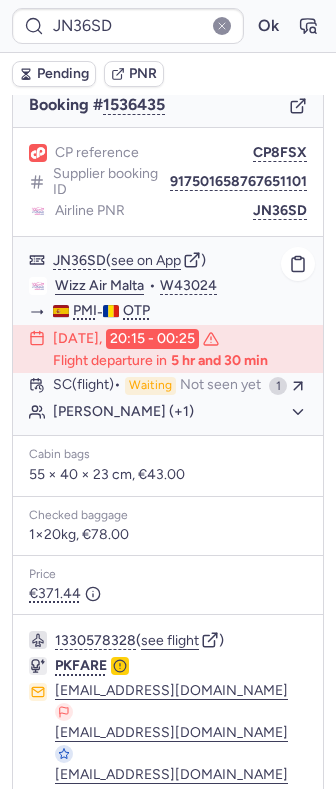 scroll, scrollTop: 169, scrollLeft: 0, axis: vertical 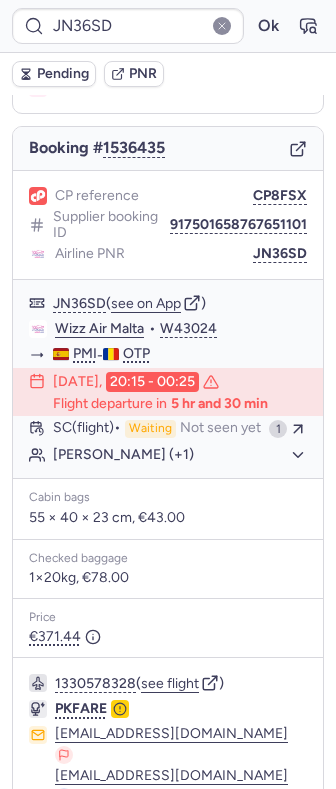 click on "JN36SD  Ok" at bounding box center (168, 26) 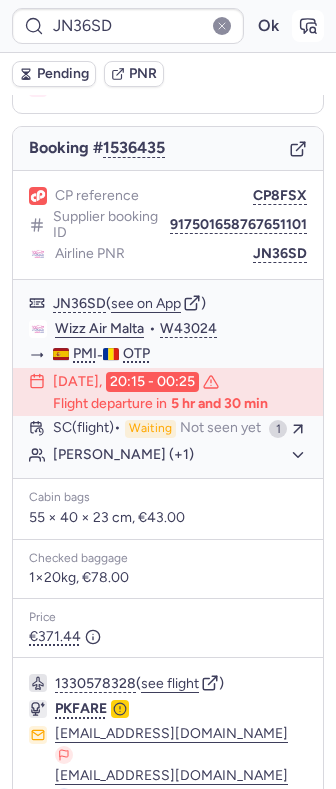 click 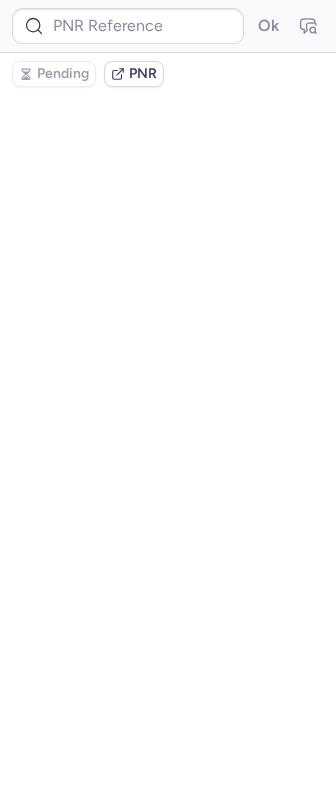 scroll, scrollTop: 0, scrollLeft: 0, axis: both 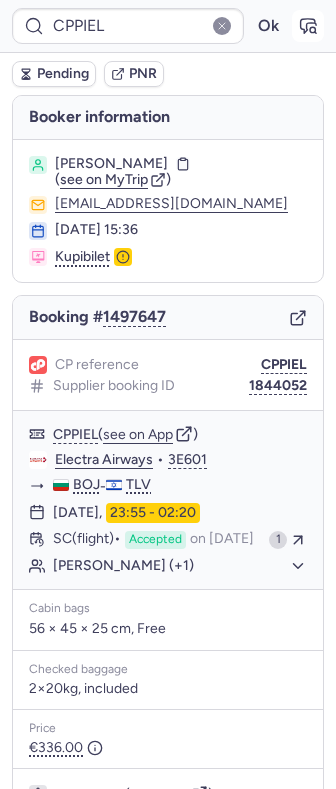 click at bounding box center (308, 26) 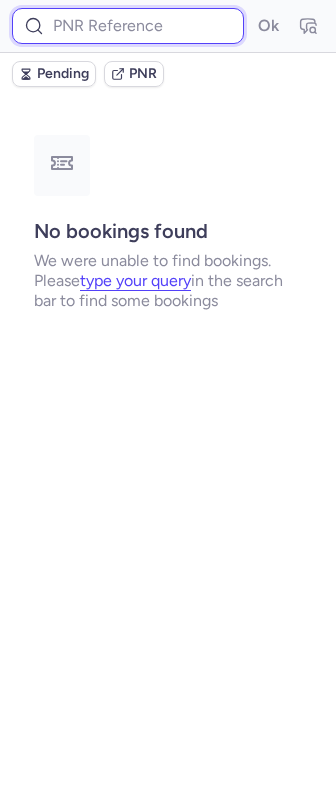 click at bounding box center [128, 26] 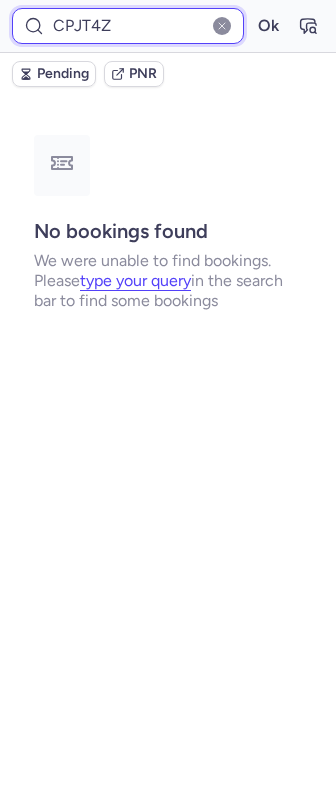click on "Ok" at bounding box center [268, 26] 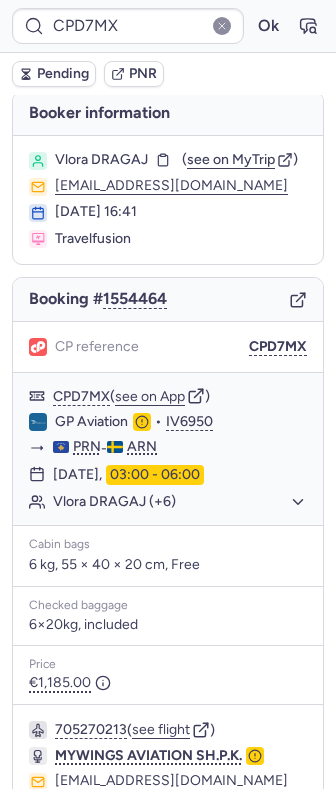 scroll, scrollTop: 0, scrollLeft: 0, axis: both 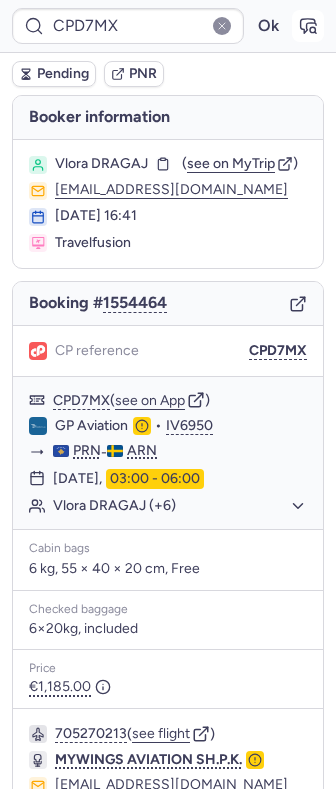 click 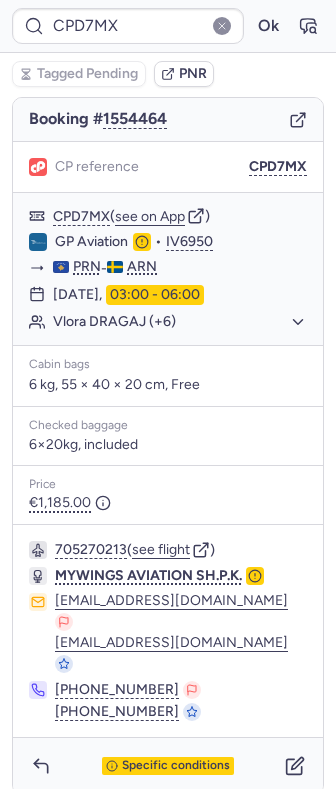 scroll, scrollTop: 200, scrollLeft: 0, axis: vertical 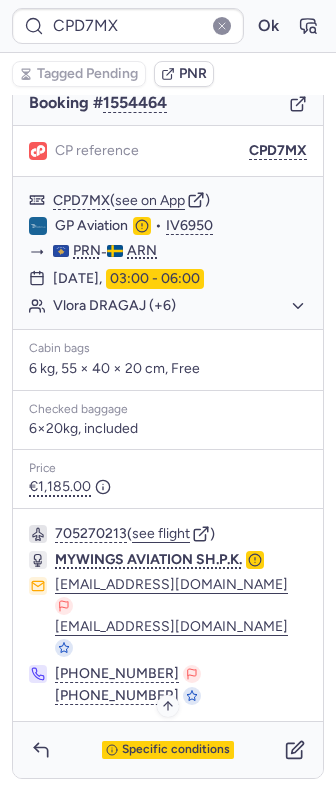 click on "Specific conditions" at bounding box center [176, 750] 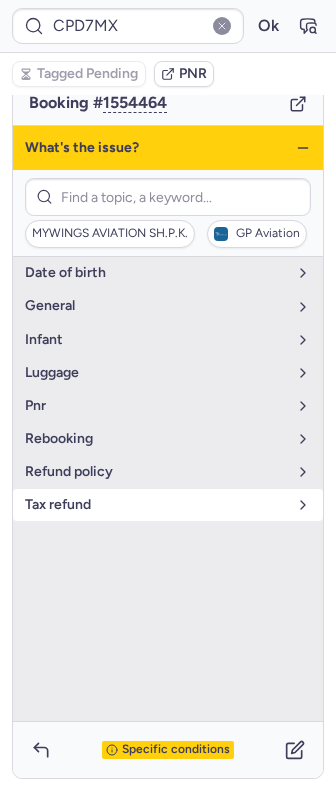 click on "tax refund" at bounding box center [168, 505] 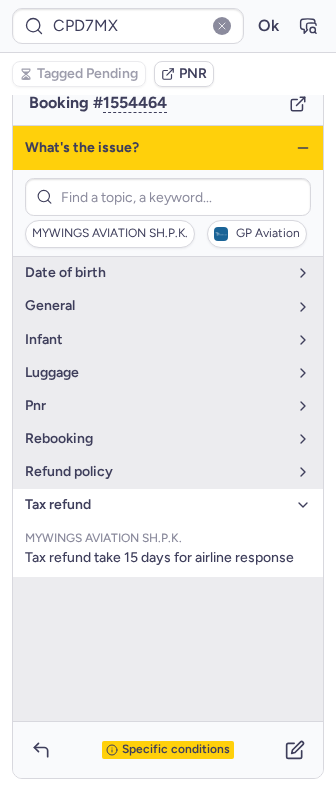 click on "tax refund" at bounding box center [156, 505] 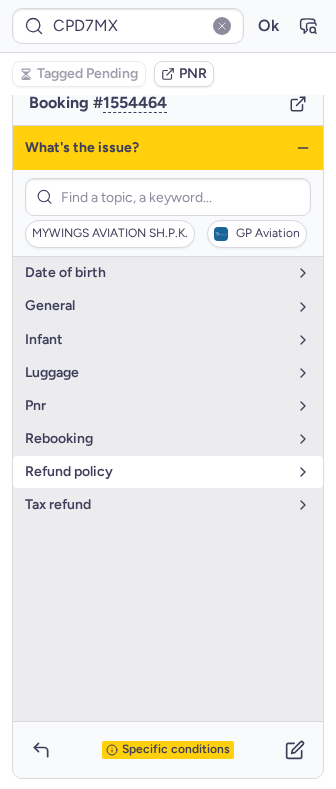 drag, startPoint x: 77, startPoint y: 473, endPoint x: 76, endPoint y: 489, distance: 16.03122 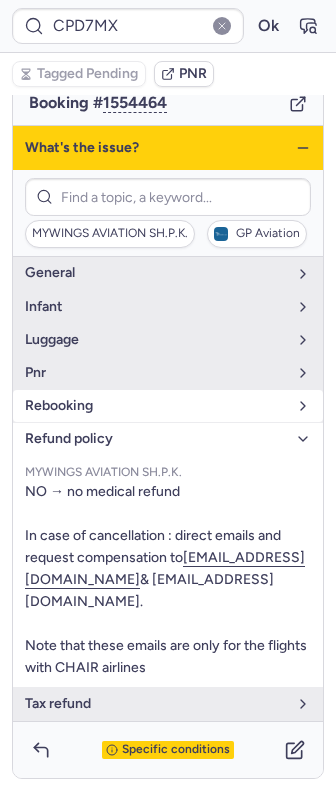 scroll, scrollTop: 54, scrollLeft: 0, axis: vertical 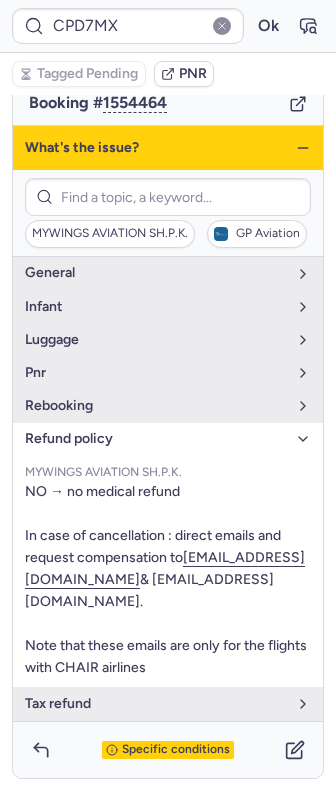 click on "refund policy" at bounding box center (156, 439) 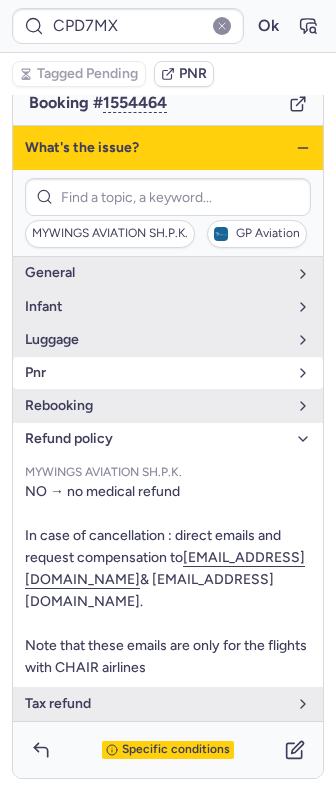 scroll, scrollTop: 0, scrollLeft: 0, axis: both 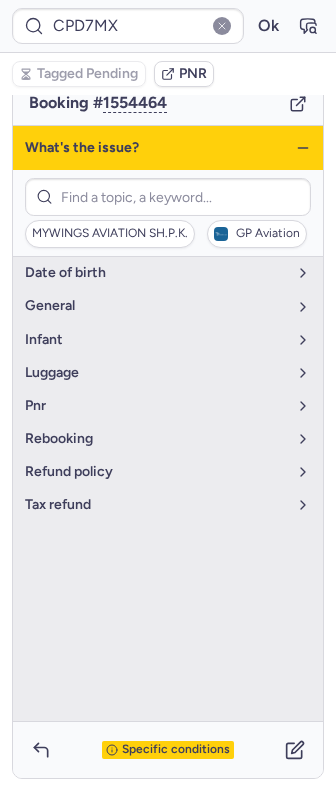 click on "What's the issue?" at bounding box center (168, 148) 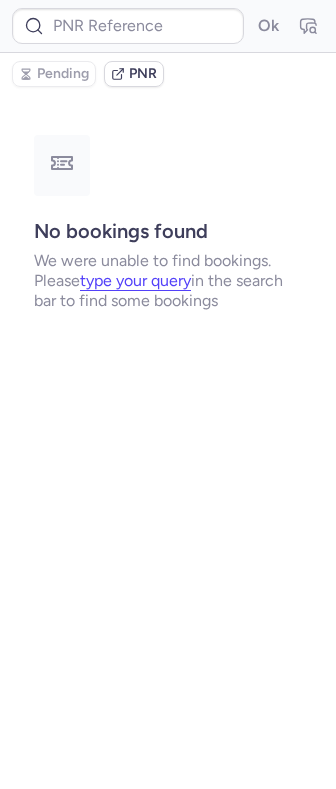 scroll, scrollTop: 0, scrollLeft: 0, axis: both 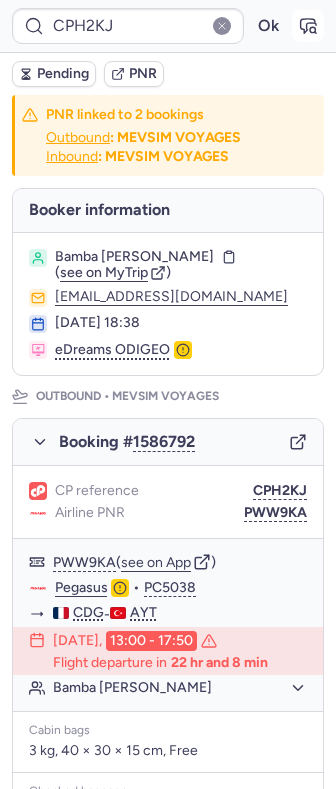 click 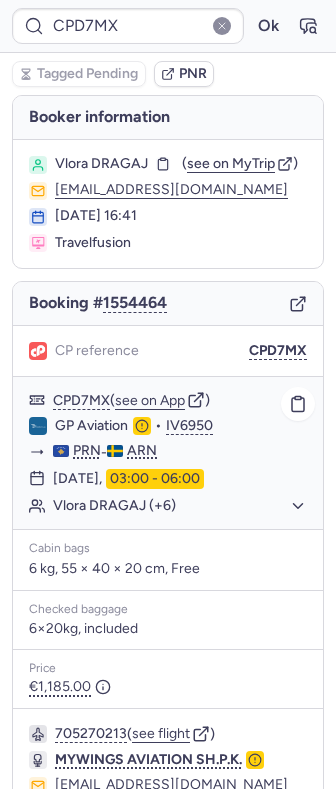 click on "Vlora DRAGAJ (+6)" 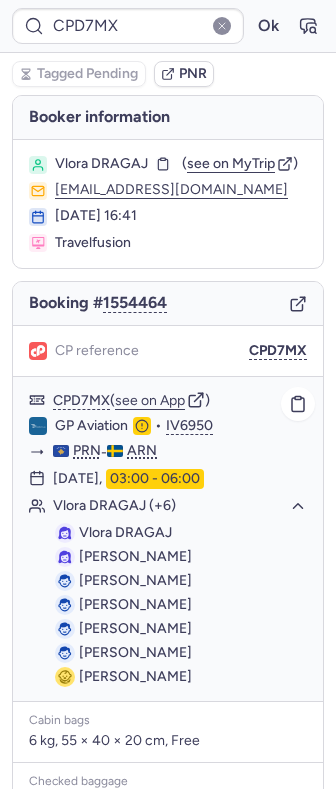 scroll, scrollTop: 133, scrollLeft: 0, axis: vertical 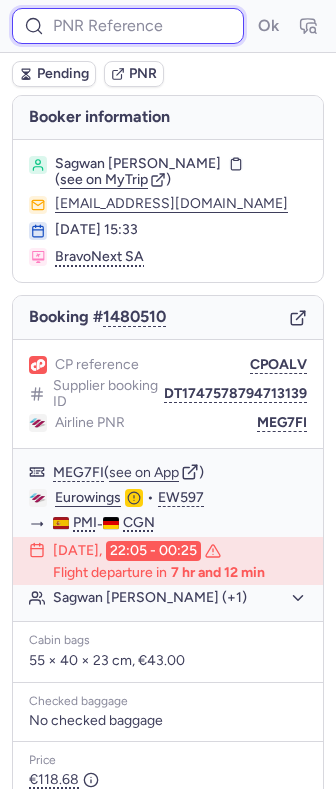 click at bounding box center (128, 26) 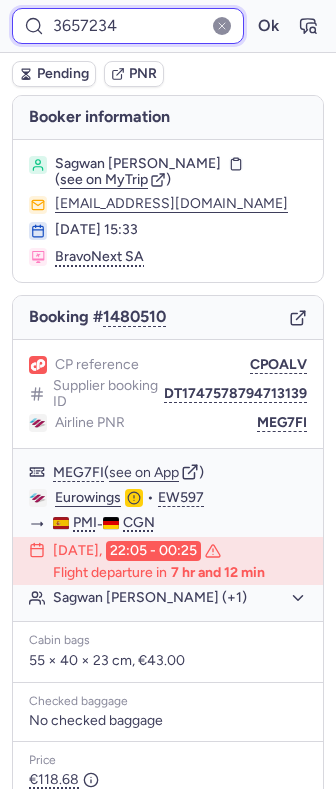 click on "Ok" at bounding box center [268, 26] 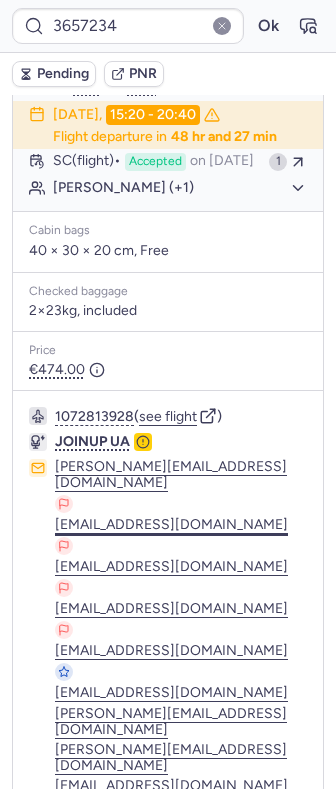 scroll, scrollTop: 400, scrollLeft: 0, axis: vertical 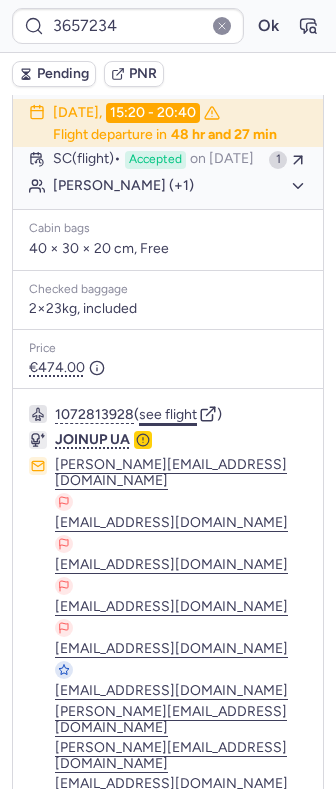 click on "see flight" 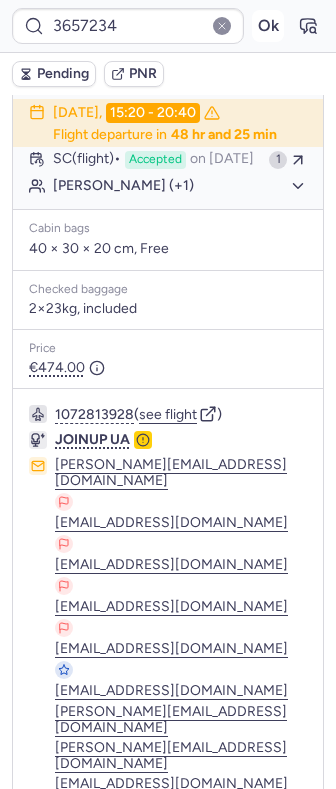 click on "Ok" at bounding box center [268, 26] 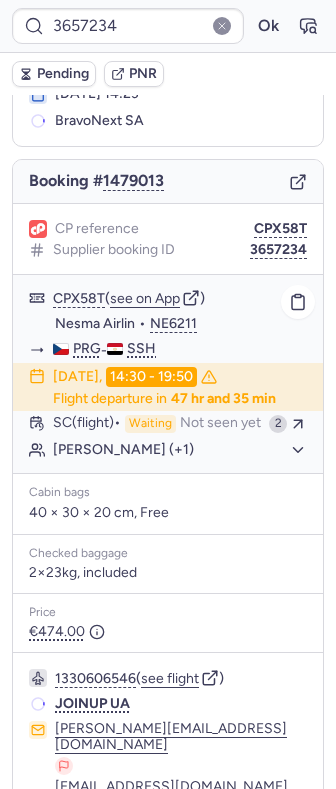 scroll, scrollTop: 133, scrollLeft: 0, axis: vertical 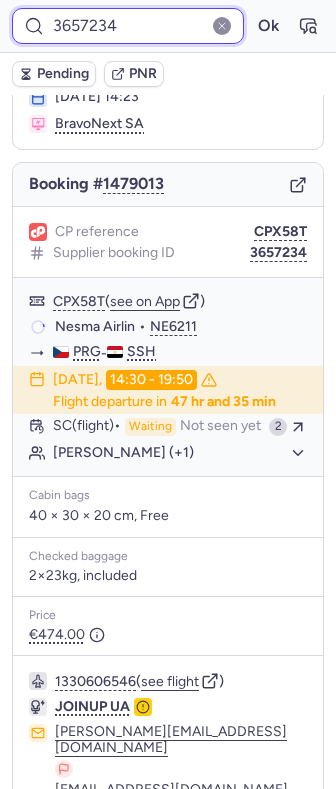 click on "3657234" at bounding box center [128, 26] 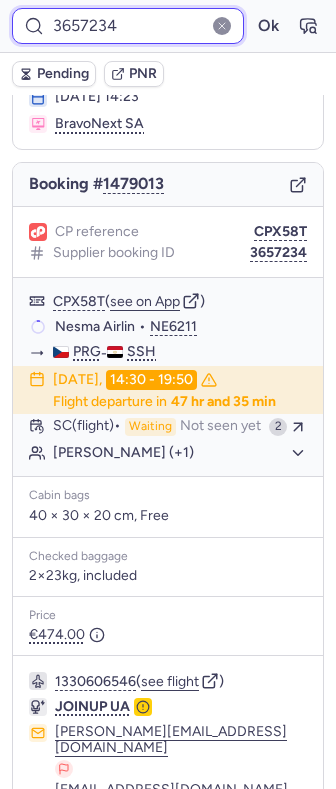click on "3657234" at bounding box center [128, 26] 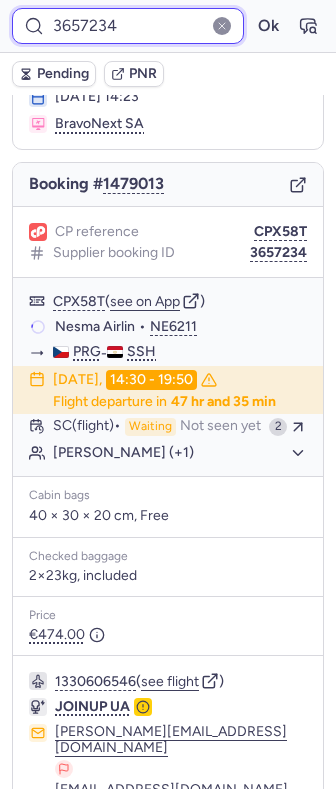 click on "3657234" at bounding box center (128, 26) 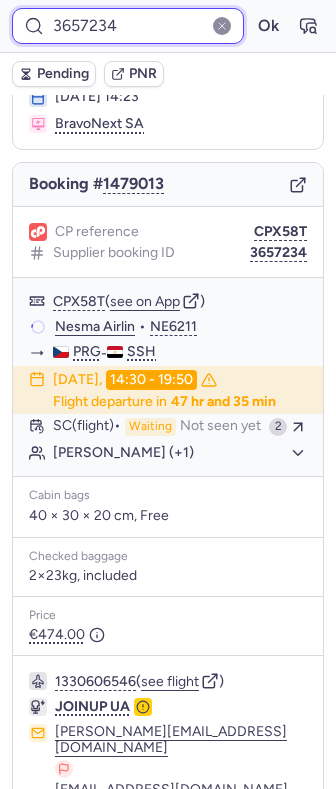 paste on "69526" 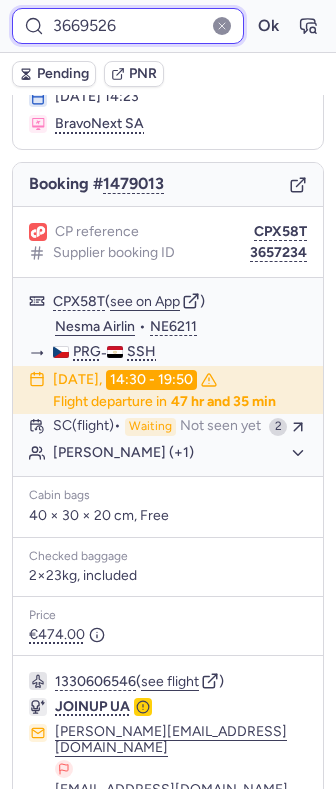 click on "Ok" at bounding box center [268, 26] 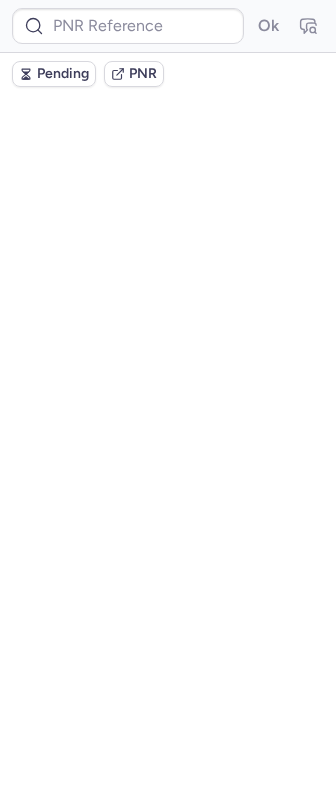 scroll, scrollTop: 0, scrollLeft: 0, axis: both 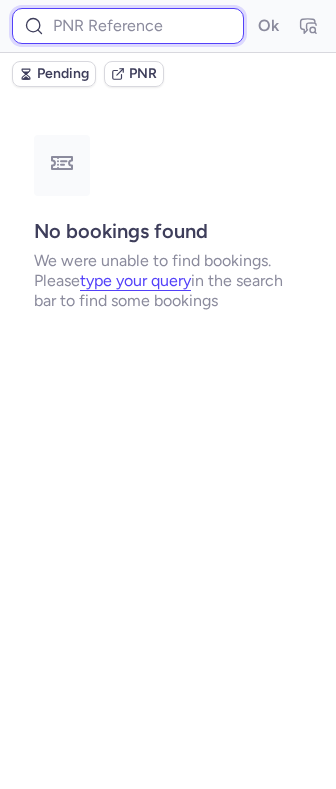 click at bounding box center [128, 26] 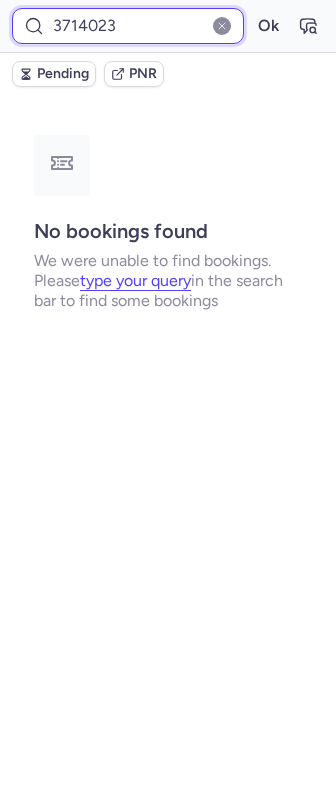 click on "Ok" at bounding box center [268, 26] 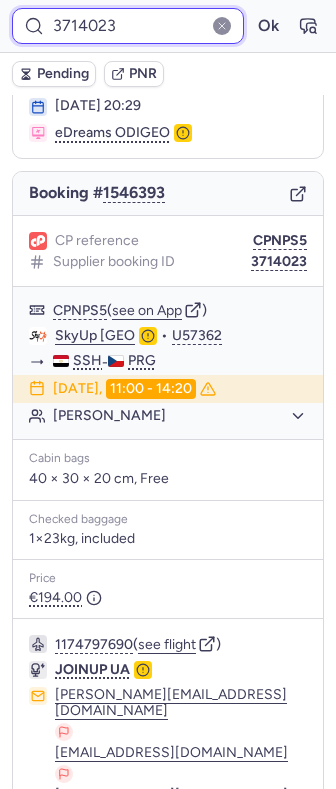 scroll, scrollTop: 374, scrollLeft: 0, axis: vertical 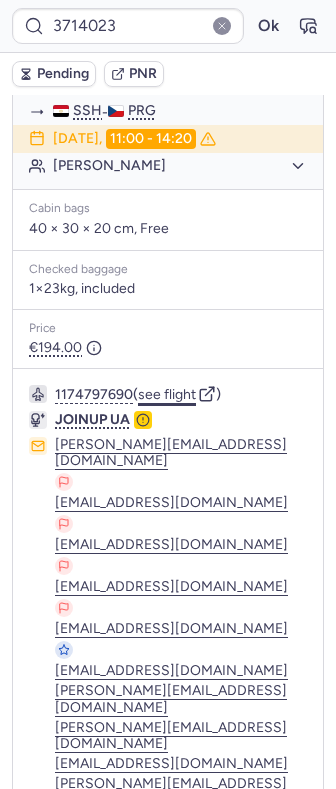 click on "see flight" 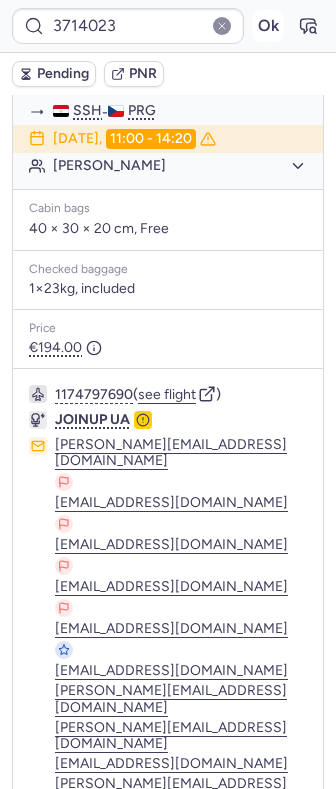 click on "Ok" at bounding box center (268, 26) 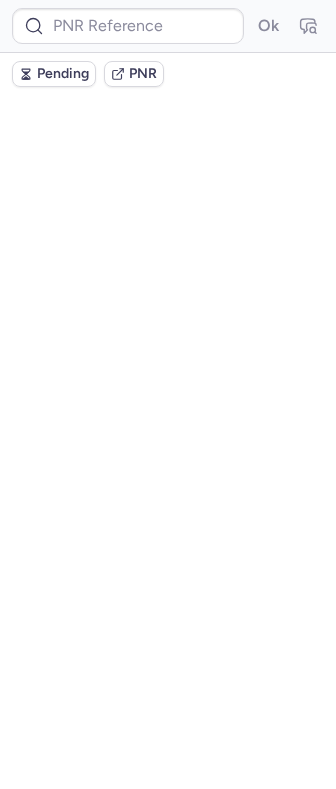 scroll, scrollTop: 0, scrollLeft: 0, axis: both 